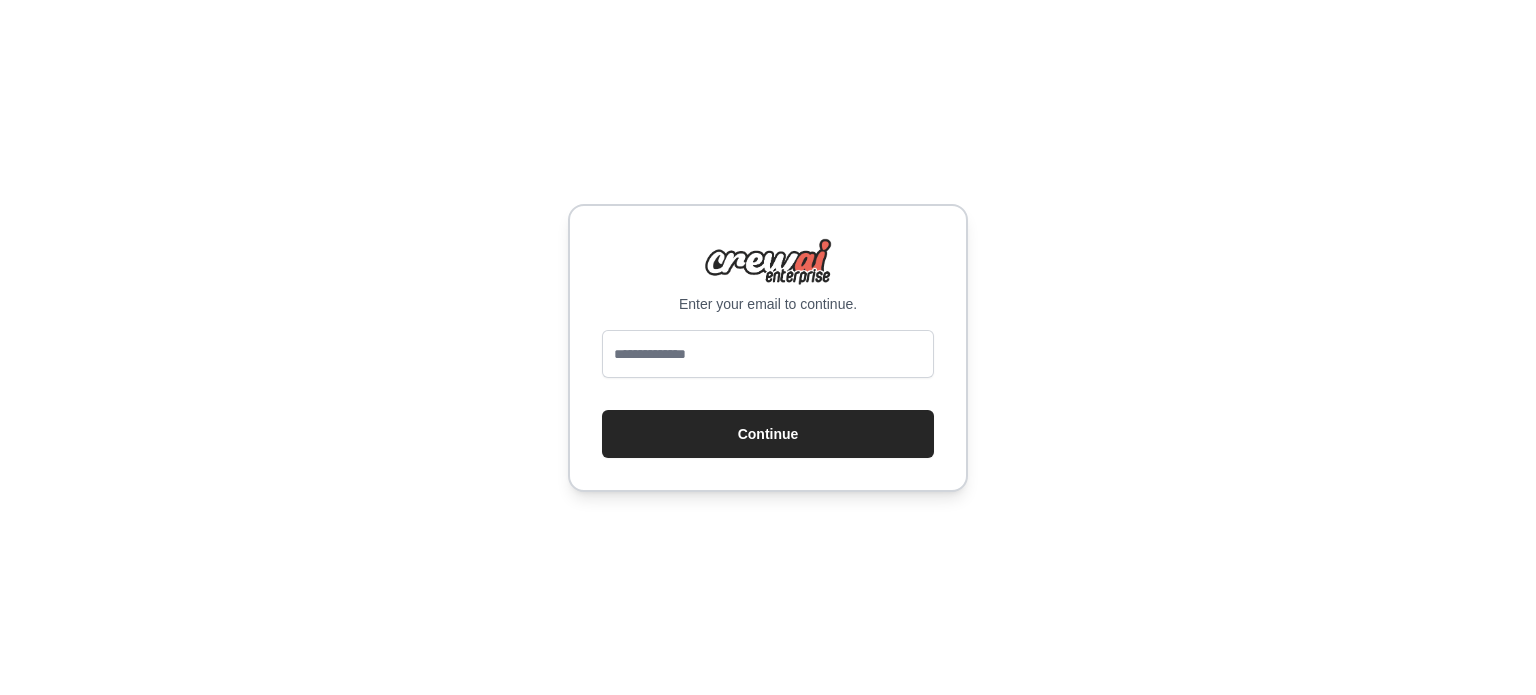 scroll, scrollTop: 0, scrollLeft: 0, axis: both 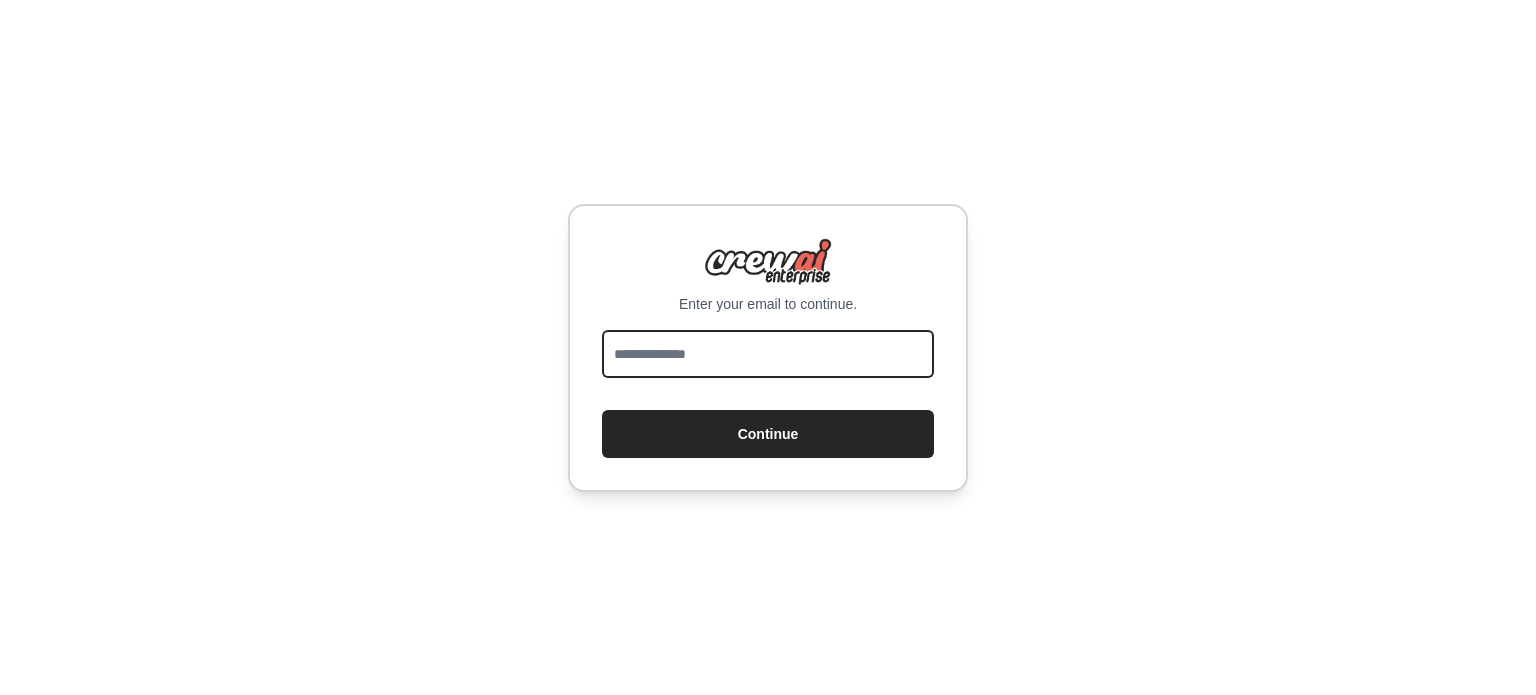 click at bounding box center [768, 354] 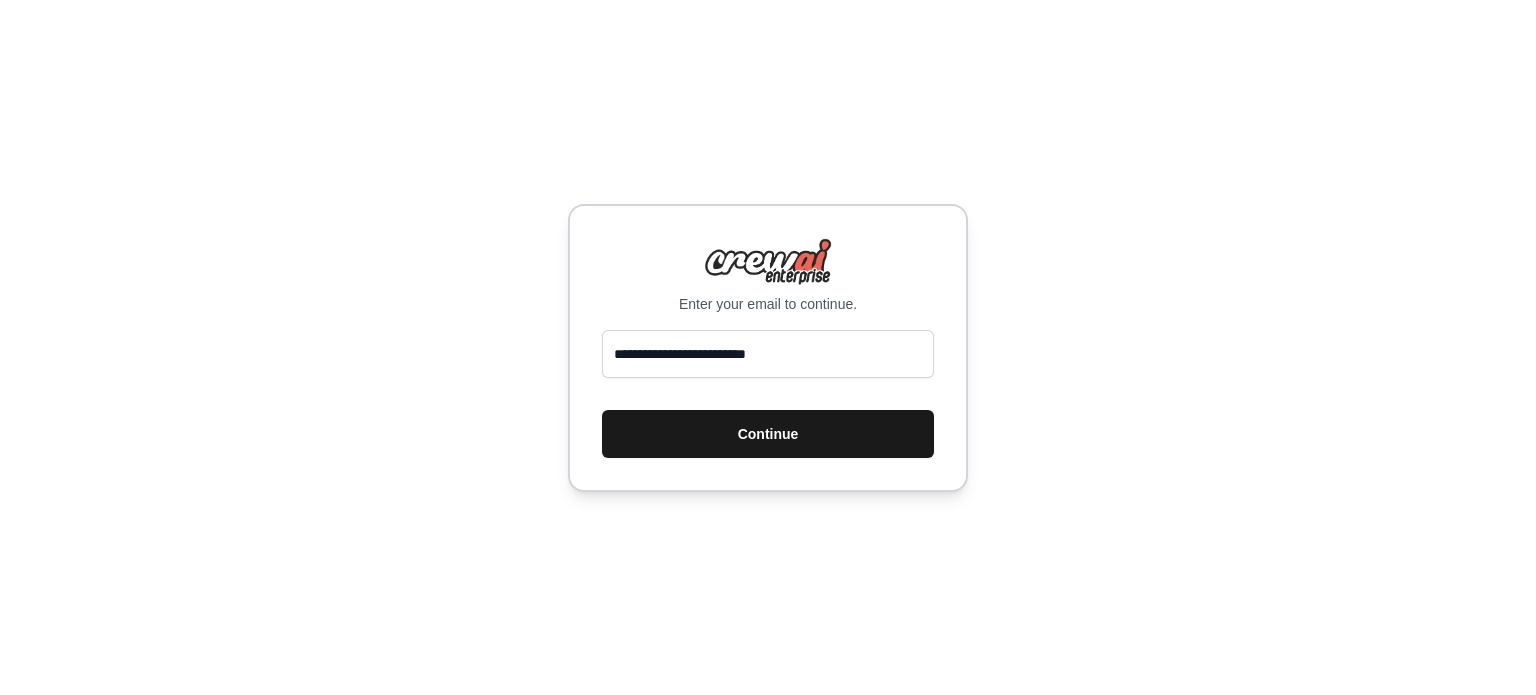 click on "Continue" at bounding box center [768, 434] 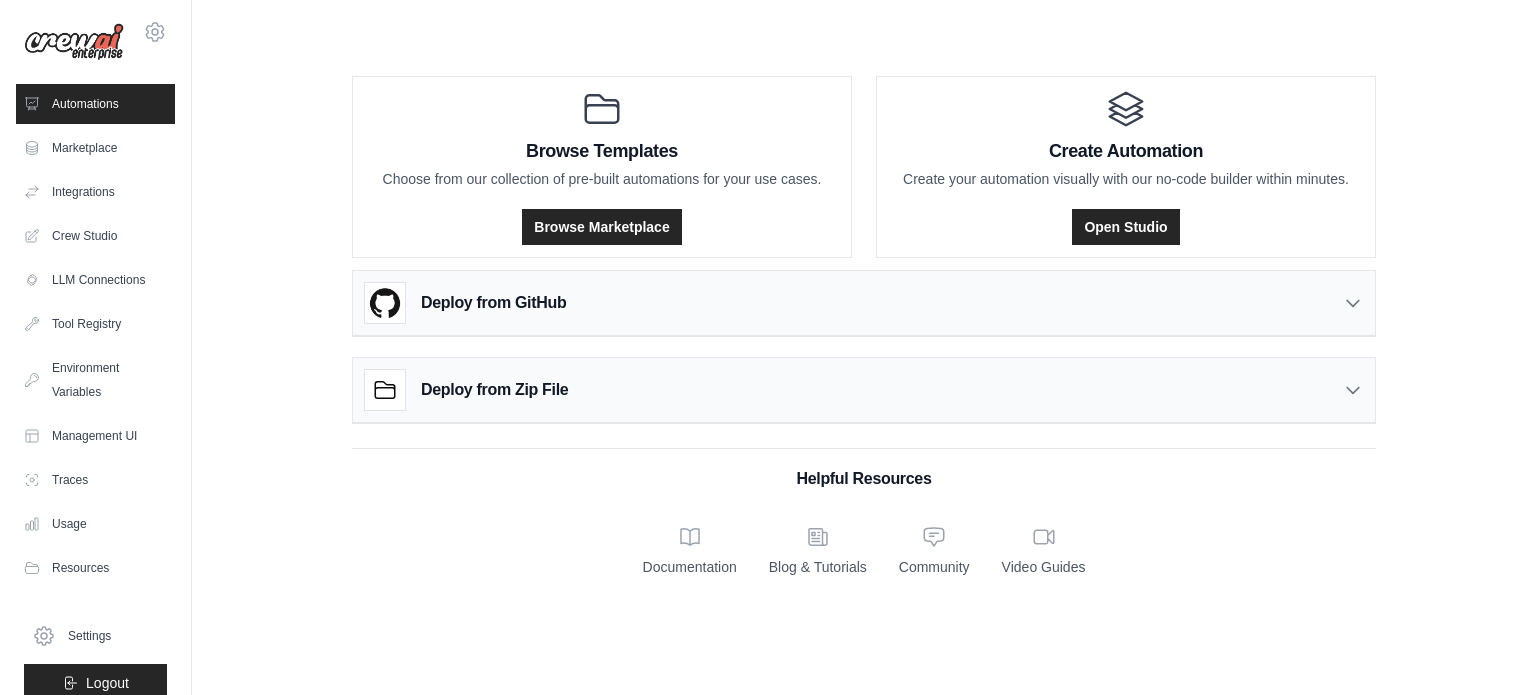 scroll, scrollTop: 0, scrollLeft: 0, axis: both 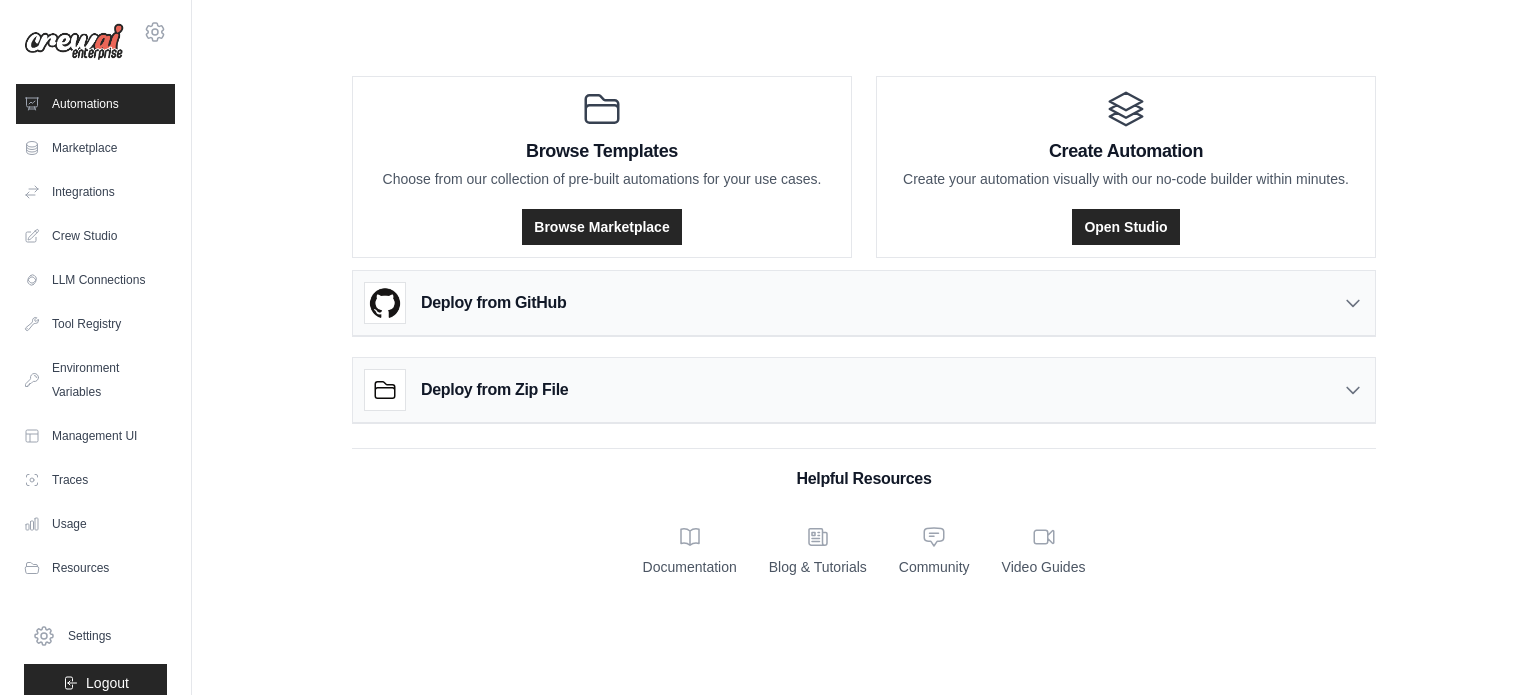 click 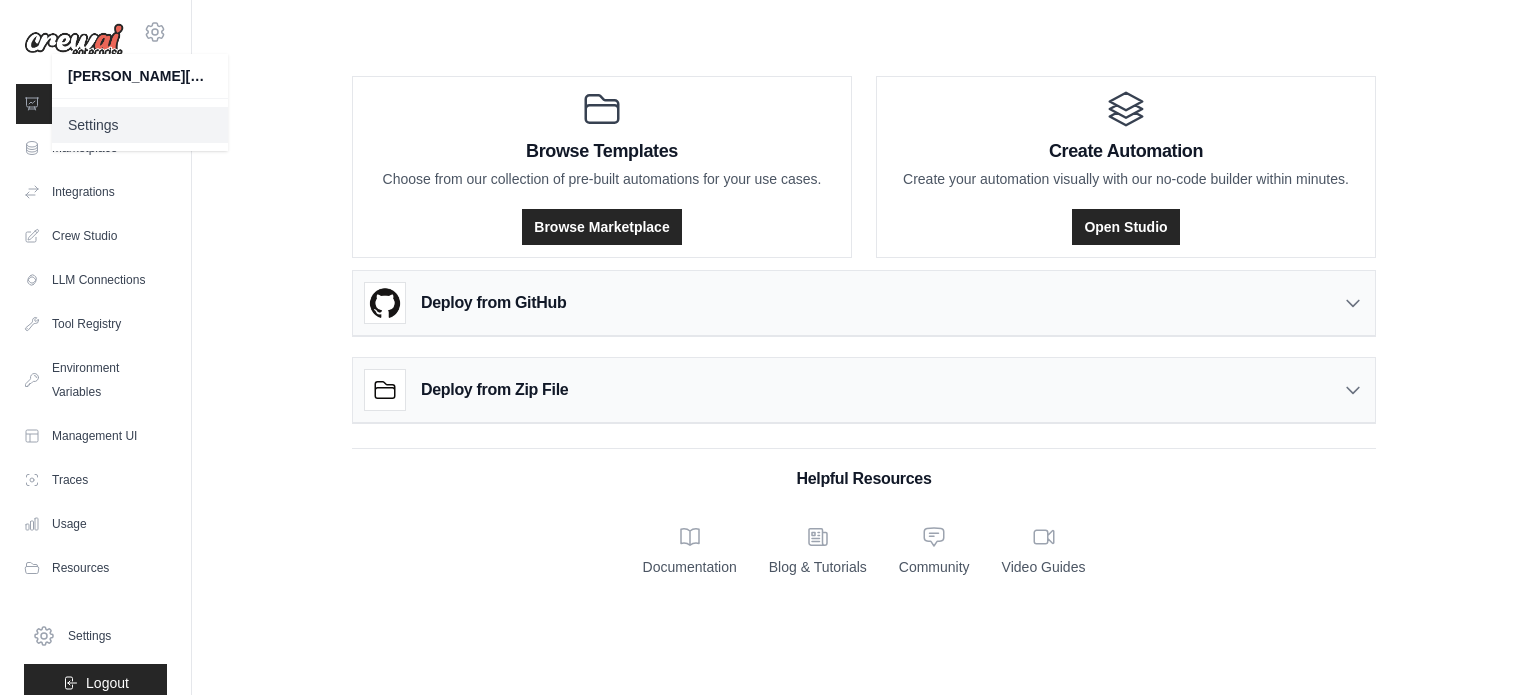 click on "Settings" at bounding box center [140, 125] 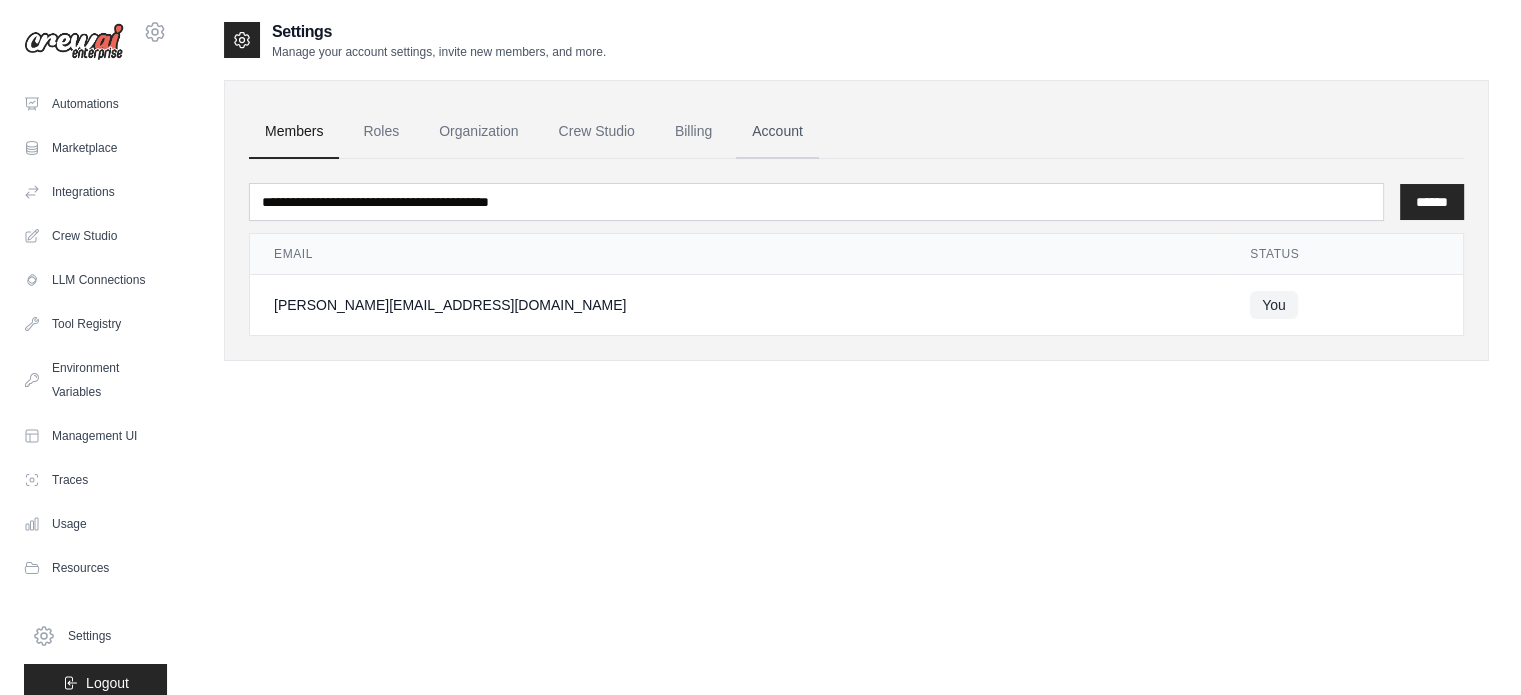 click on "Account" at bounding box center (777, 132) 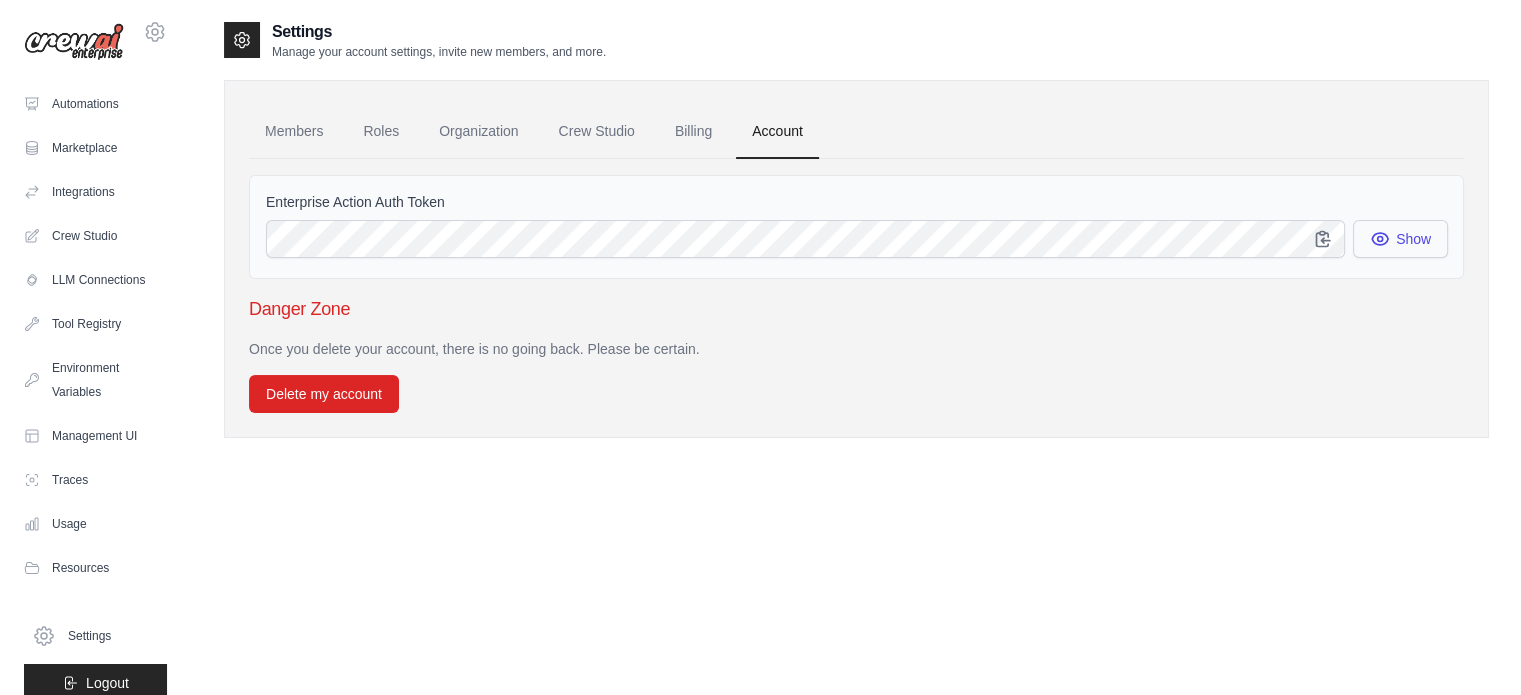 click on "Show" at bounding box center [1400, 239] 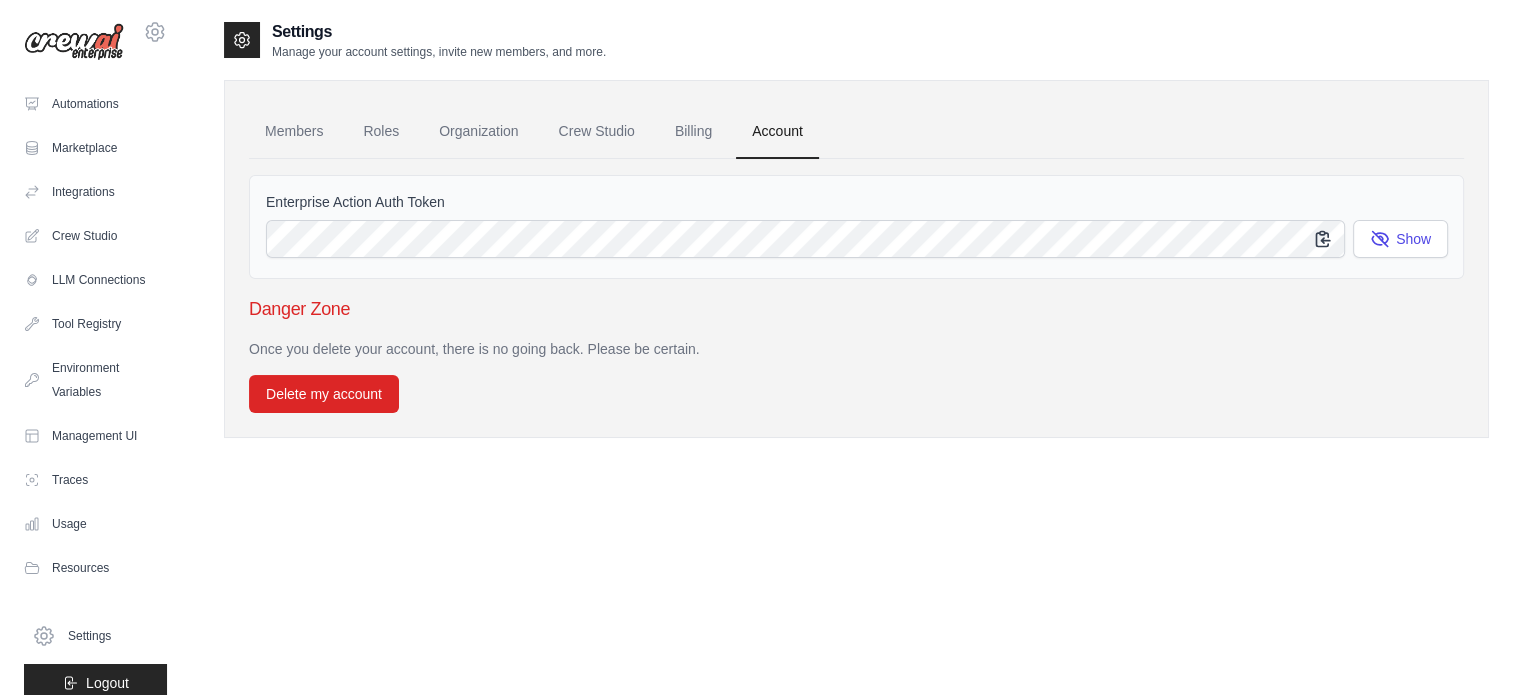 click 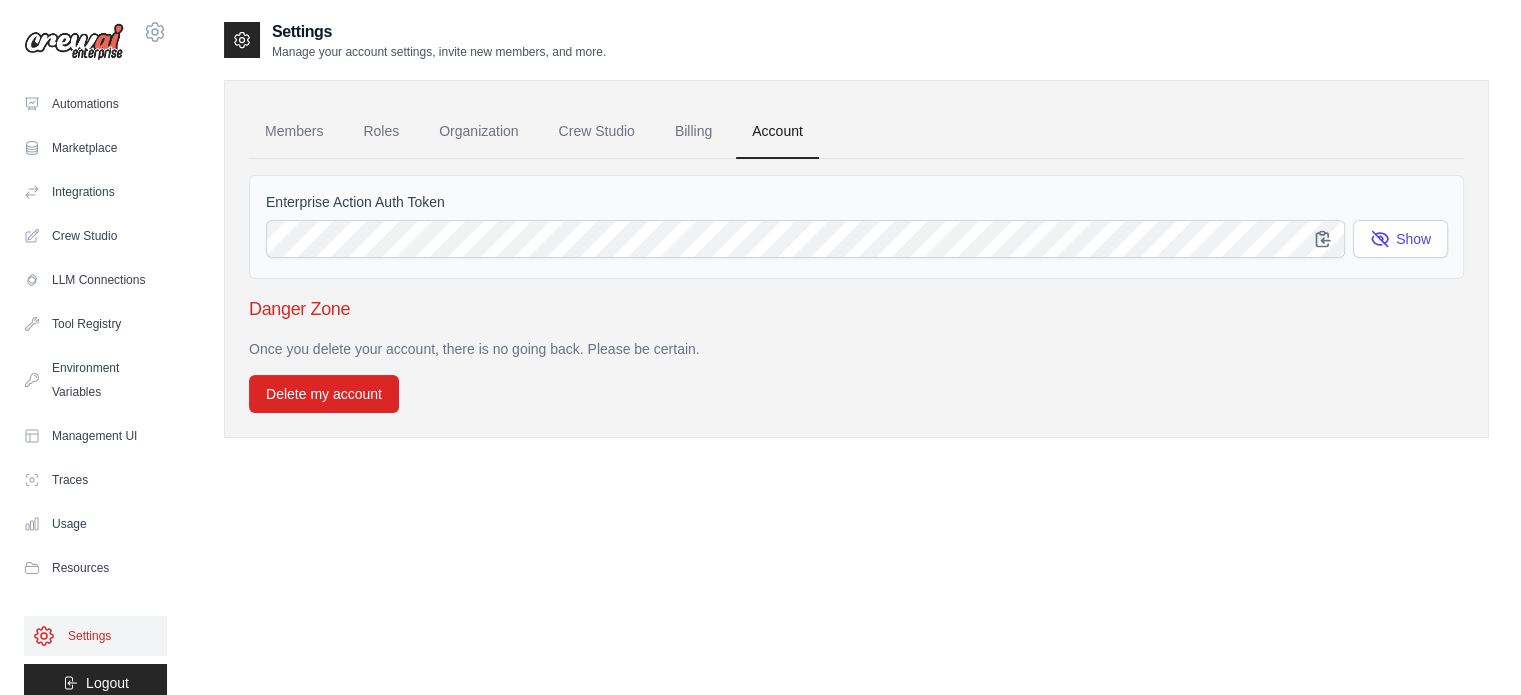 click on "Settings" at bounding box center (95, 636) 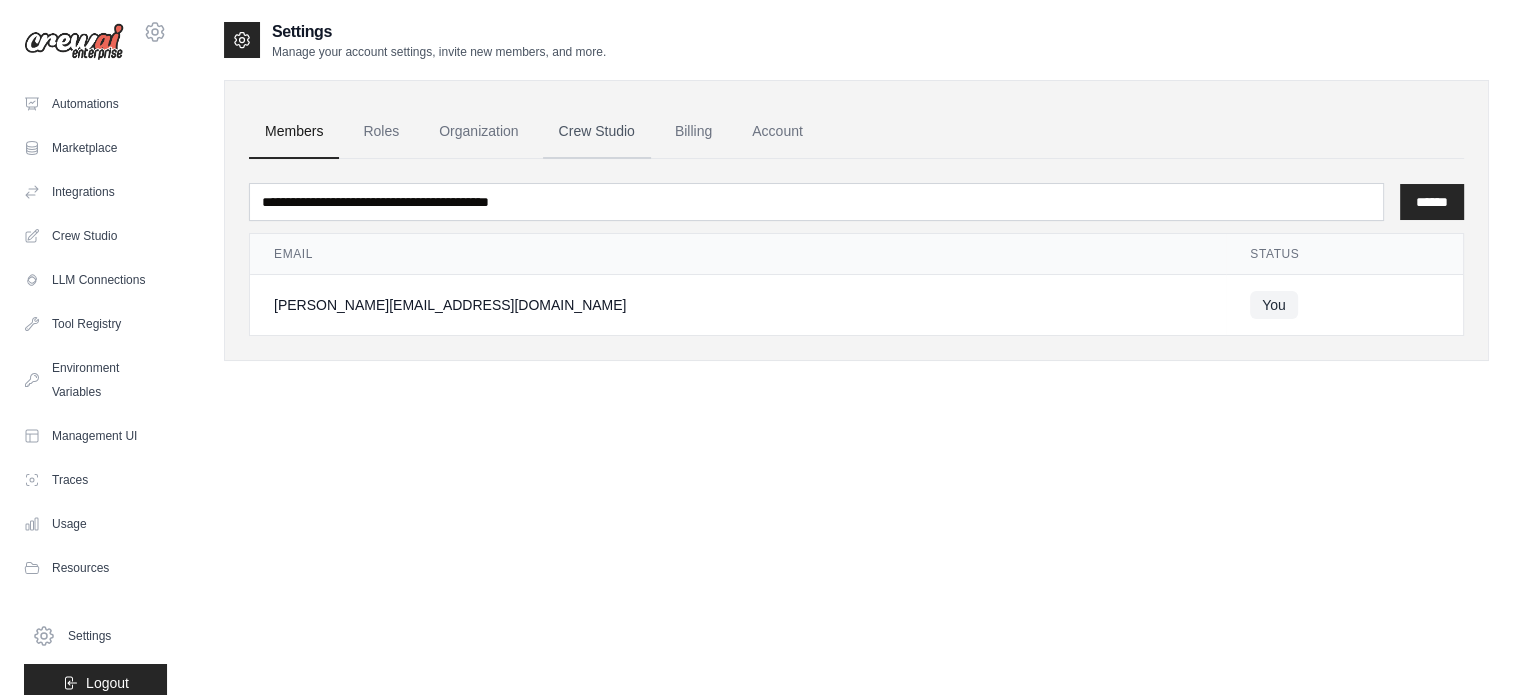 click on "Crew Studio" at bounding box center [597, 132] 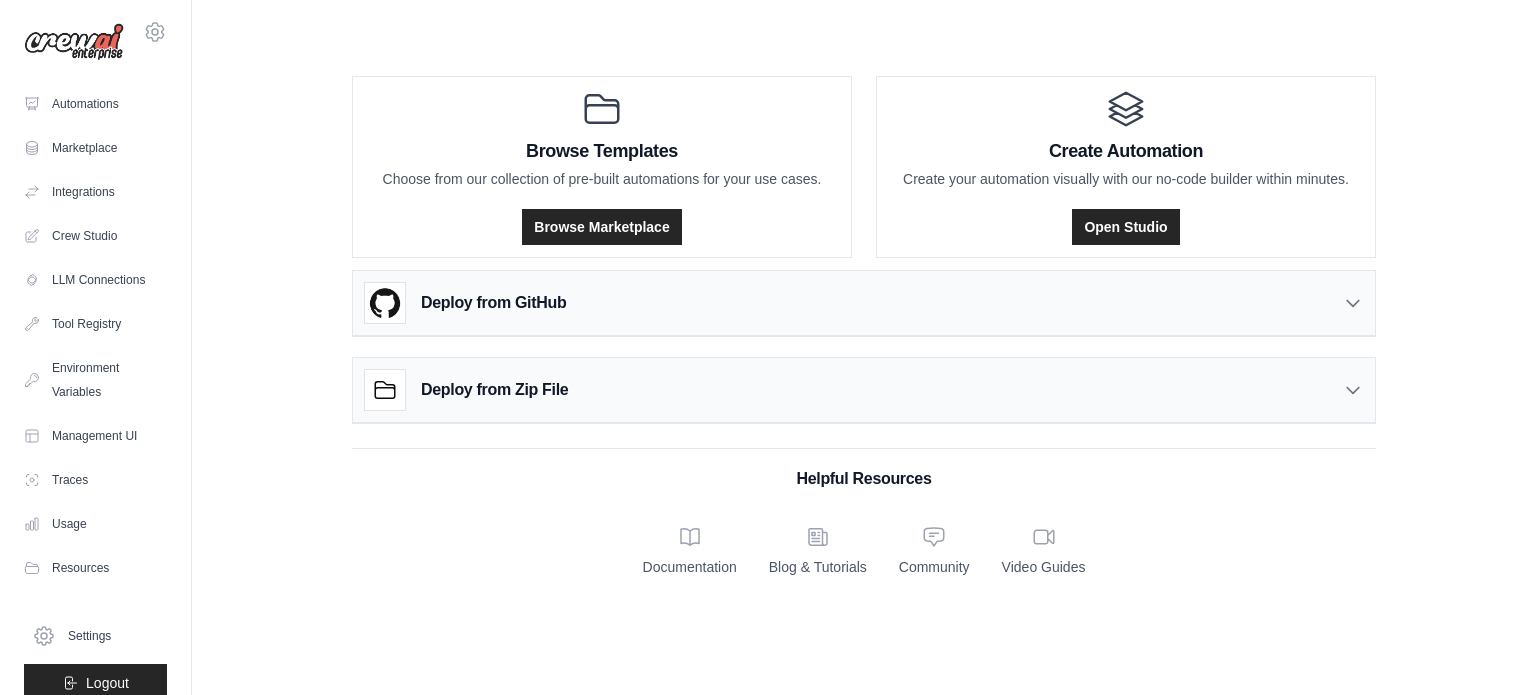 scroll, scrollTop: 0, scrollLeft: 0, axis: both 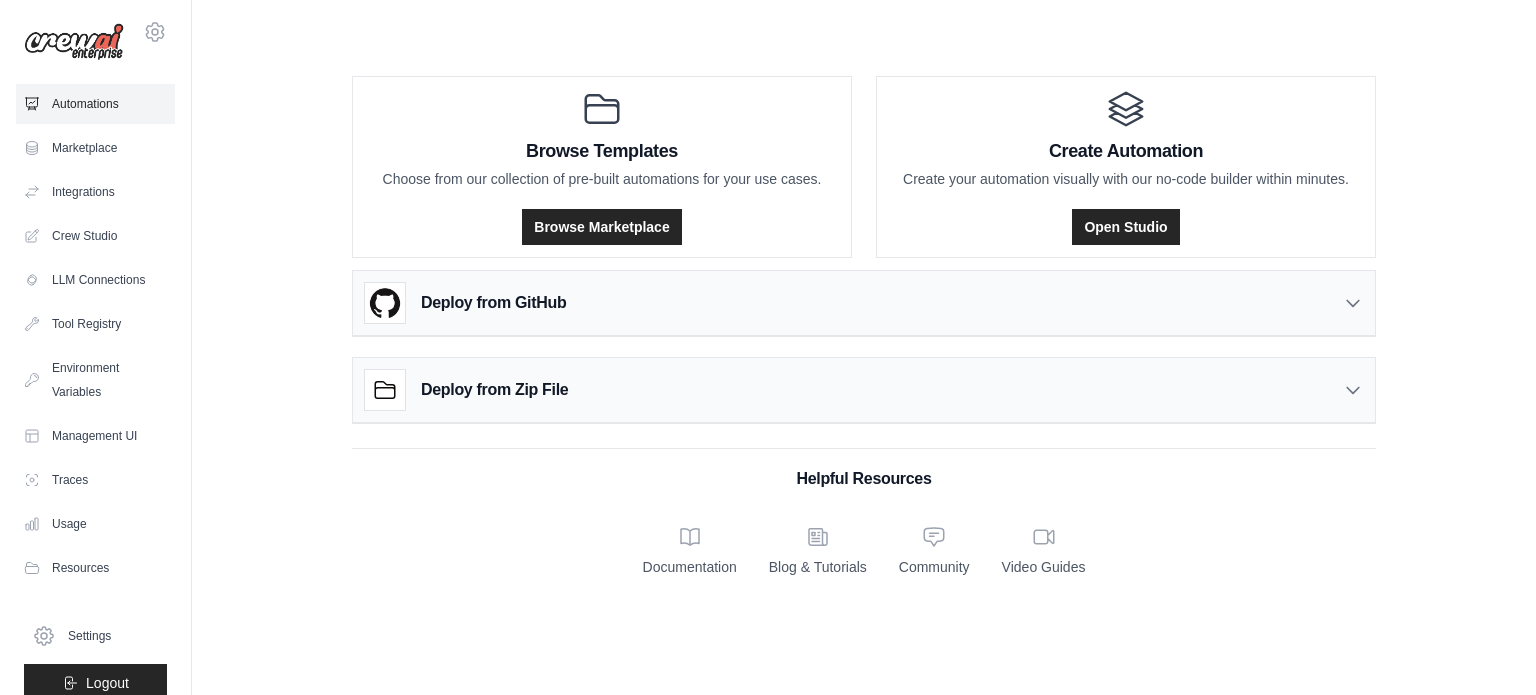 click on "Automations" at bounding box center (95, 104) 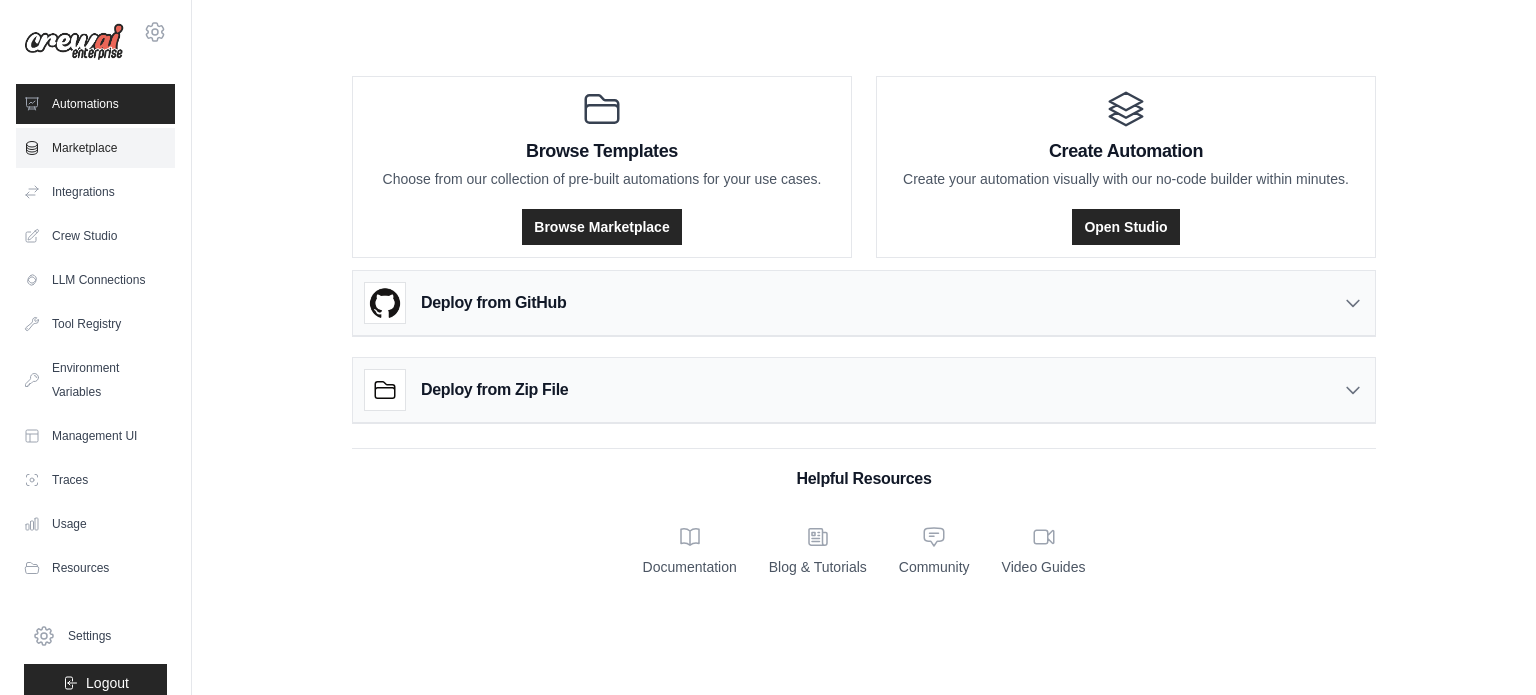 click on "Marketplace" at bounding box center (95, 148) 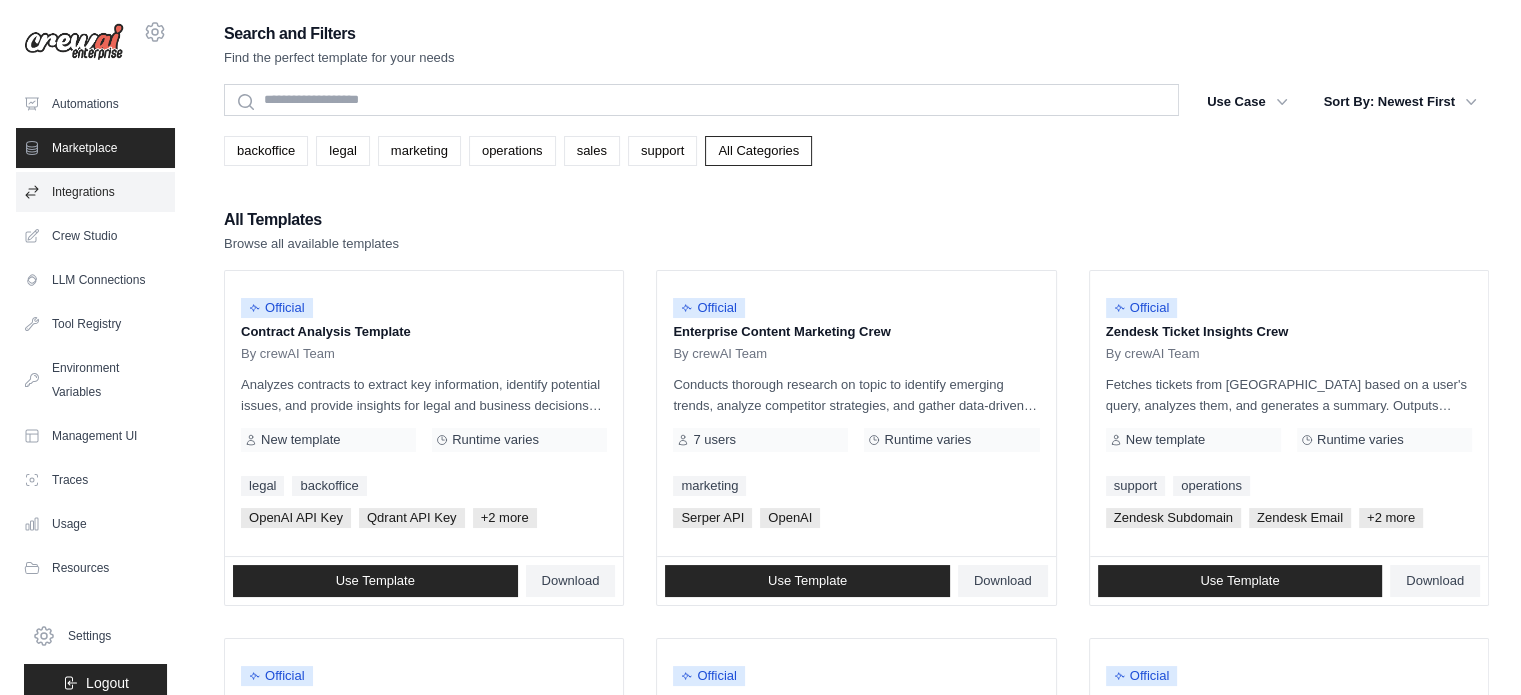click on "Integrations" at bounding box center [95, 192] 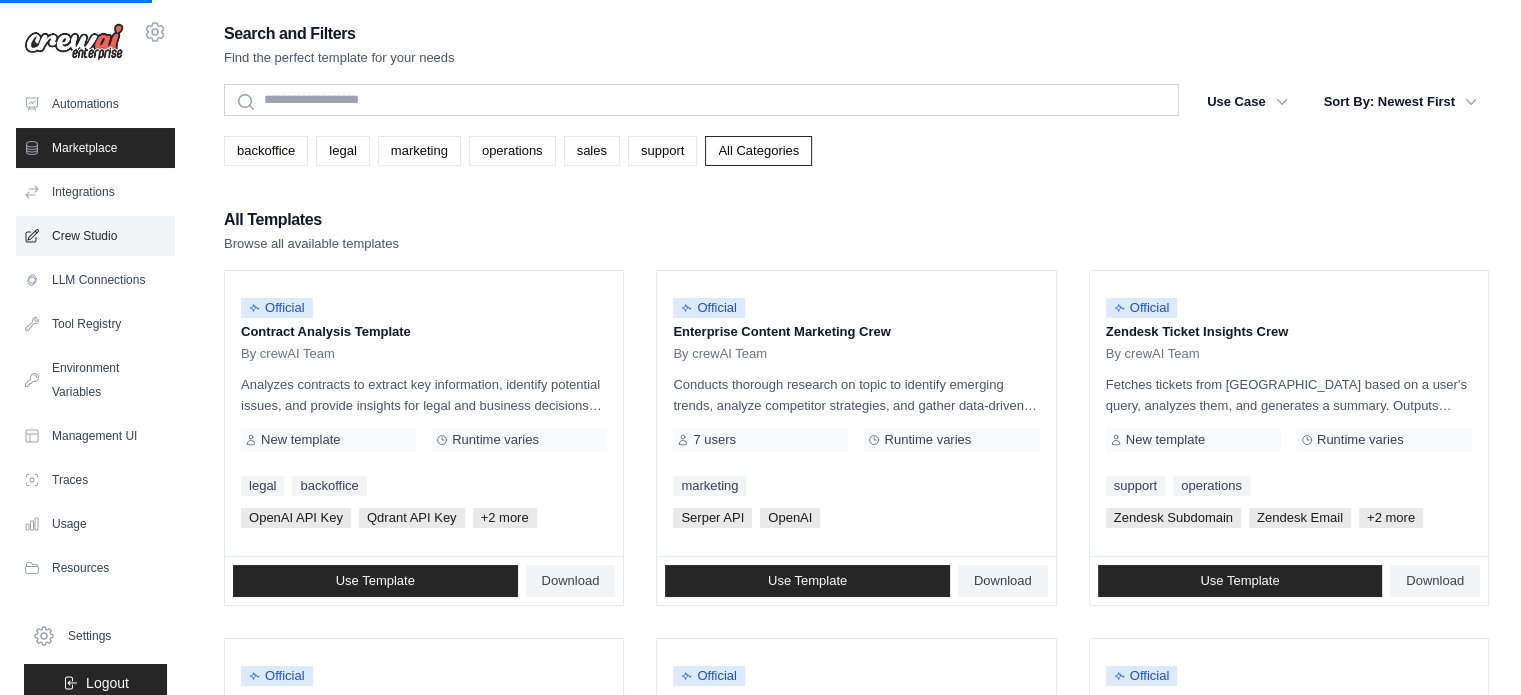 click on "Crew Studio" at bounding box center (95, 236) 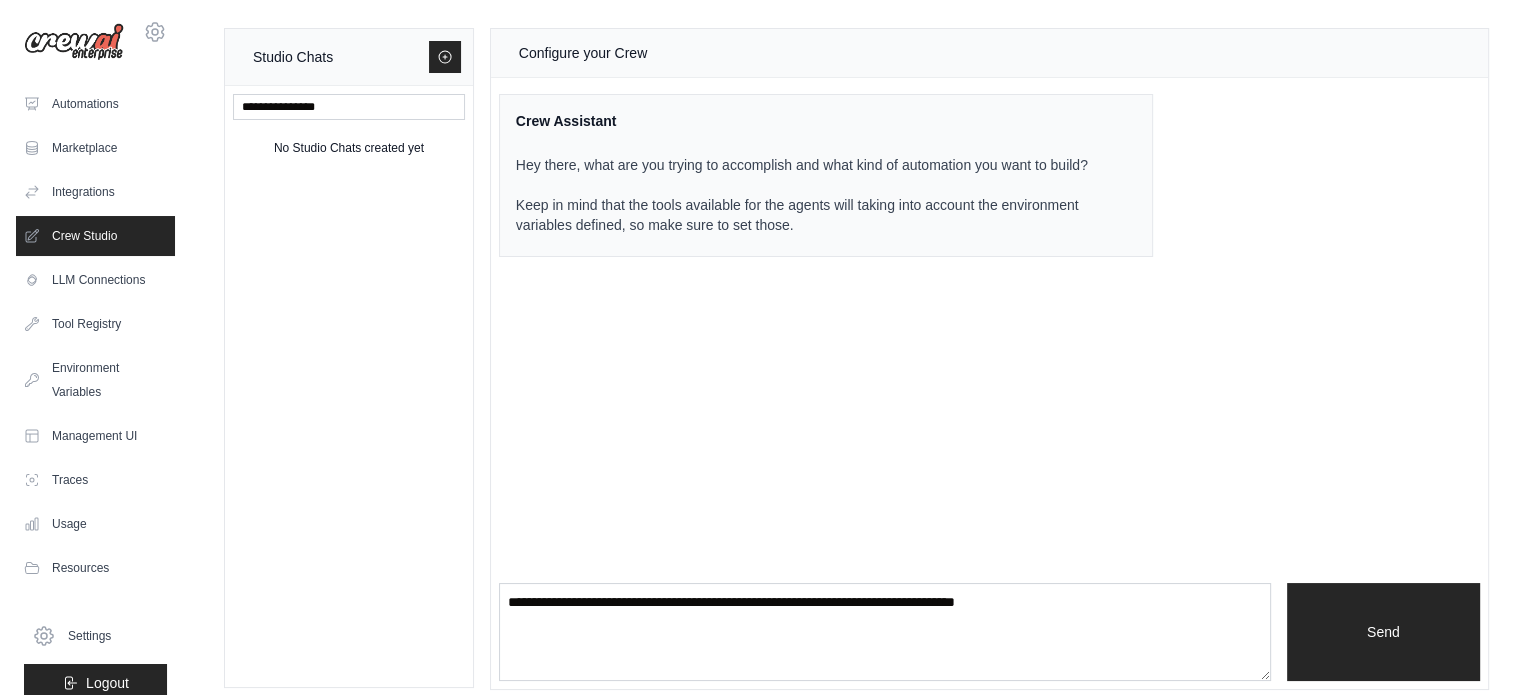 click 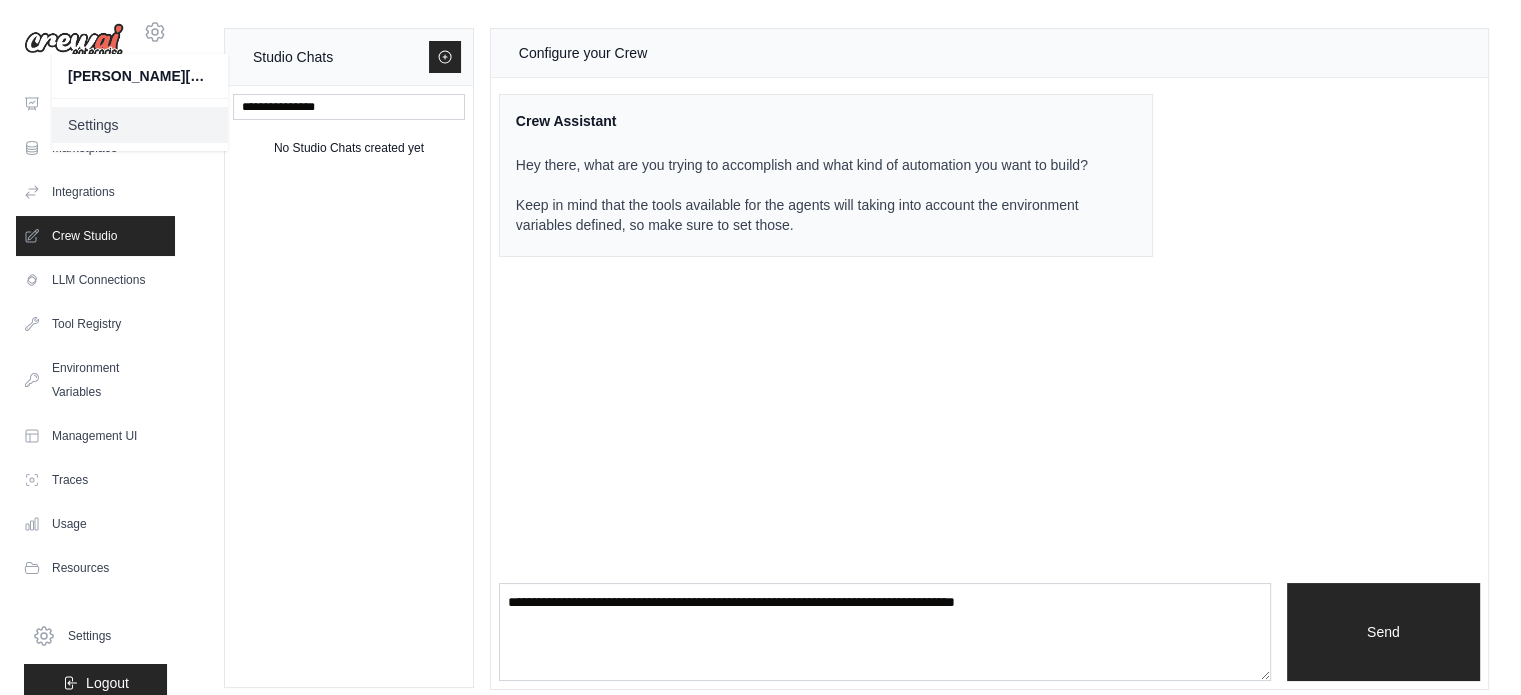 click on "Settings" at bounding box center (140, 125) 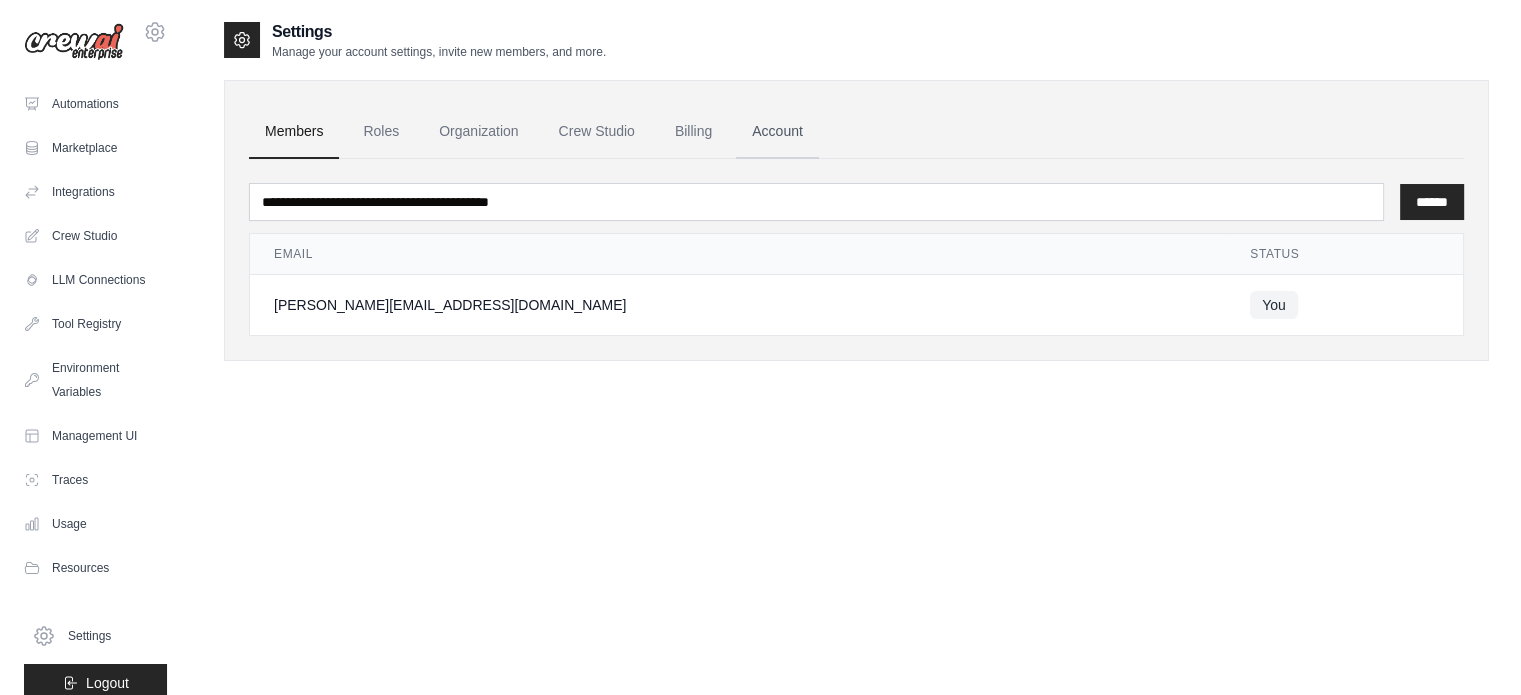 click on "Account" at bounding box center (777, 132) 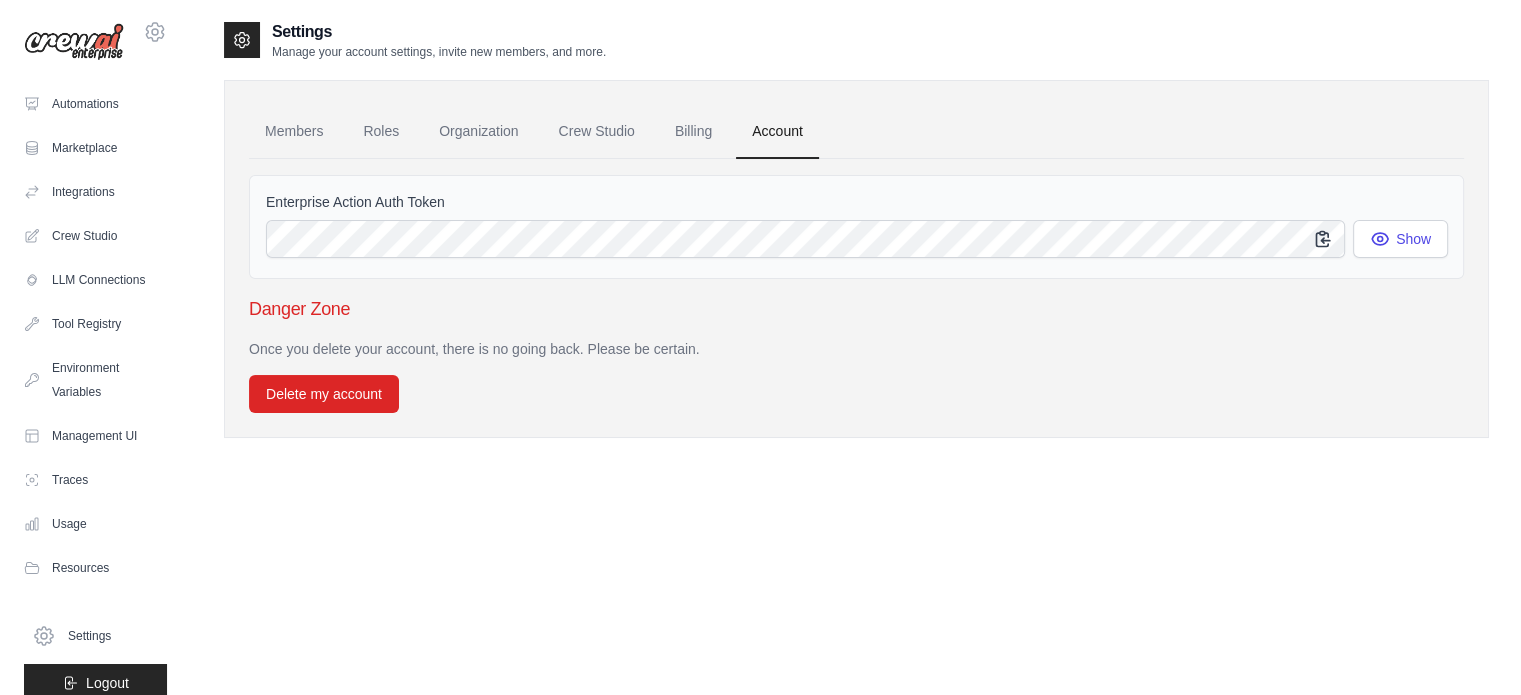 click 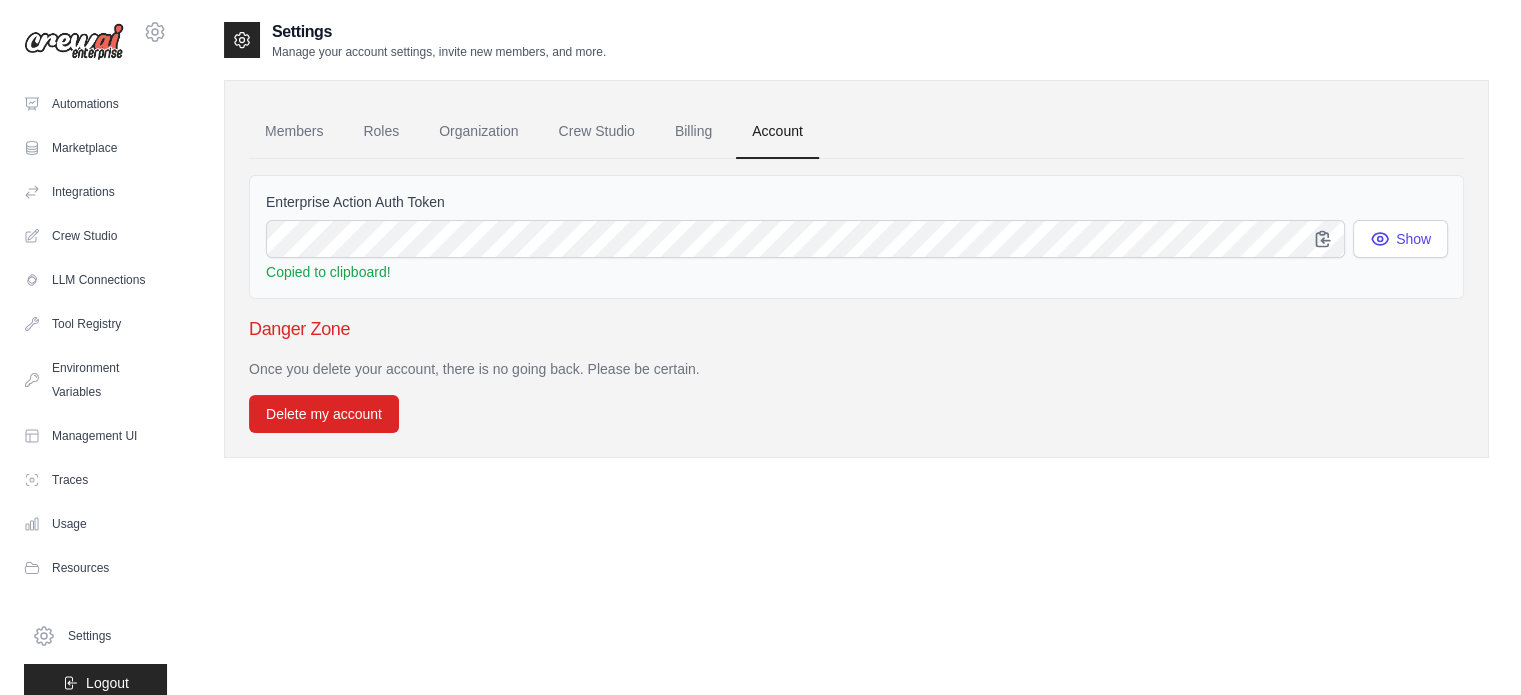 type 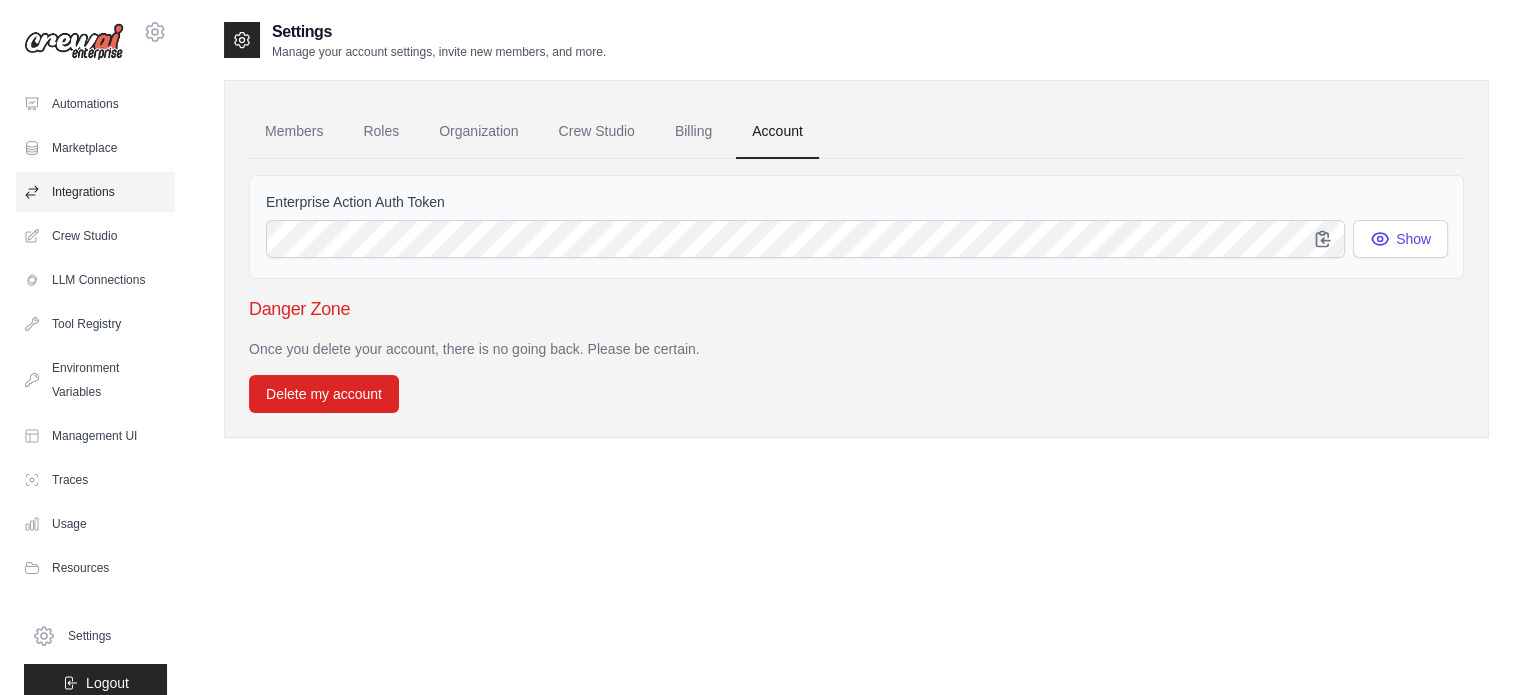 click on "Integrations" at bounding box center [95, 192] 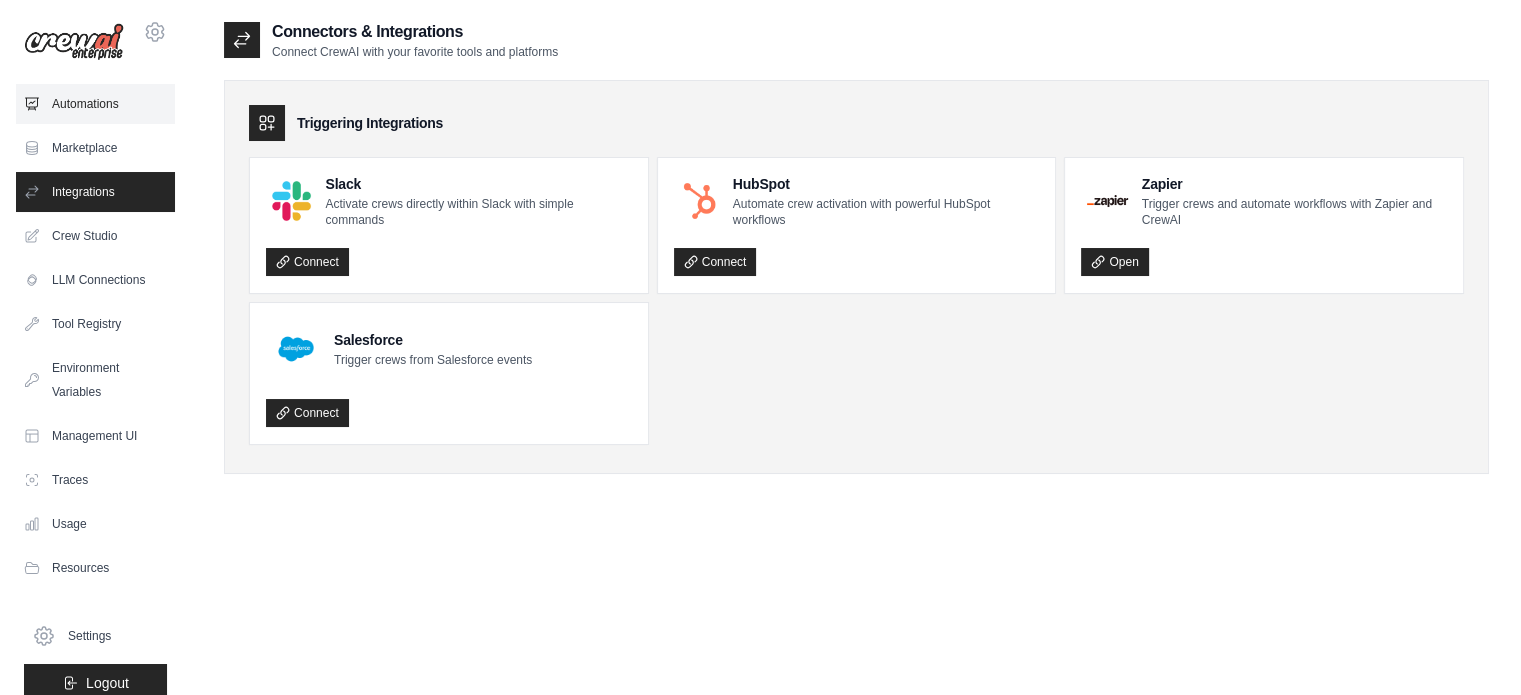 click on "Automations" at bounding box center [95, 104] 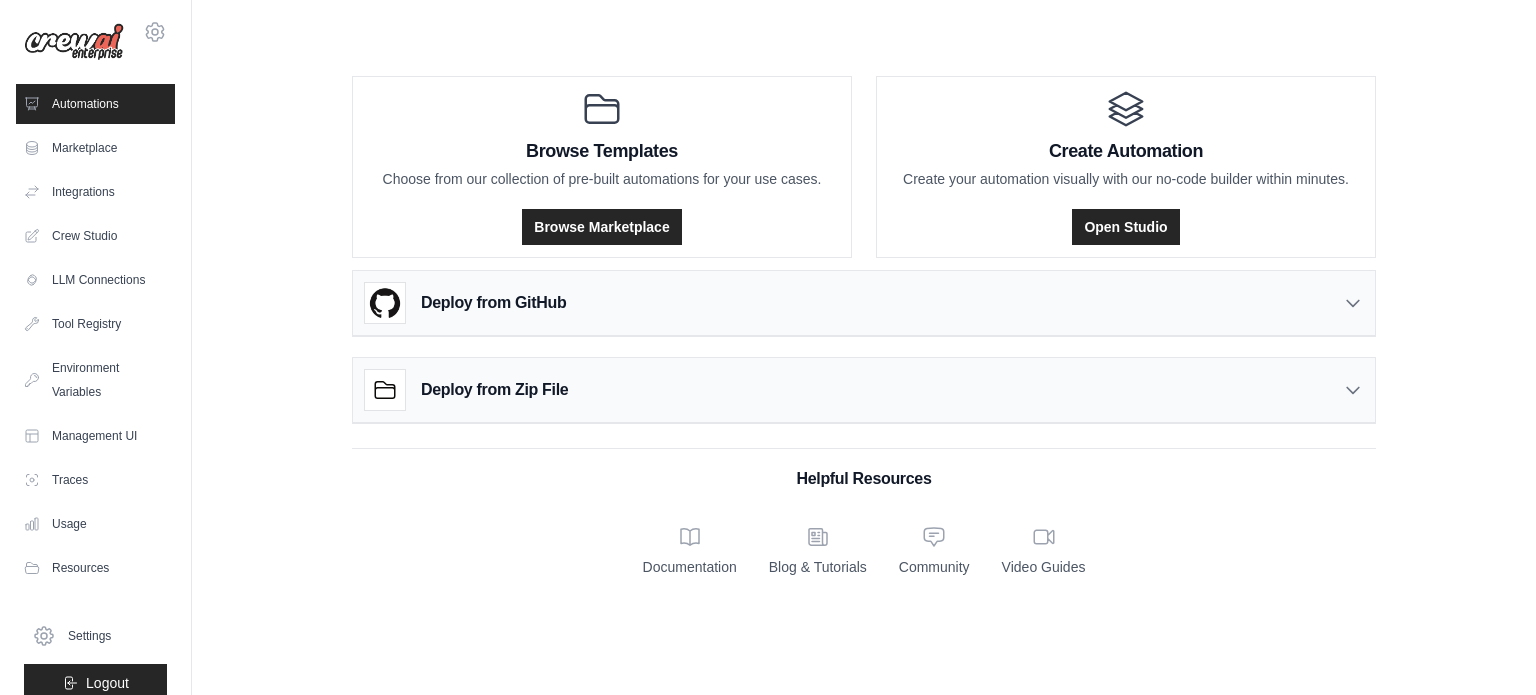 click 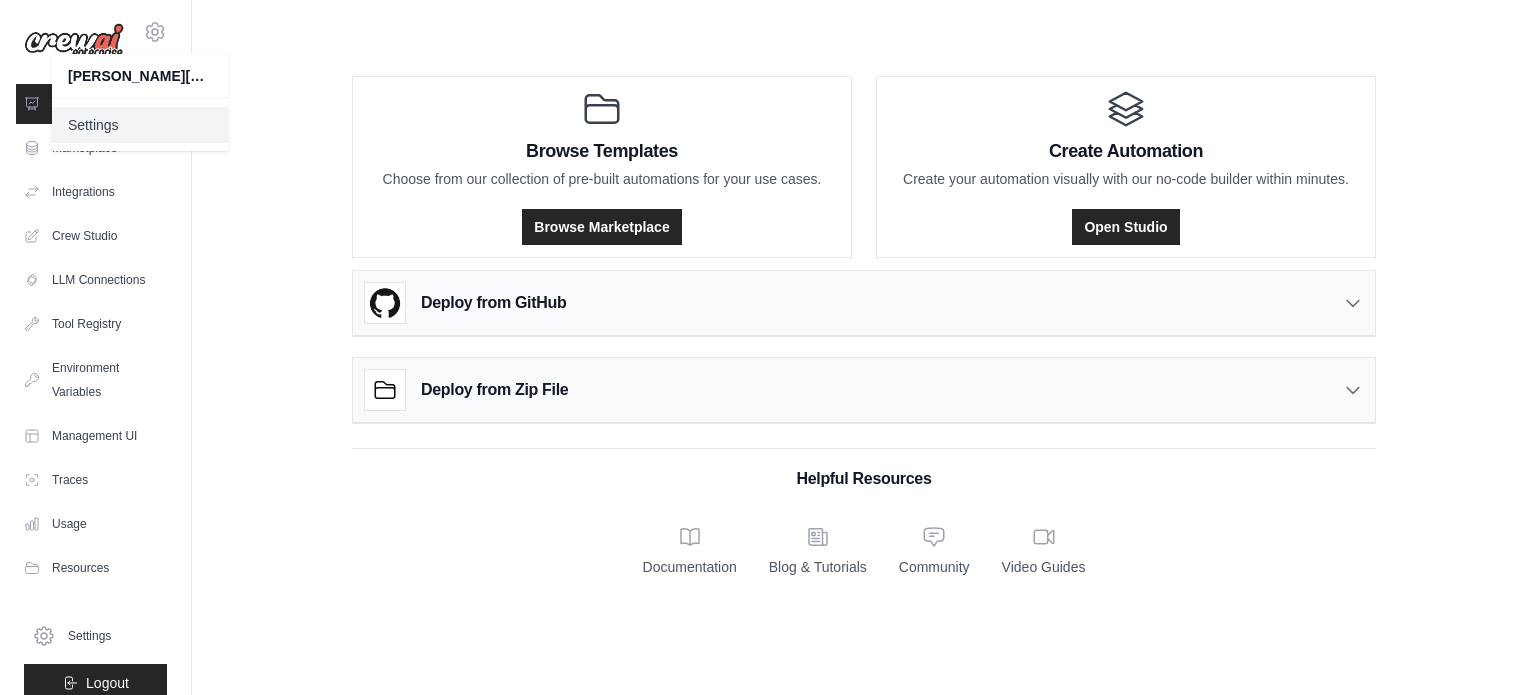 click on "Settings" at bounding box center (140, 125) 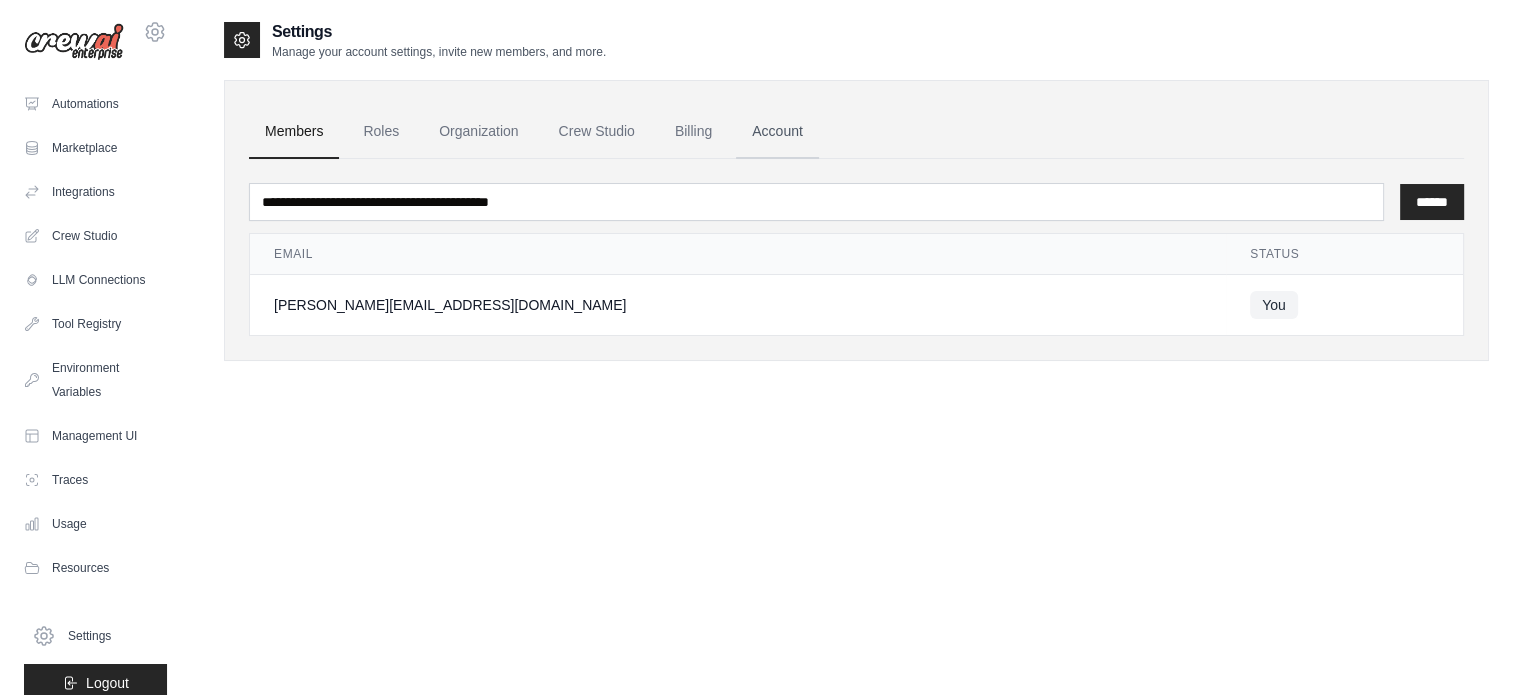 click on "Account" at bounding box center [777, 132] 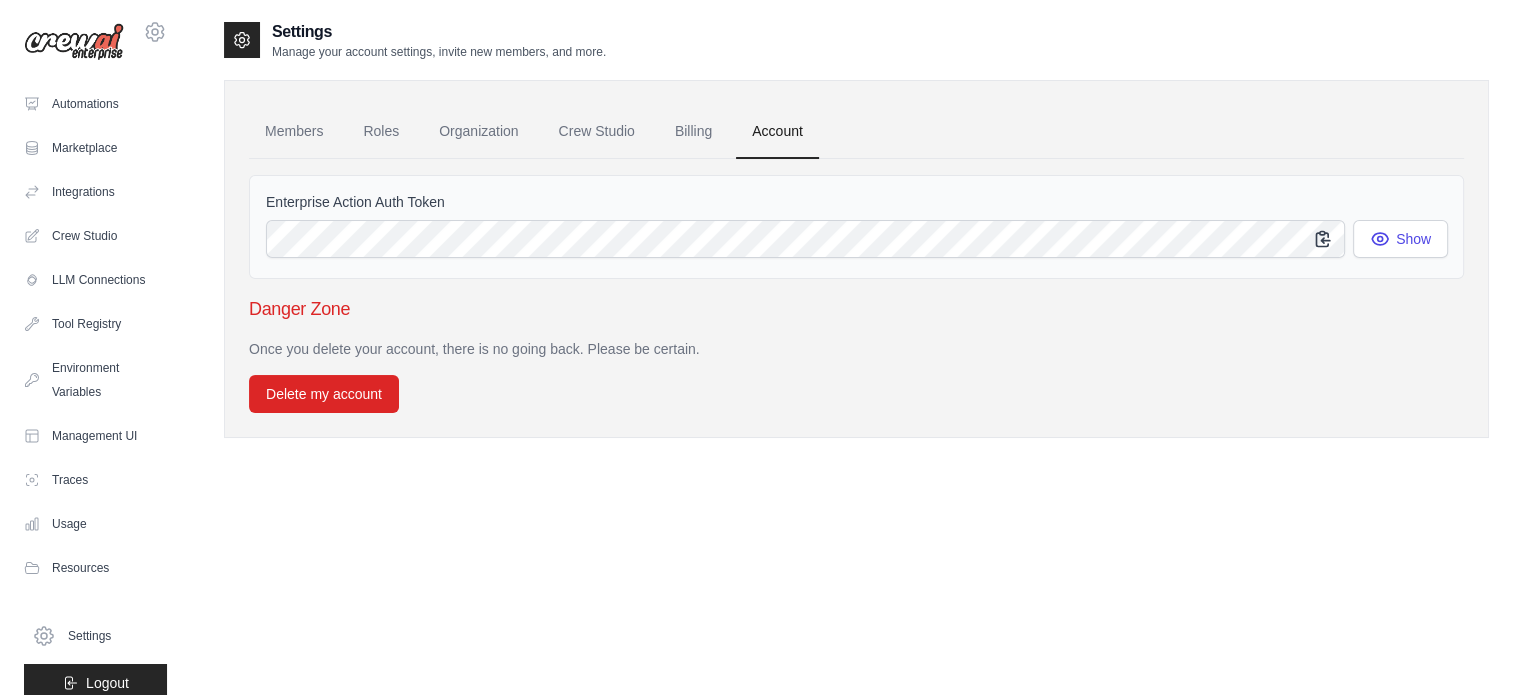 click 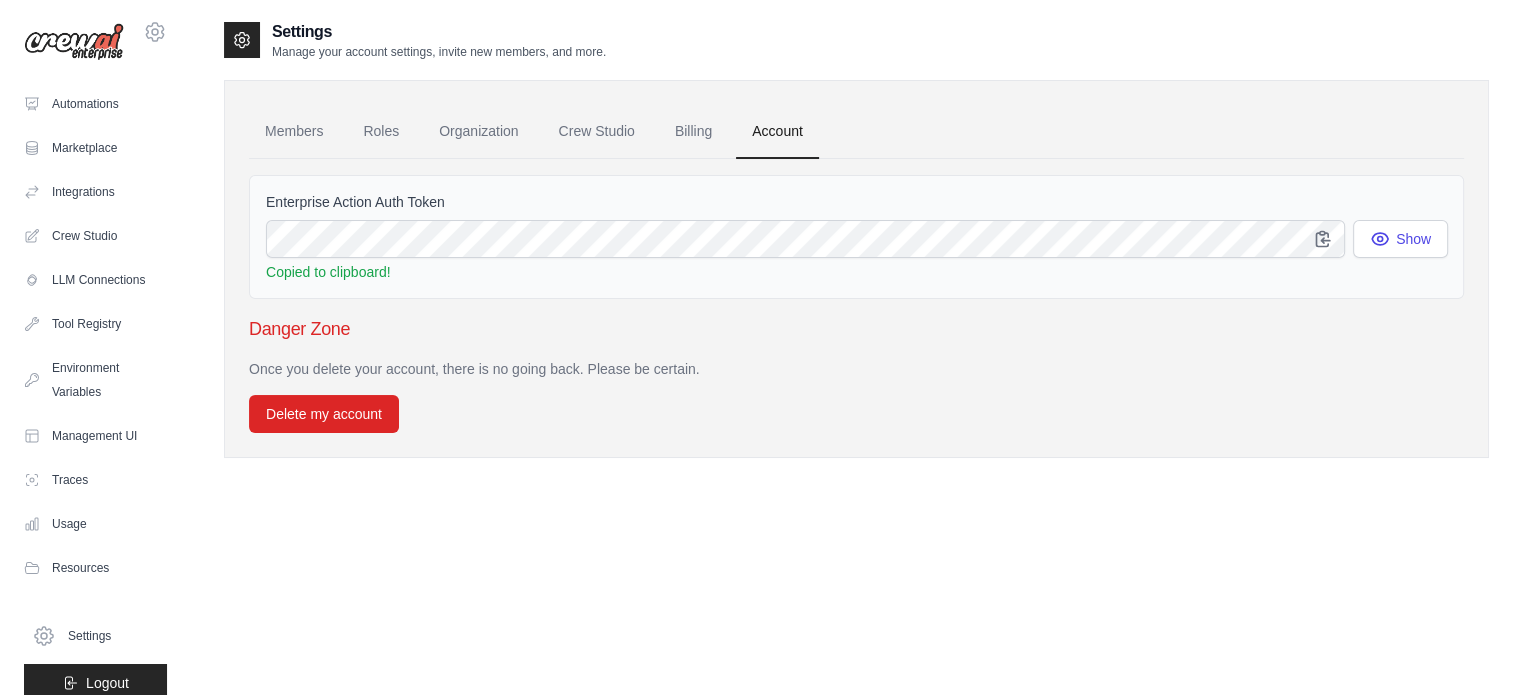 type 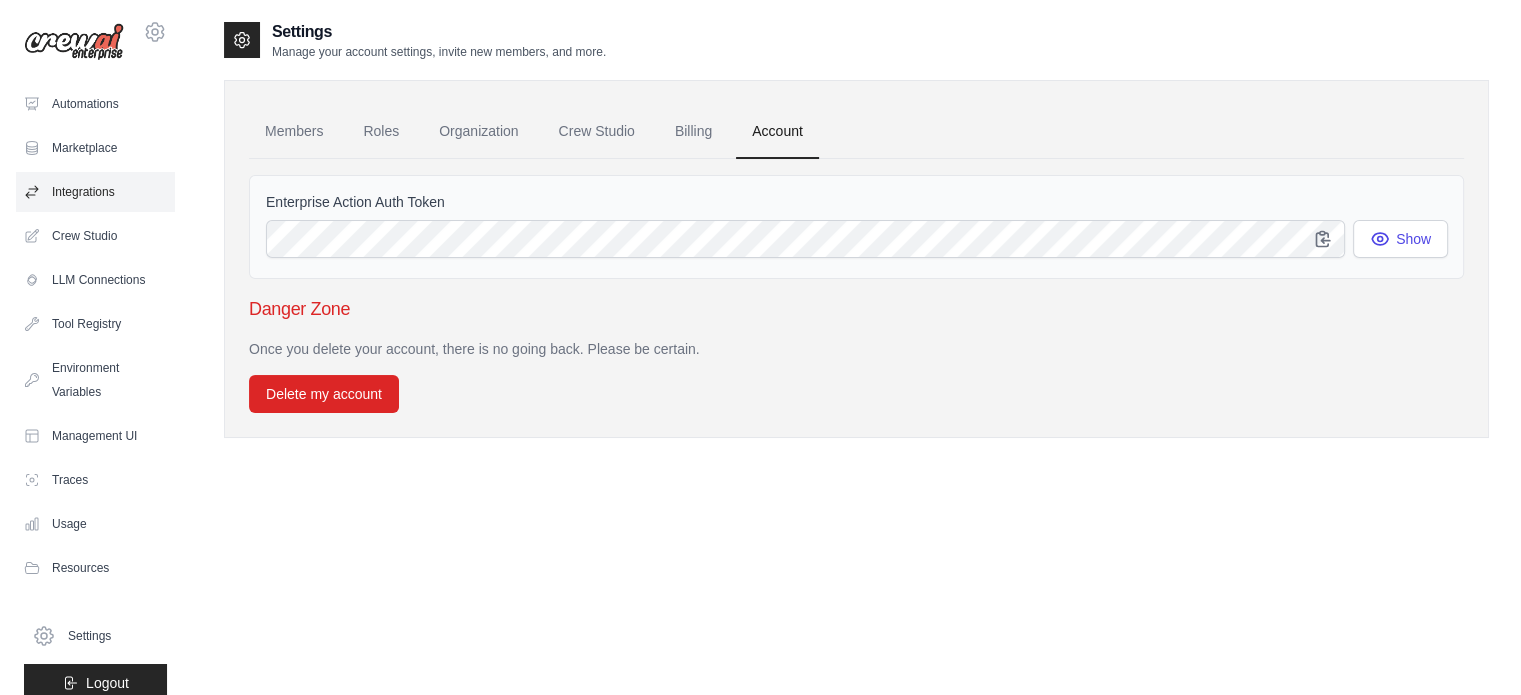 click on "Integrations" at bounding box center [95, 192] 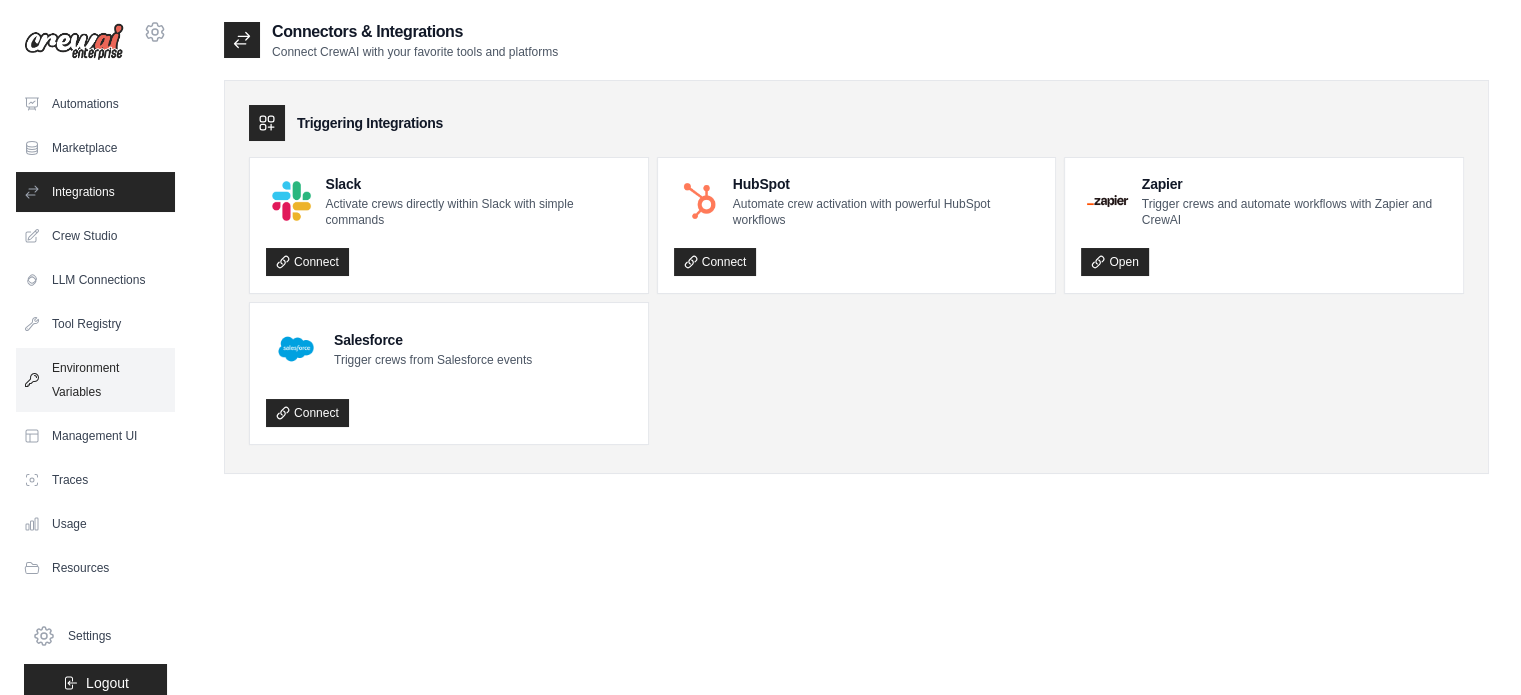 click on "Environment Variables" at bounding box center (95, 380) 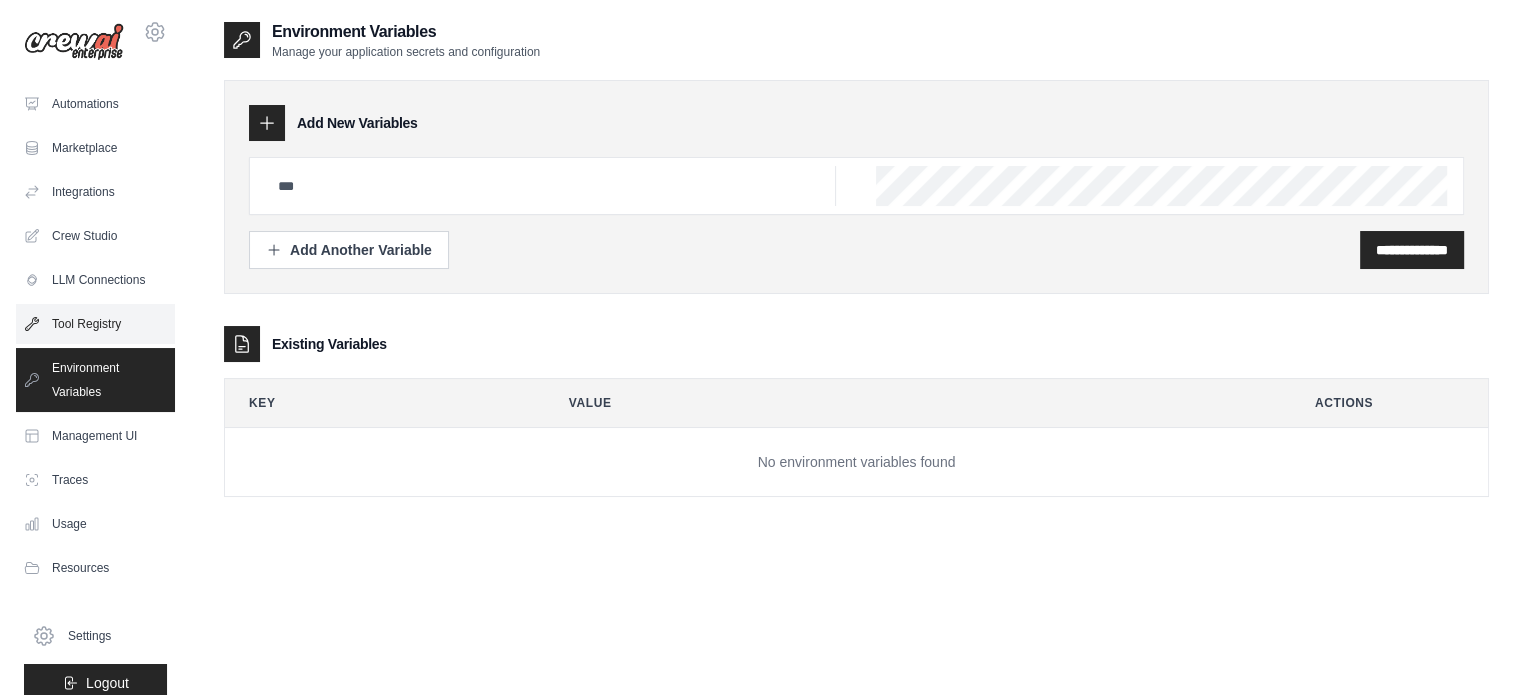 click on "Tool Registry" at bounding box center [95, 324] 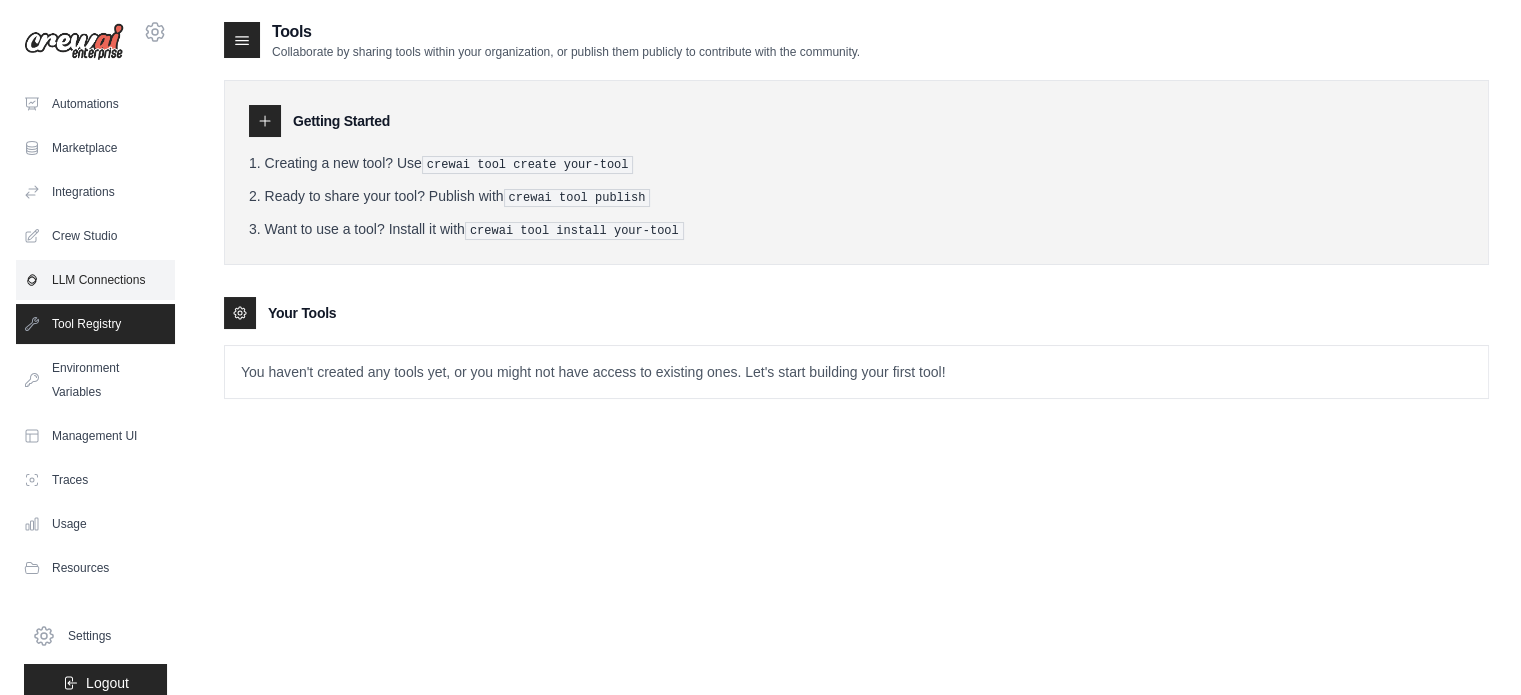 click on "LLM Connections" at bounding box center [95, 280] 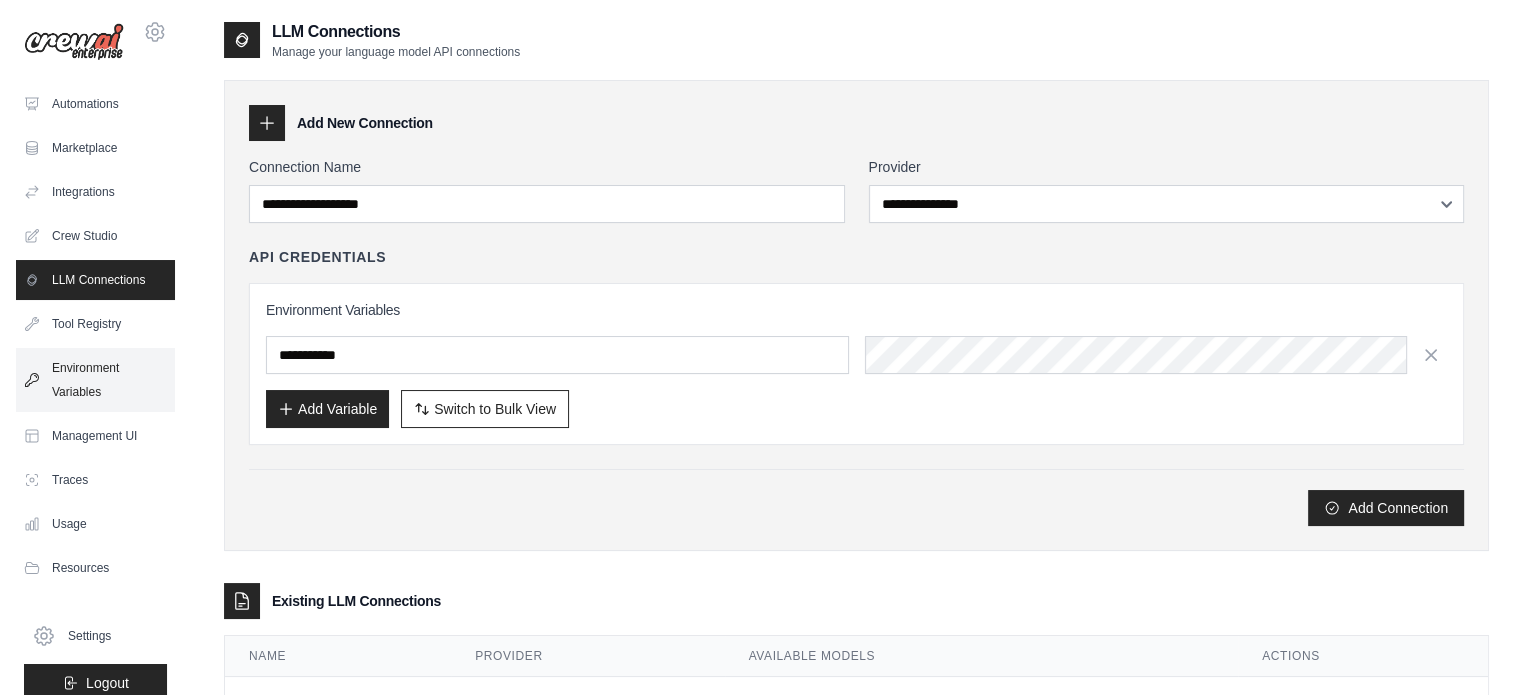 click on "Environment Variables" at bounding box center (95, 380) 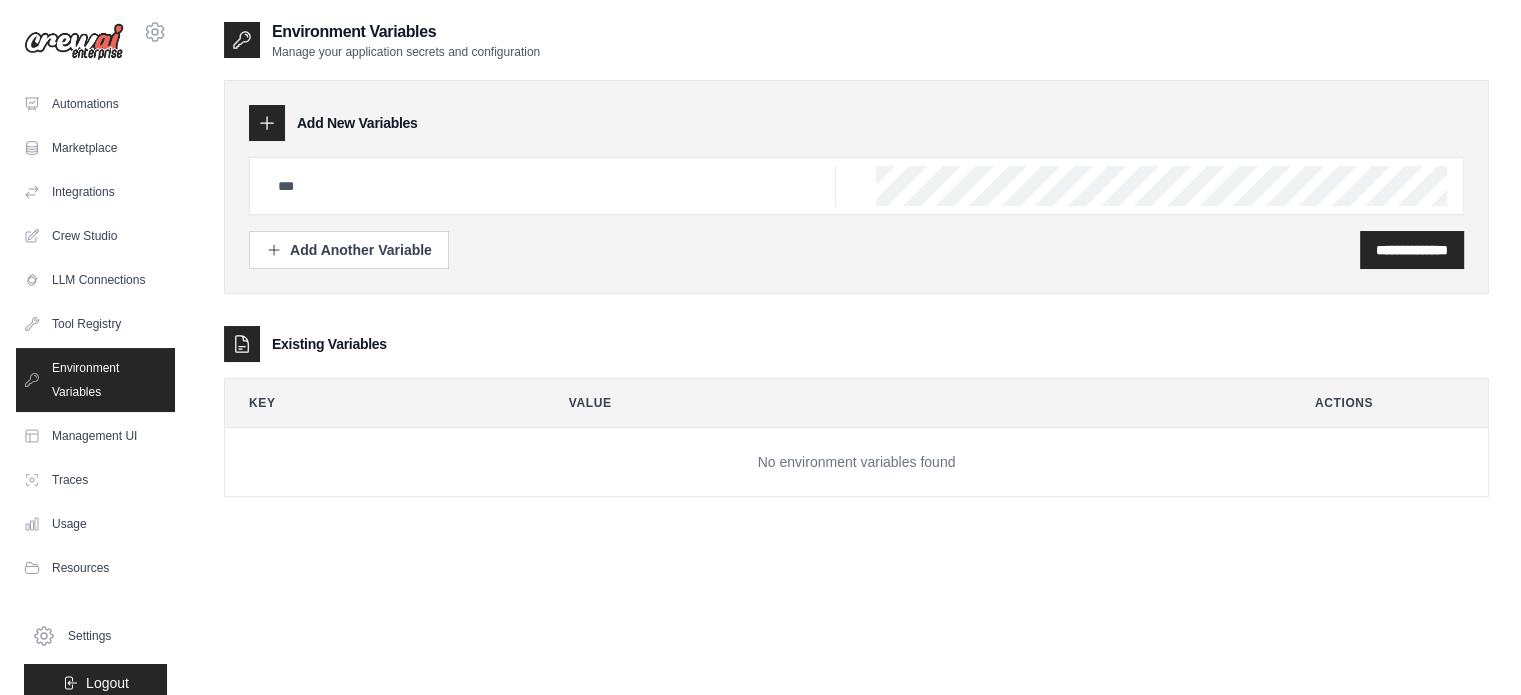 scroll, scrollTop: 22, scrollLeft: 0, axis: vertical 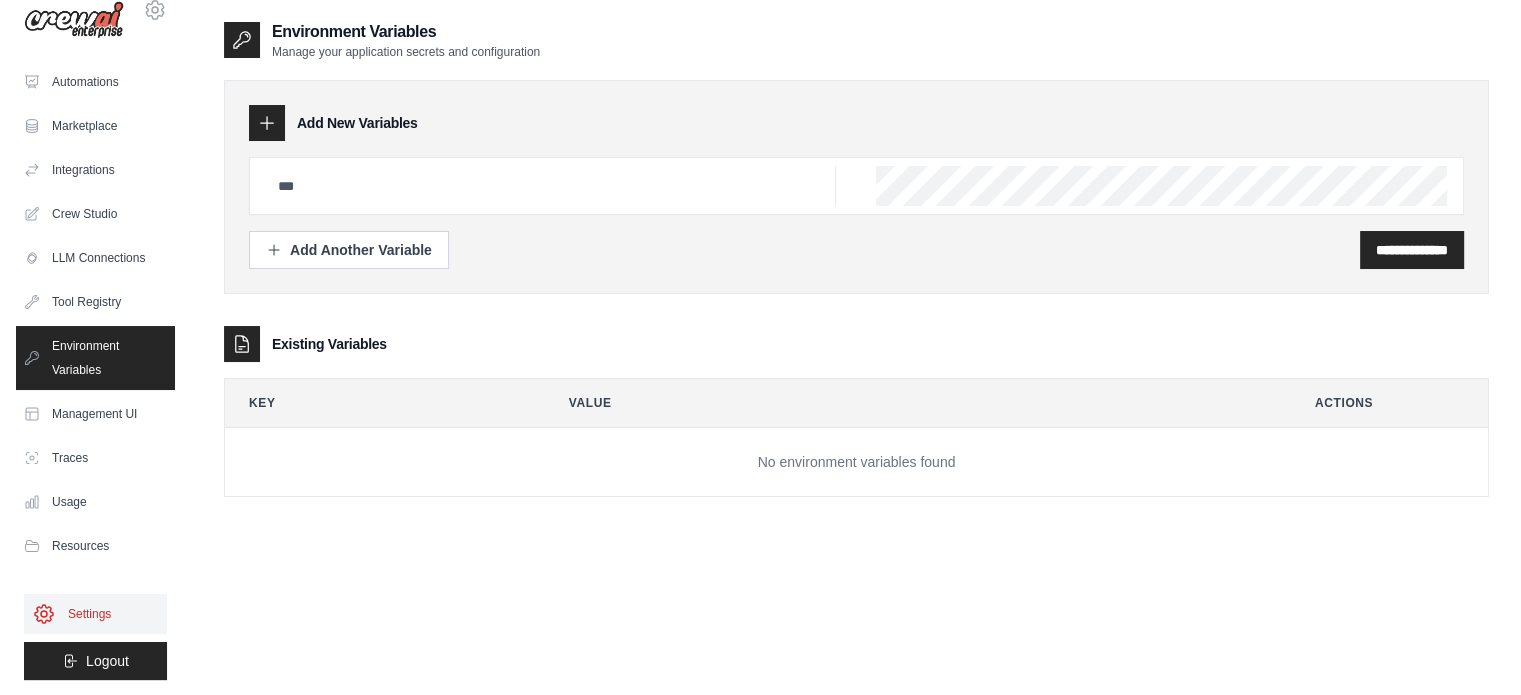 click on "Settings" at bounding box center (95, 614) 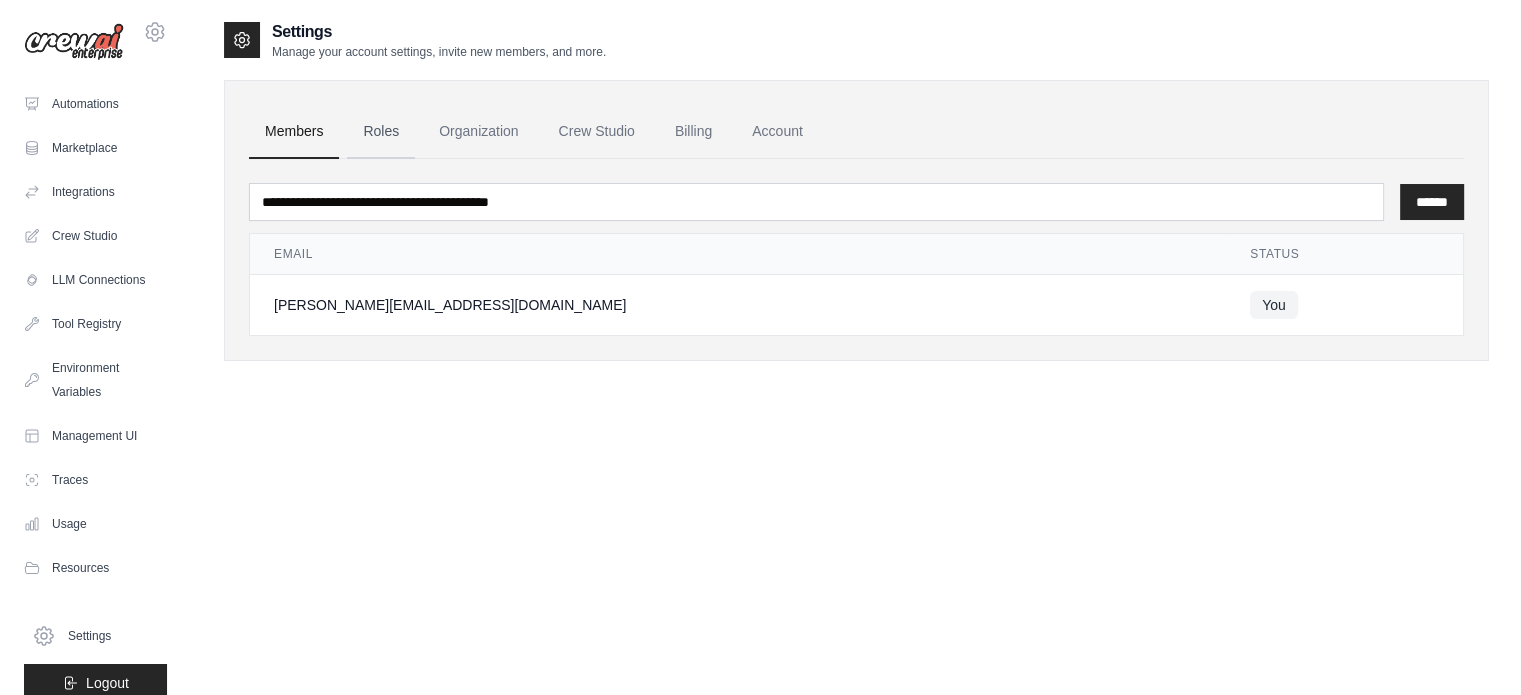 click on "Roles" at bounding box center [381, 132] 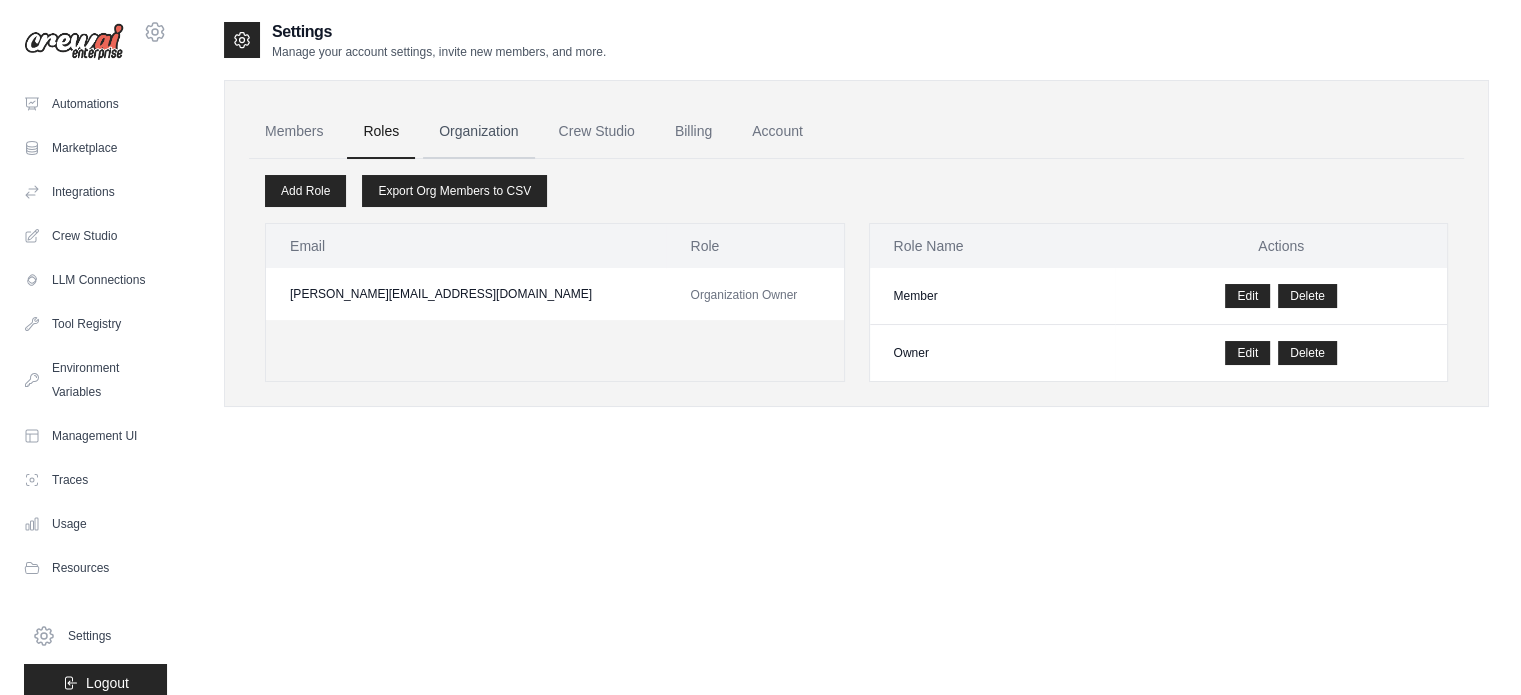 click on "Organization" at bounding box center (478, 132) 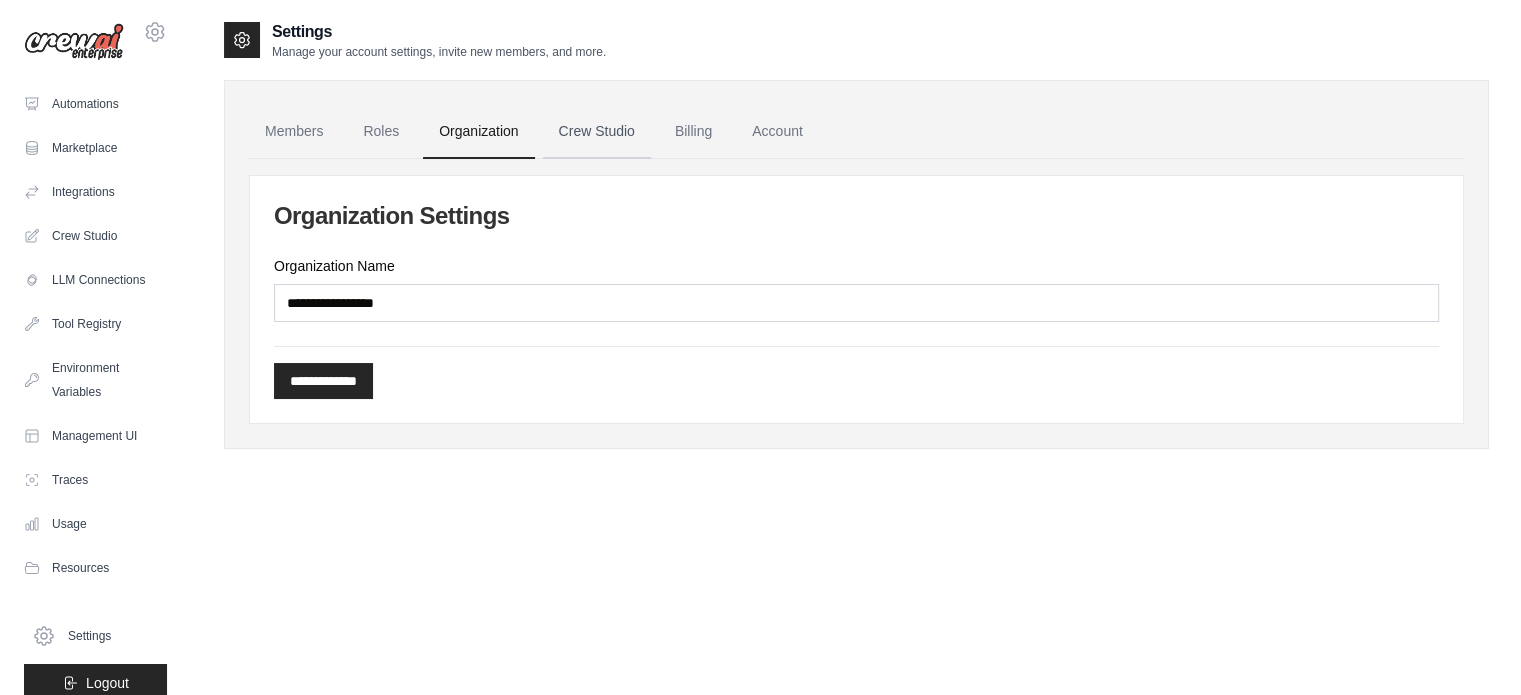 click on "Crew Studio" at bounding box center [597, 132] 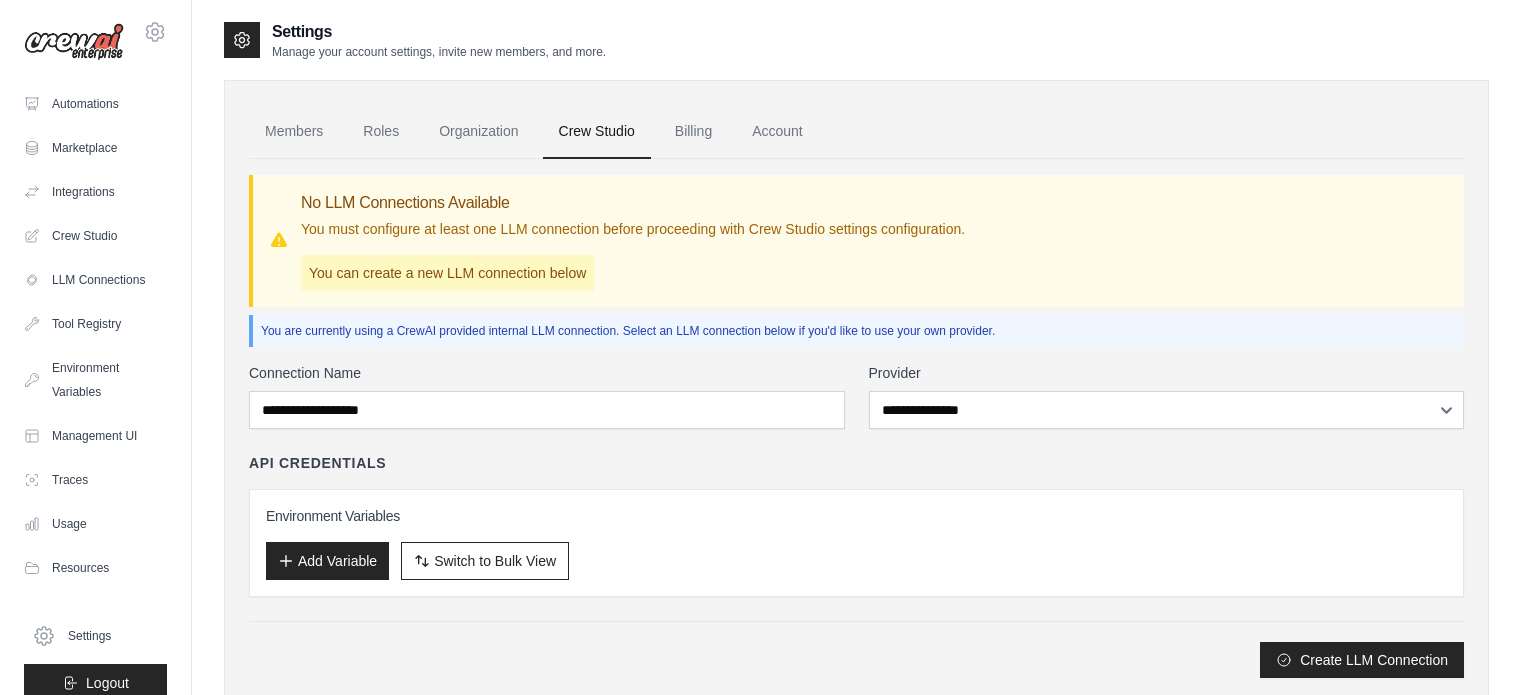 scroll, scrollTop: 0, scrollLeft: 0, axis: both 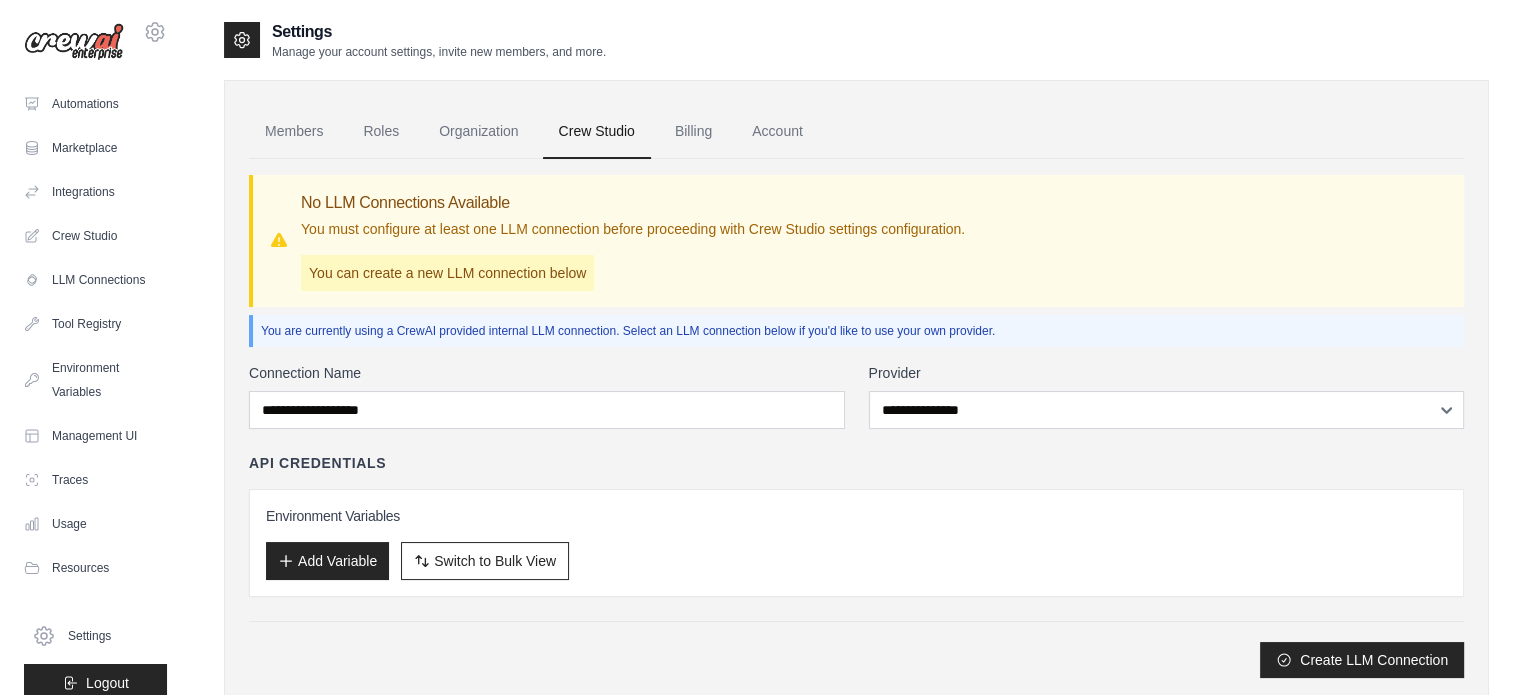 click on "Billing" at bounding box center (693, 132) 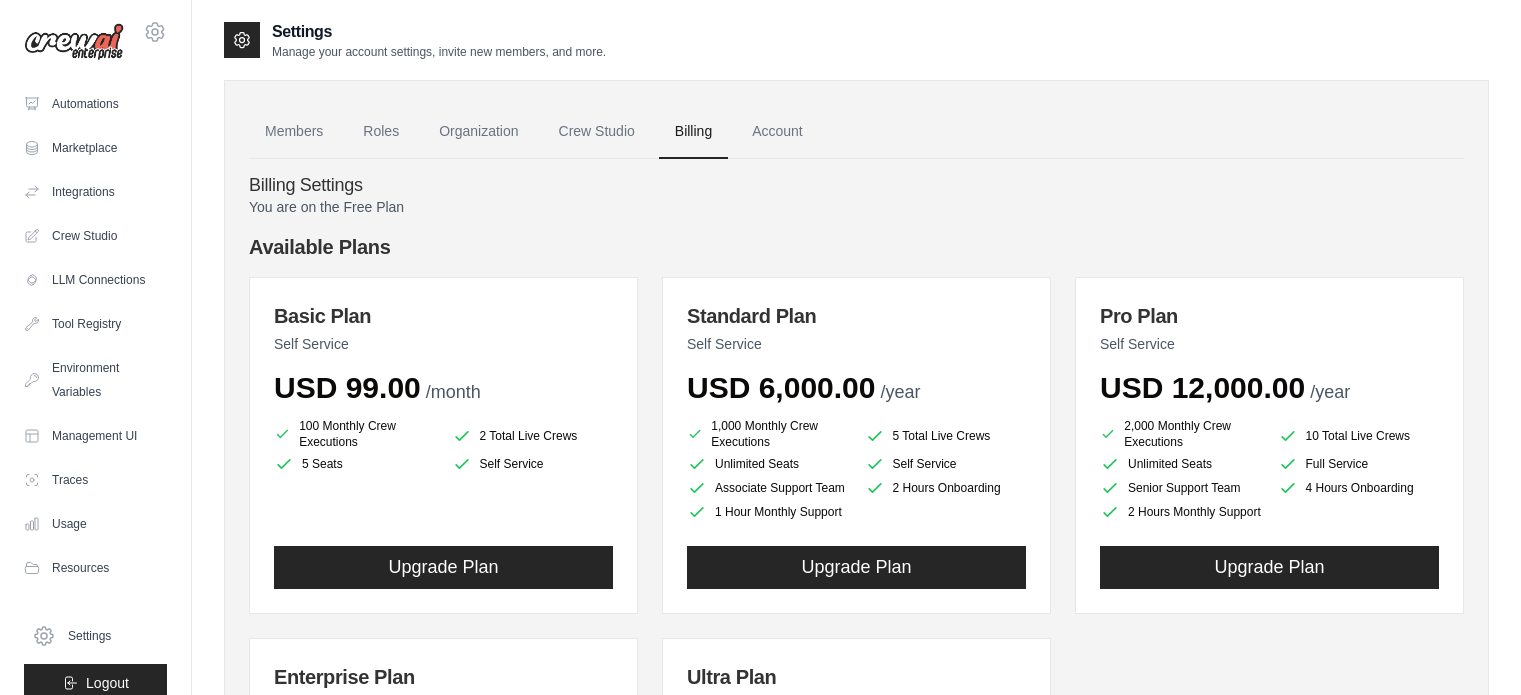 scroll, scrollTop: 0, scrollLeft: 0, axis: both 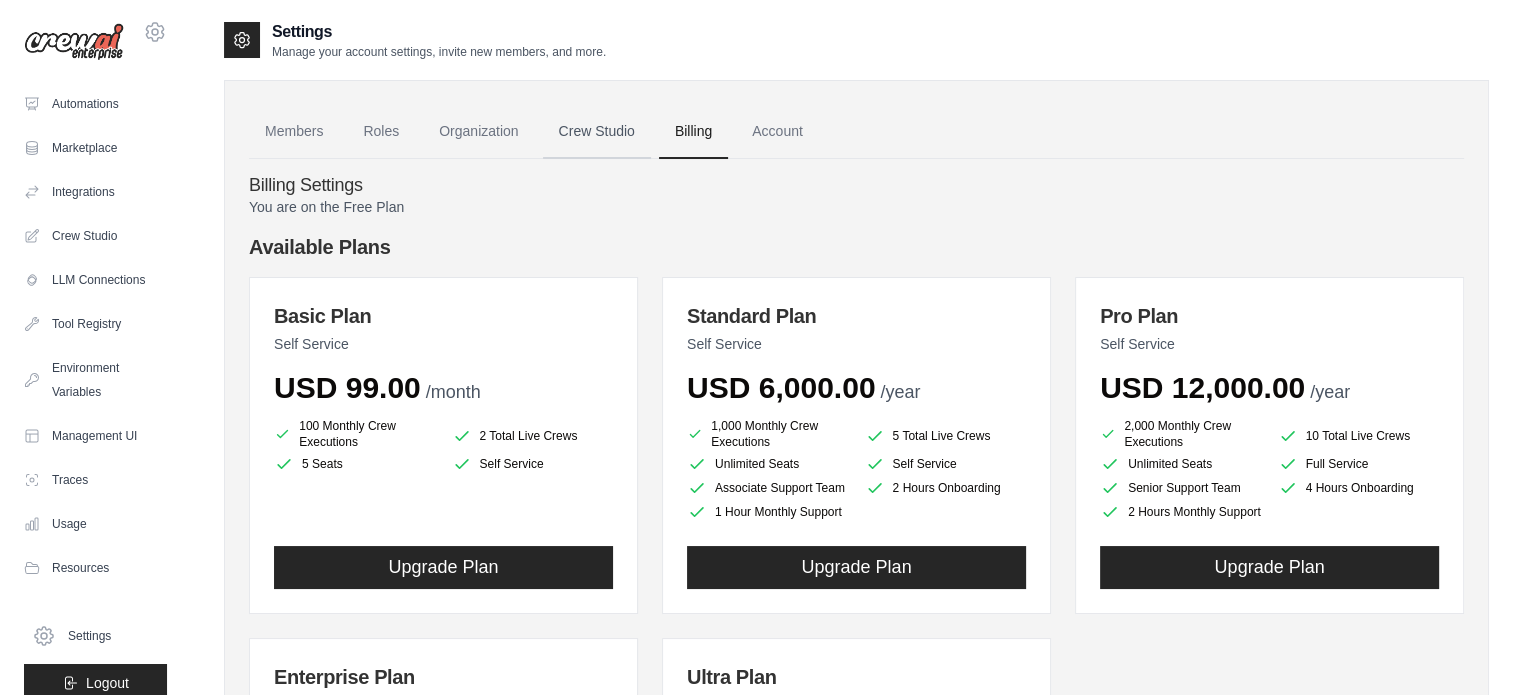 click on "Crew Studio" at bounding box center [597, 132] 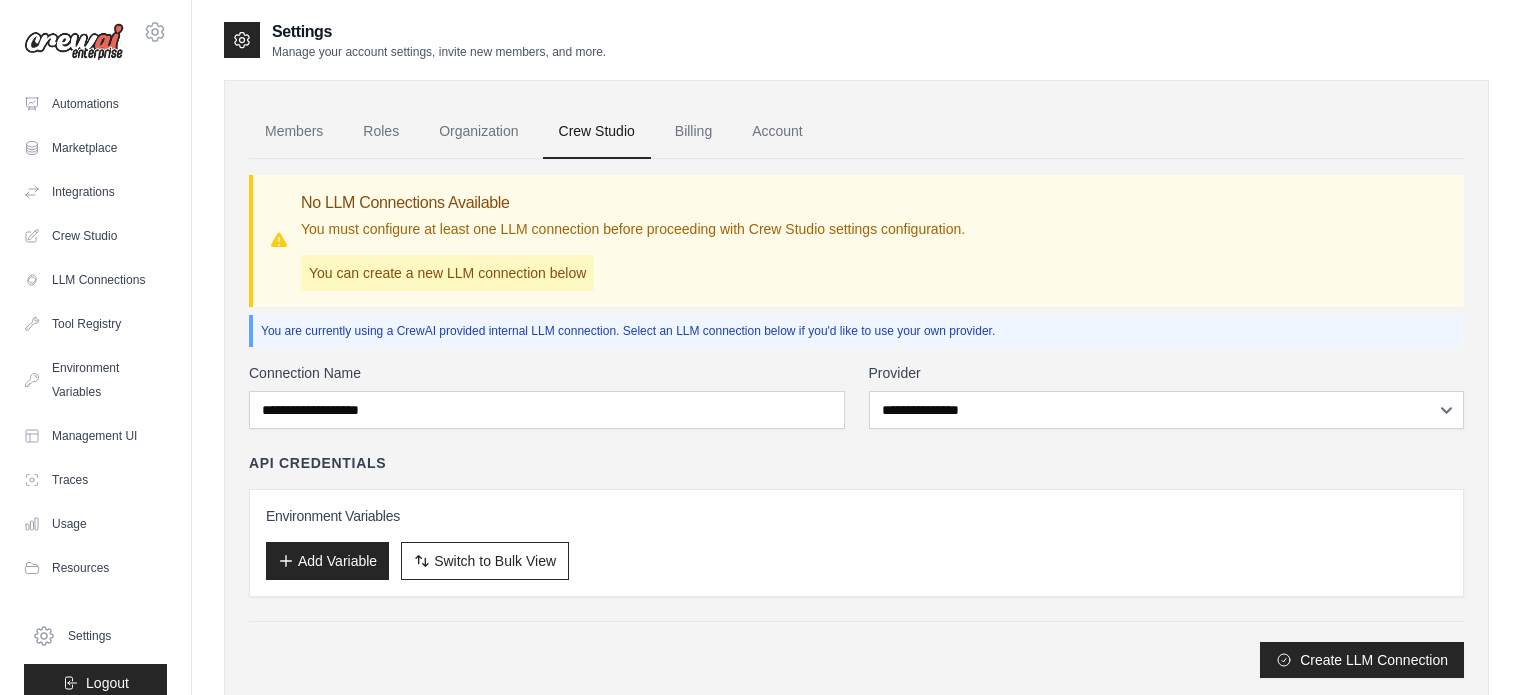 scroll, scrollTop: 0, scrollLeft: 0, axis: both 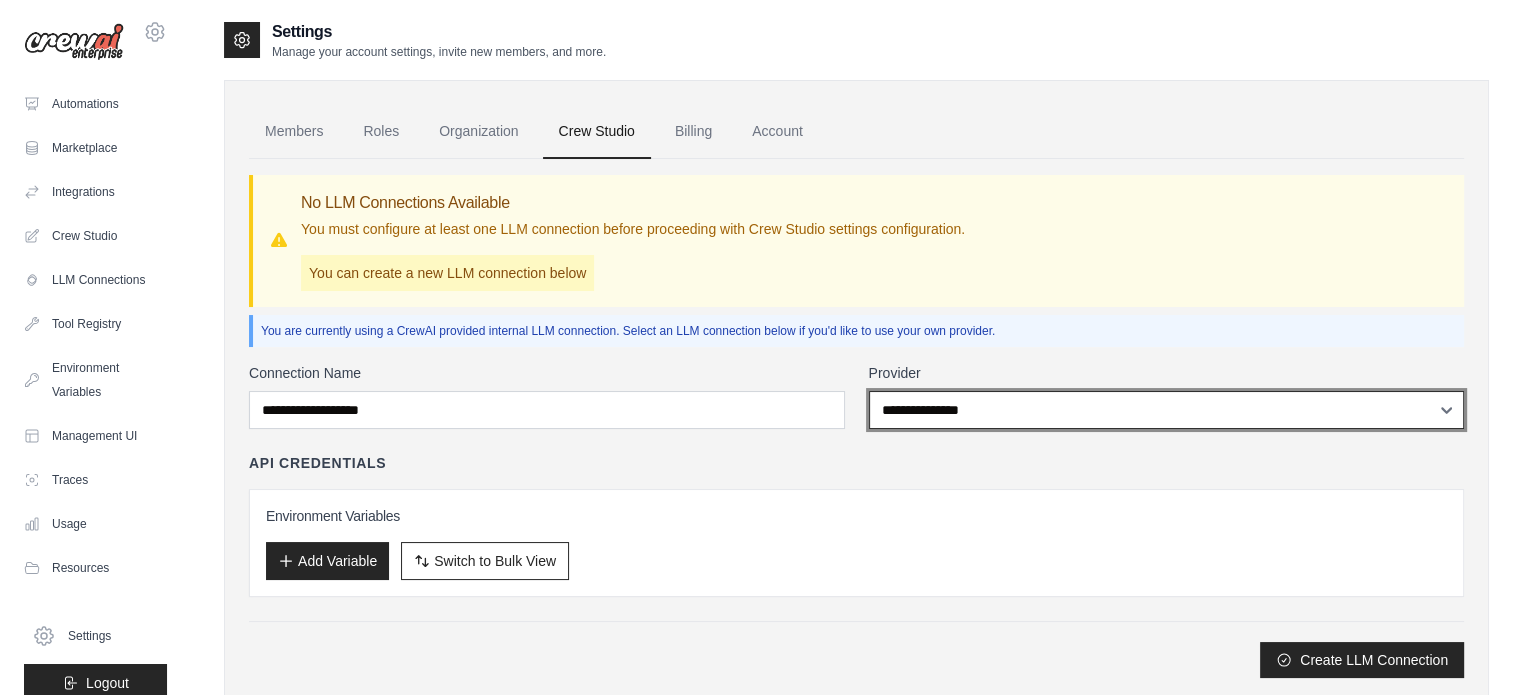 click on "**********" at bounding box center [1167, 410] 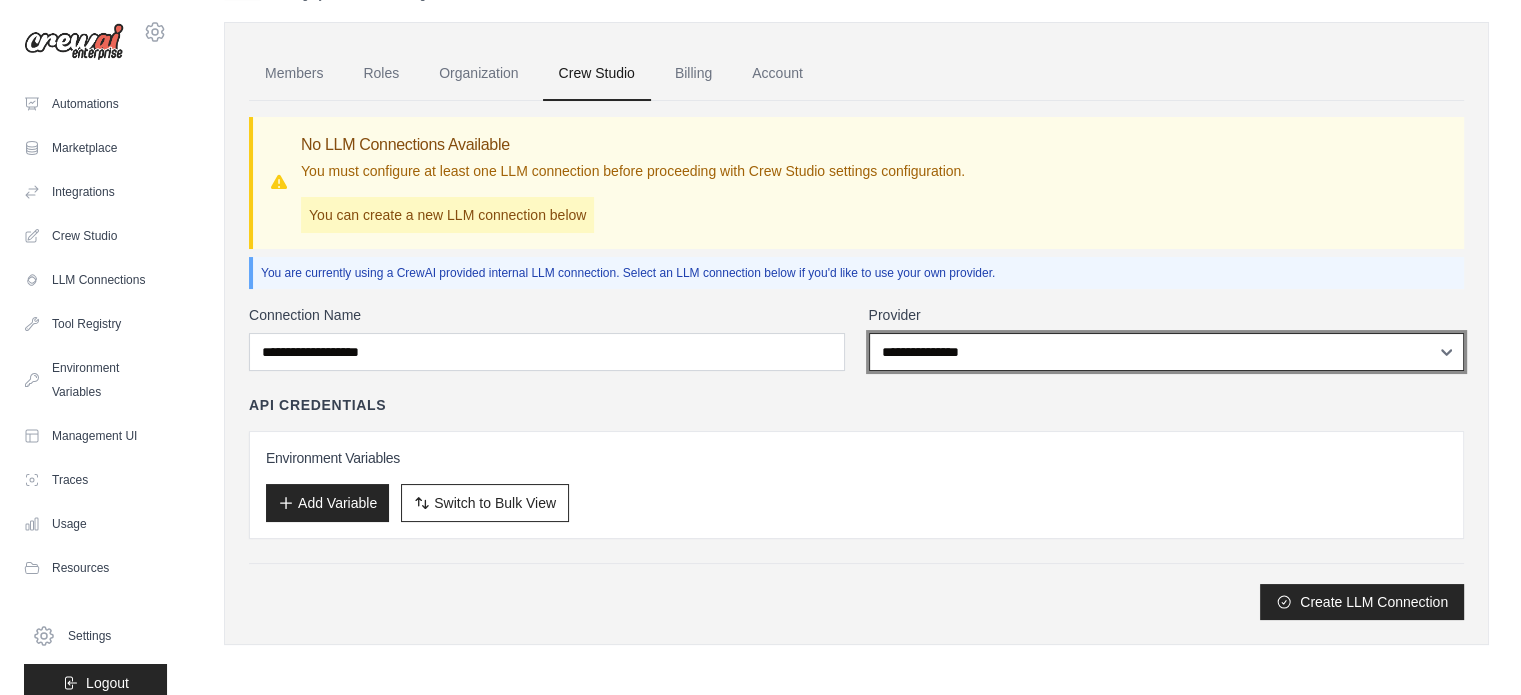 click on "**********" at bounding box center (1167, 352) 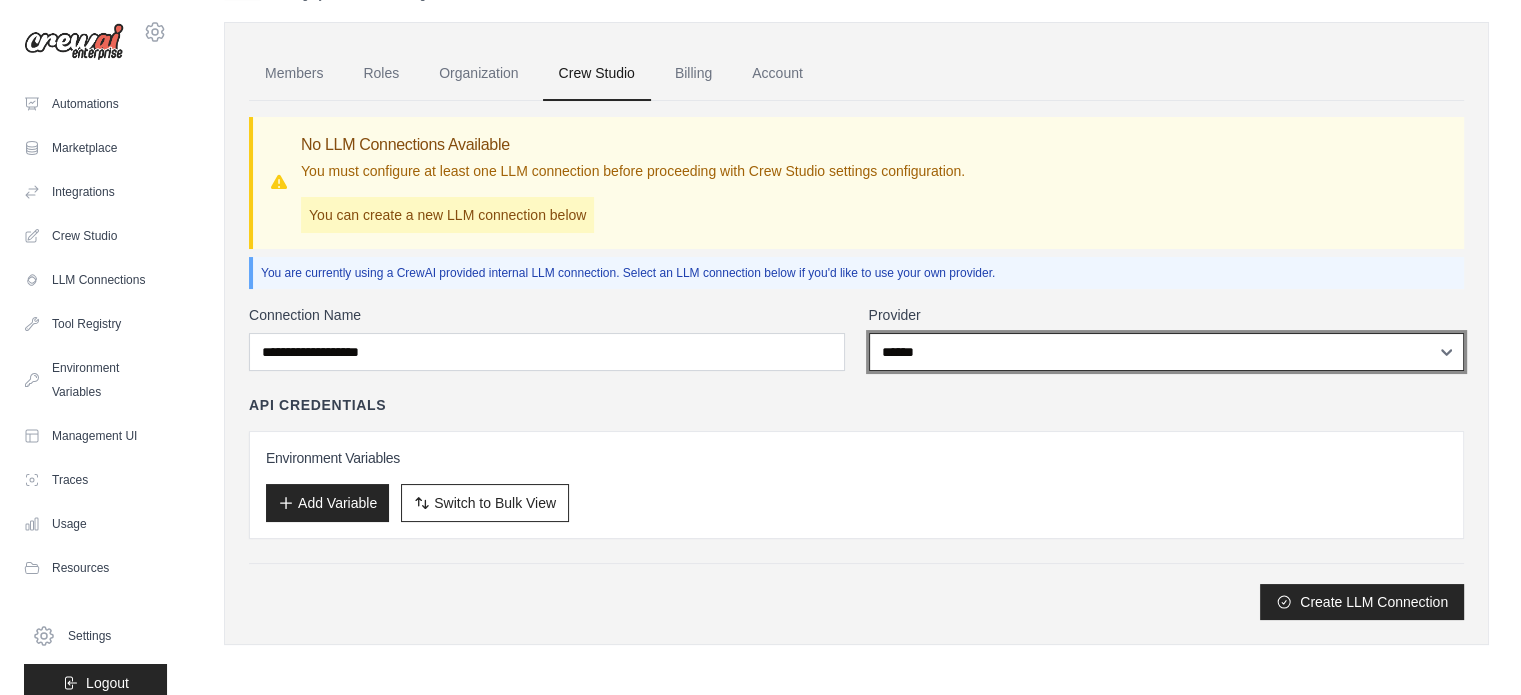 click on "**********" at bounding box center [1167, 352] 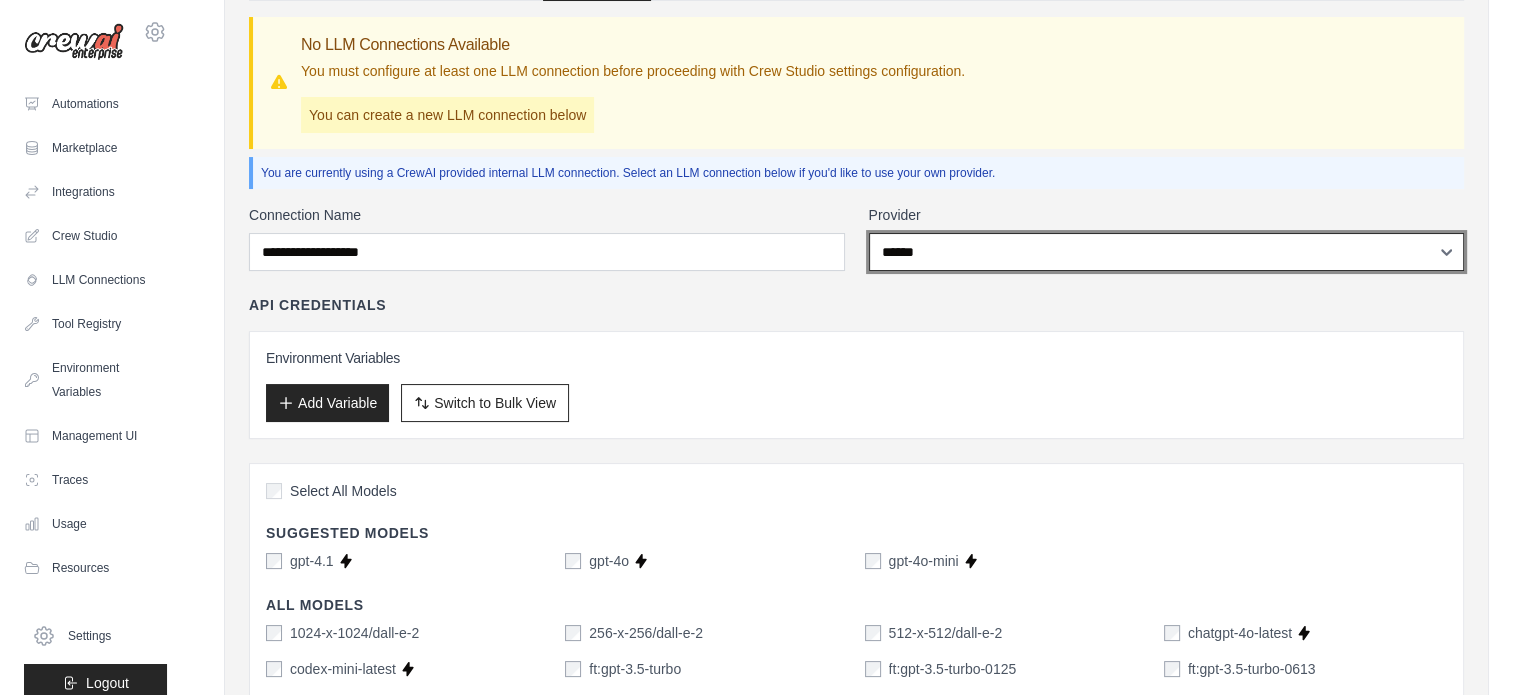 scroll, scrollTop: 358, scrollLeft: 0, axis: vertical 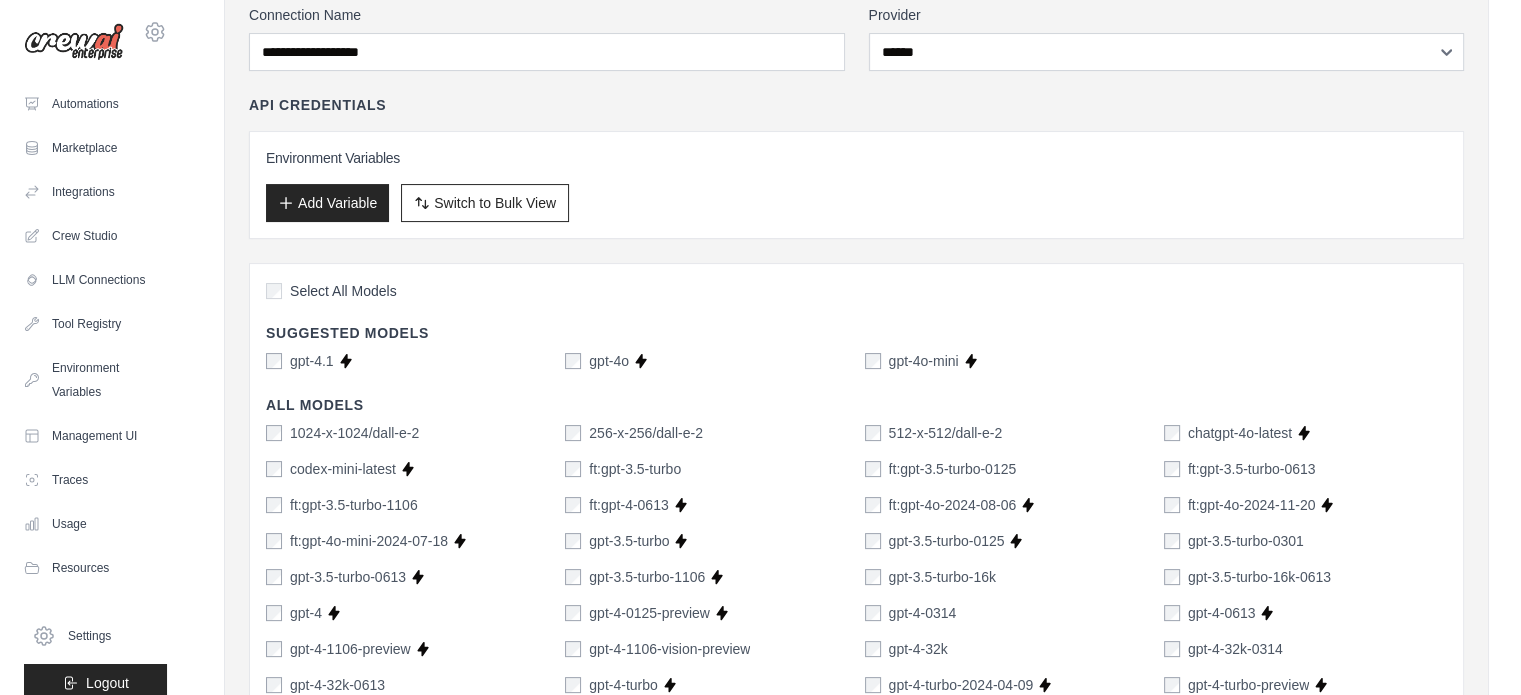 click on "gpt-4o-mini" at bounding box center [912, 361] 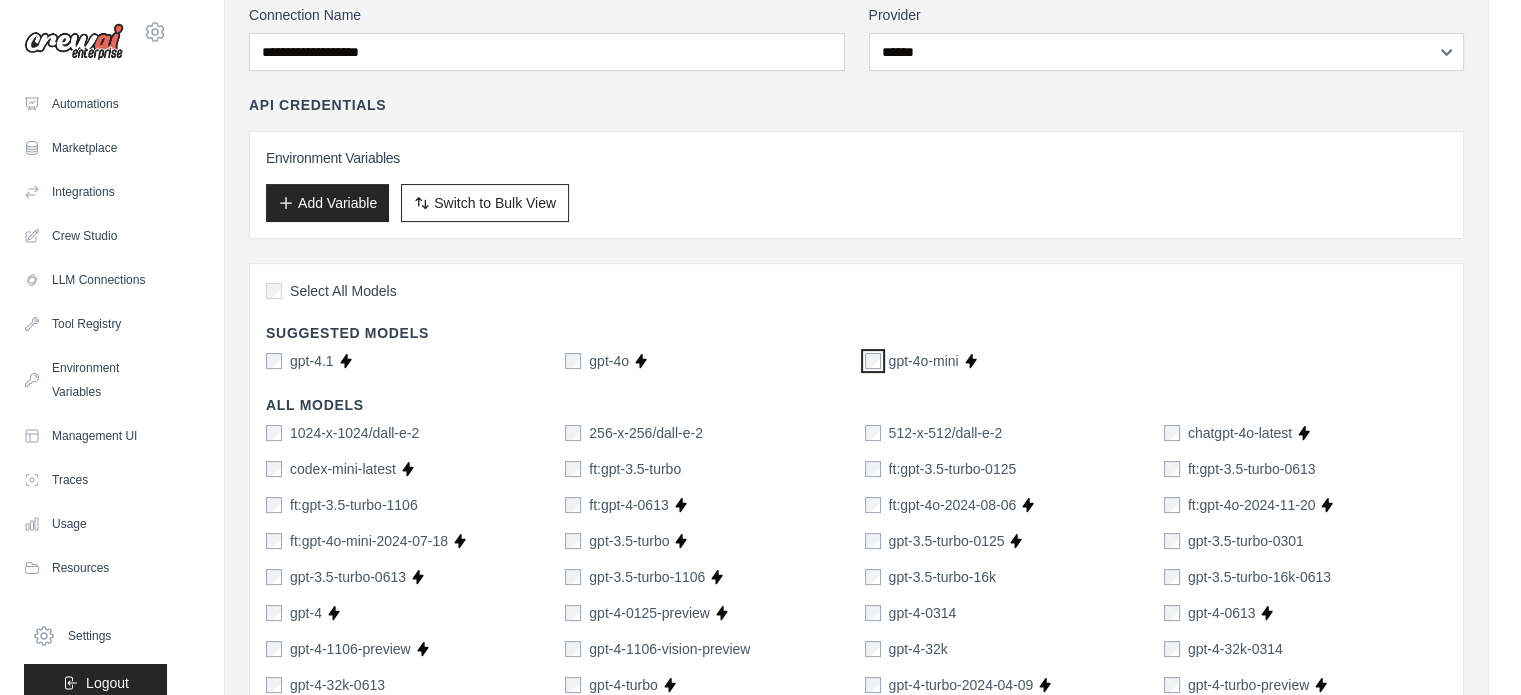 scroll, scrollTop: 158, scrollLeft: 0, axis: vertical 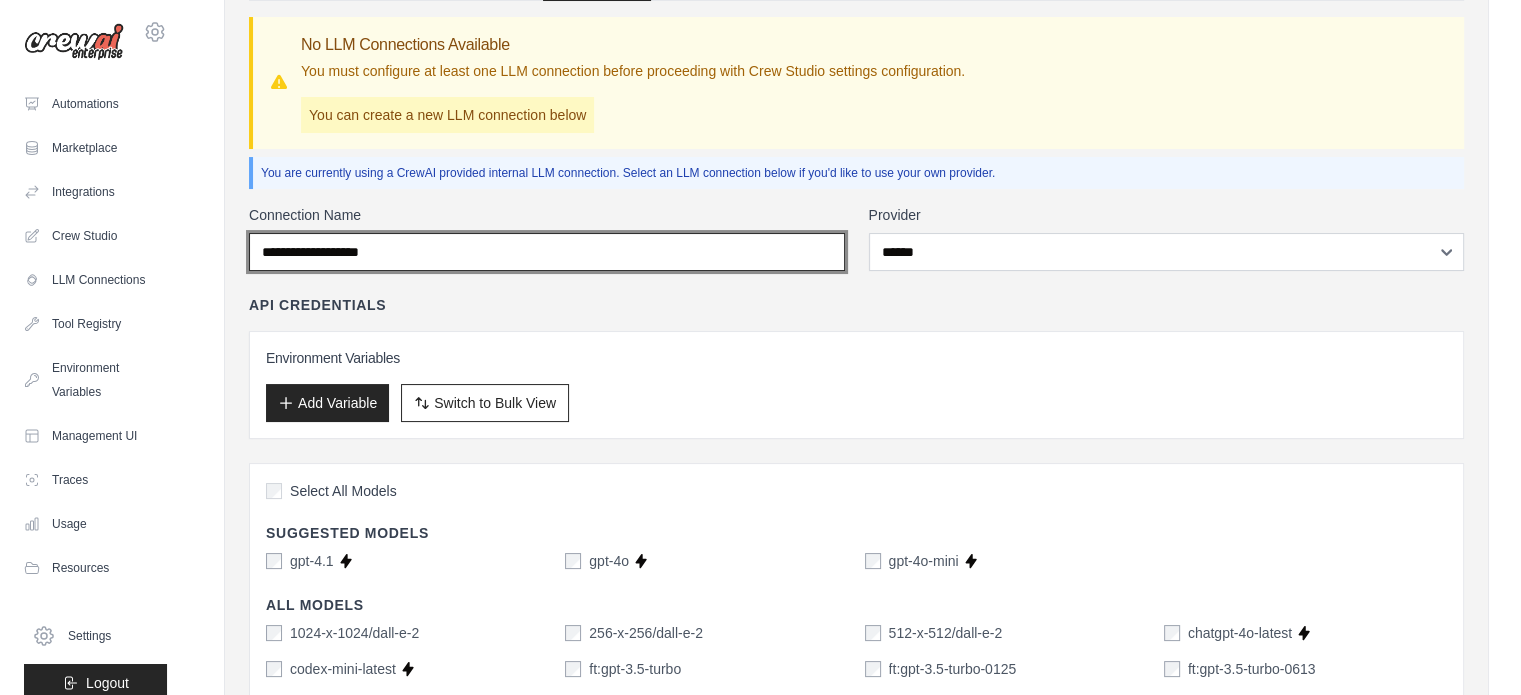 click on "Connection Name" at bounding box center [547, 252] 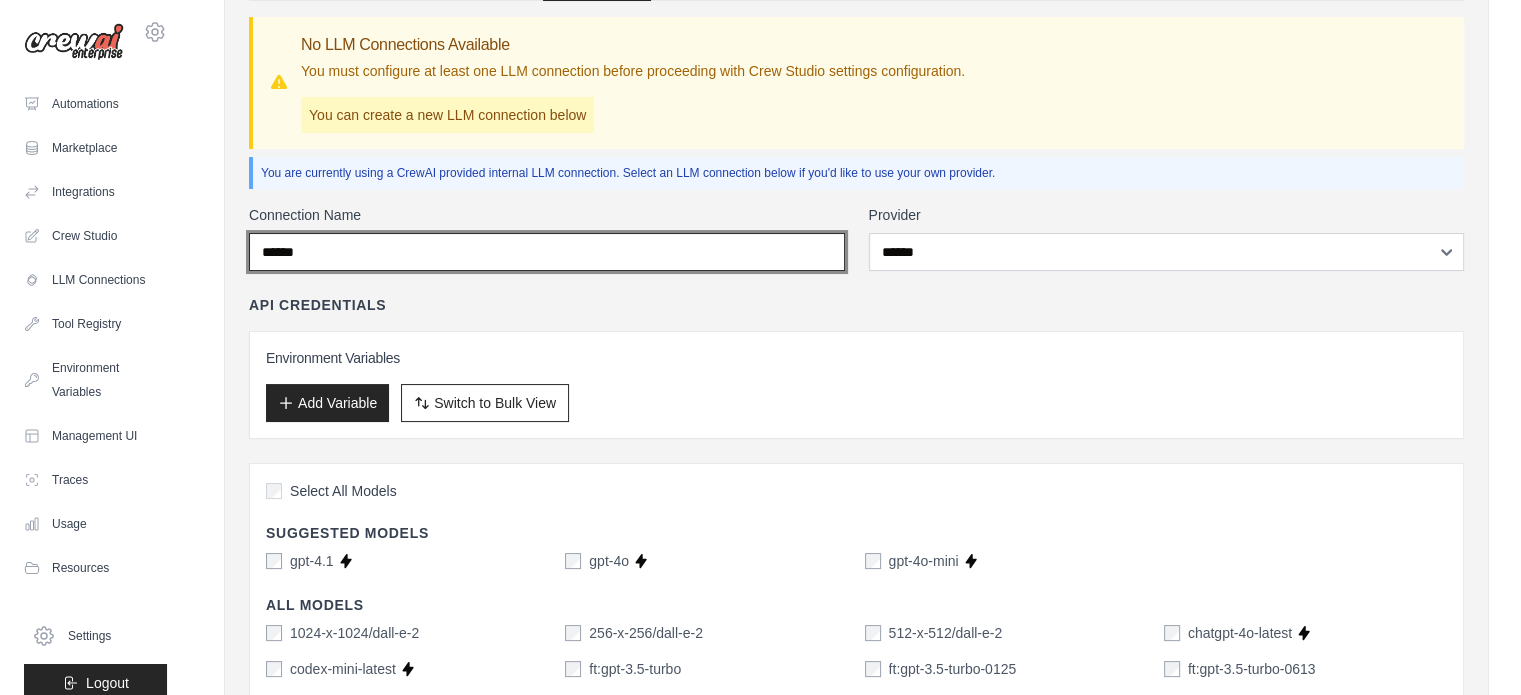 type on "******" 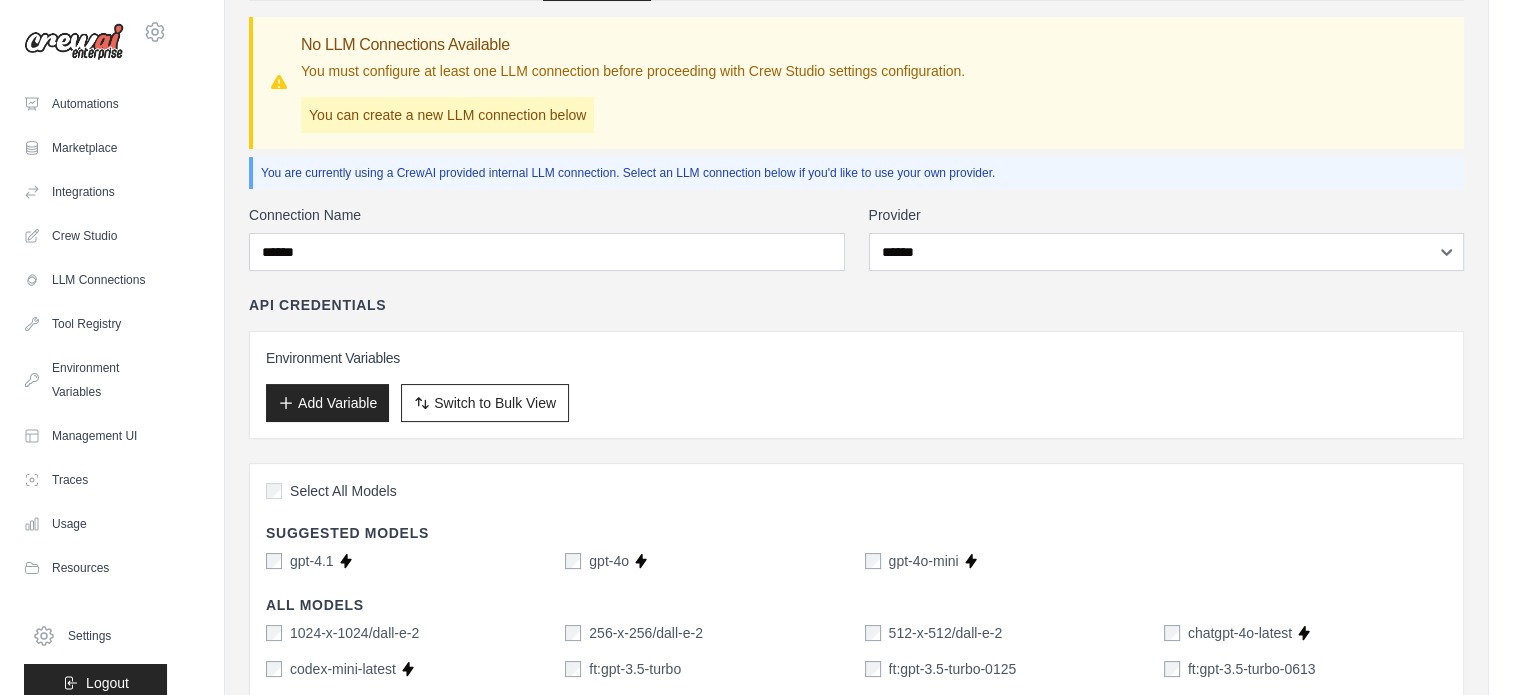 drag, startPoint x: 746, startPoint y: 421, endPoint x: 702, endPoint y: 409, distance: 45.607018 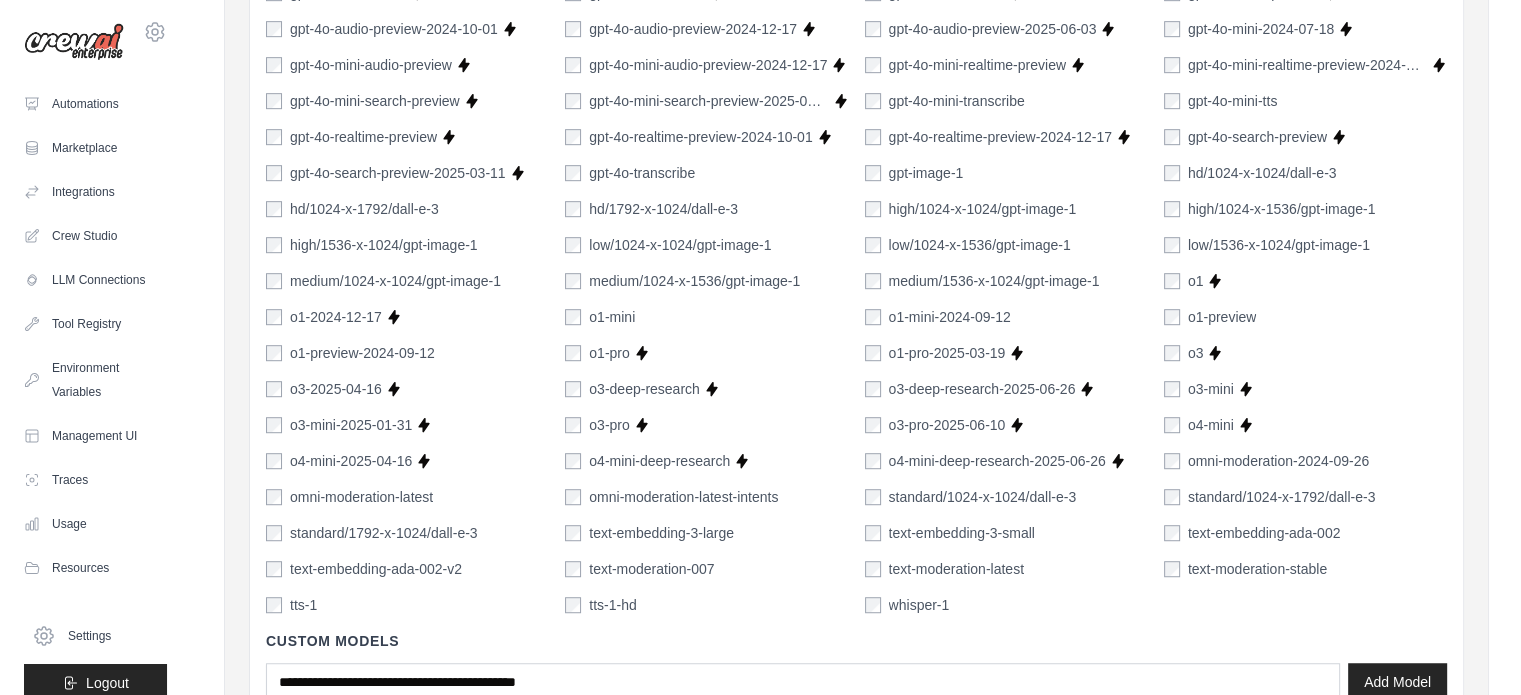 scroll, scrollTop: 1352, scrollLeft: 0, axis: vertical 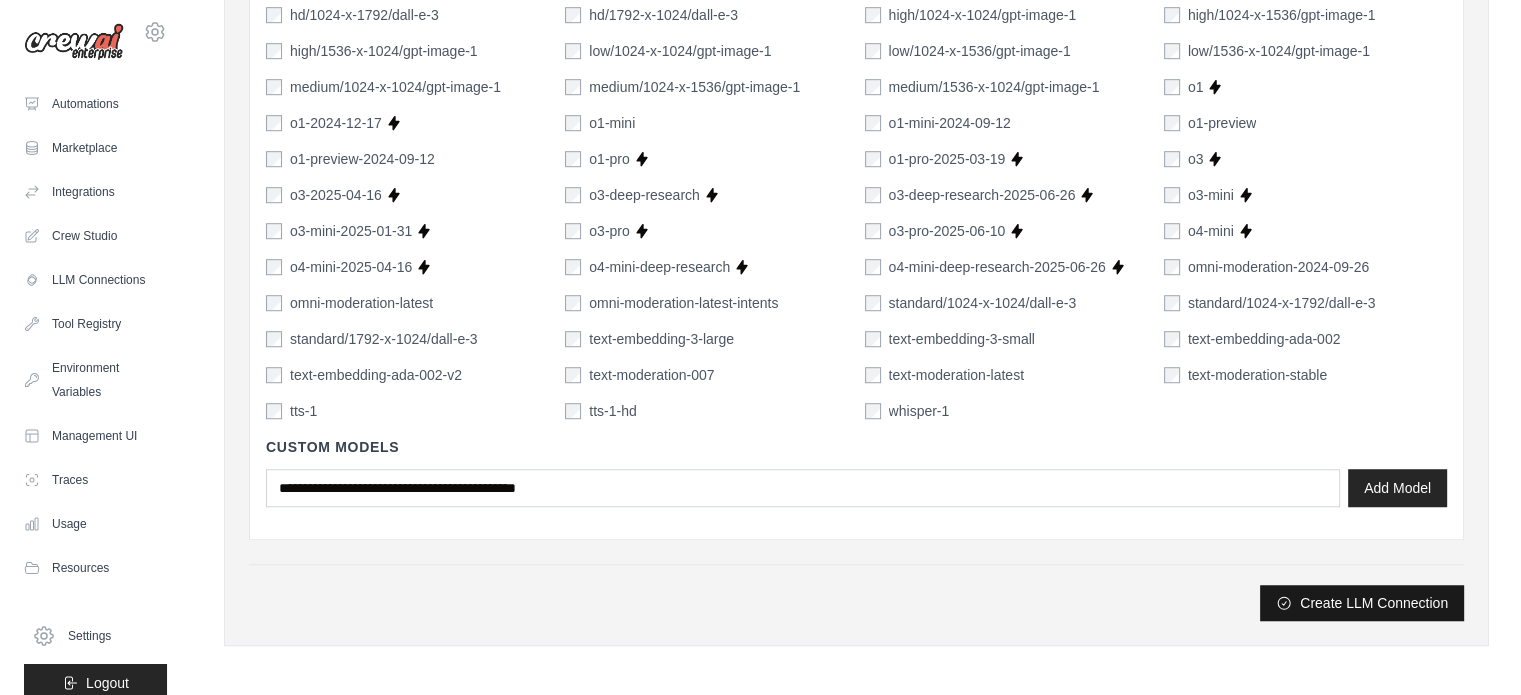 click on "Create LLM Connection" at bounding box center [1362, 603] 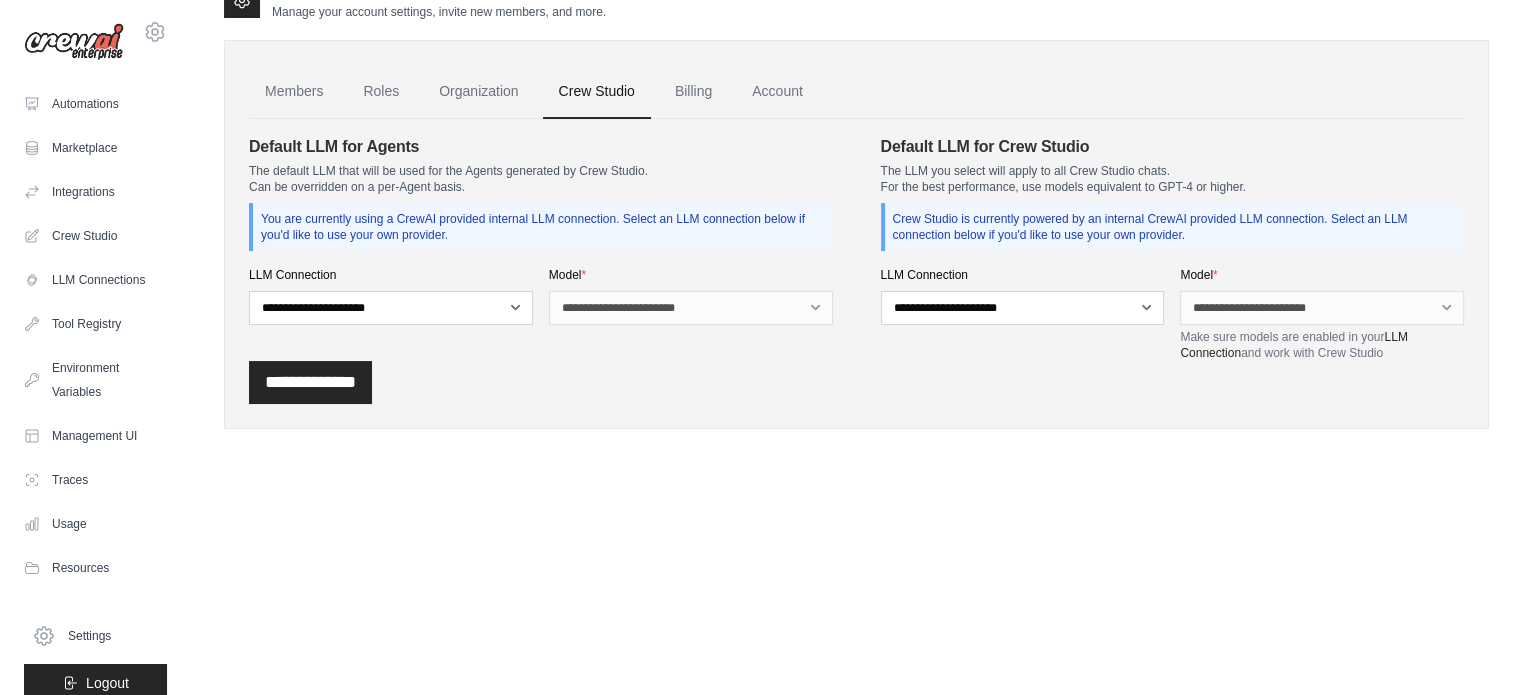 scroll, scrollTop: 0, scrollLeft: 0, axis: both 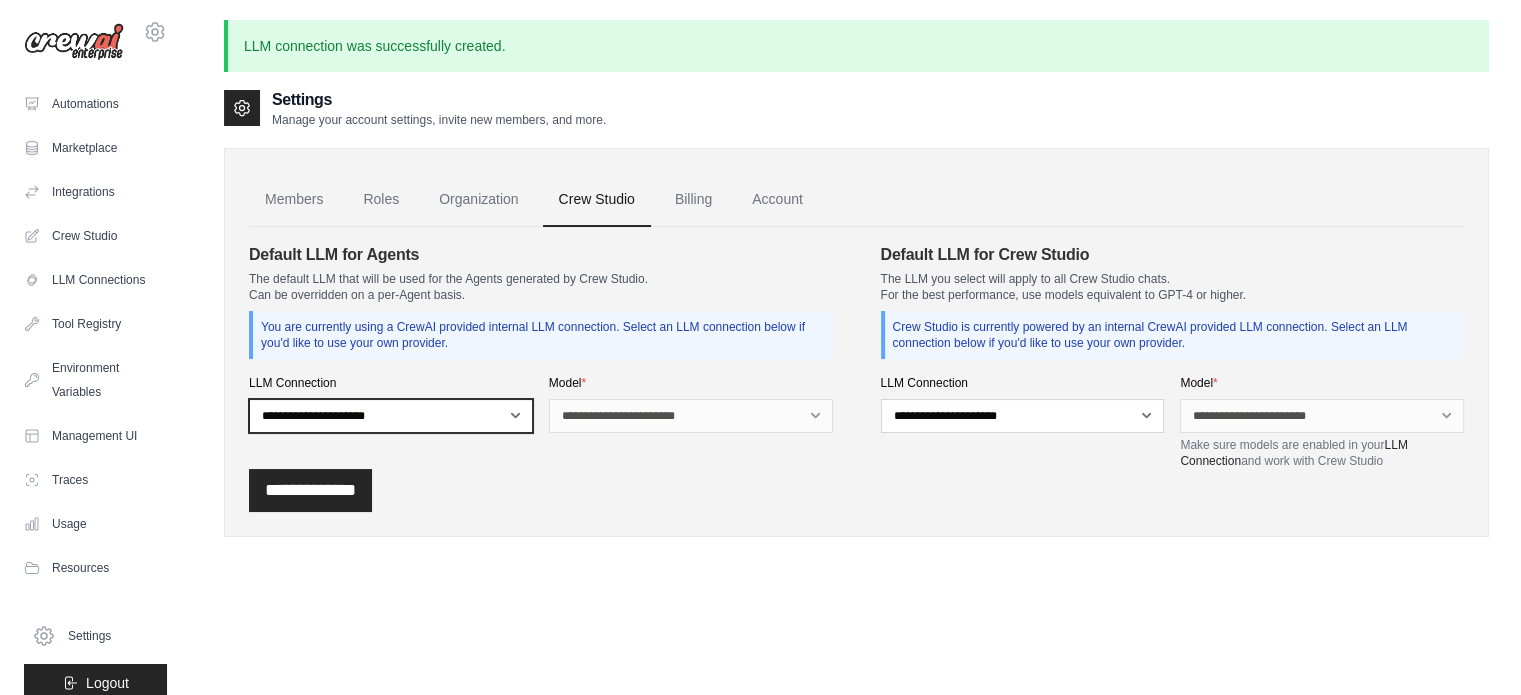 click on "**********" at bounding box center (391, 416) 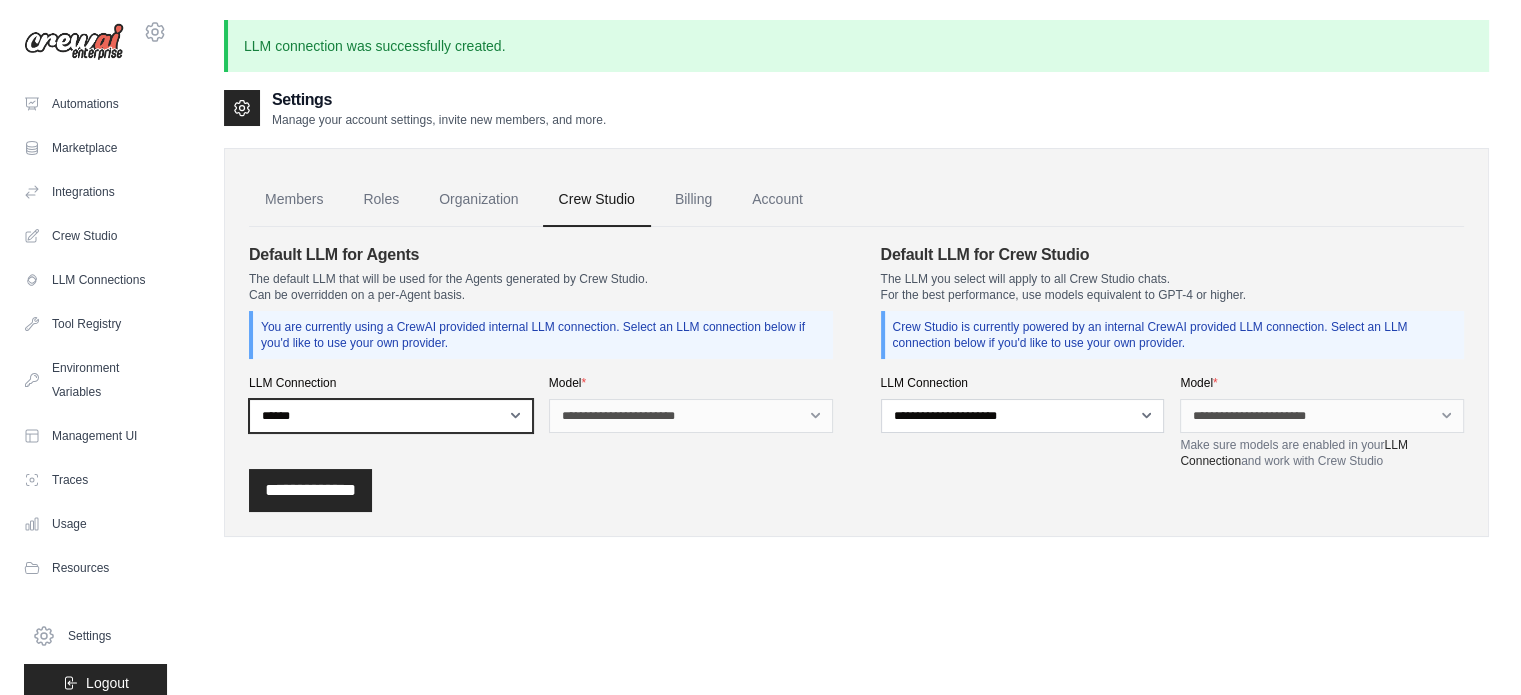 click on "**********" at bounding box center [391, 416] 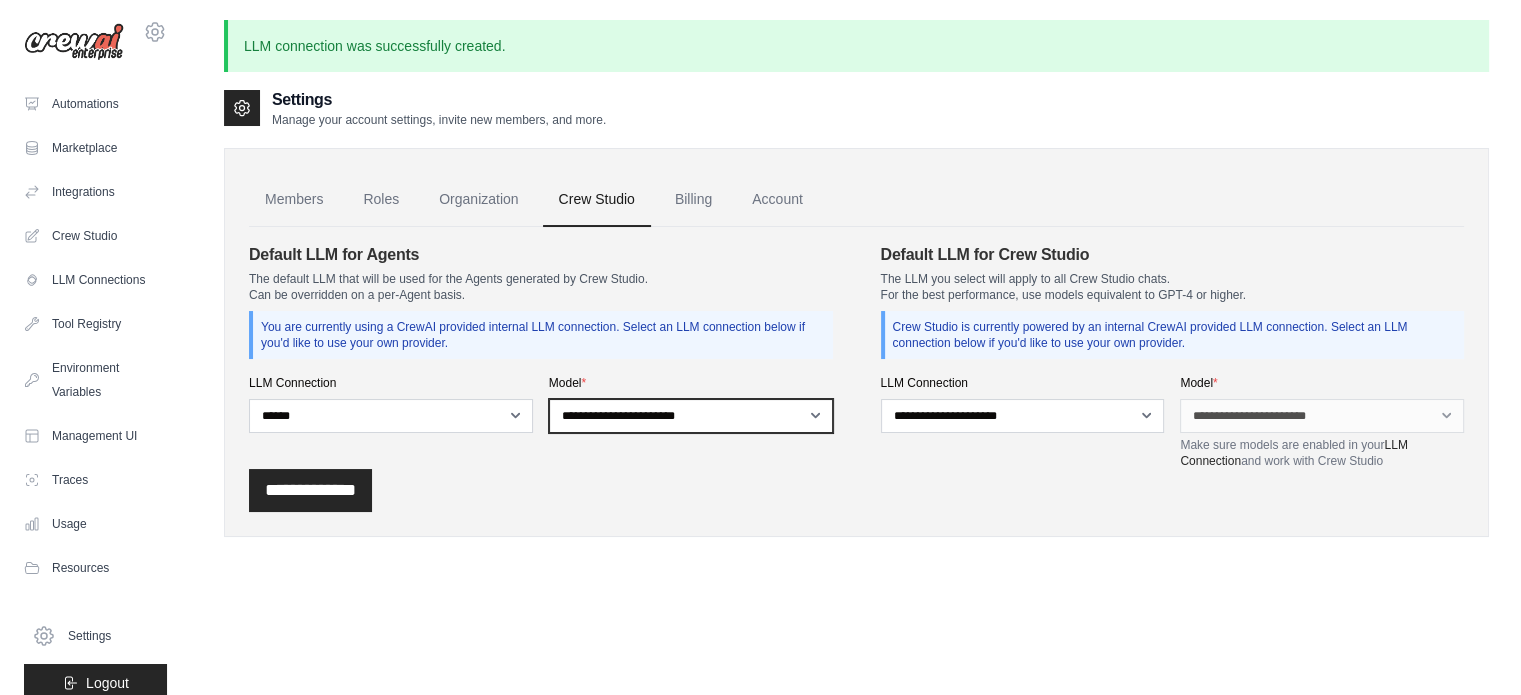 click on "**********" at bounding box center (691, 416) 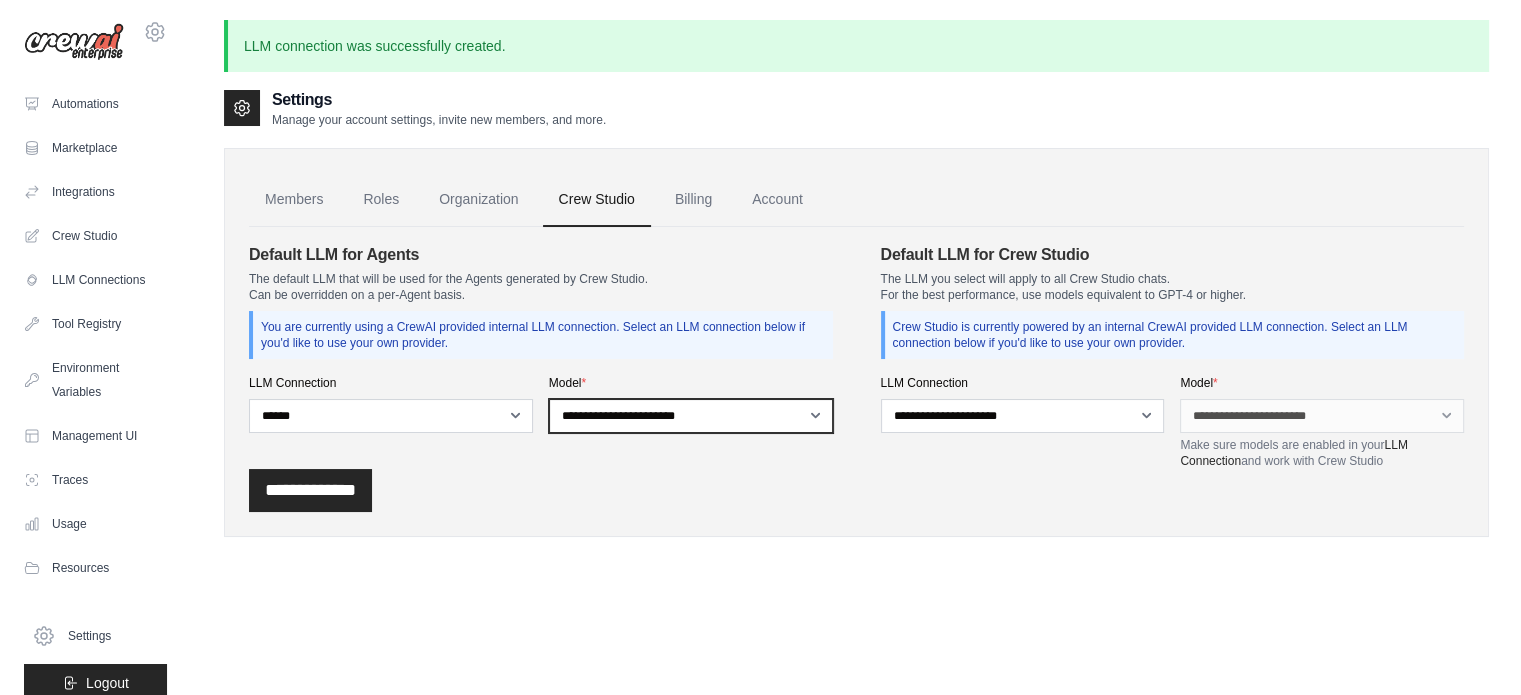 select on "*******" 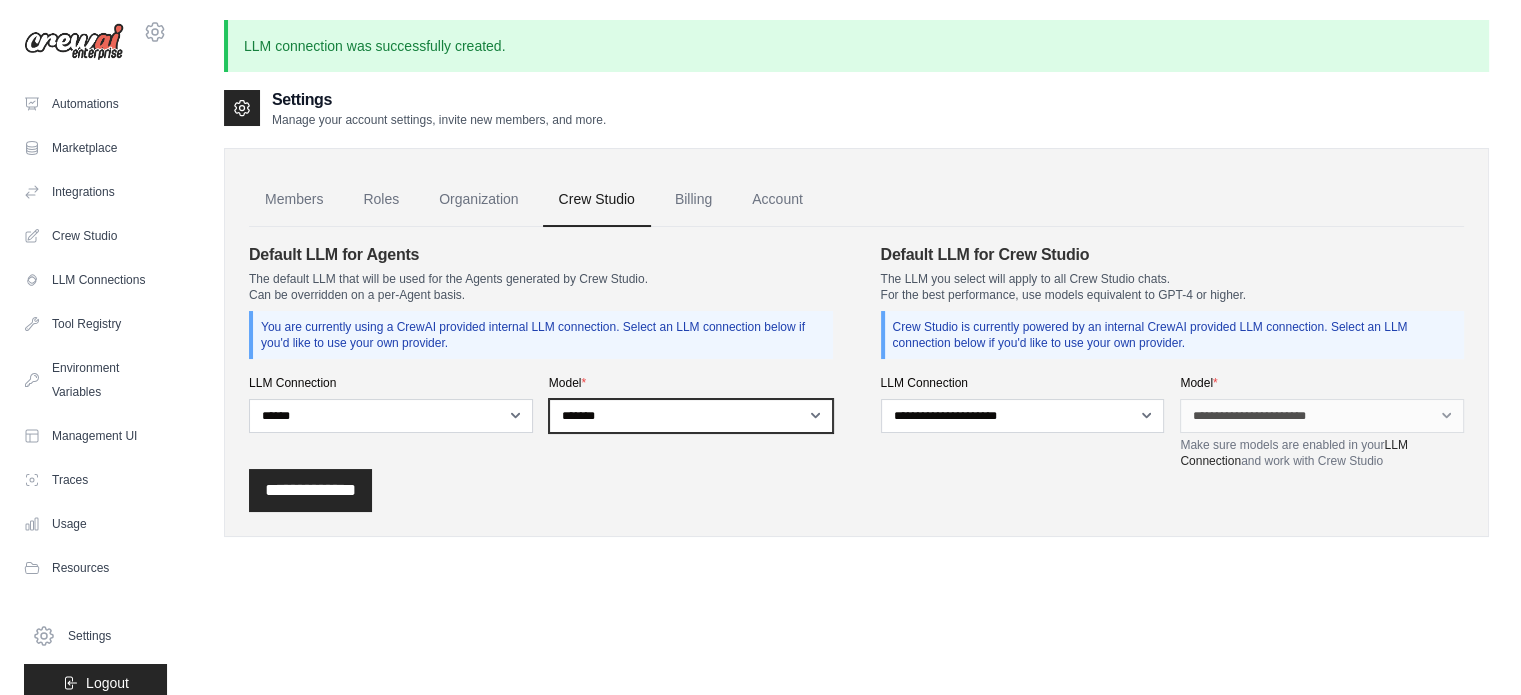 click on "**********" at bounding box center (691, 416) 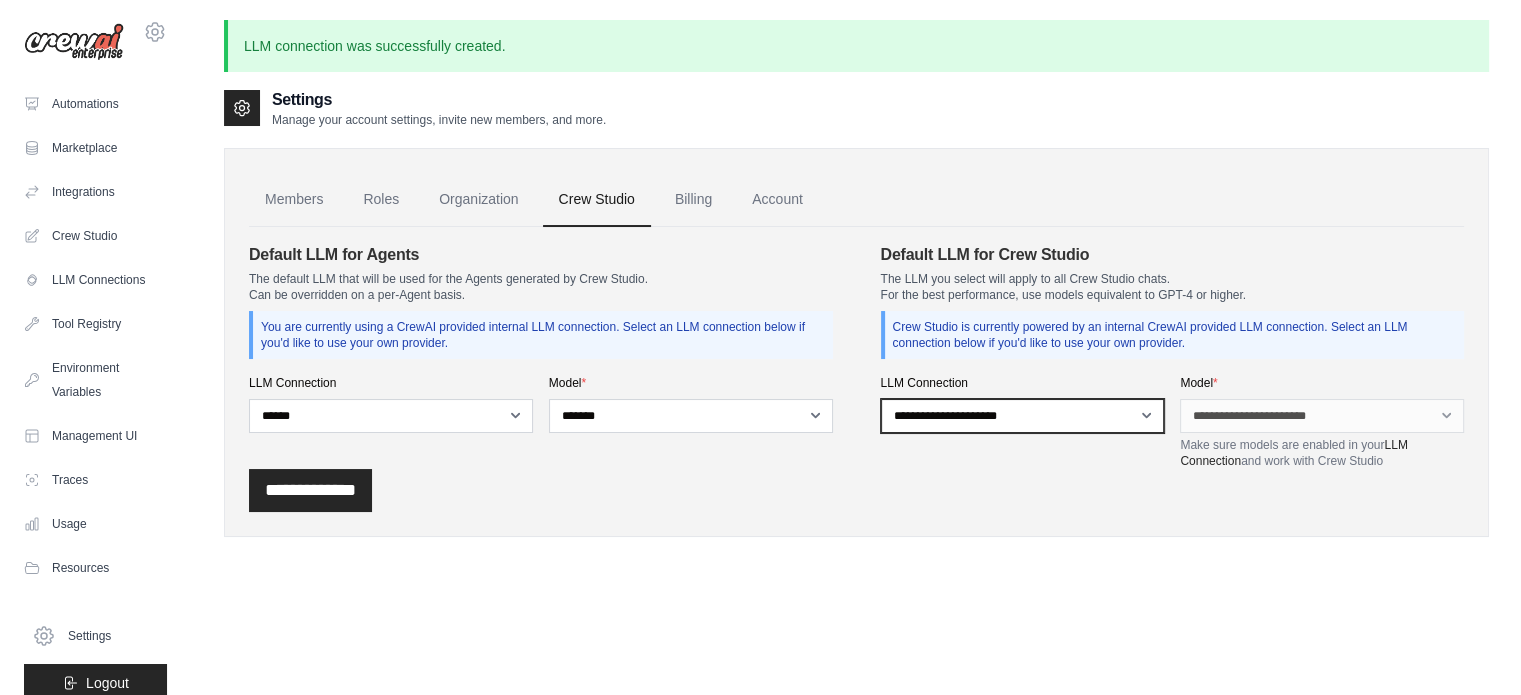 click on "**********" at bounding box center (1023, 416) 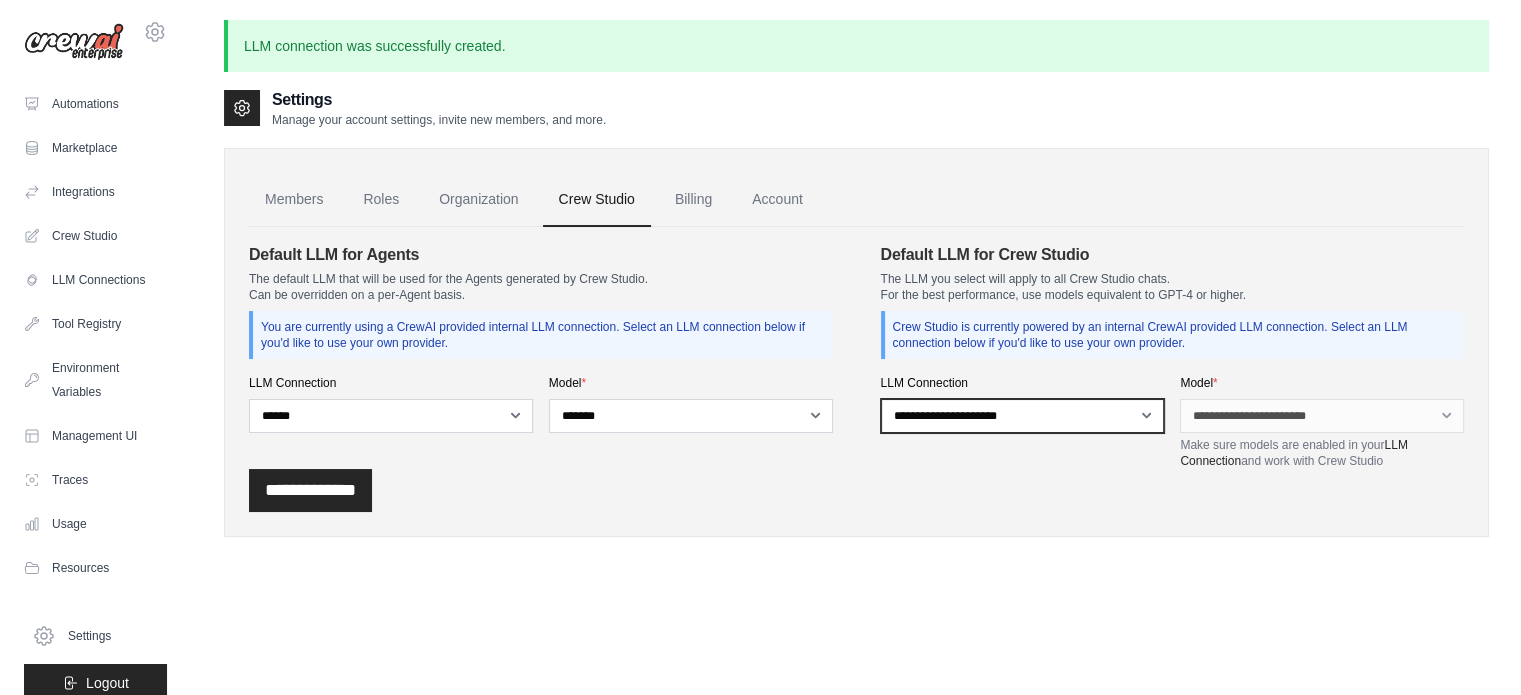 select on "******" 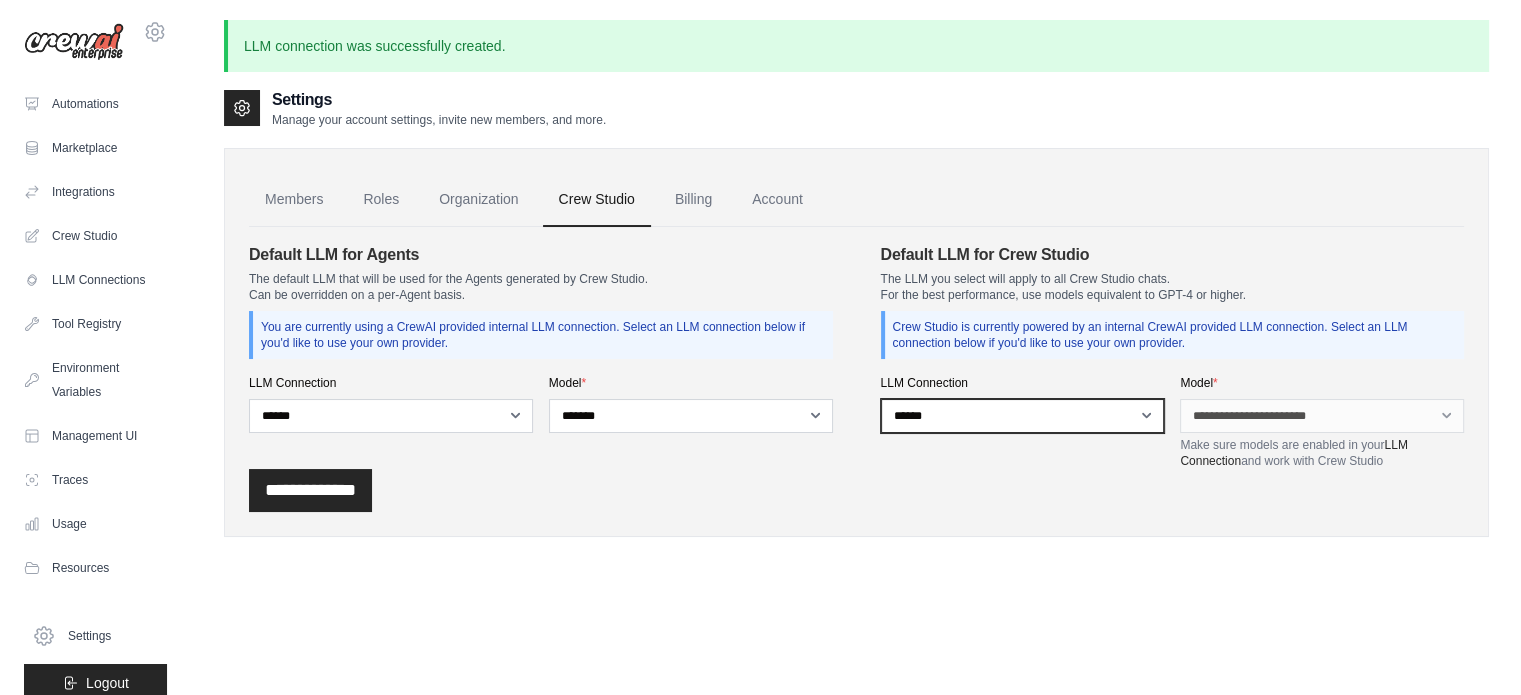click on "**********" at bounding box center [1023, 416] 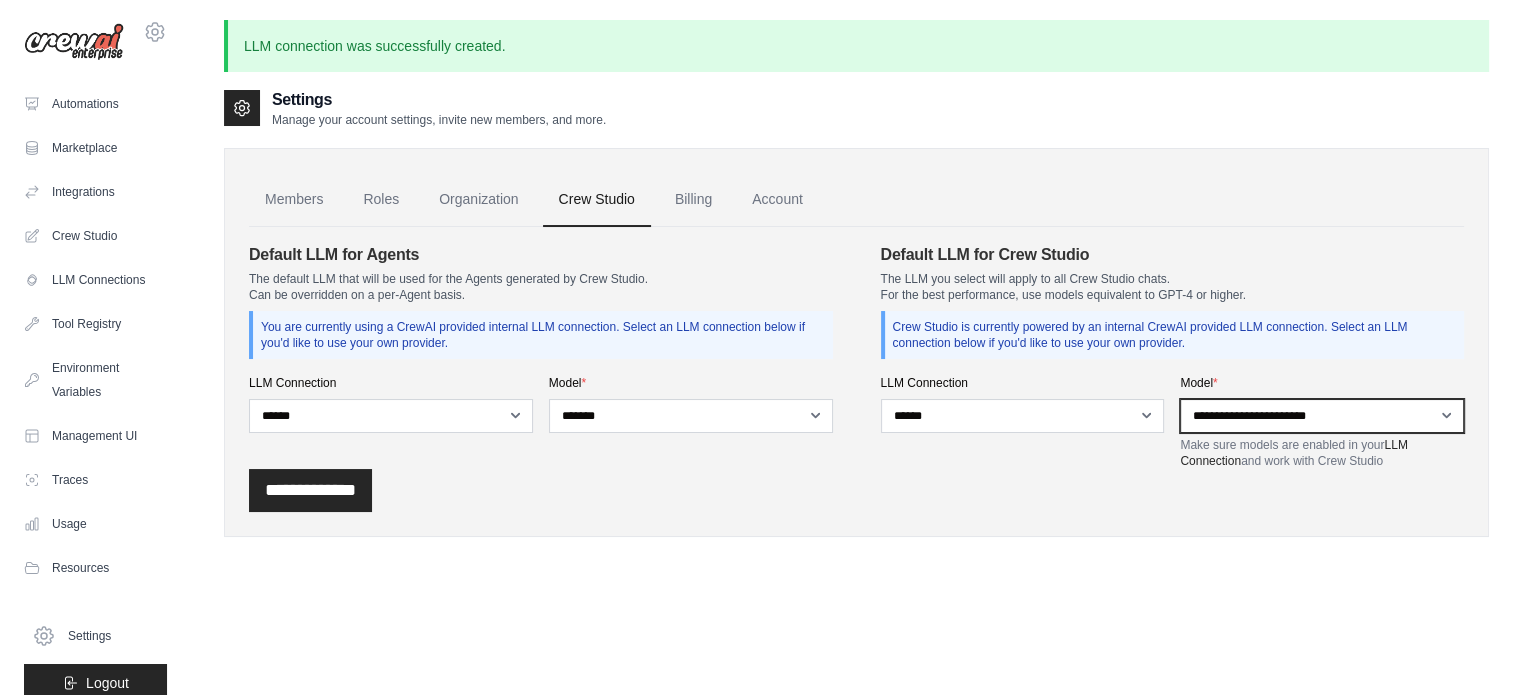 click on "**********" at bounding box center (1322, 416) 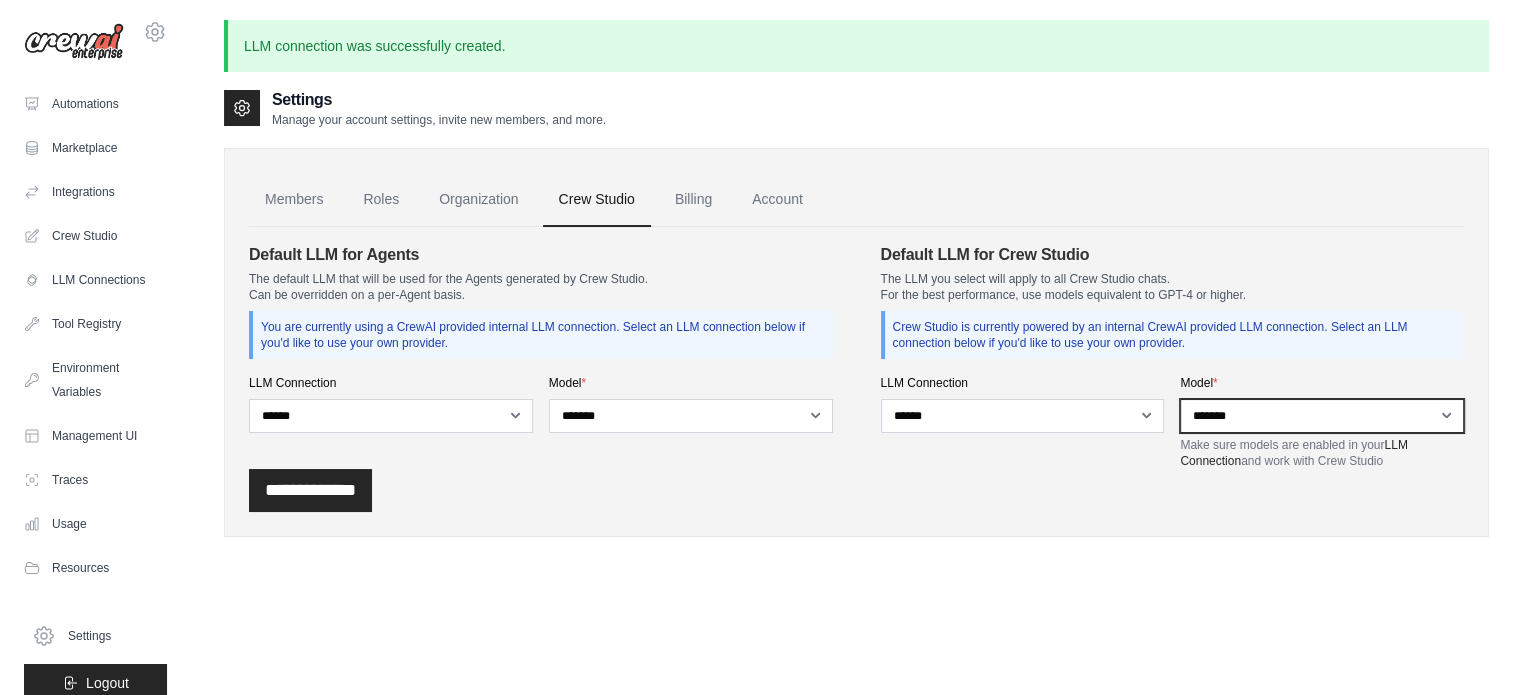 click on "**********" at bounding box center [1322, 416] 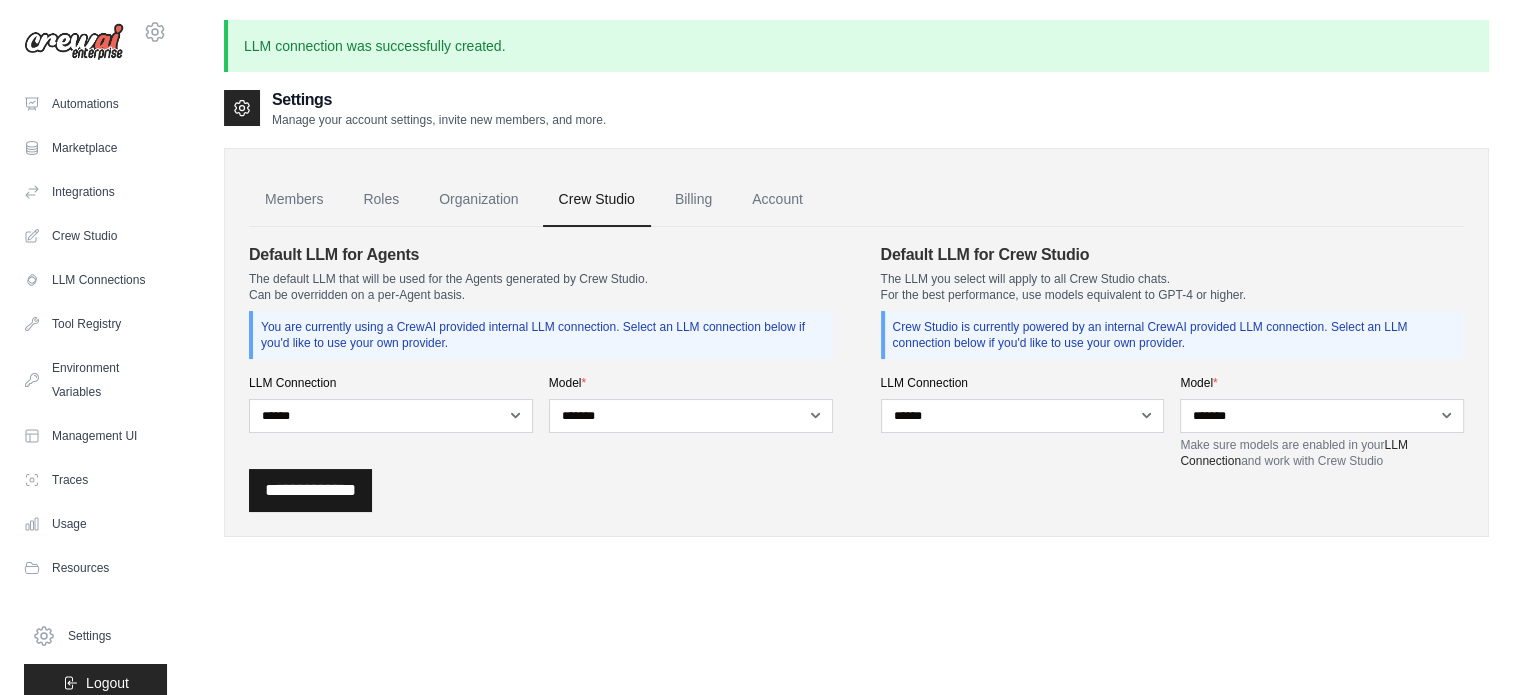 click on "**********" at bounding box center (310, 490) 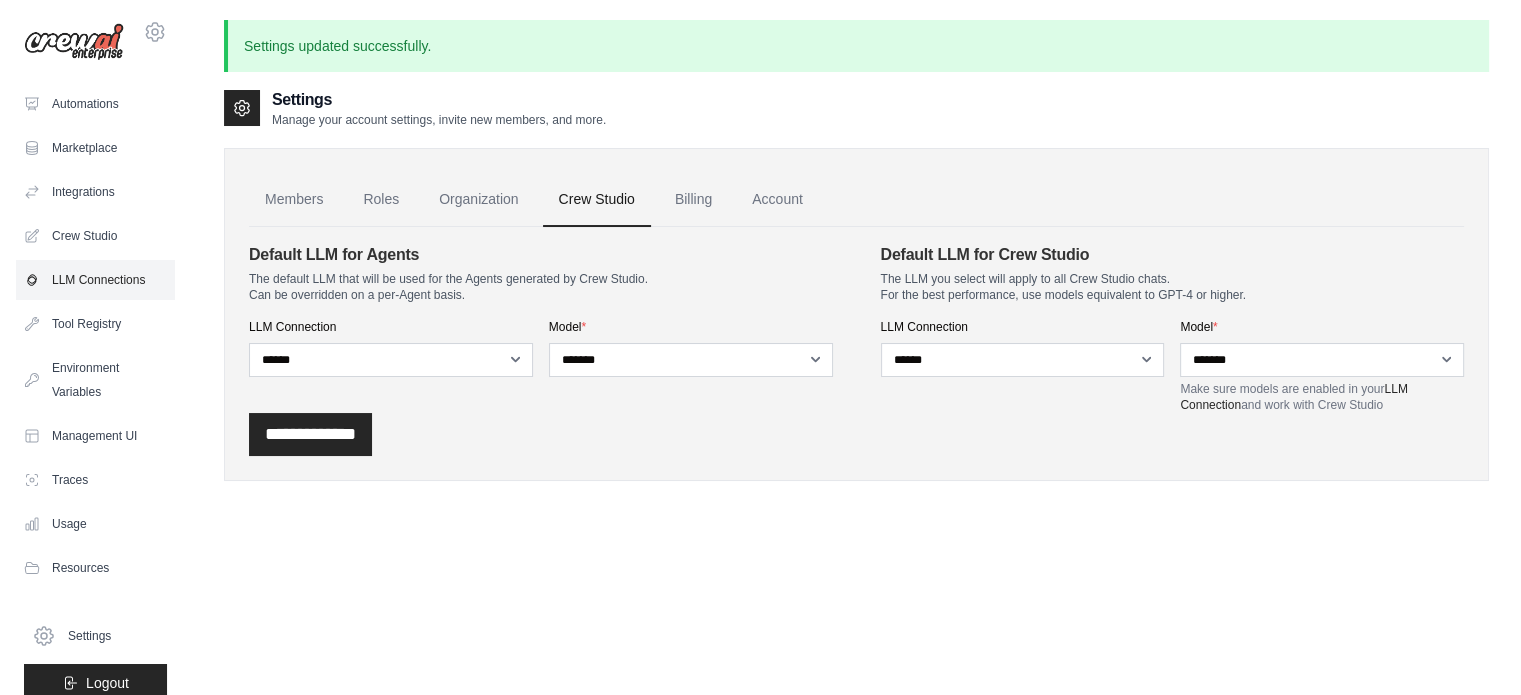 click on "LLM Connections" at bounding box center (95, 280) 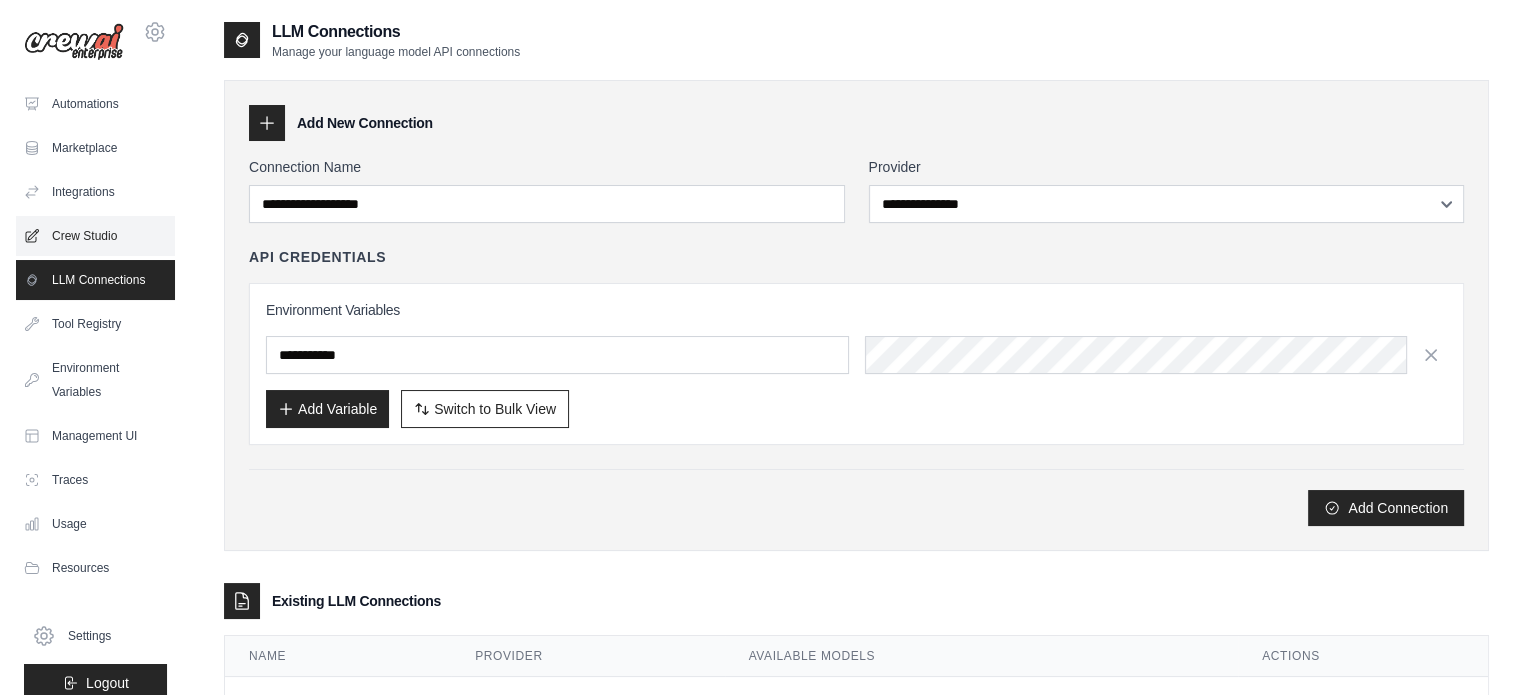 click on "Crew Studio" at bounding box center (95, 236) 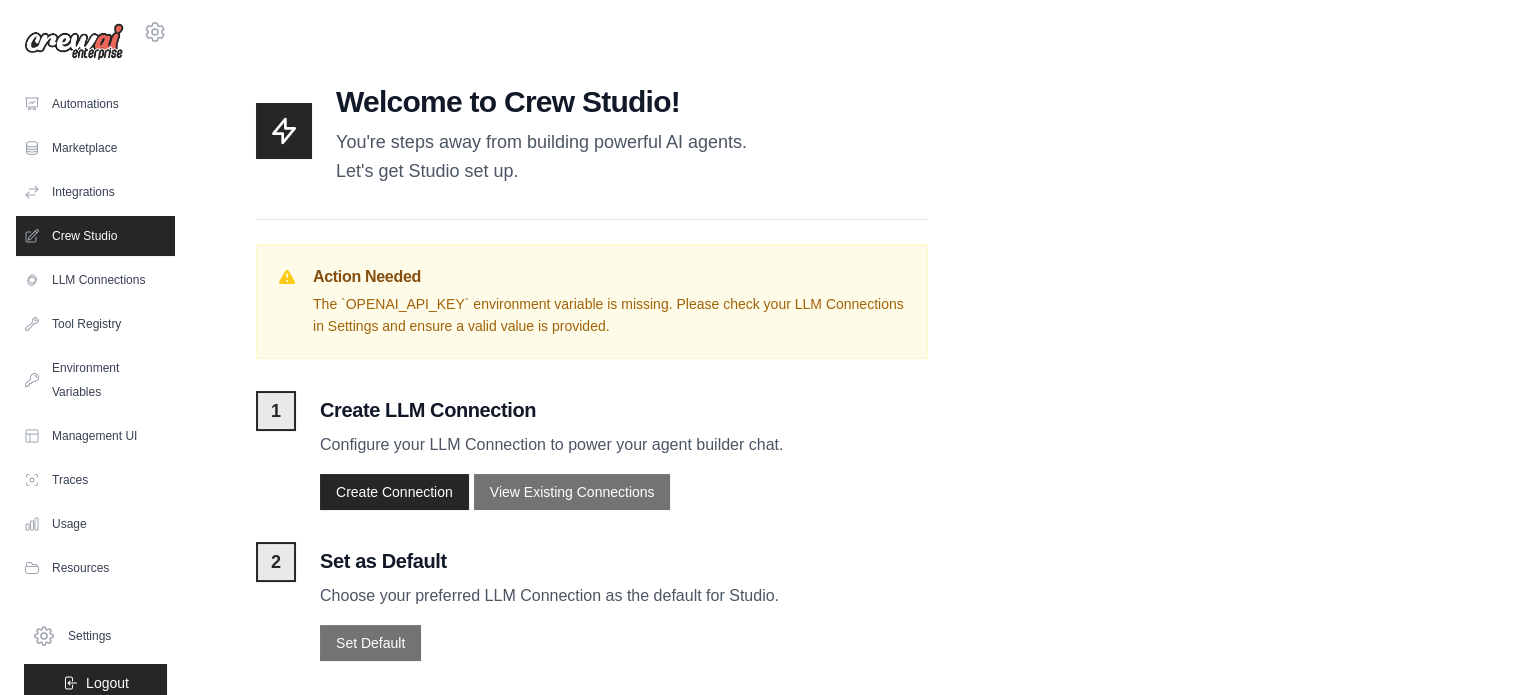 scroll, scrollTop: 17, scrollLeft: 0, axis: vertical 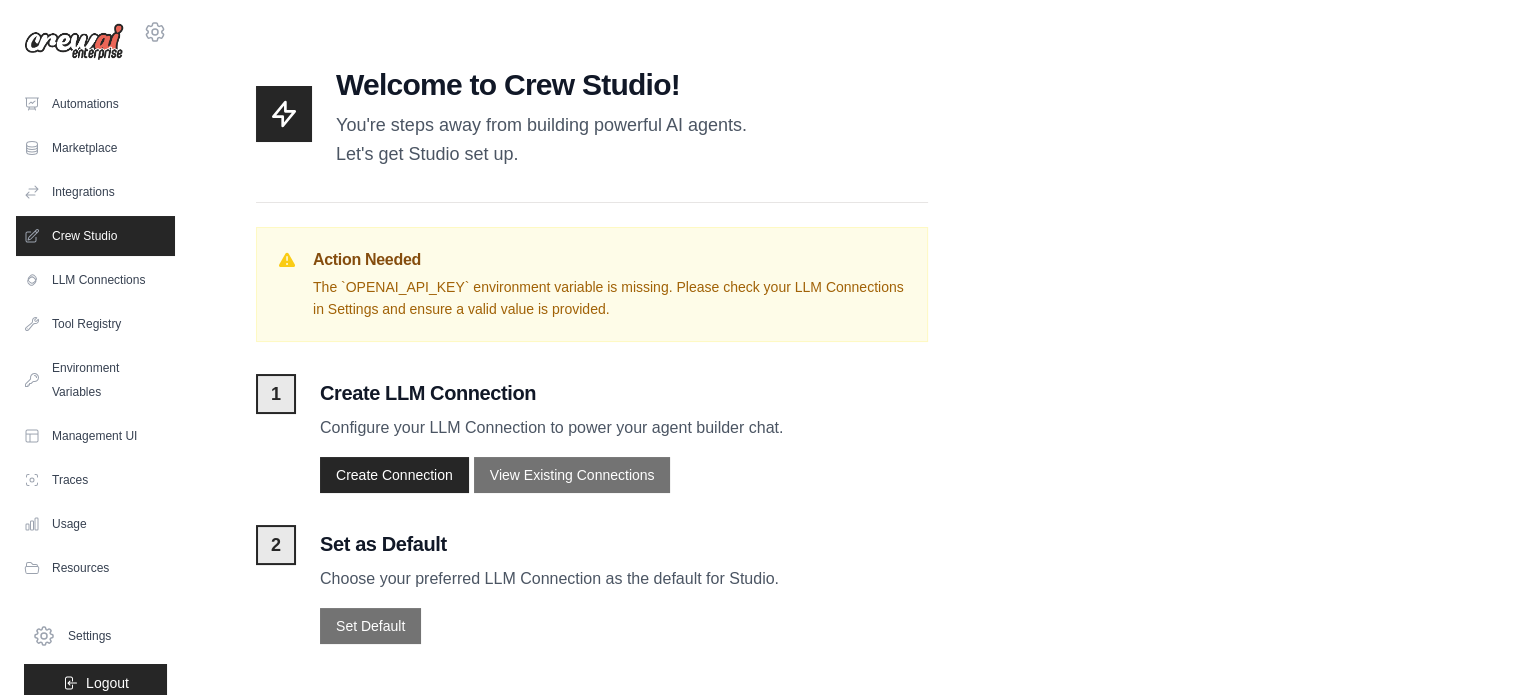 click on "The `OPENAI_API_KEY` environment variable is missing. Please check your LLM Connections in Settings and ensure a valid value is provided." at bounding box center [610, 299] 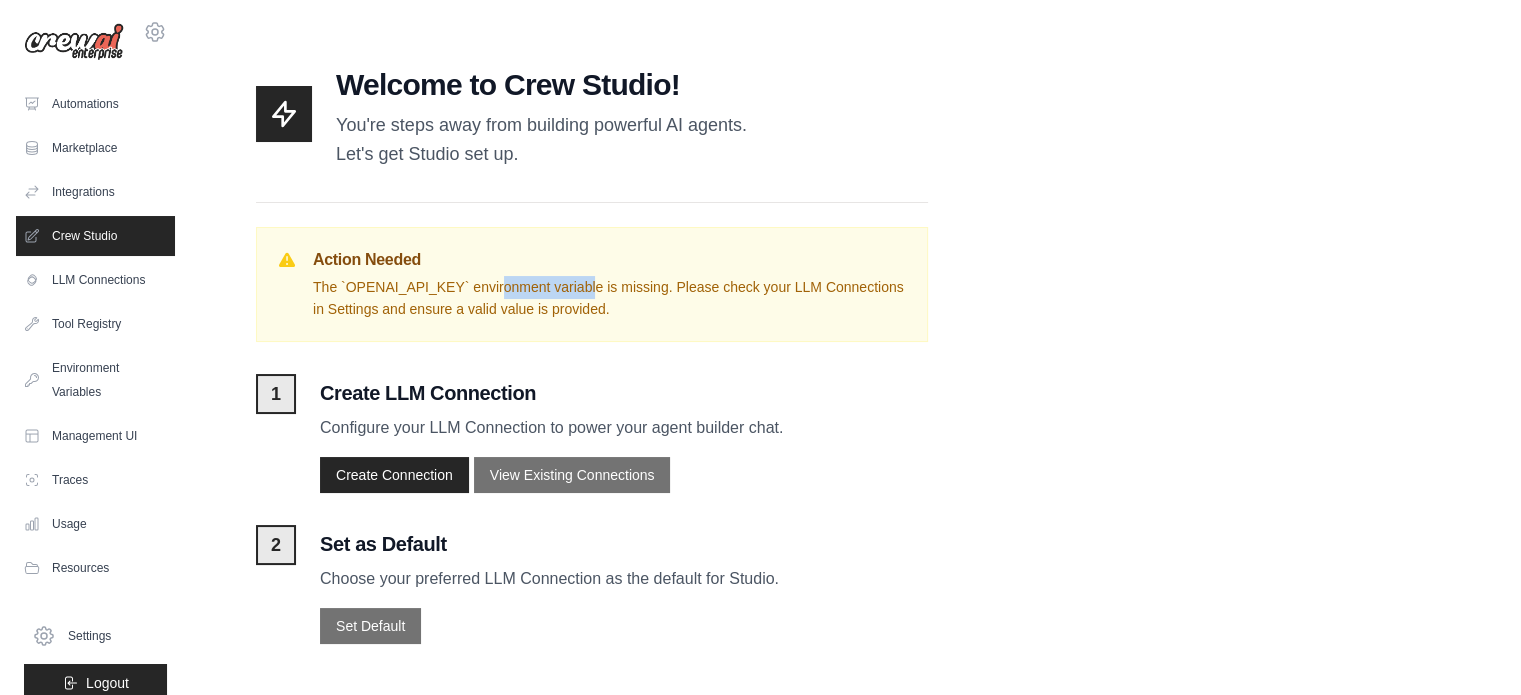 click on "The `OPENAI_API_KEY` environment variable is missing. Please check your LLM Connections in Settings and ensure a valid value is provided." at bounding box center (610, 299) 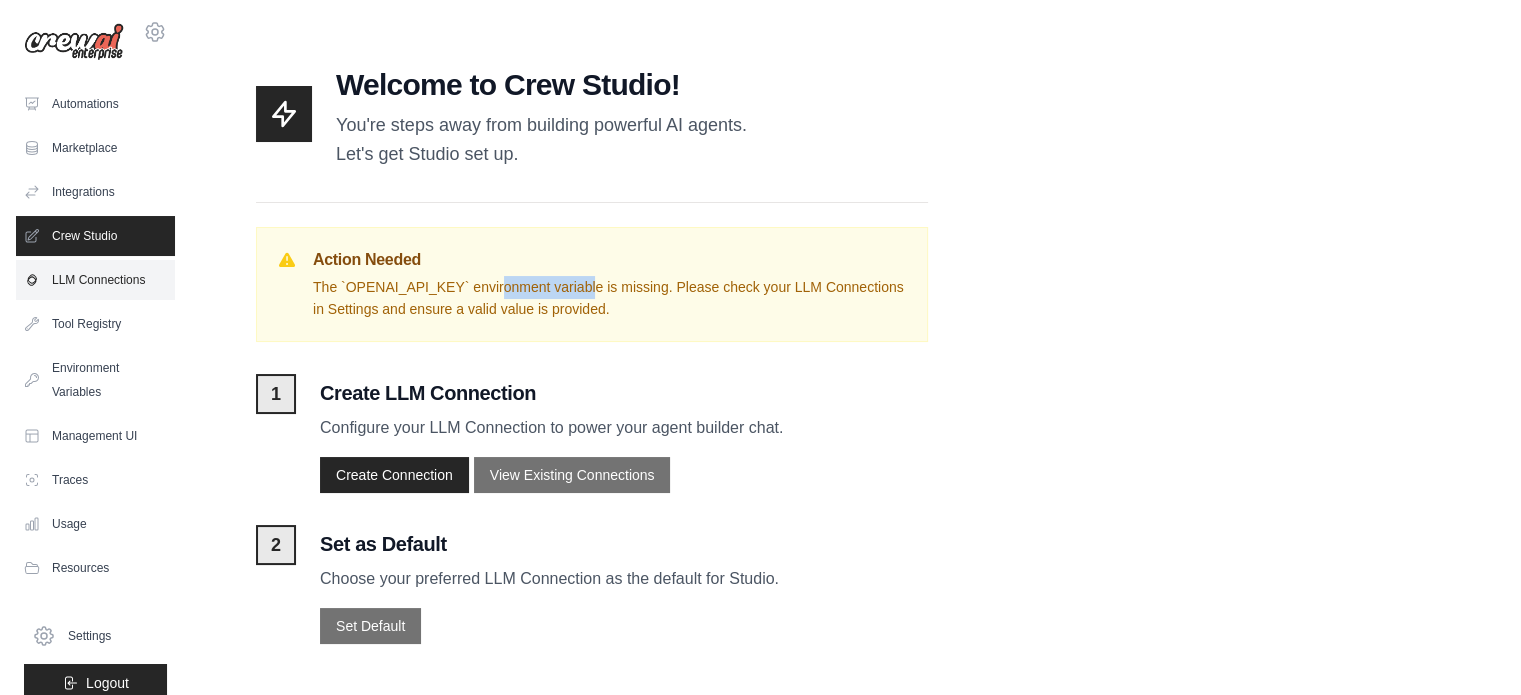 click on "LLM Connections" at bounding box center (95, 280) 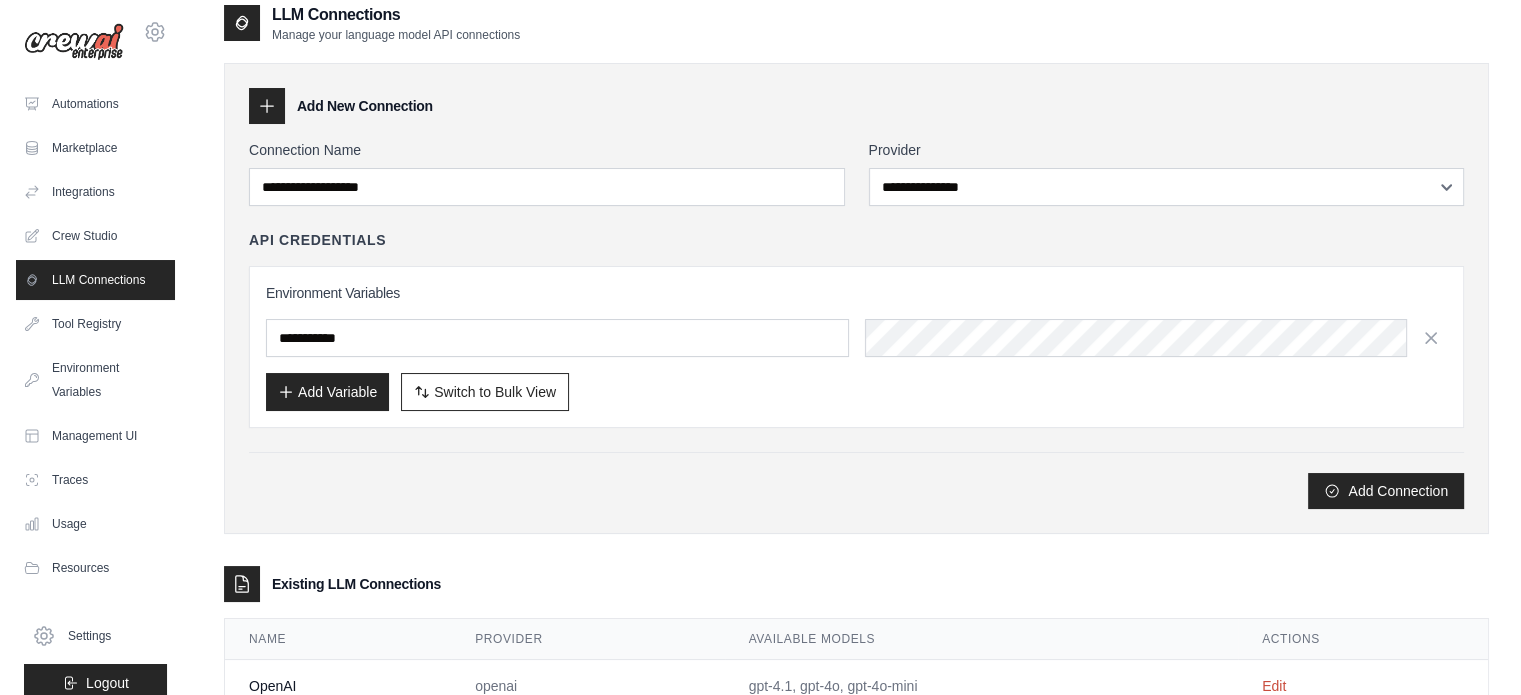 scroll, scrollTop: 0, scrollLeft: 0, axis: both 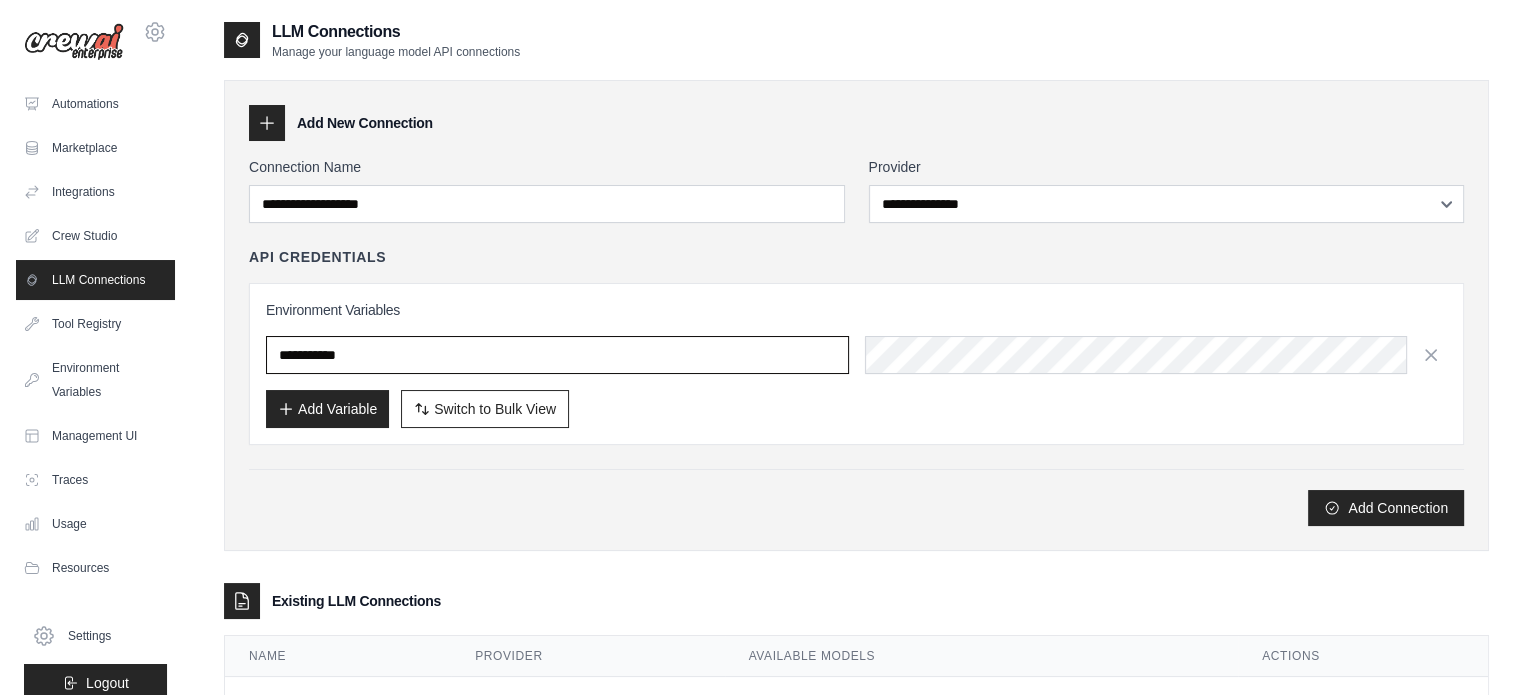 click at bounding box center [557, 355] 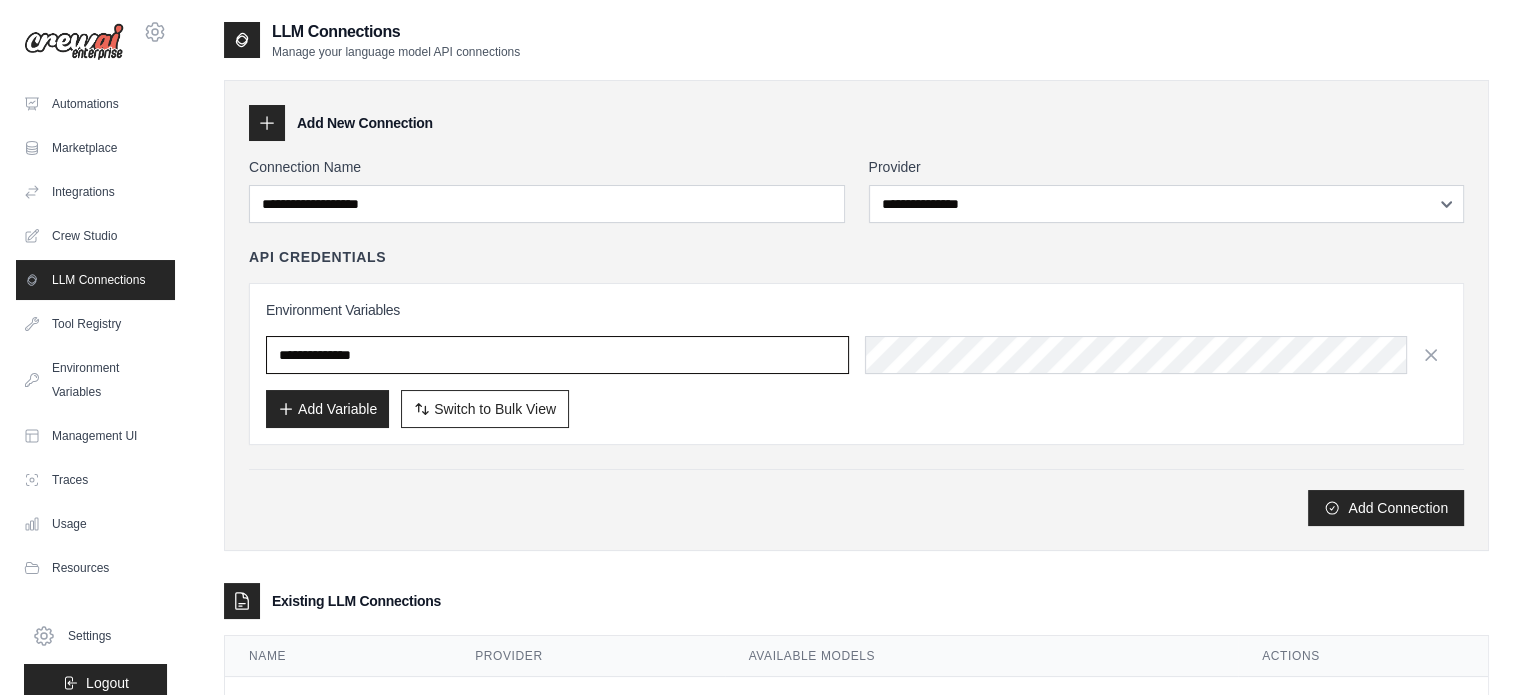 type on "**********" 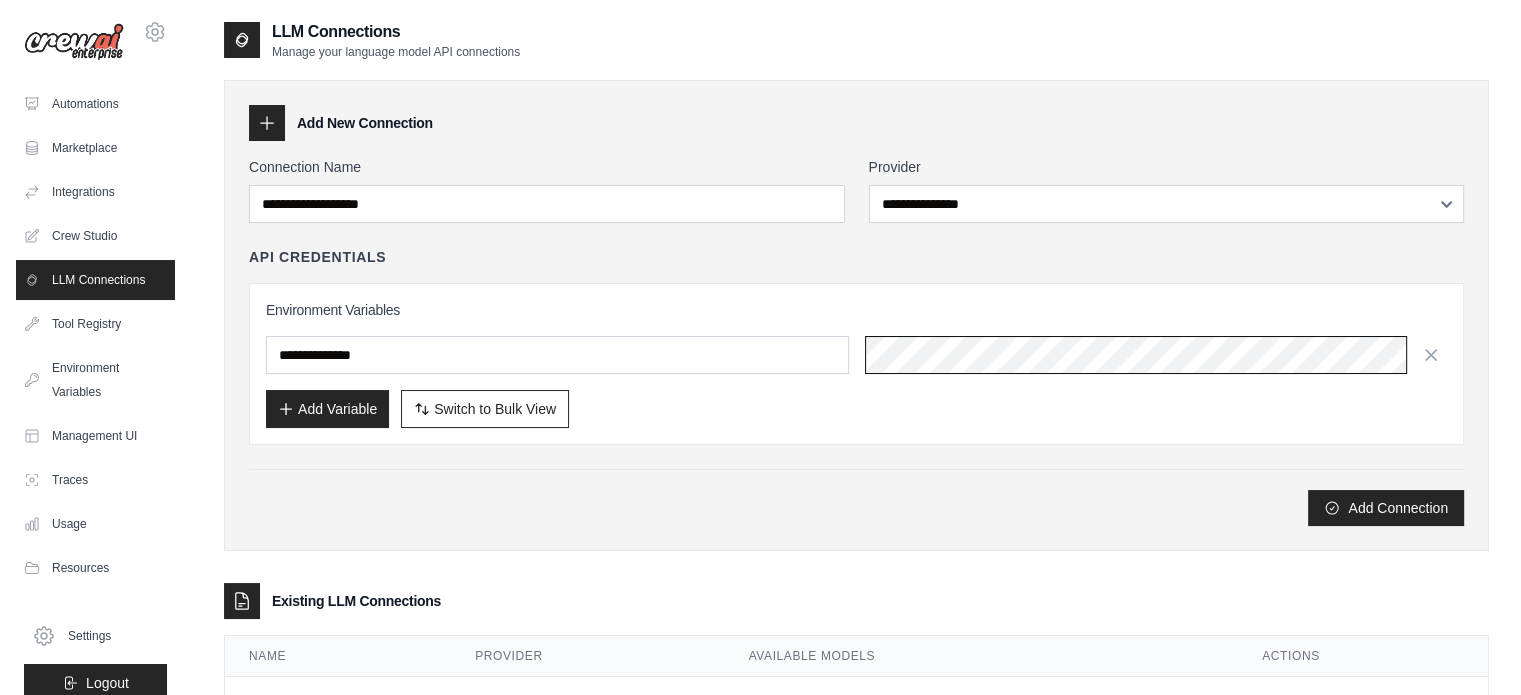 scroll, scrollTop: 0, scrollLeft: 745, axis: horizontal 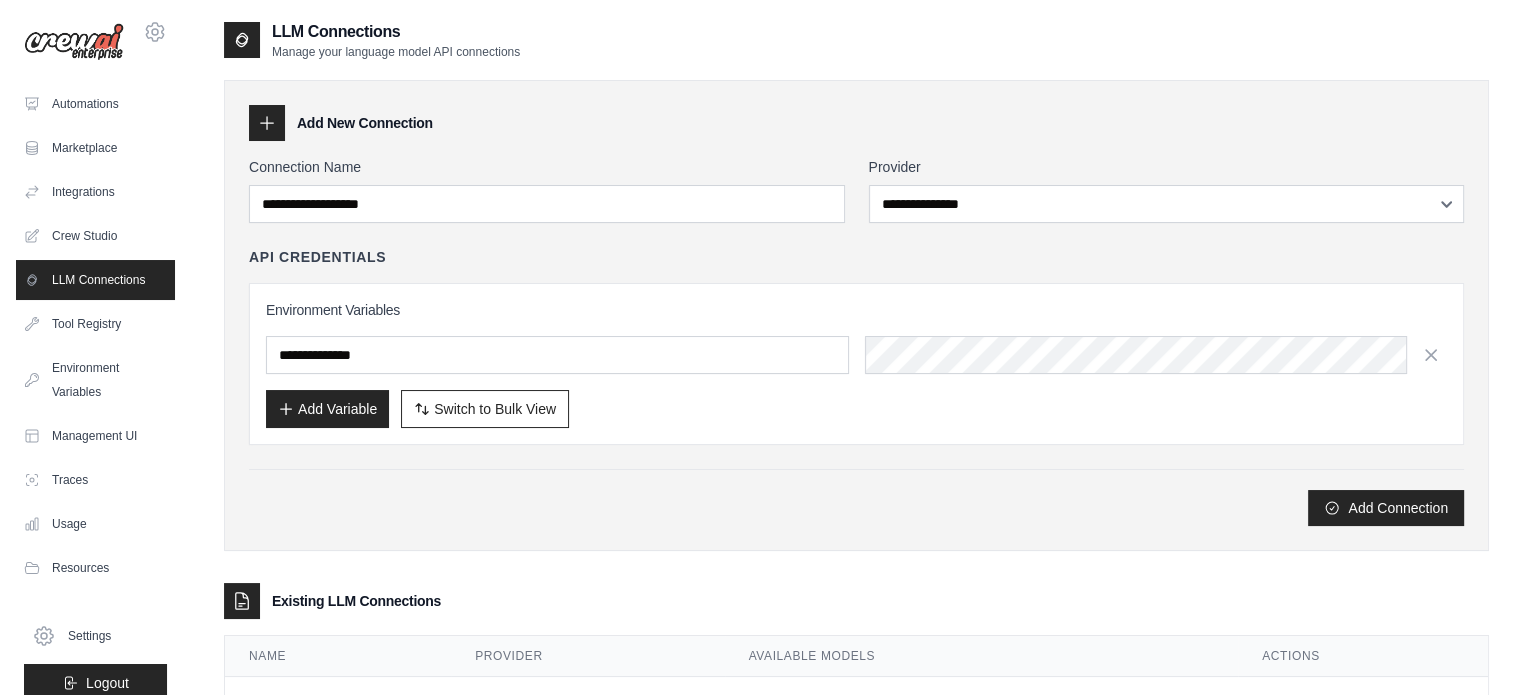 click on "**********" at bounding box center (856, 364) 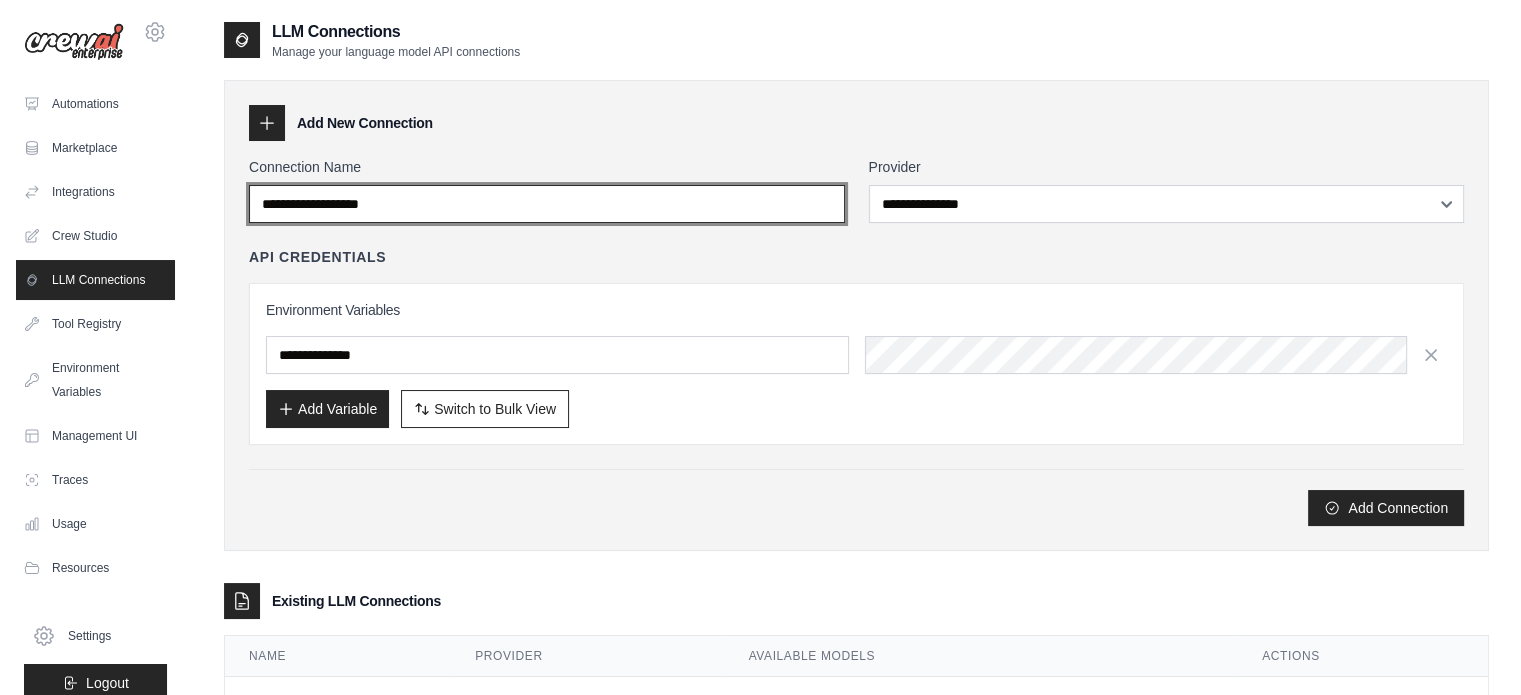 click on "Connection Name" at bounding box center (547, 204) 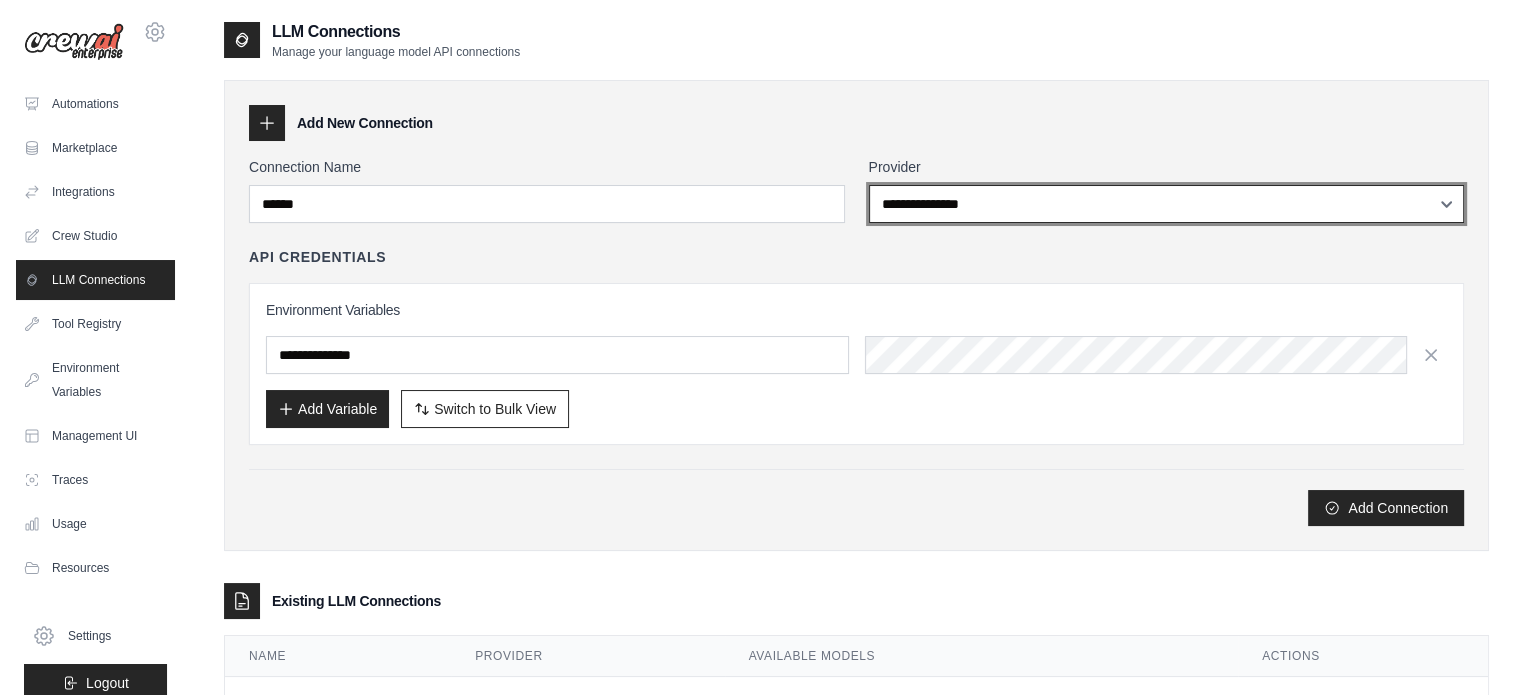 click on "**********" at bounding box center (1167, 204) 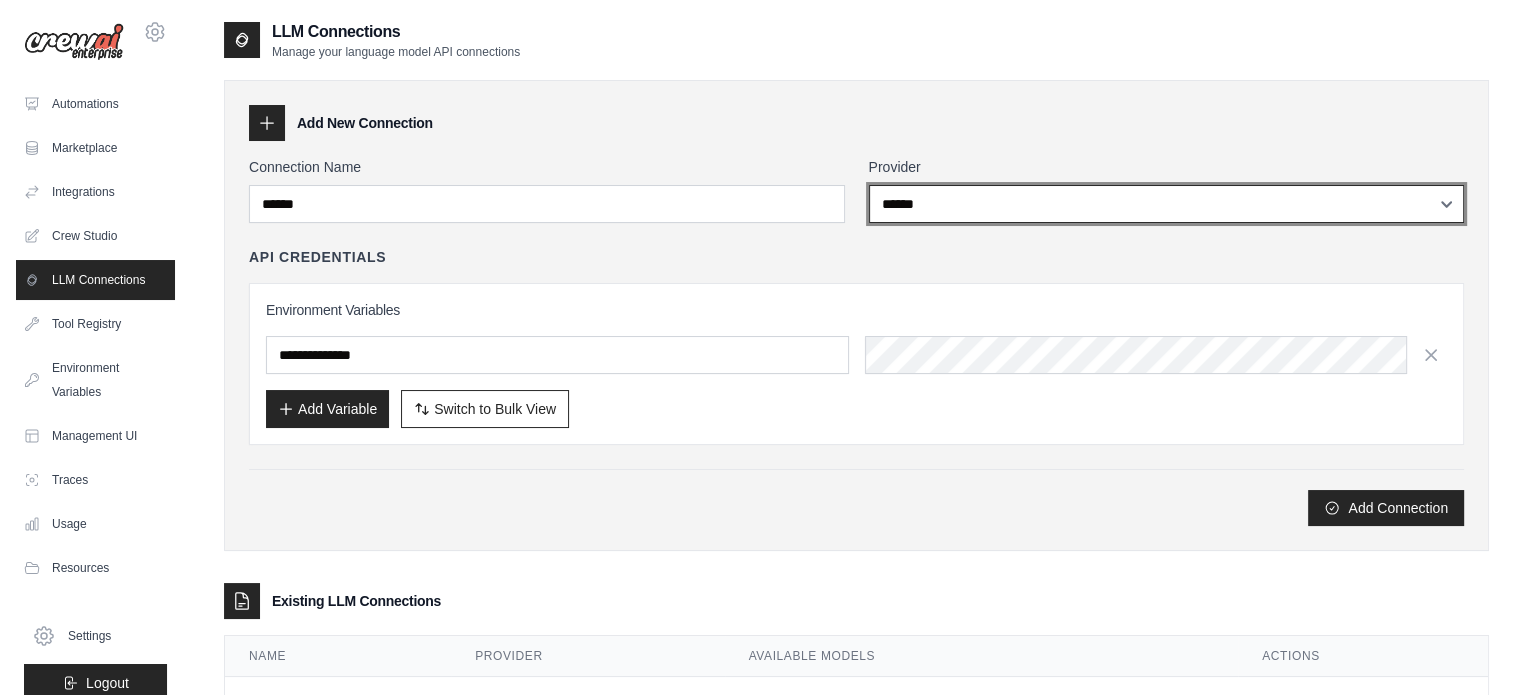 click on "**********" at bounding box center [1167, 204] 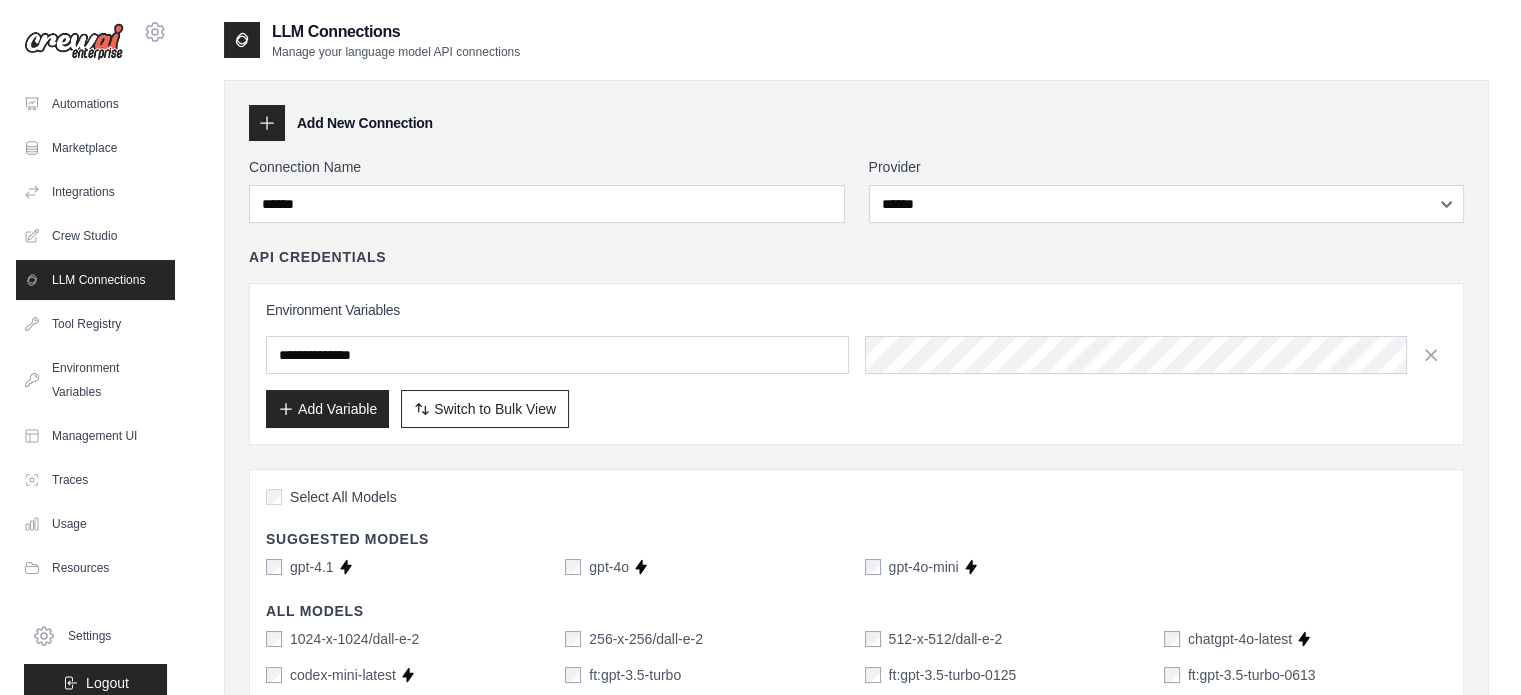 click on "API Credentials" at bounding box center (856, 257) 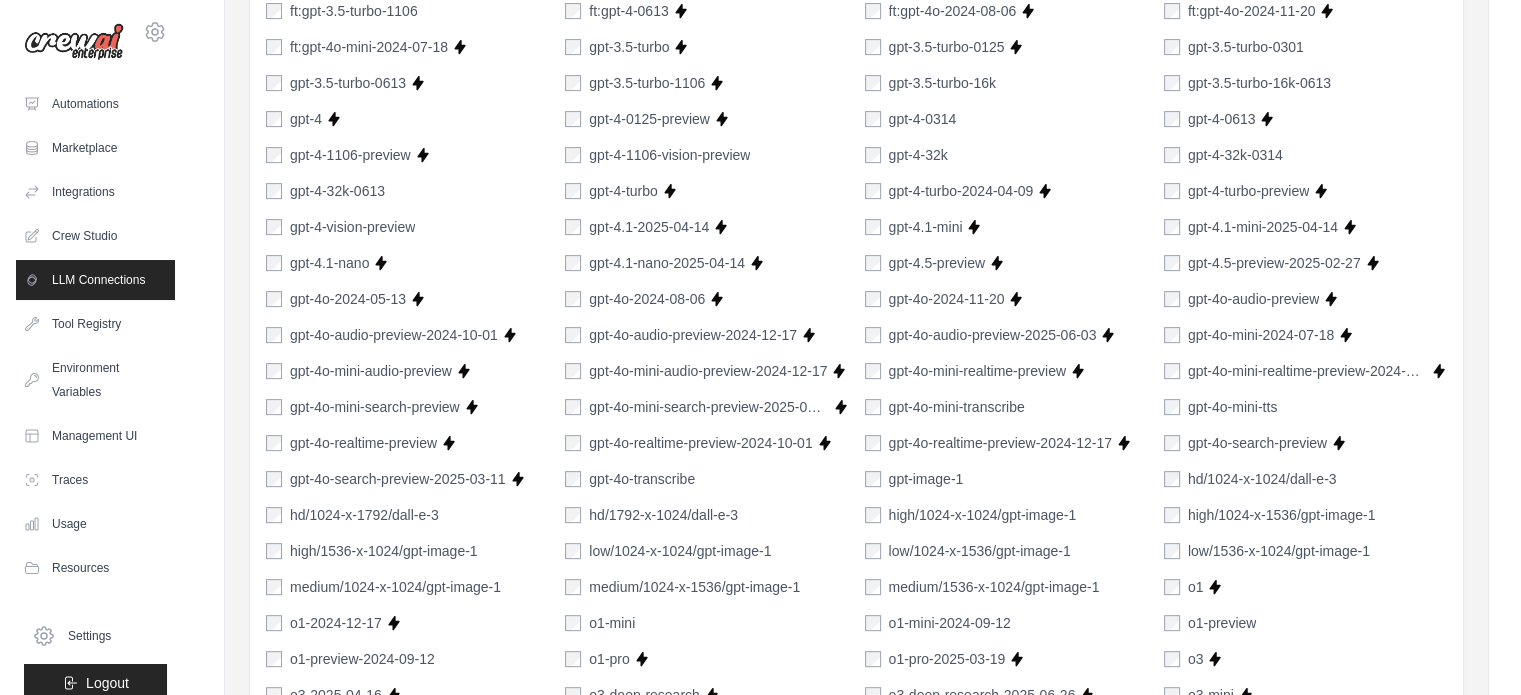 scroll, scrollTop: 1378, scrollLeft: 0, axis: vertical 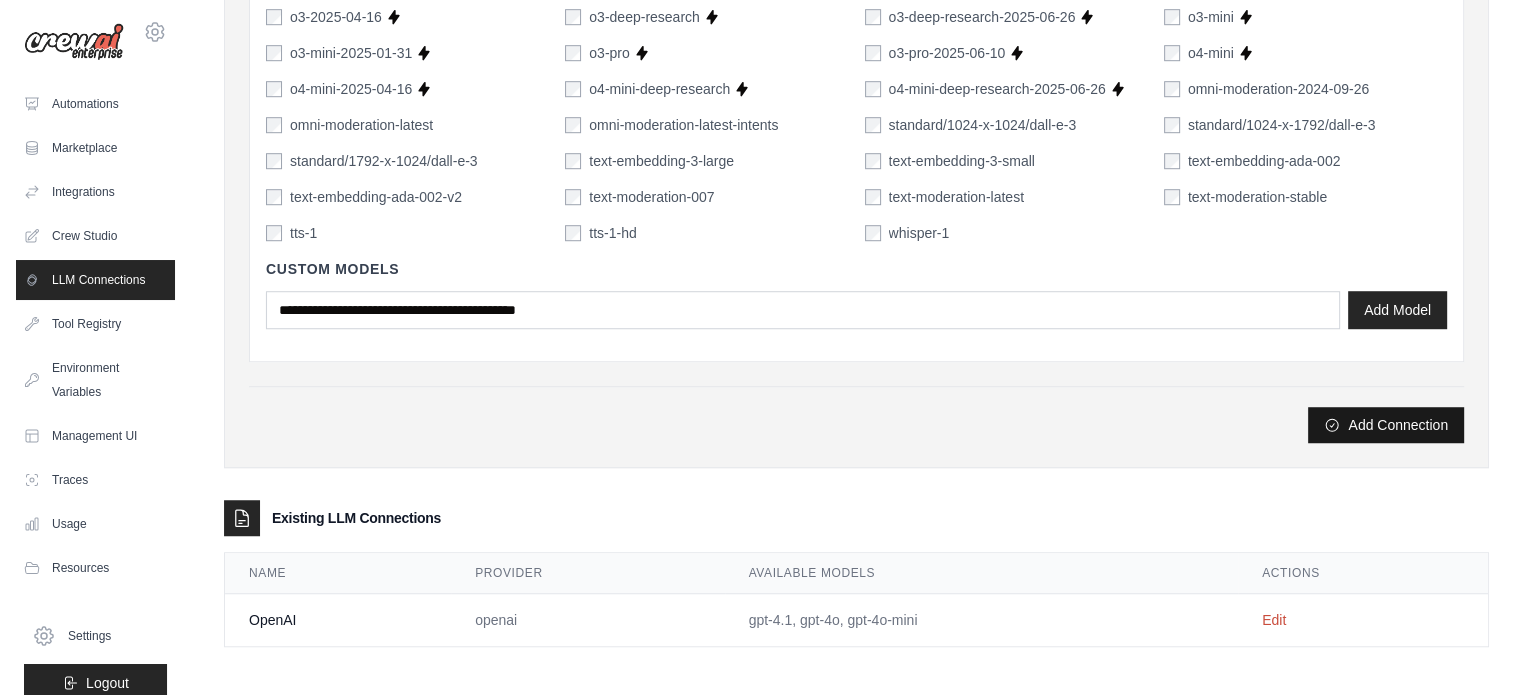 click on "Add Connection" at bounding box center (1386, 425) 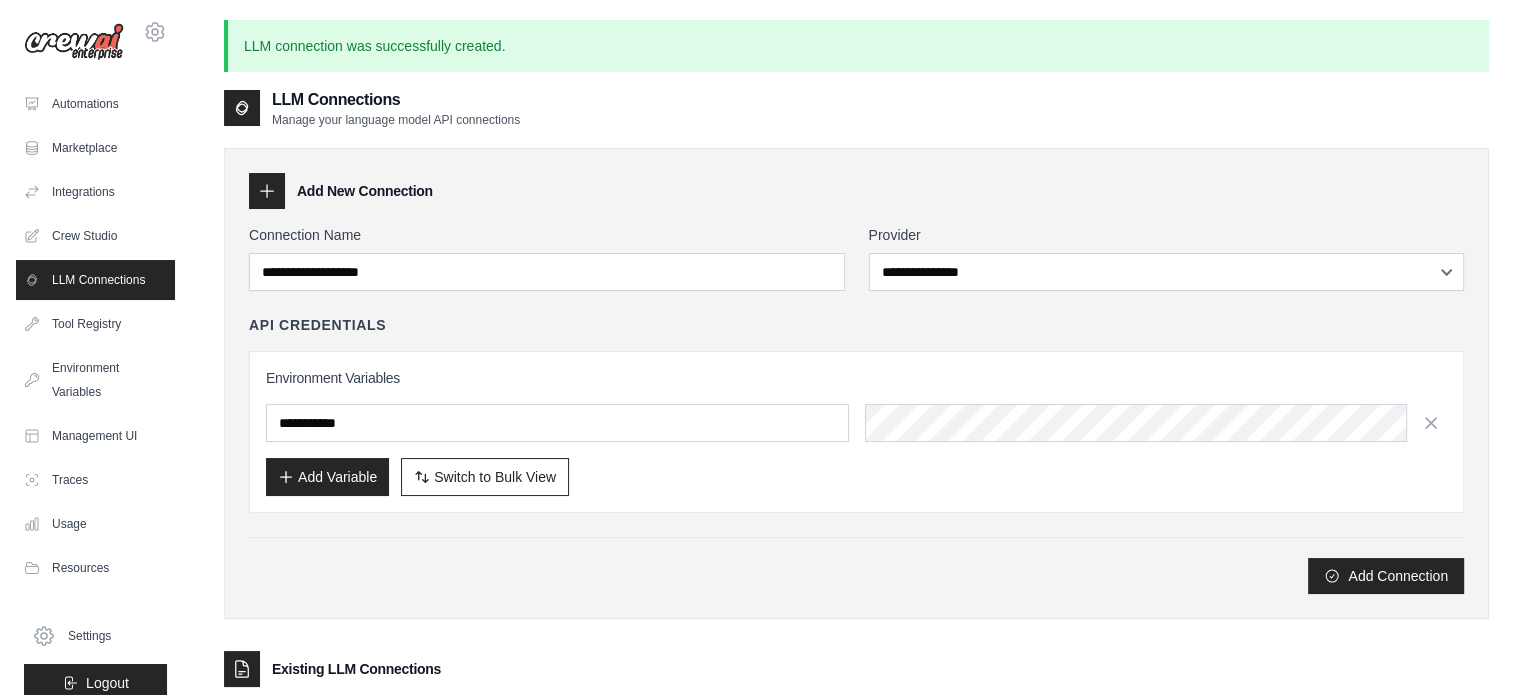 scroll, scrollTop: 204, scrollLeft: 0, axis: vertical 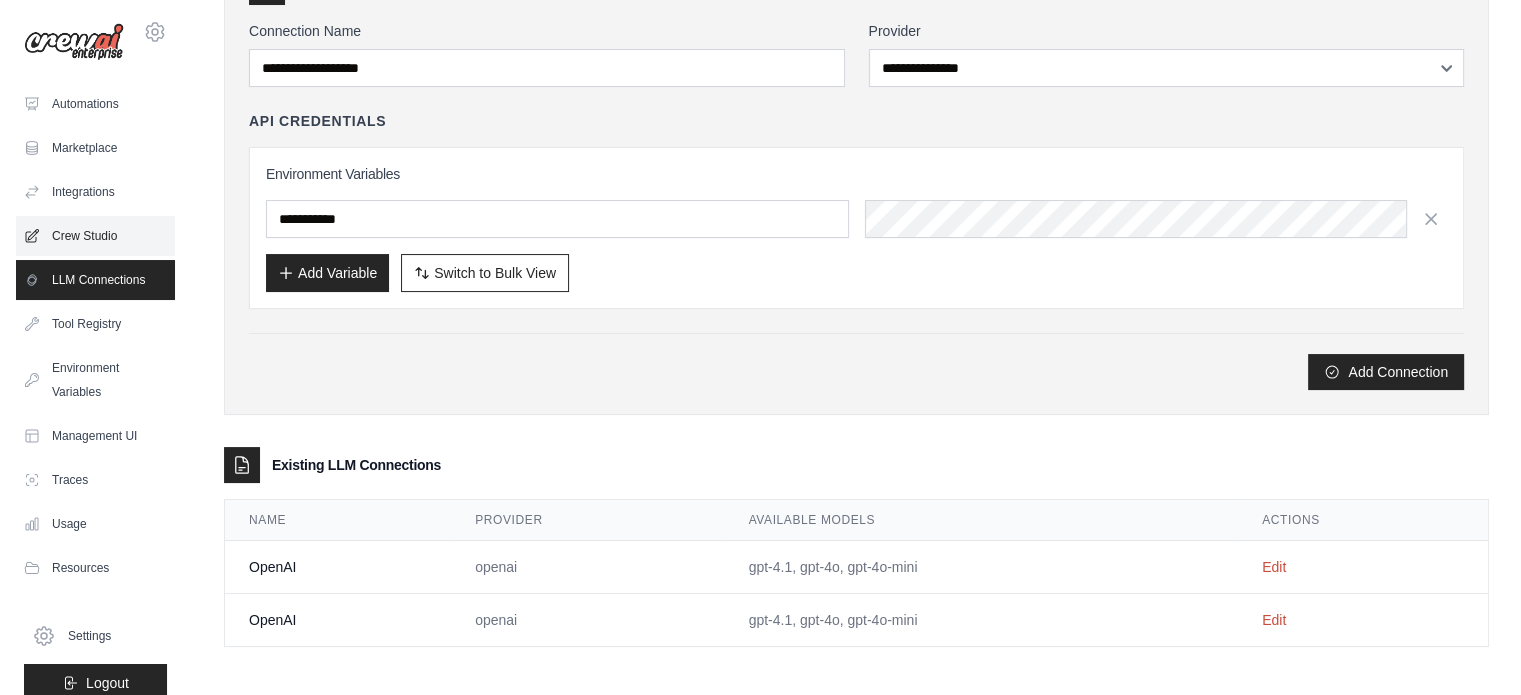click on "Crew Studio" at bounding box center [95, 236] 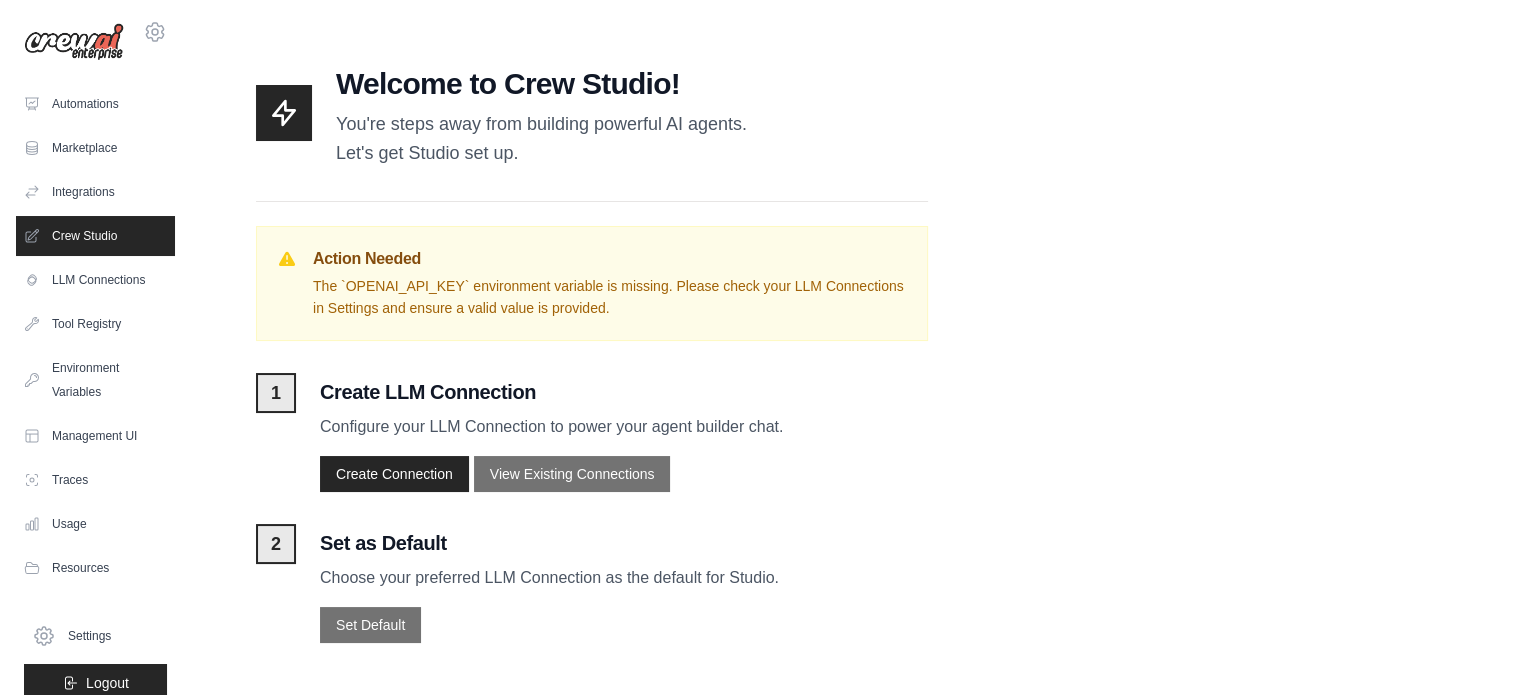scroll, scrollTop: 0, scrollLeft: 0, axis: both 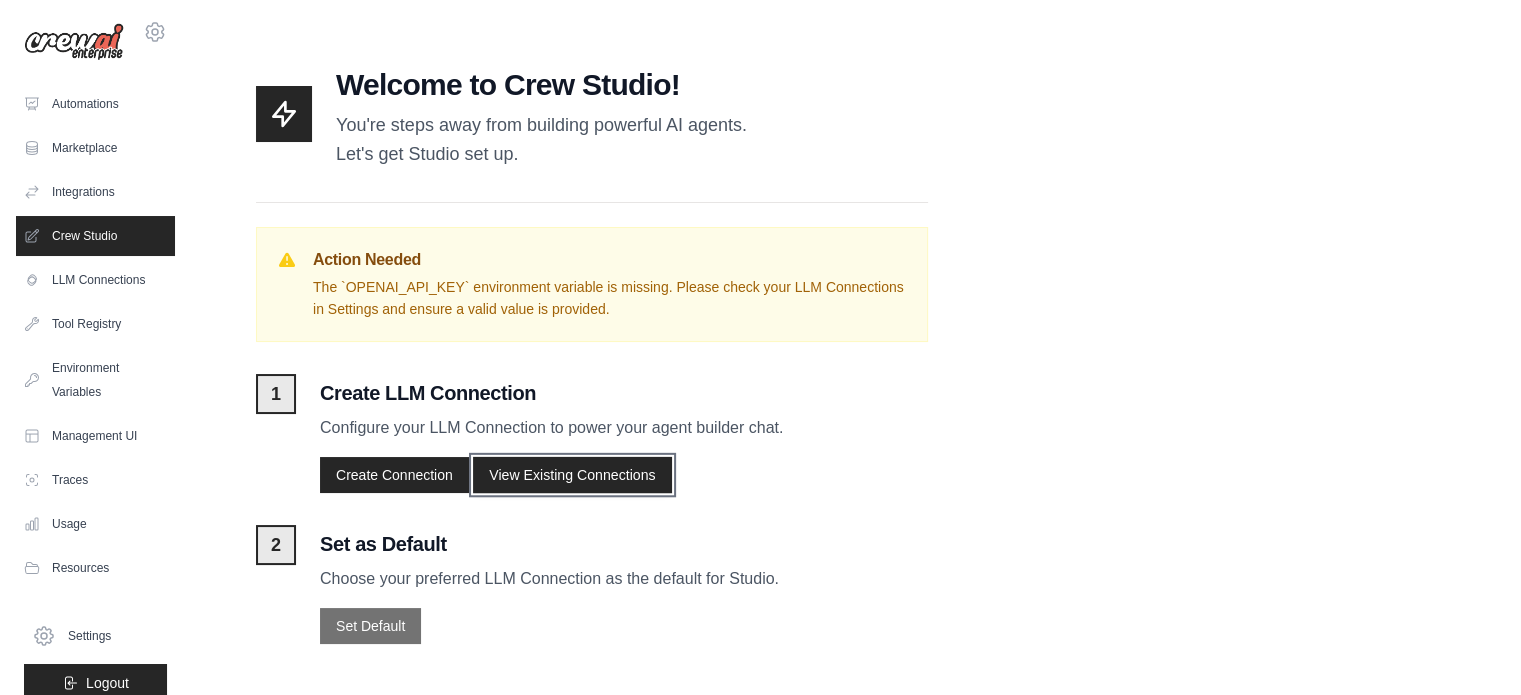click on "View Existing Connections" at bounding box center [572, 475] 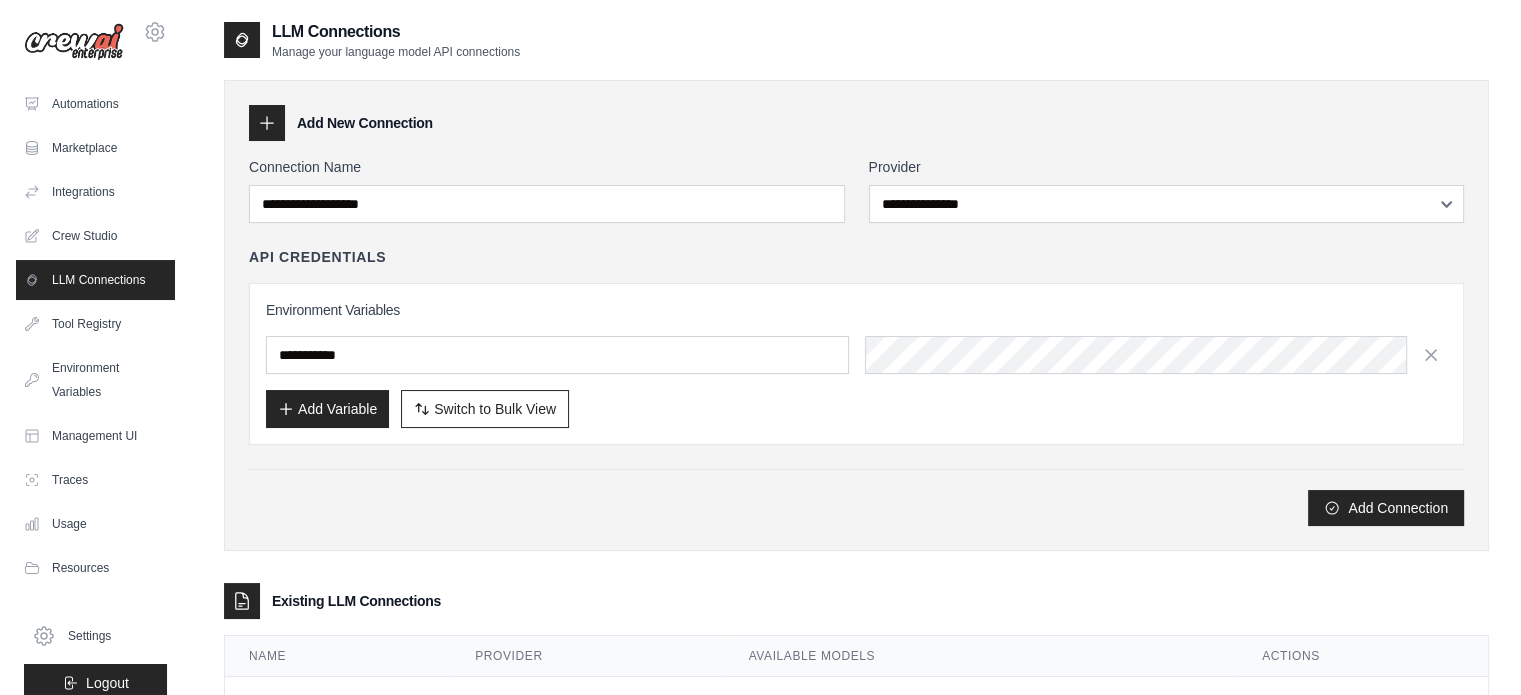 scroll, scrollTop: 136, scrollLeft: 0, axis: vertical 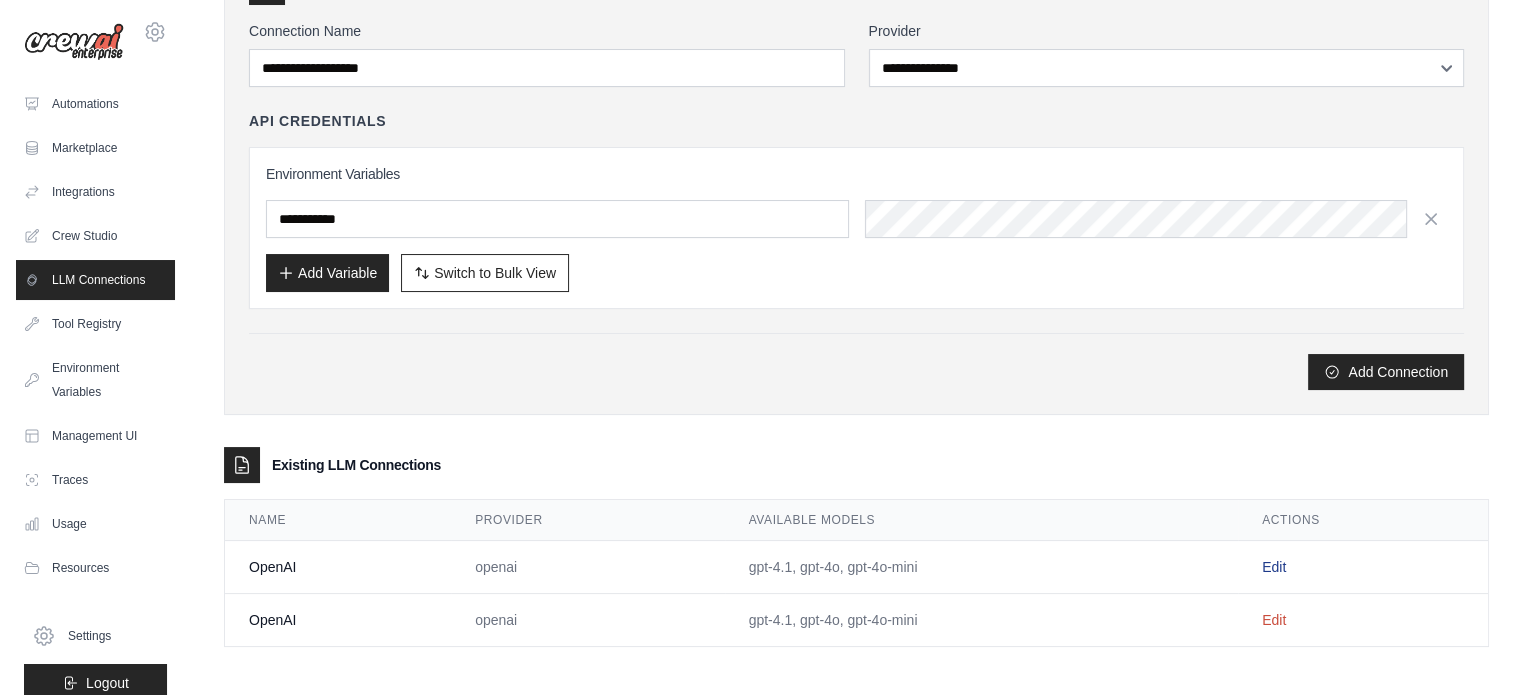 click on "Edit" at bounding box center (1274, 567) 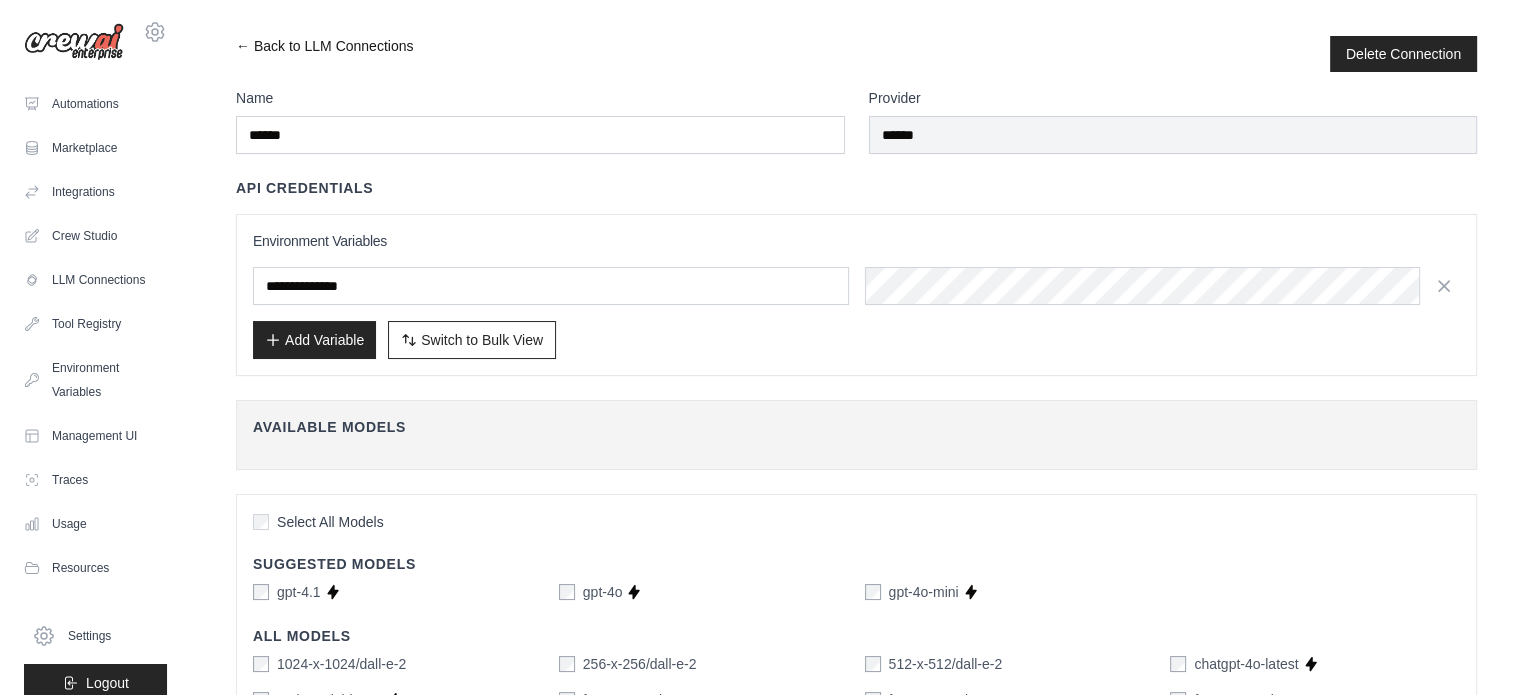 click on "← Back to LLM Connections" at bounding box center (324, 54) 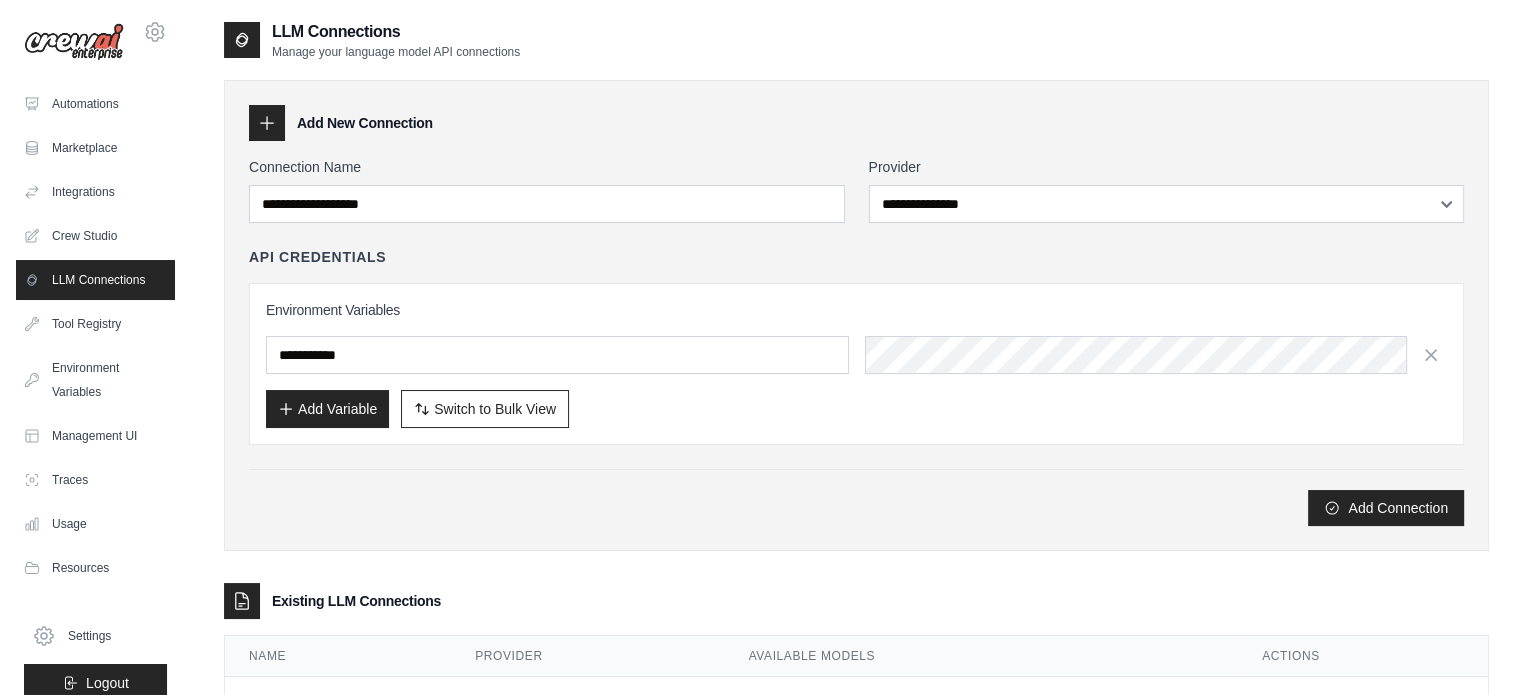 scroll, scrollTop: 136, scrollLeft: 0, axis: vertical 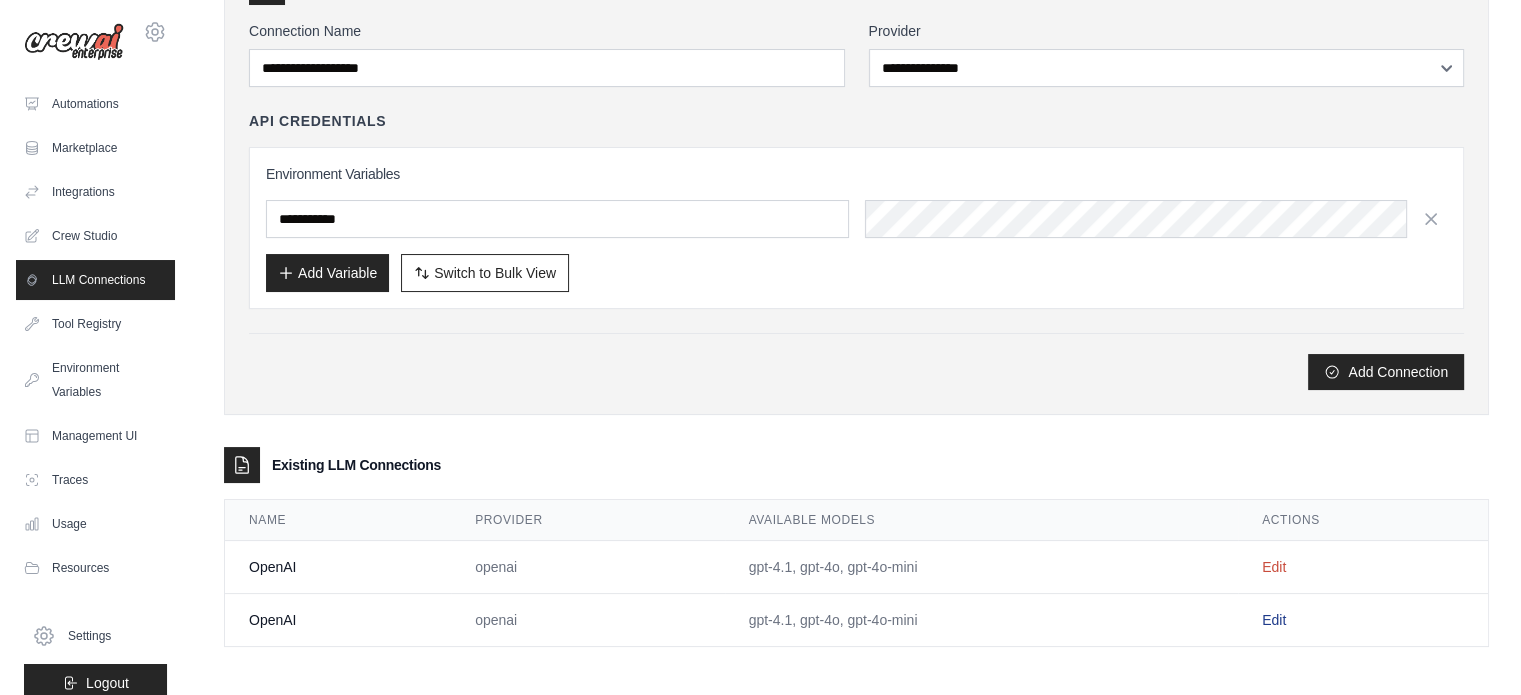 click on "Edit" at bounding box center [1274, 620] 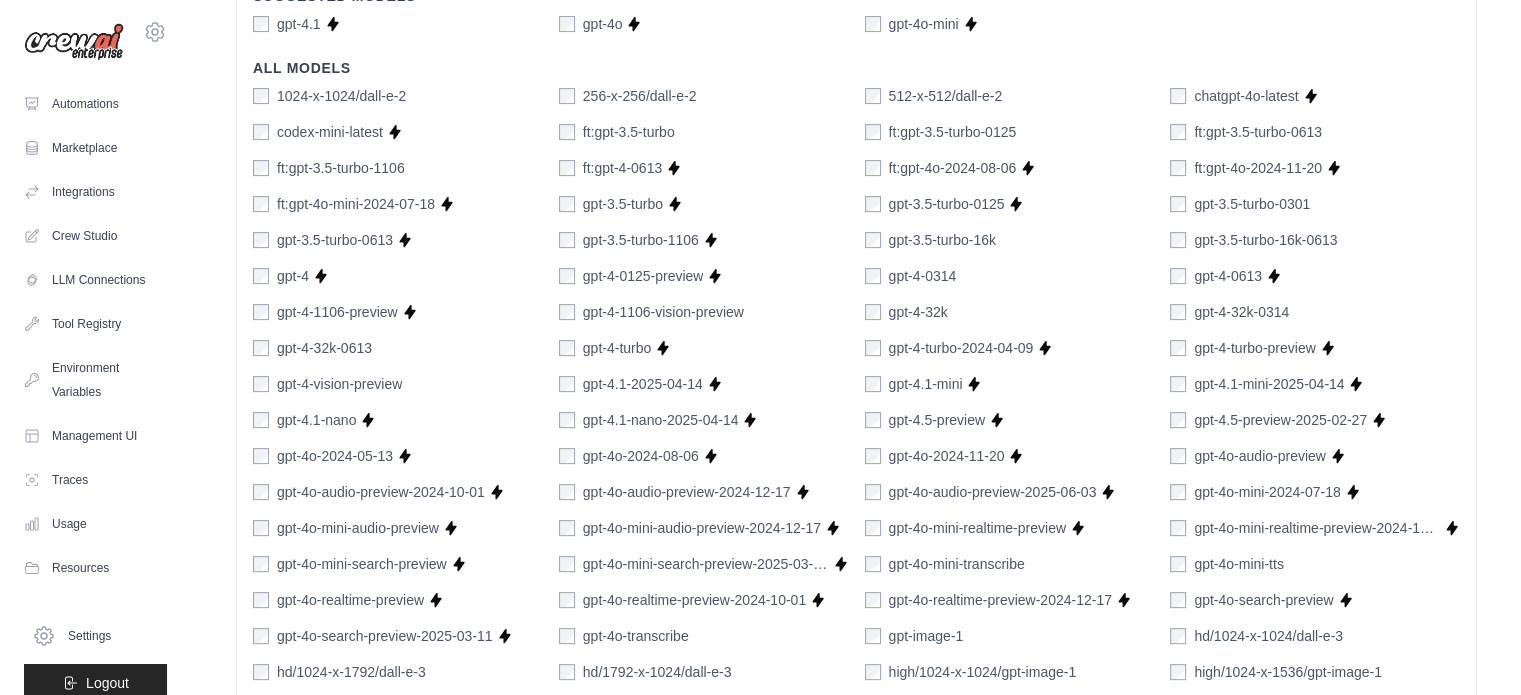 scroll, scrollTop: 0, scrollLeft: 0, axis: both 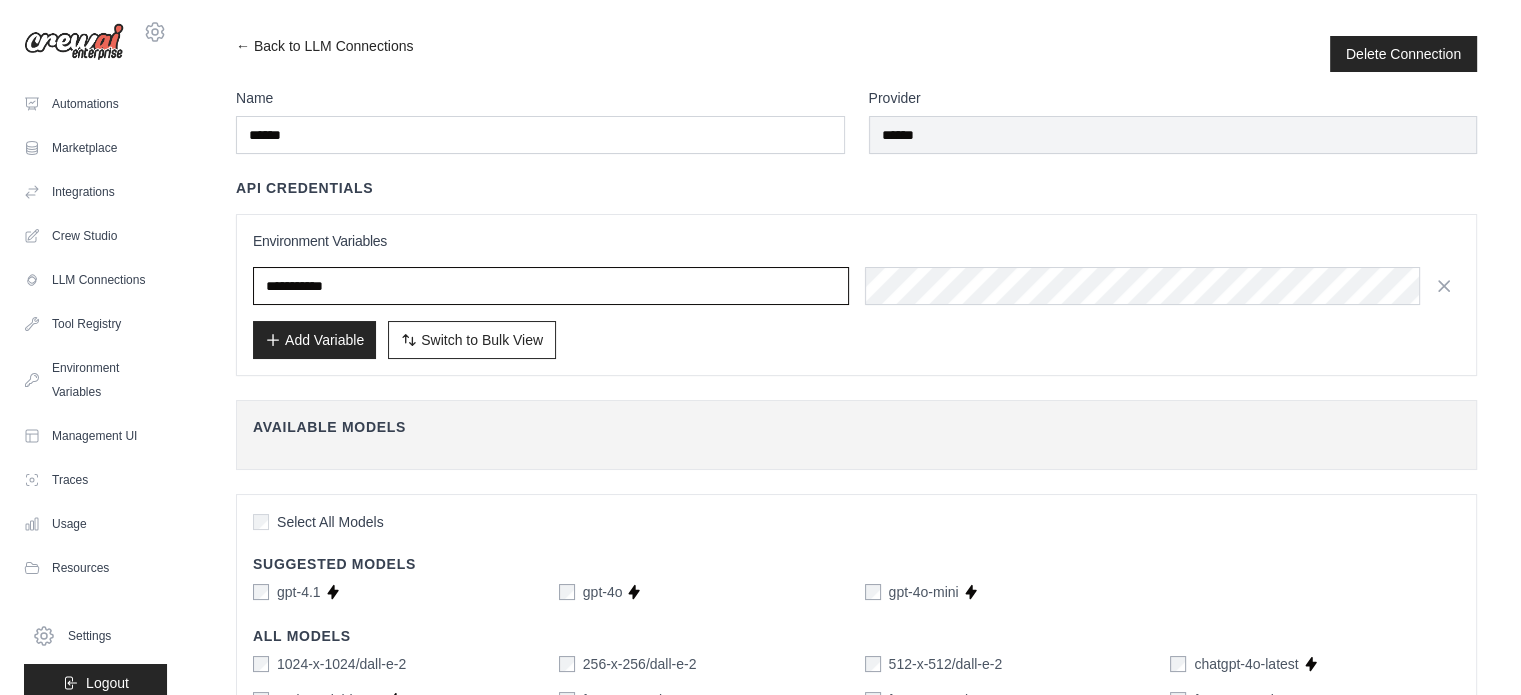 click at bounding box center [551, 286] 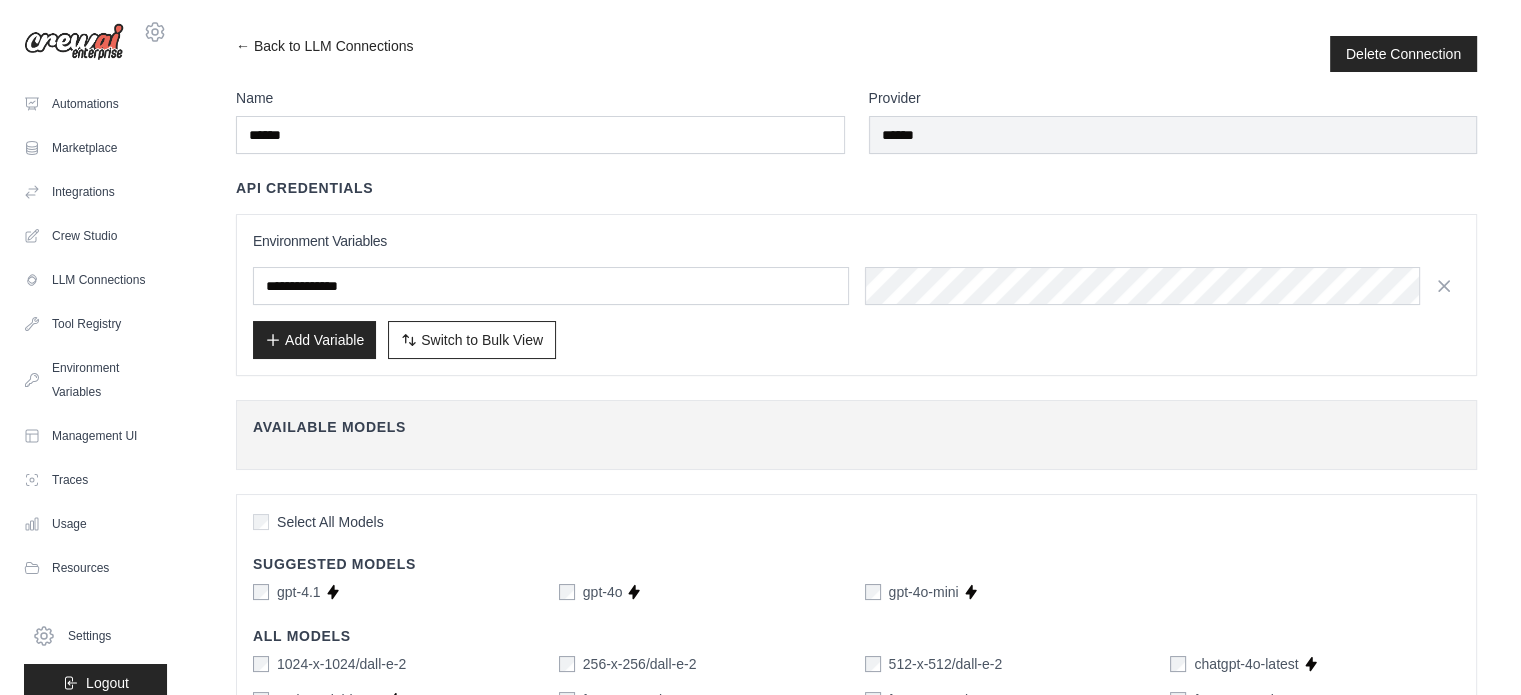 click on "Add Variable
Switch to Bulk View
Switch to Table View" at bounding box center [856, 340] 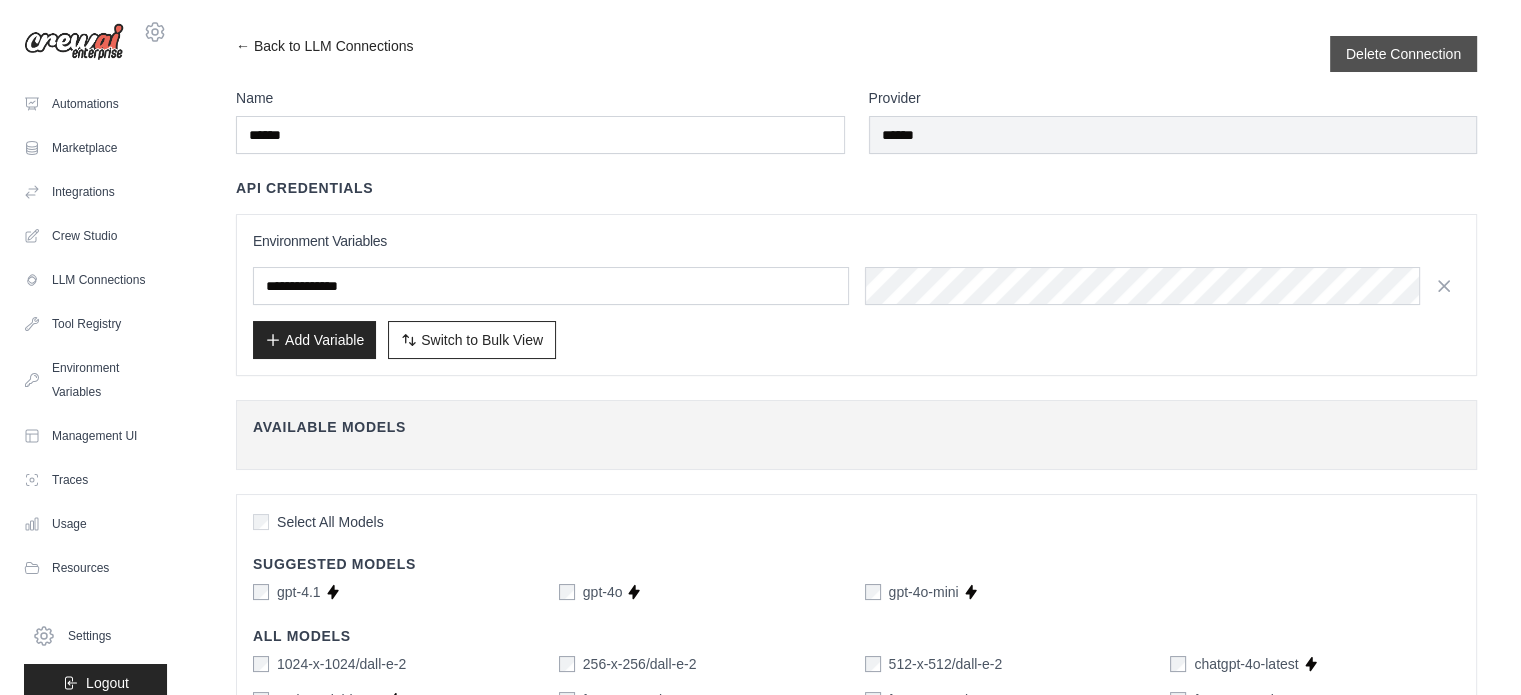 click on "Delete Connection" at bounding box center [1403, 54] 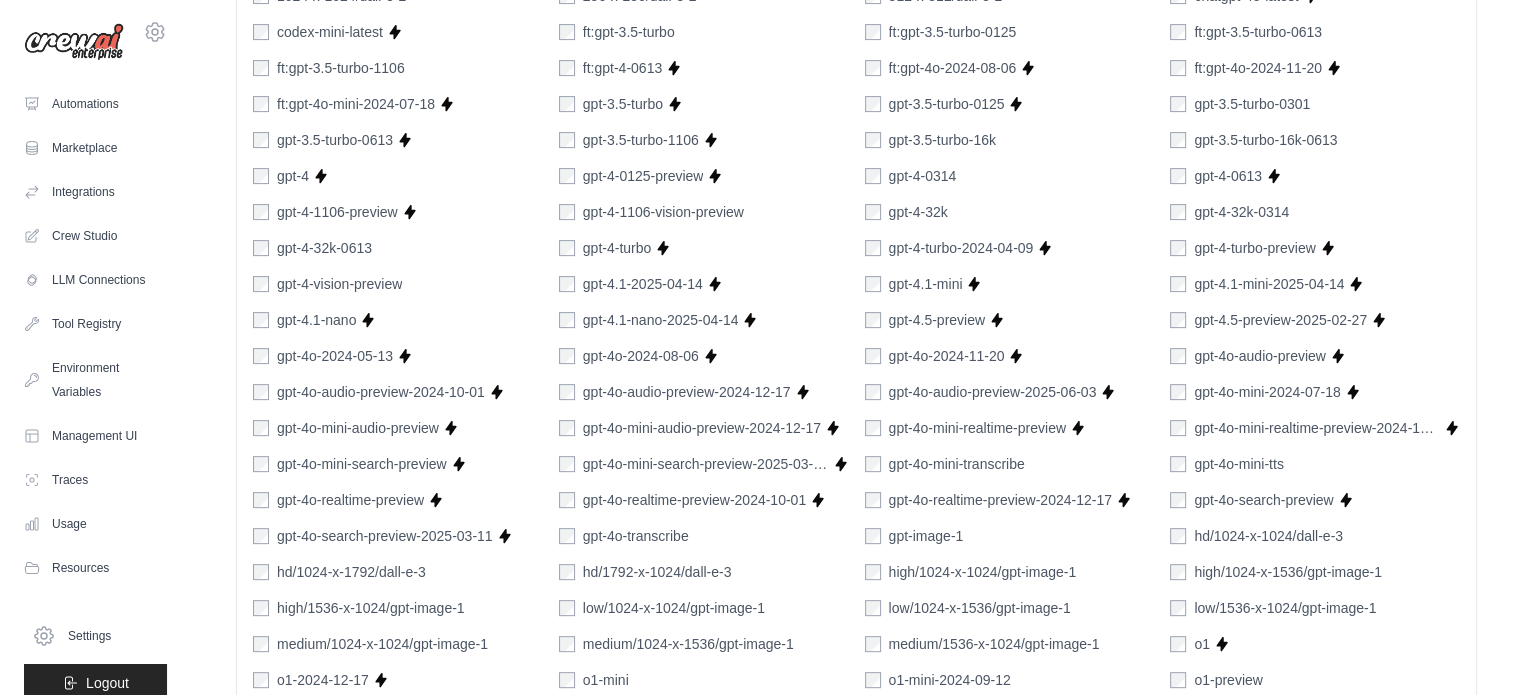 scroll, scrollTop: 0, scrollLeft: 0, axis: both 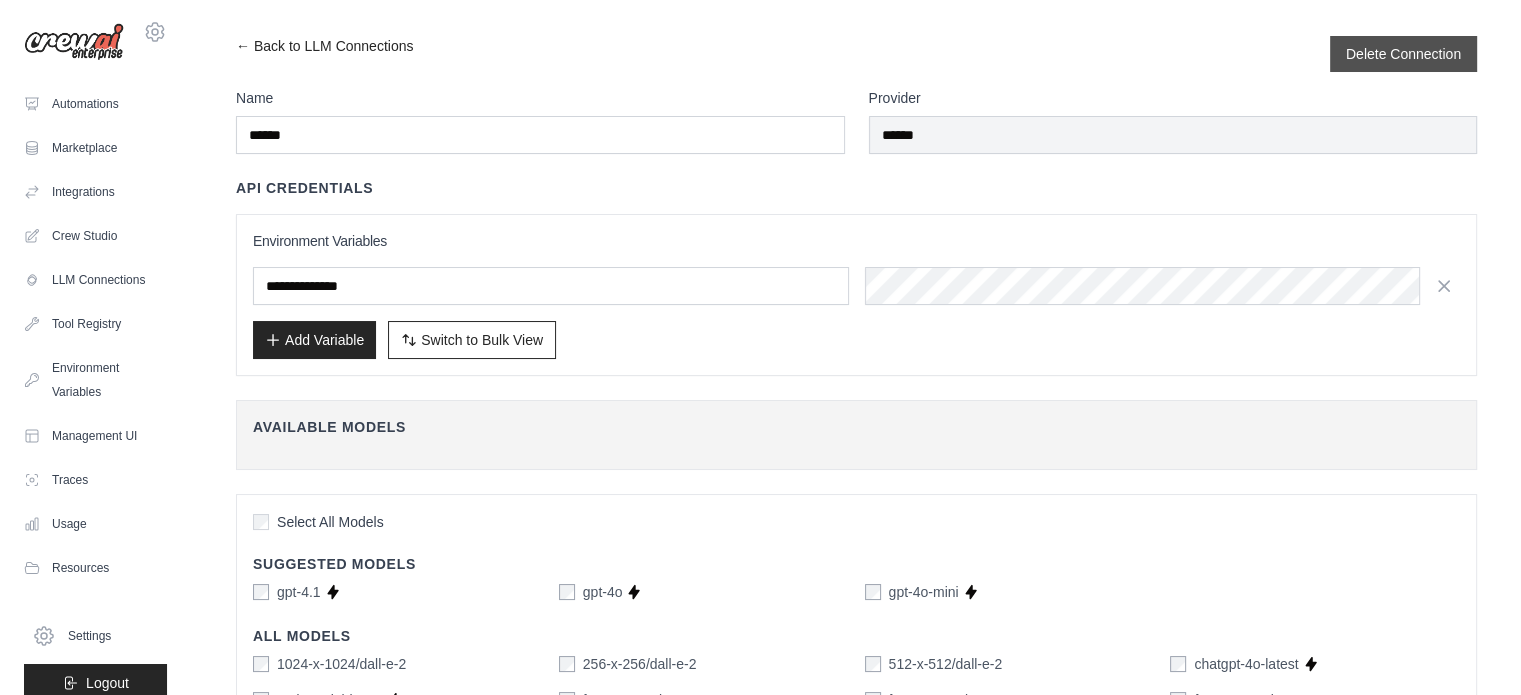 click on "Delete Connection" at bounding box center [1403, 54] 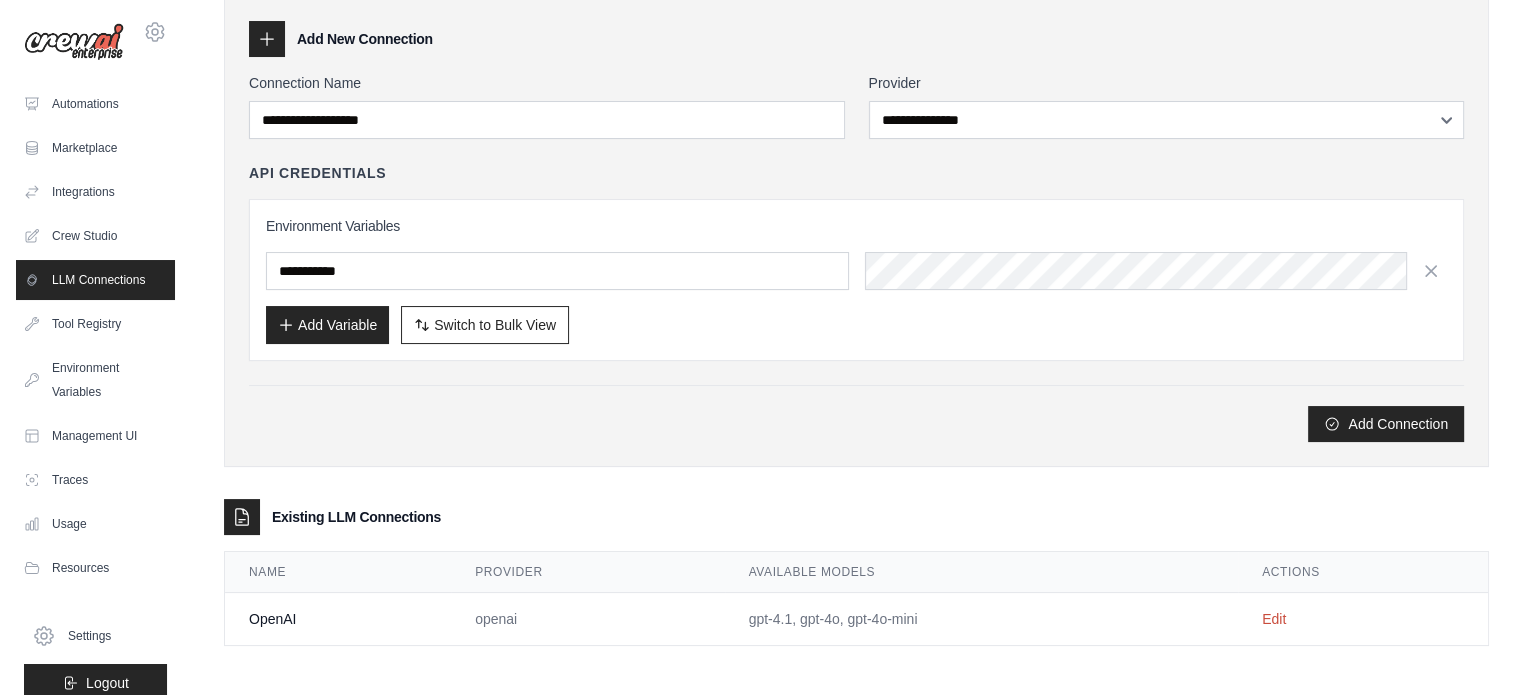 scroll, scrollTop: 0, scrollLeft: 0, axis: both 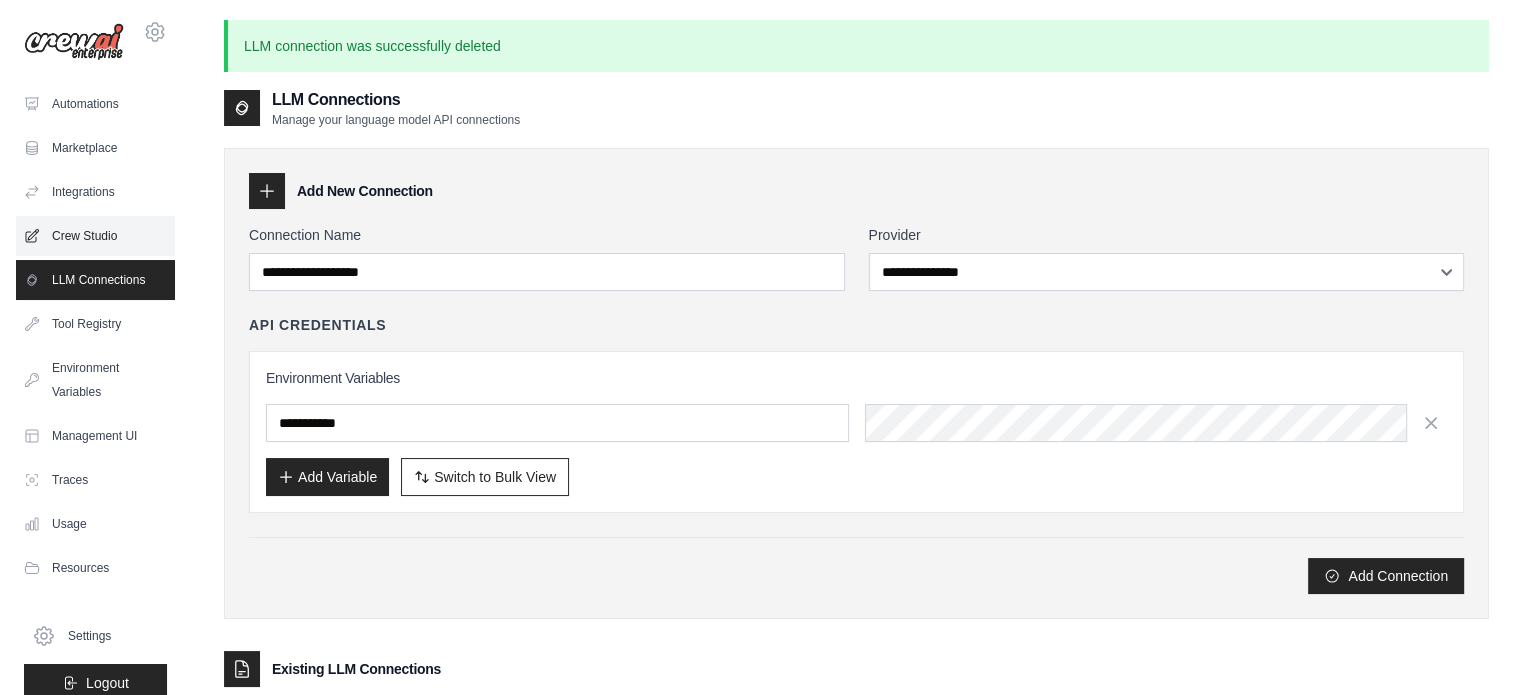 click on "Crew Studio" at bounding box center (95, 236) 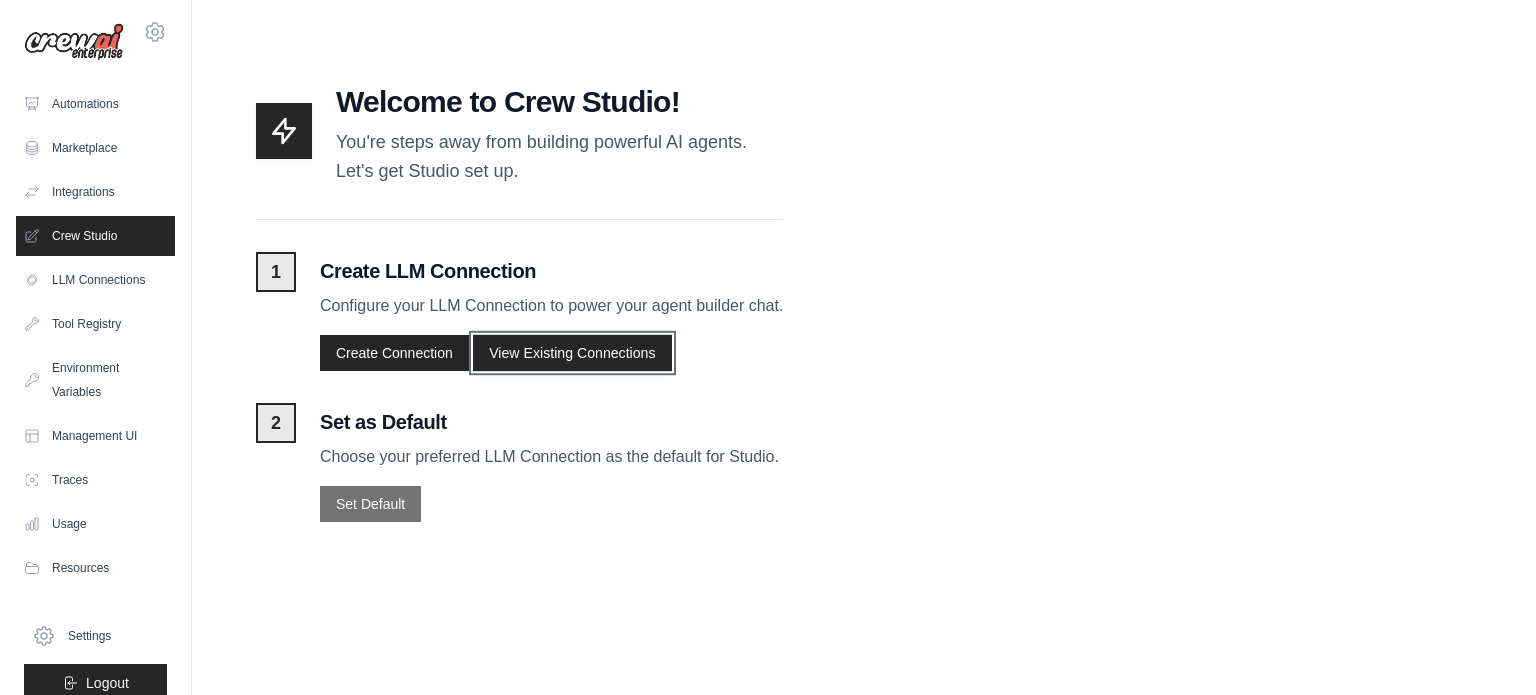 click on "View Existing Connections" at bounding box center [572, 352] 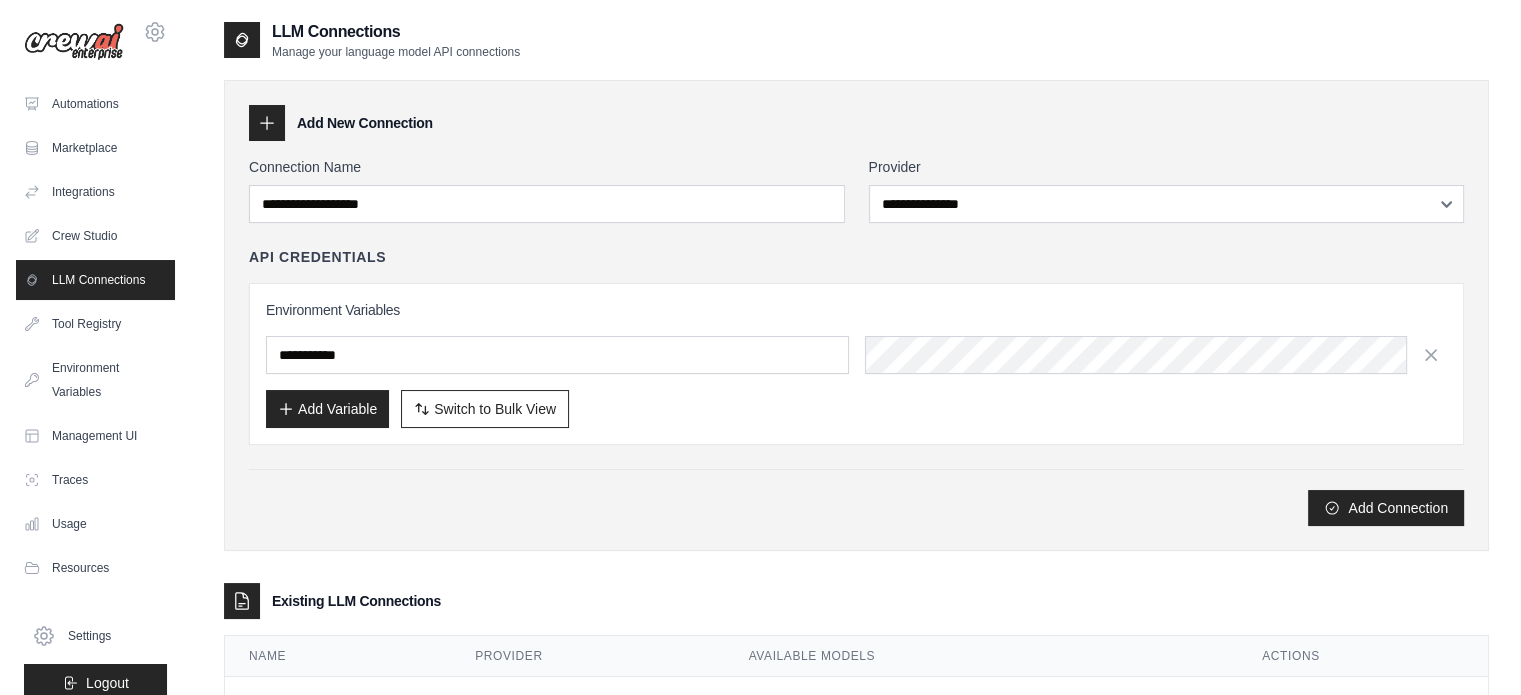 scroll, scrollTop: 84, scrollLeft: 0, axis: vertical 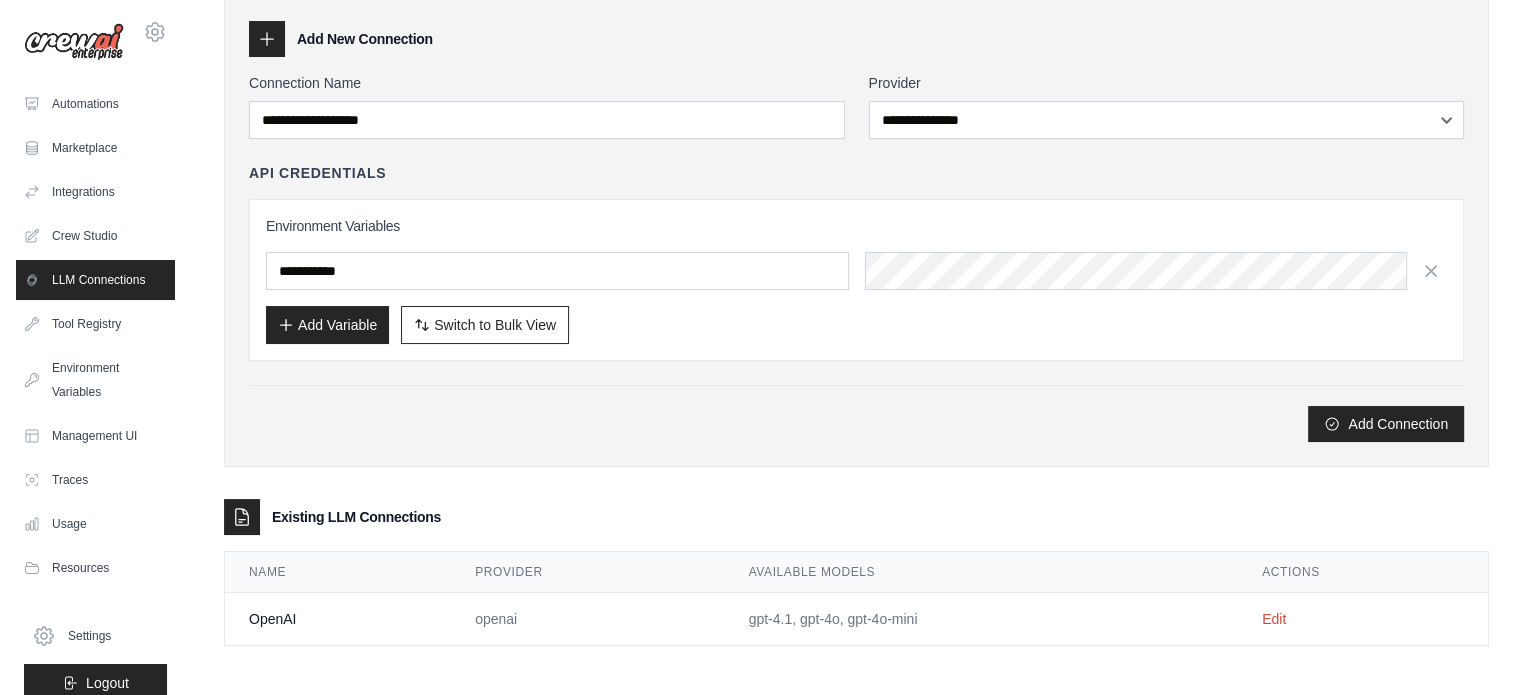 click on "openai" at bounding box center [587, 619] 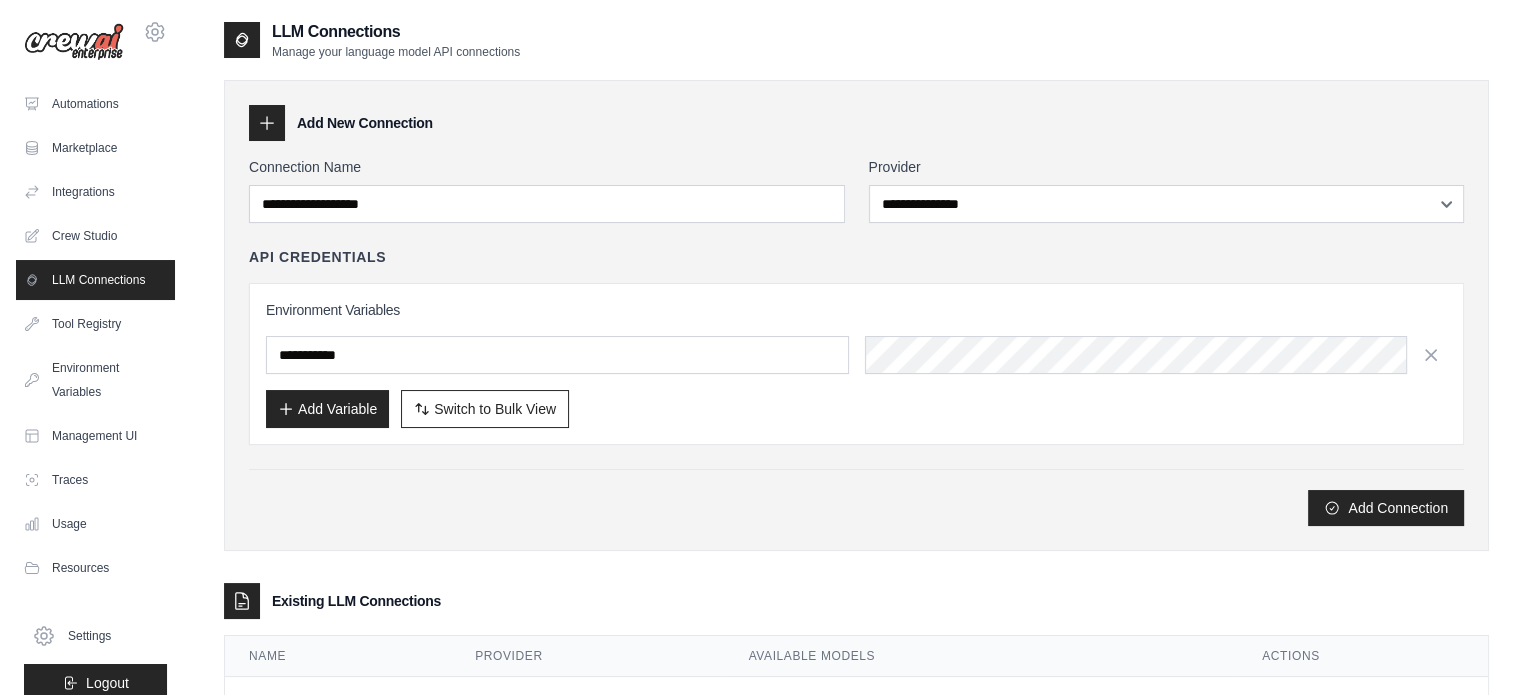 click 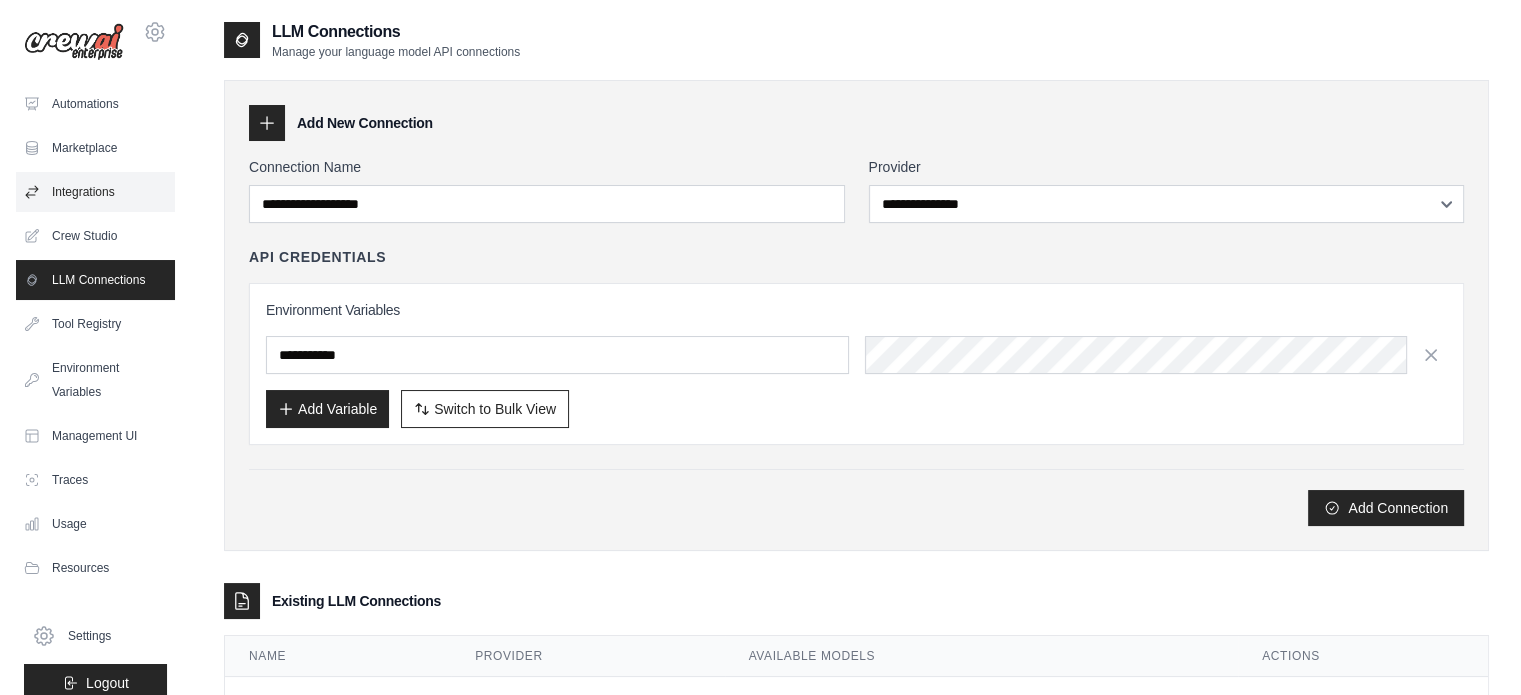 click on "Integrations" at bounding box center (95, 192) 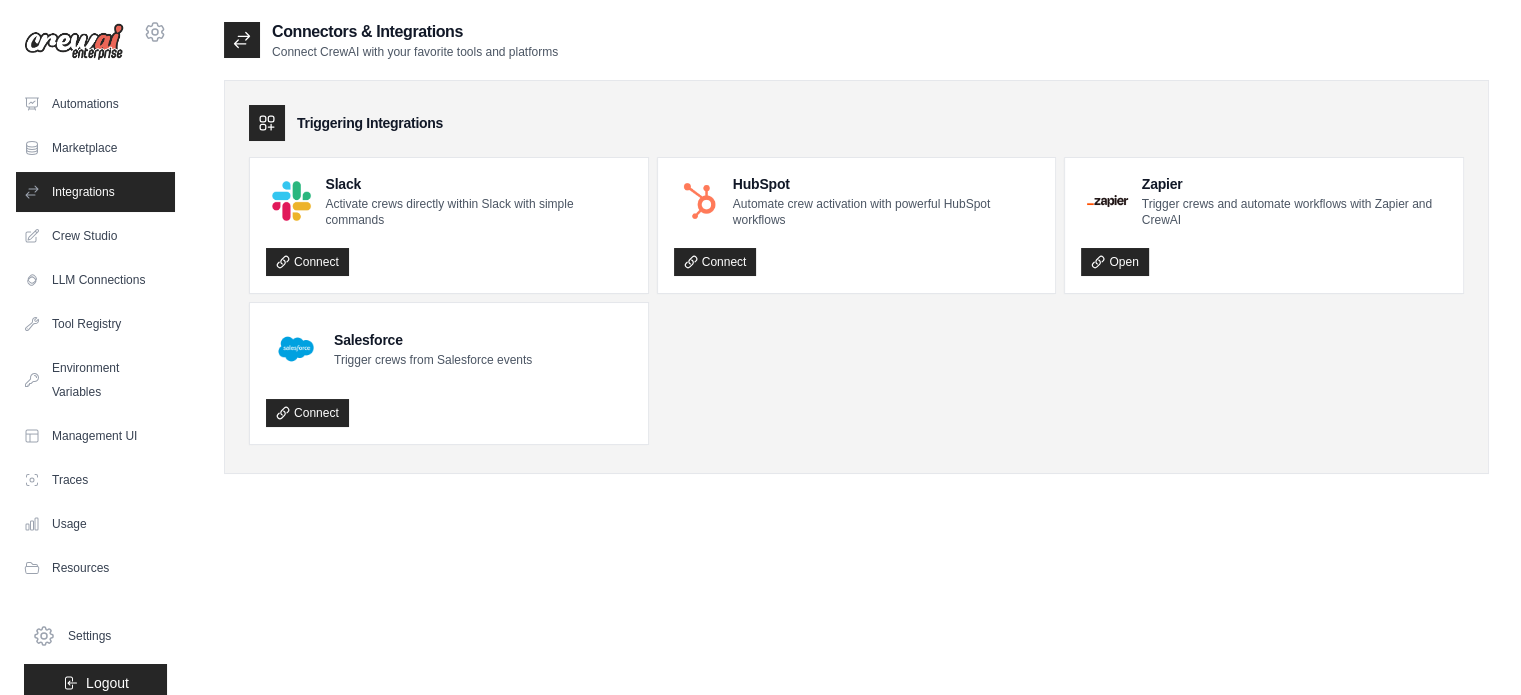 click on "Marketplace" at bounding box center (95, 148) 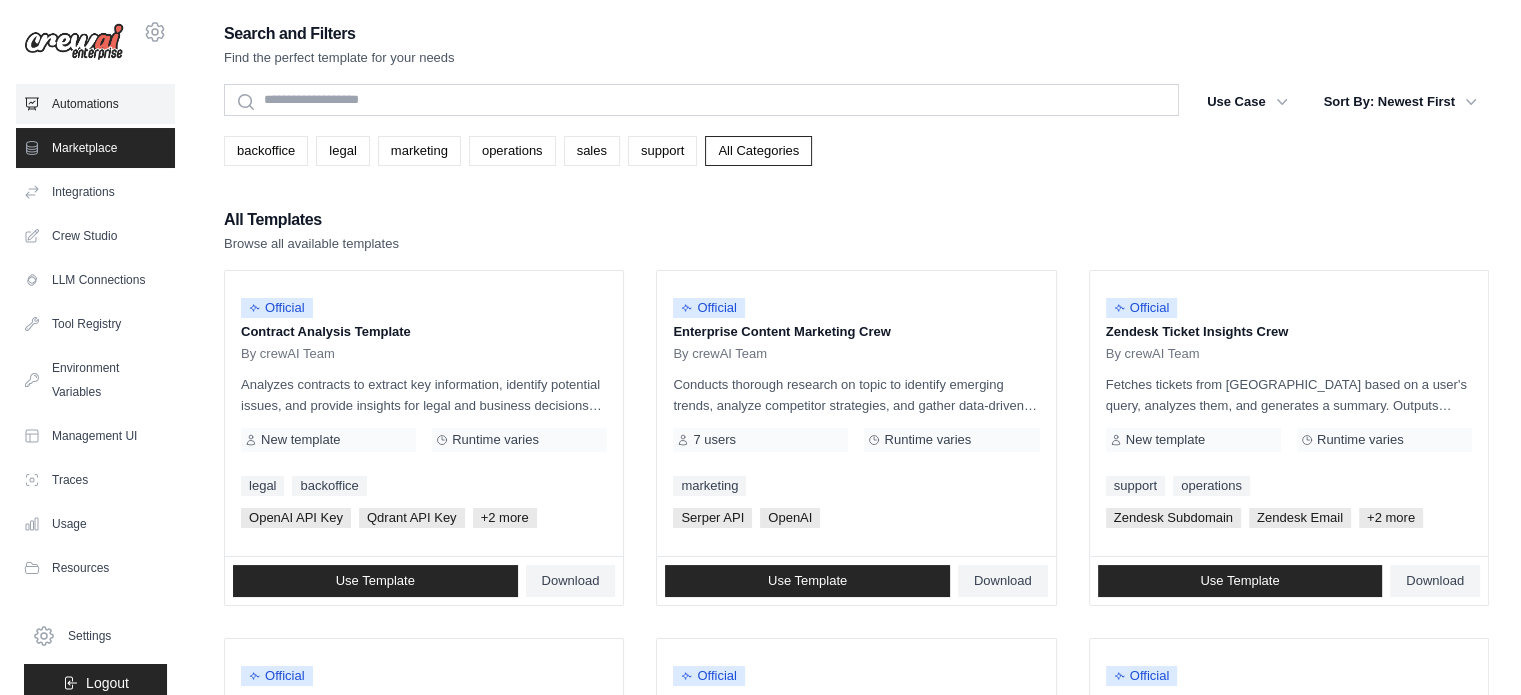click on "Automations" at bounding box center [95, 104] 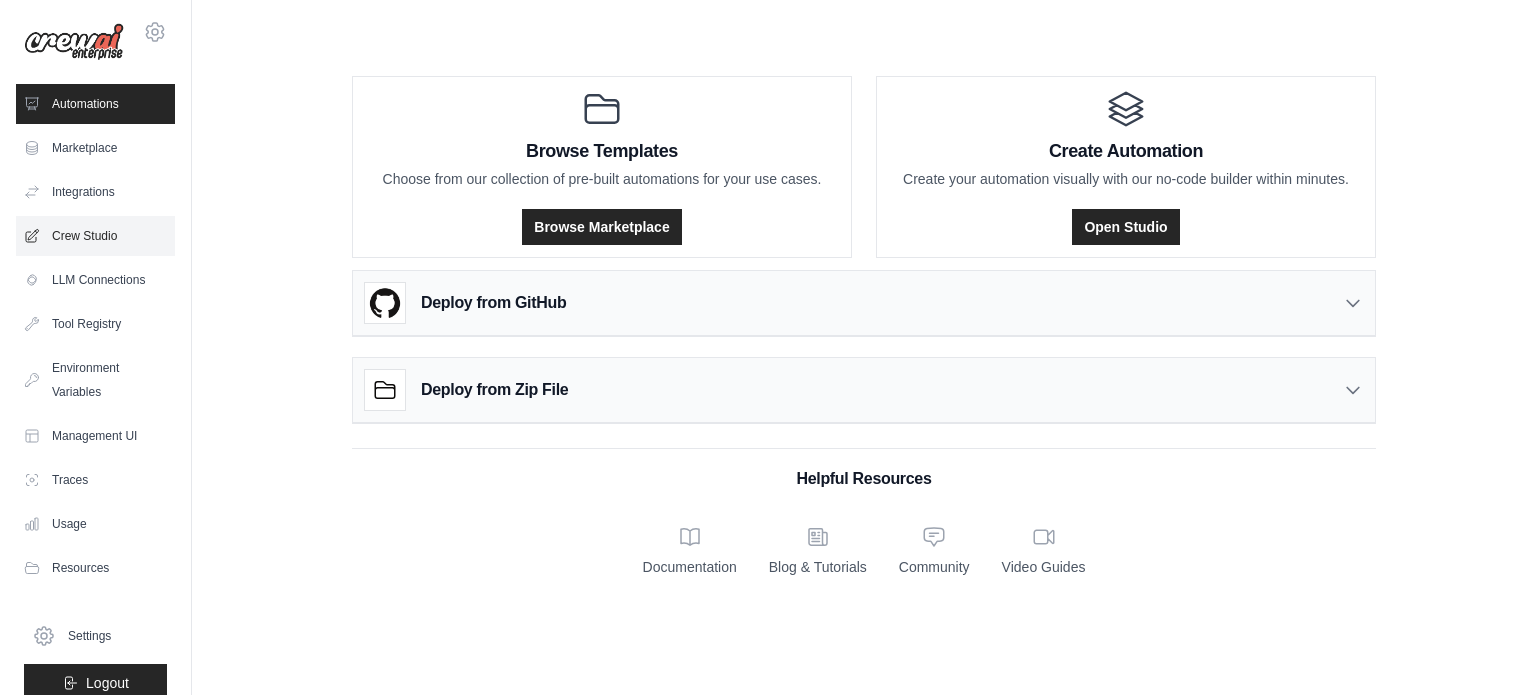click on "Crew Studio" at bounding box center (95, 236) 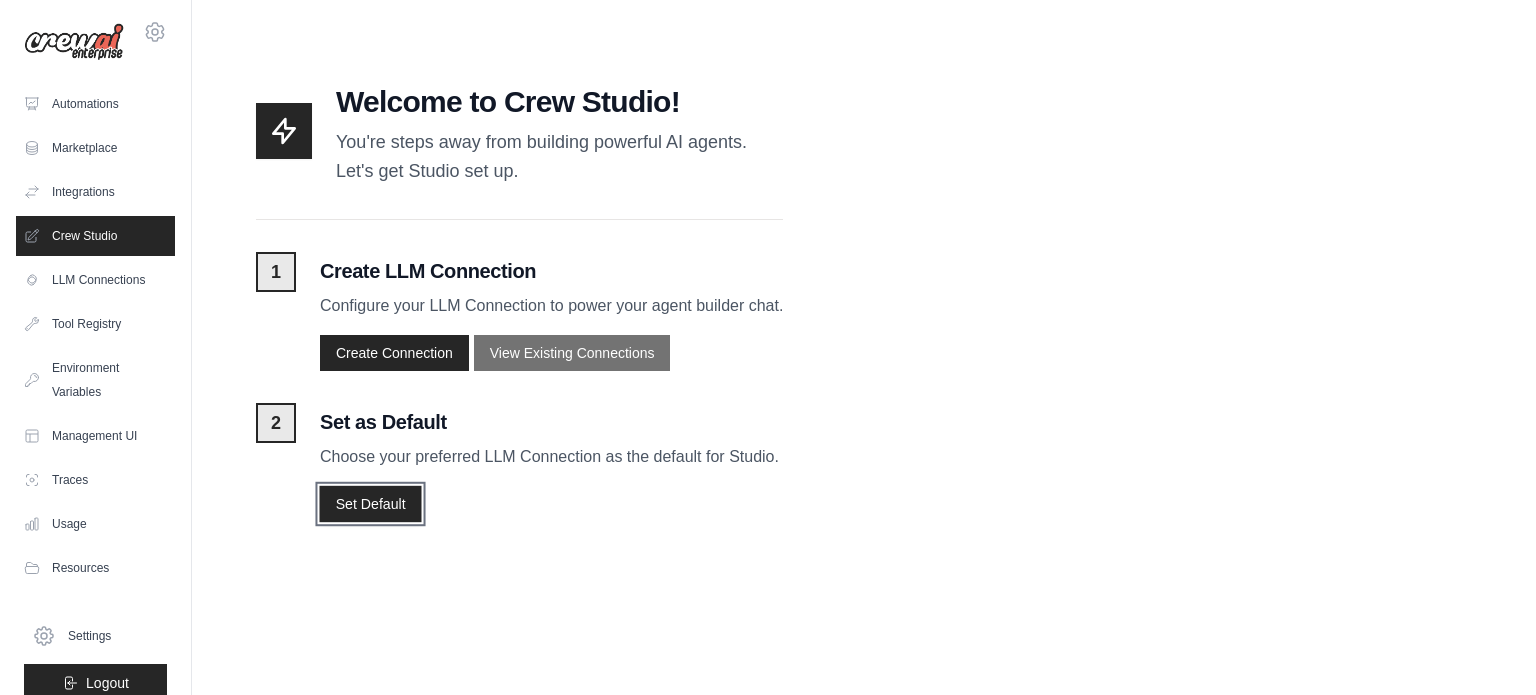 click on "Set Default" at bounding box center [370, 503] 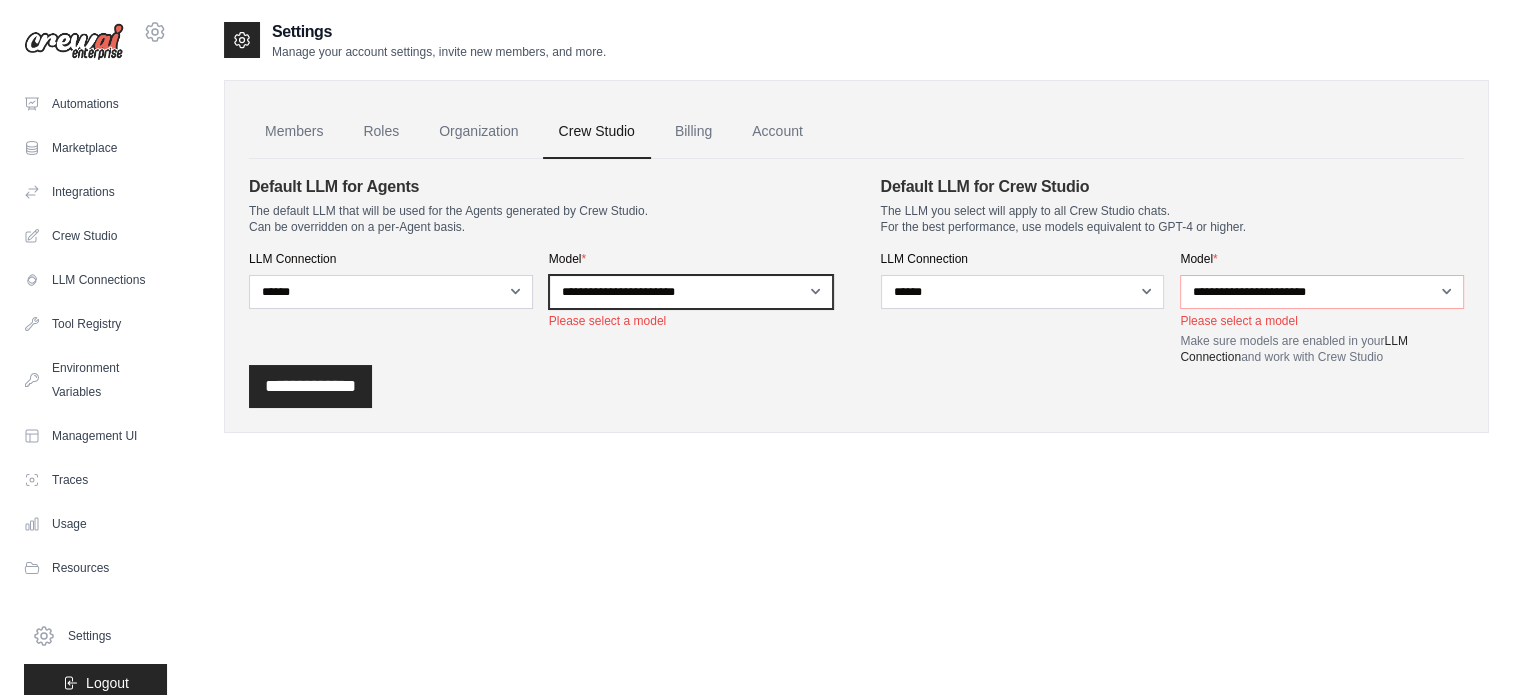 click on "**********" at bounding box center (691, 292) 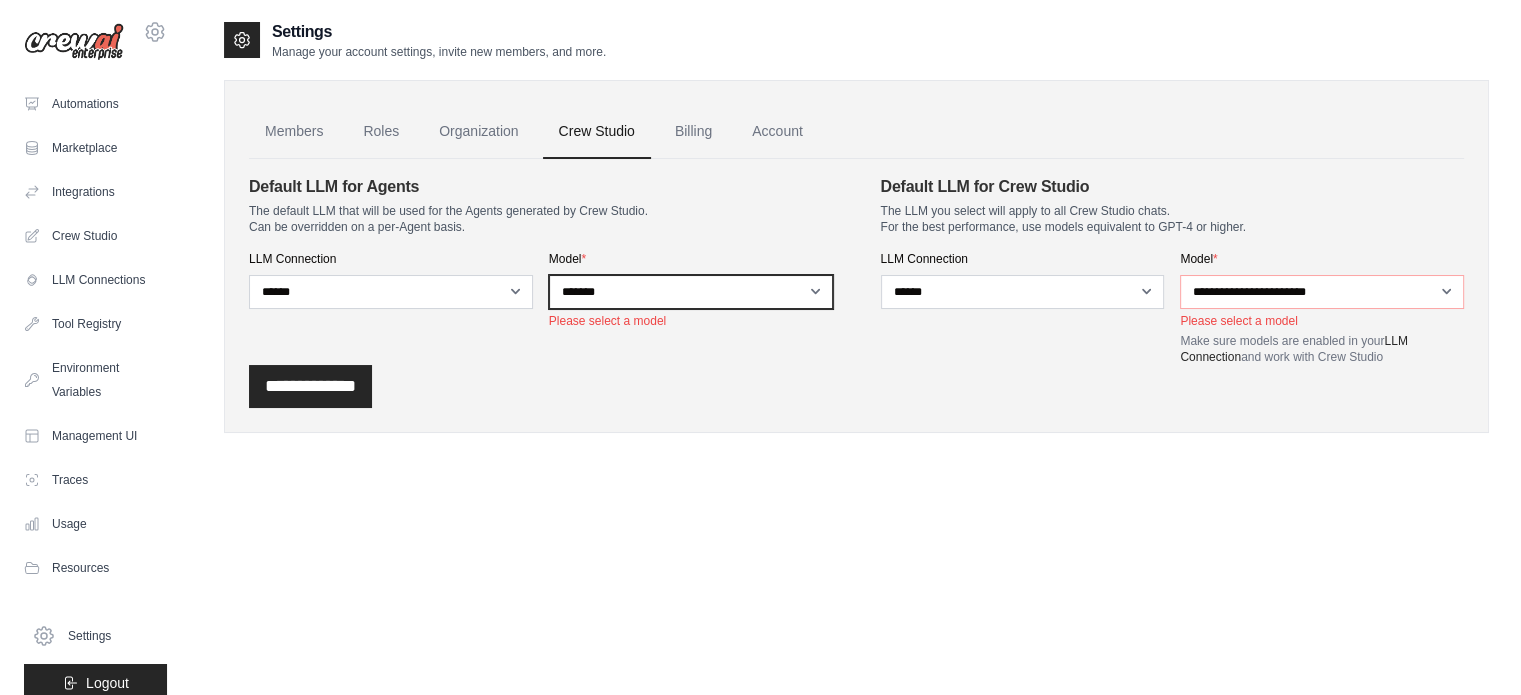 click on "**********" at bounding box center [691, 292] 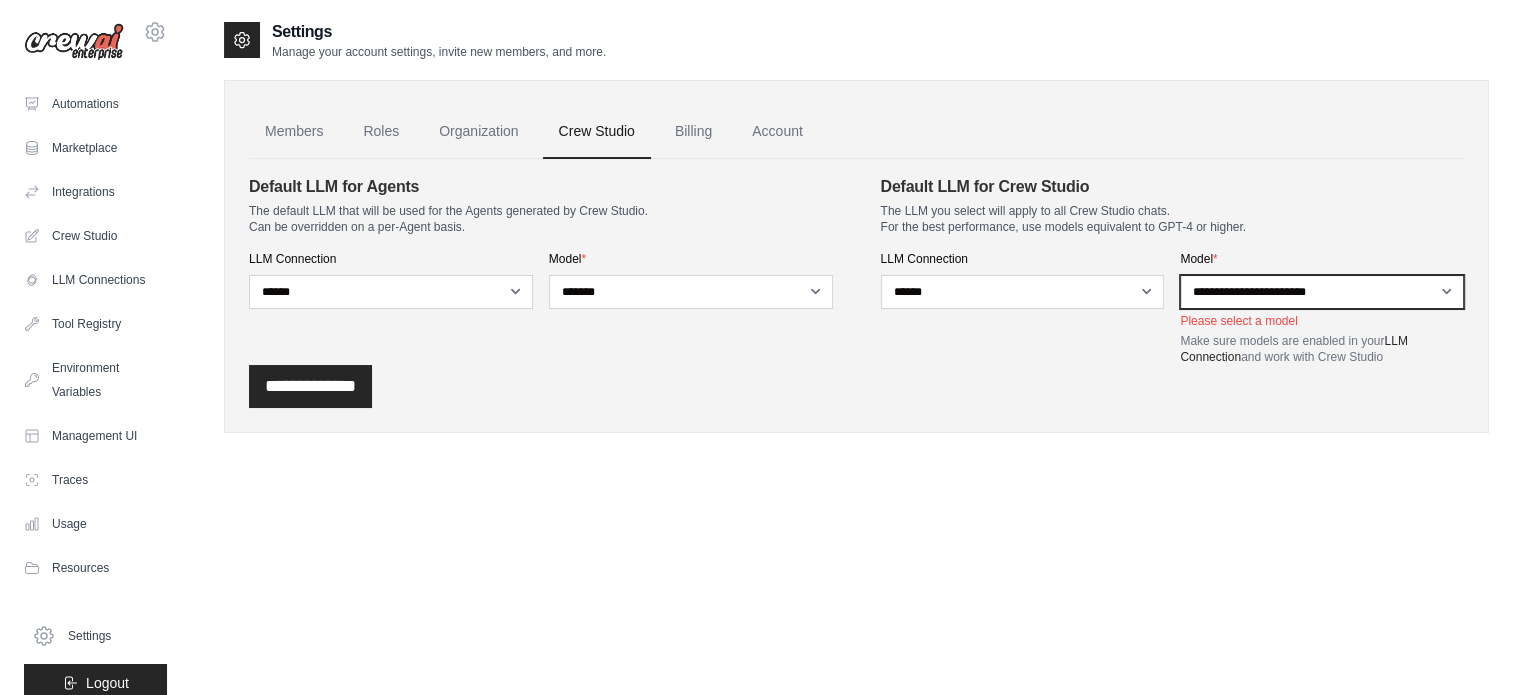 click on "**********" at bounding box center [1322, 292] 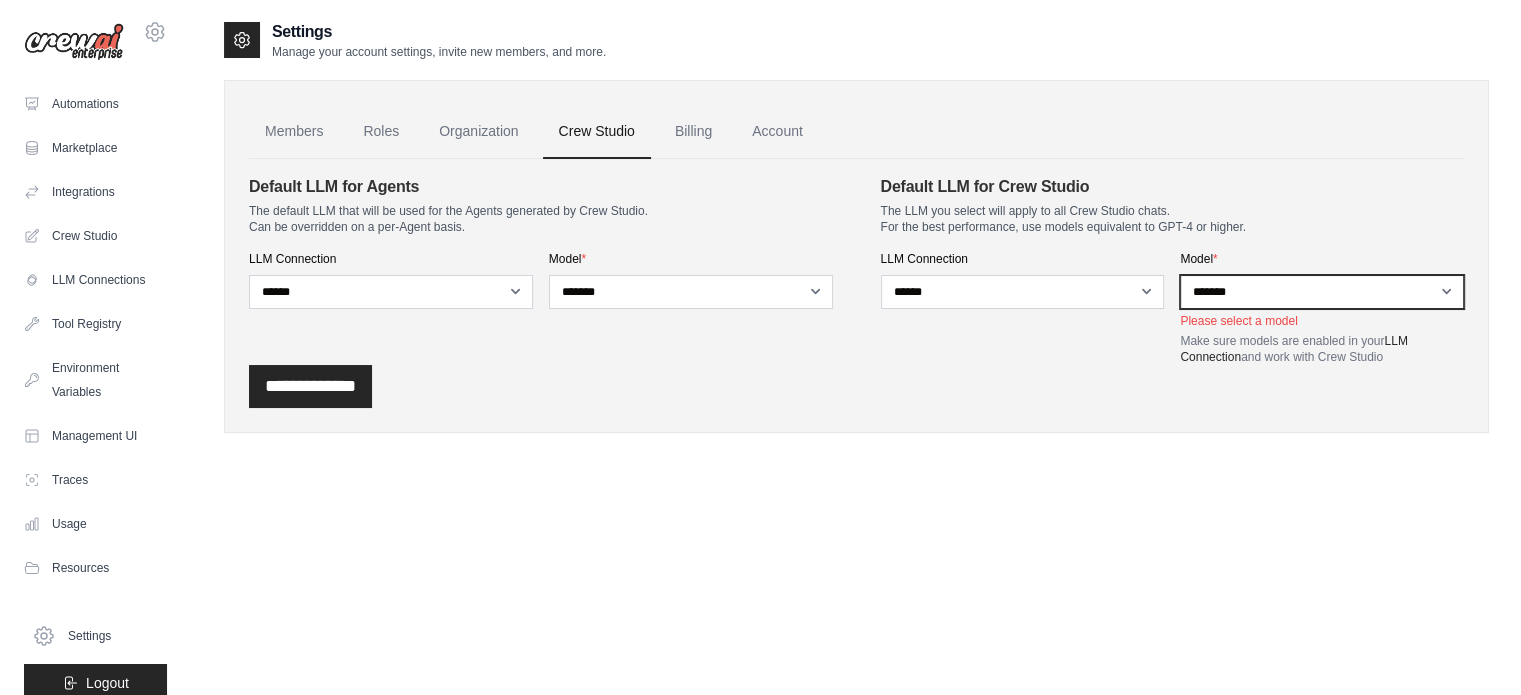 click on "**********" at bounding box center [1322, 292] 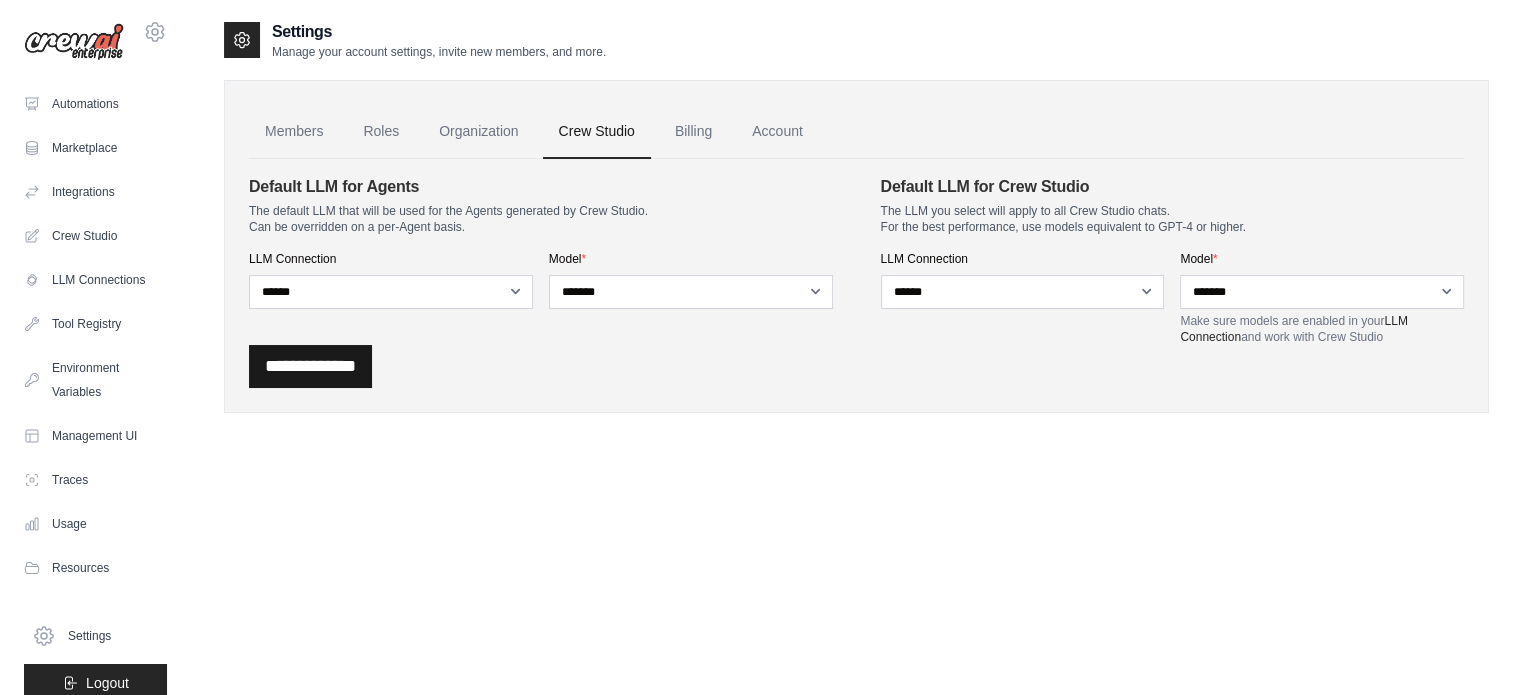 click on "**********" at bounding box center [310, 366] 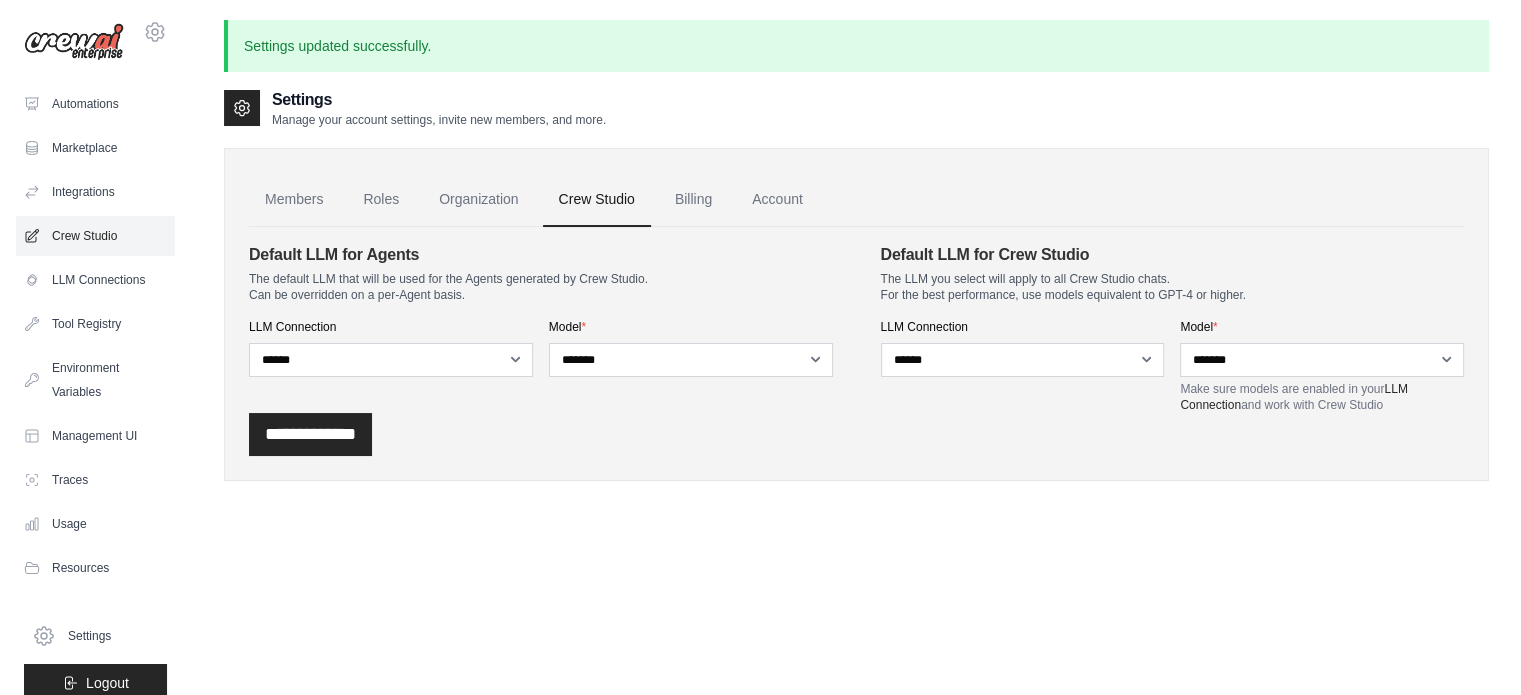 click on "Crew Studio" at bounding box center [95, 236] 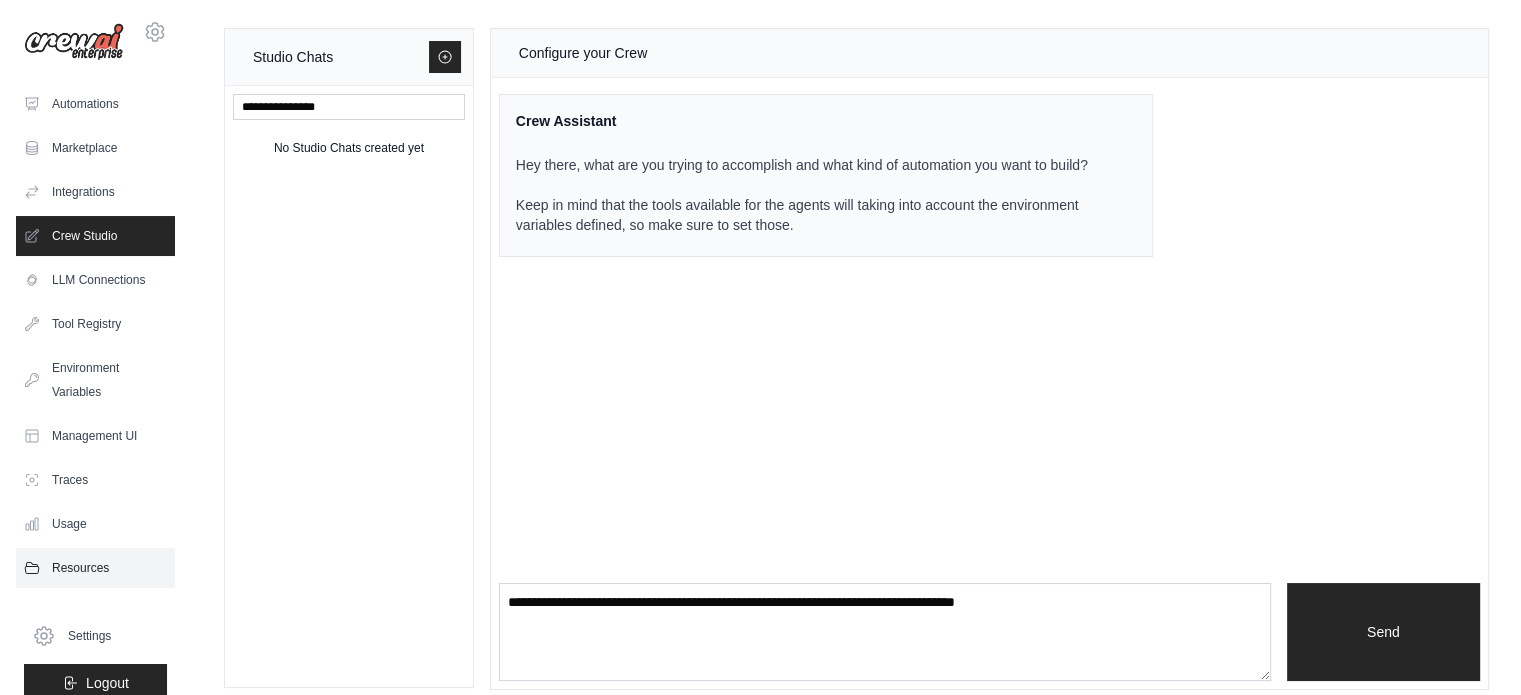 click on "Resources" at bounding box center (95, 568) 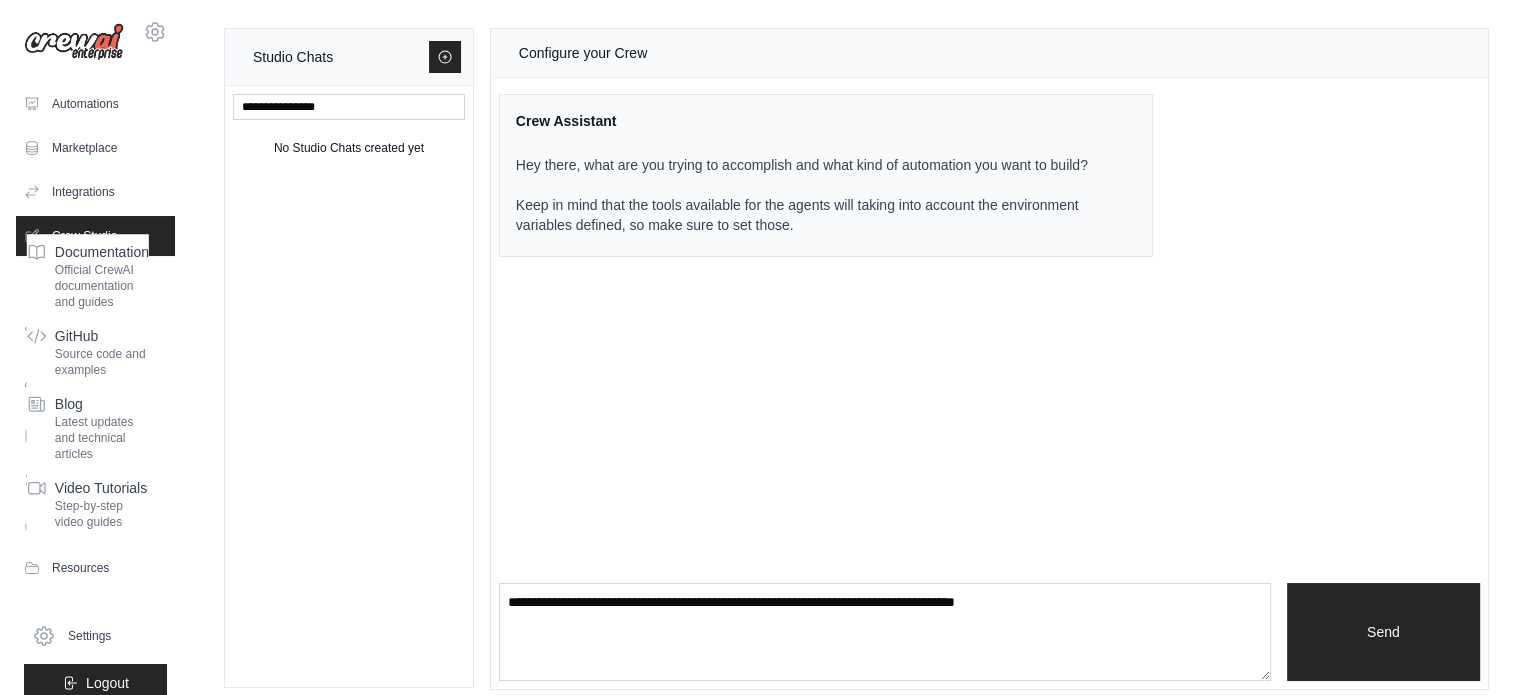 click on "No Studio Chats created yet" at bounding box center (349, 386) 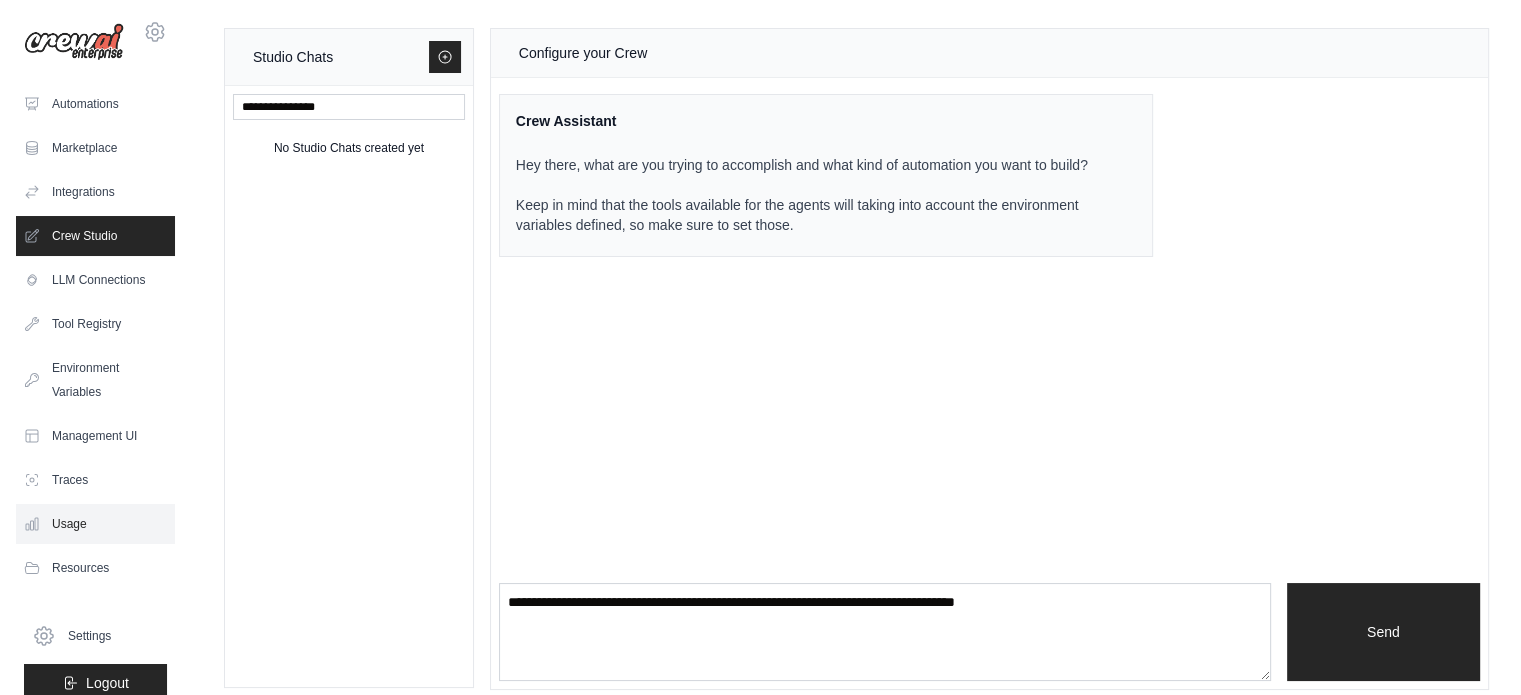 click on "Usage" at bounding box center (95, 524) 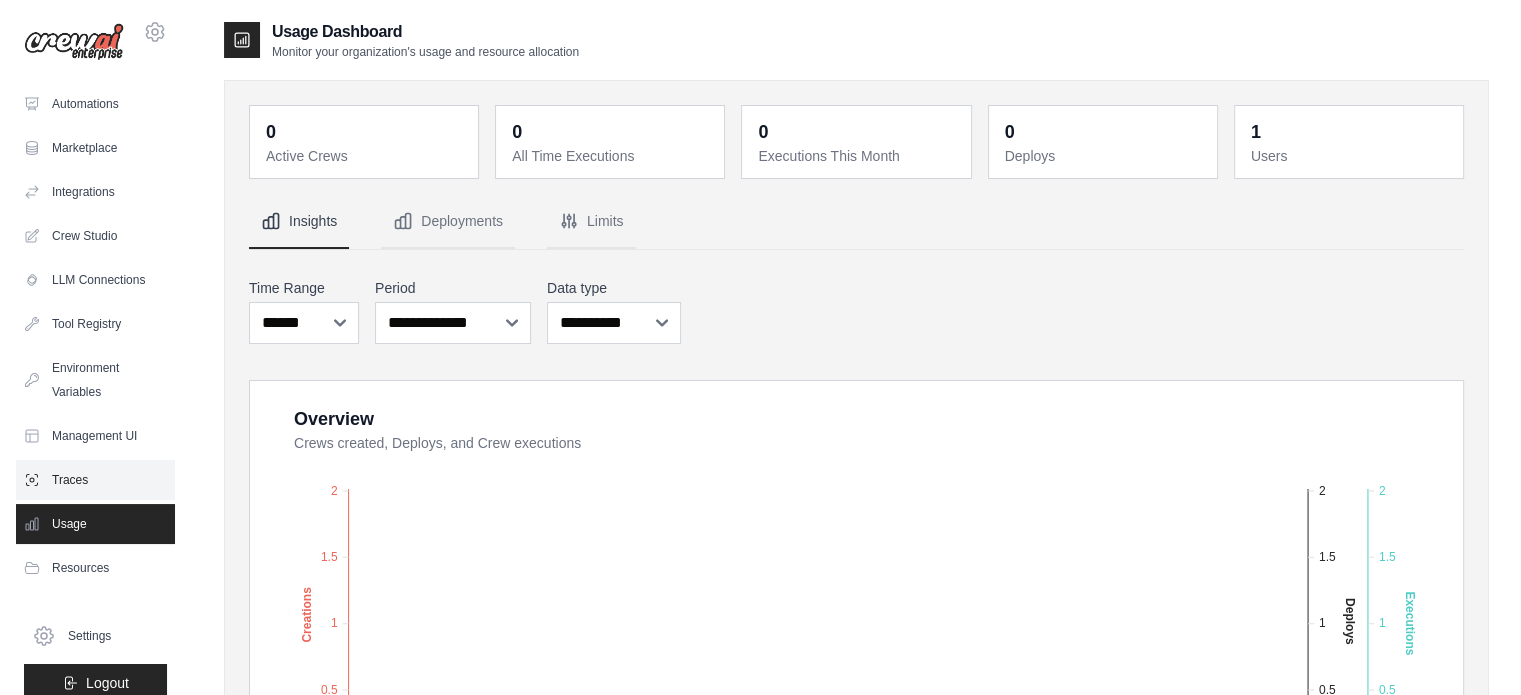 click on "Traces" at bounding box center [95, 480] 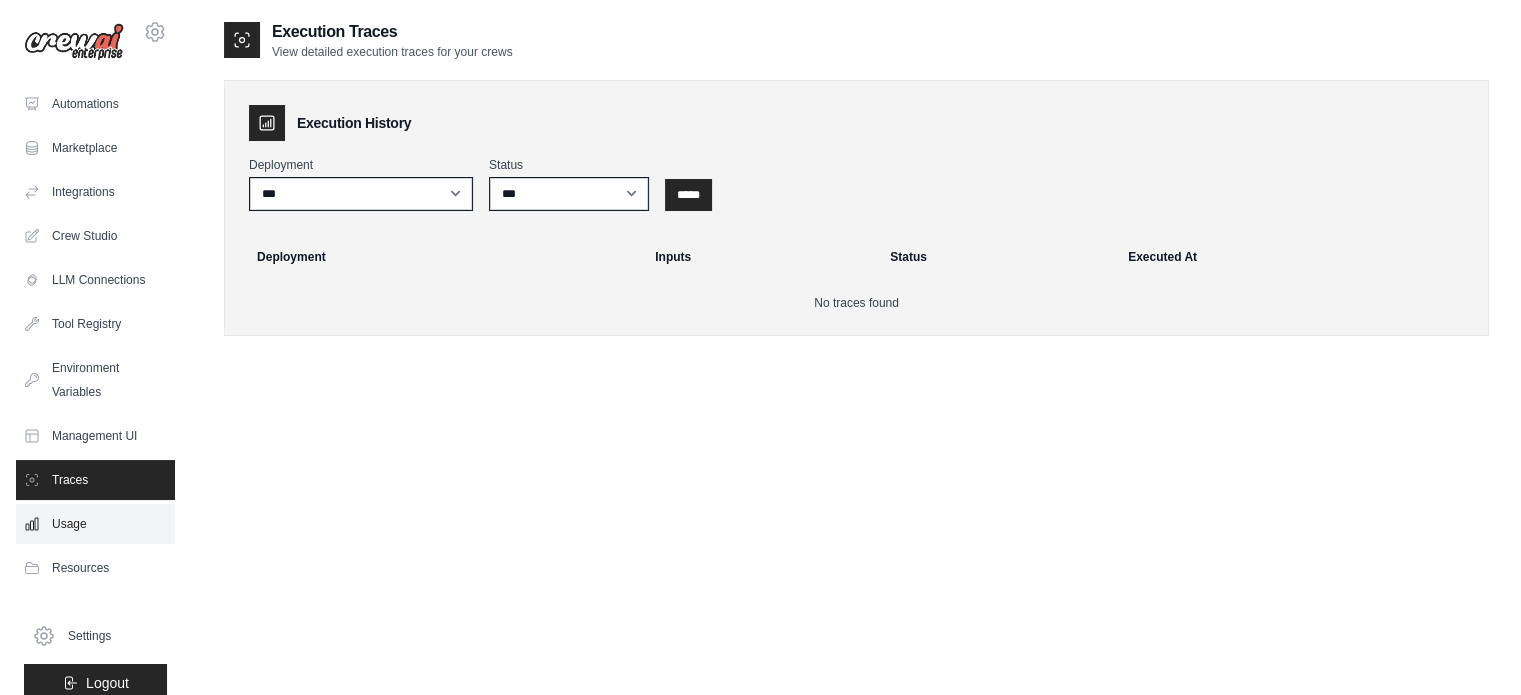 click on "Usage" at bounding box center [95, 524] 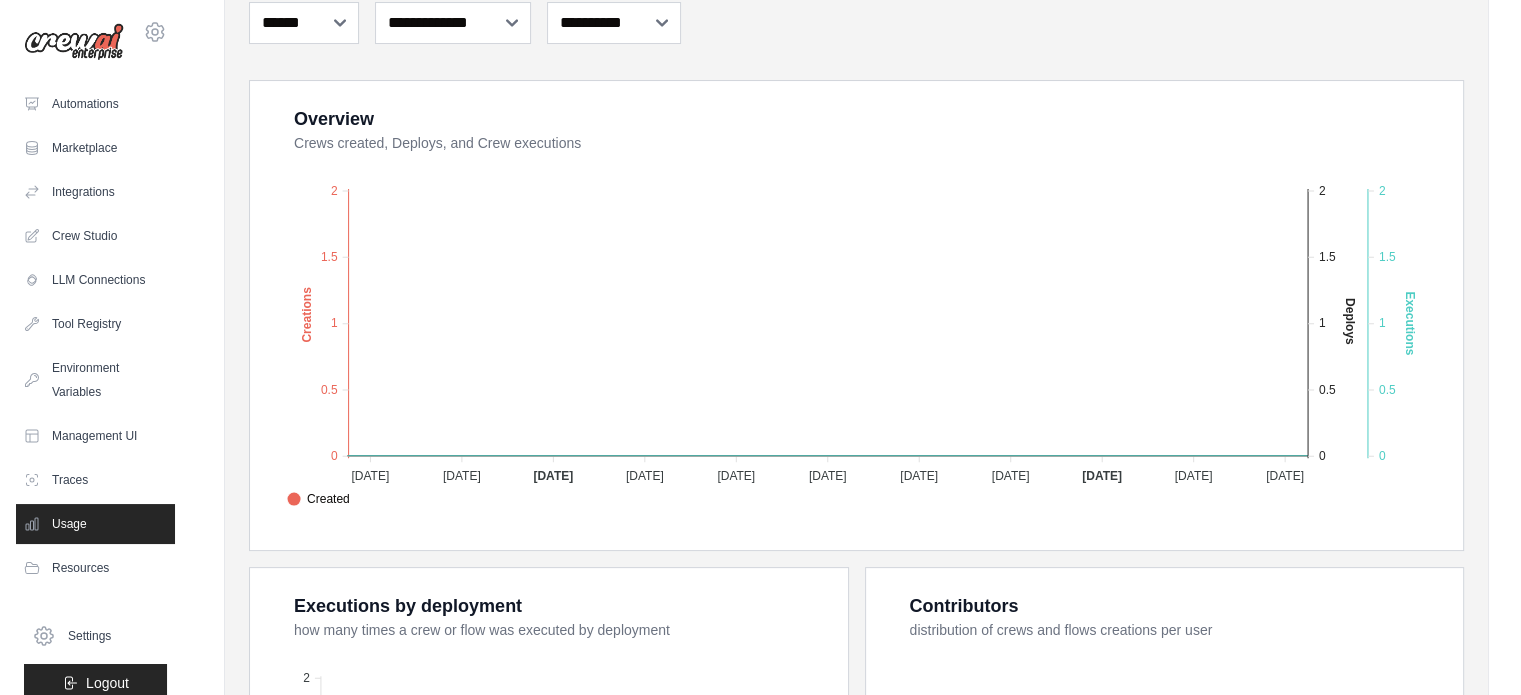 scroll, scrollTop: 0, scrollLeft: 0, axis: both 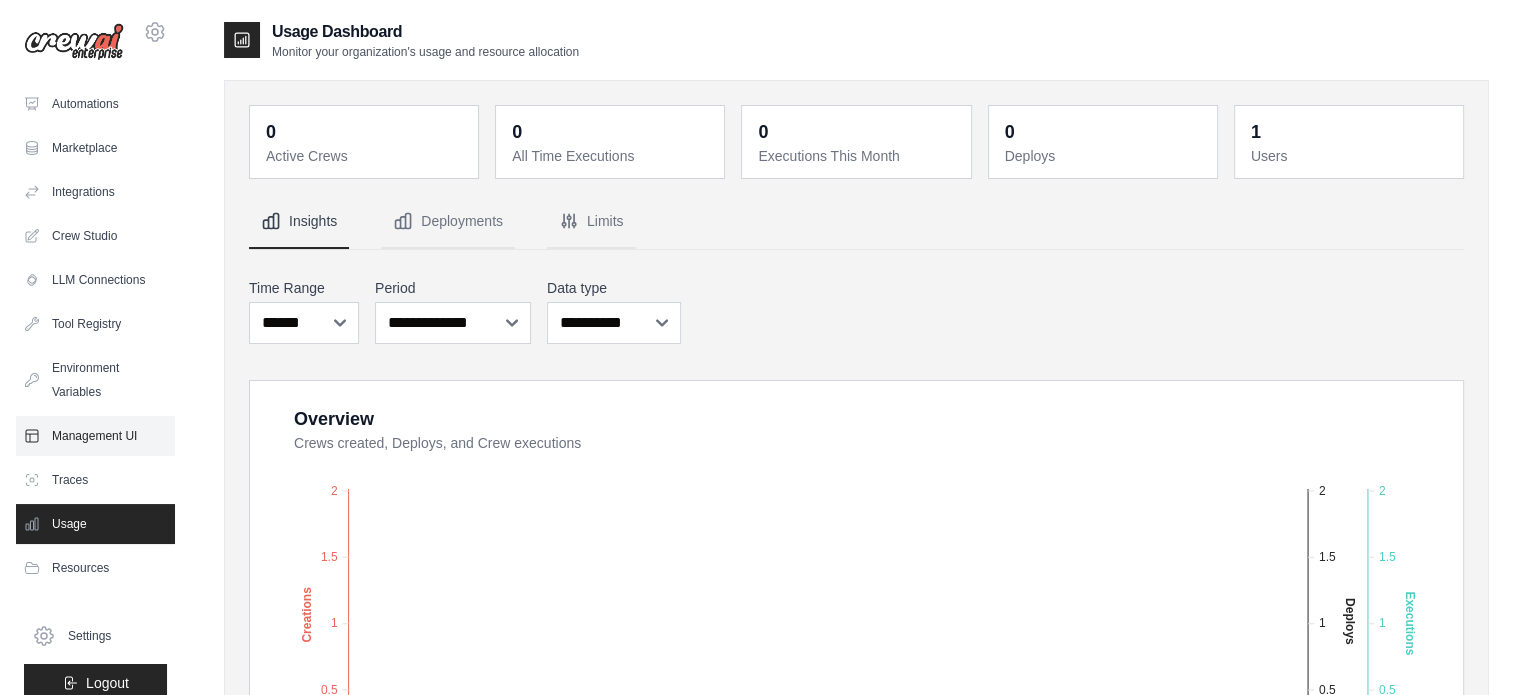 click on "Management UI" at bounding box center [95, 436] 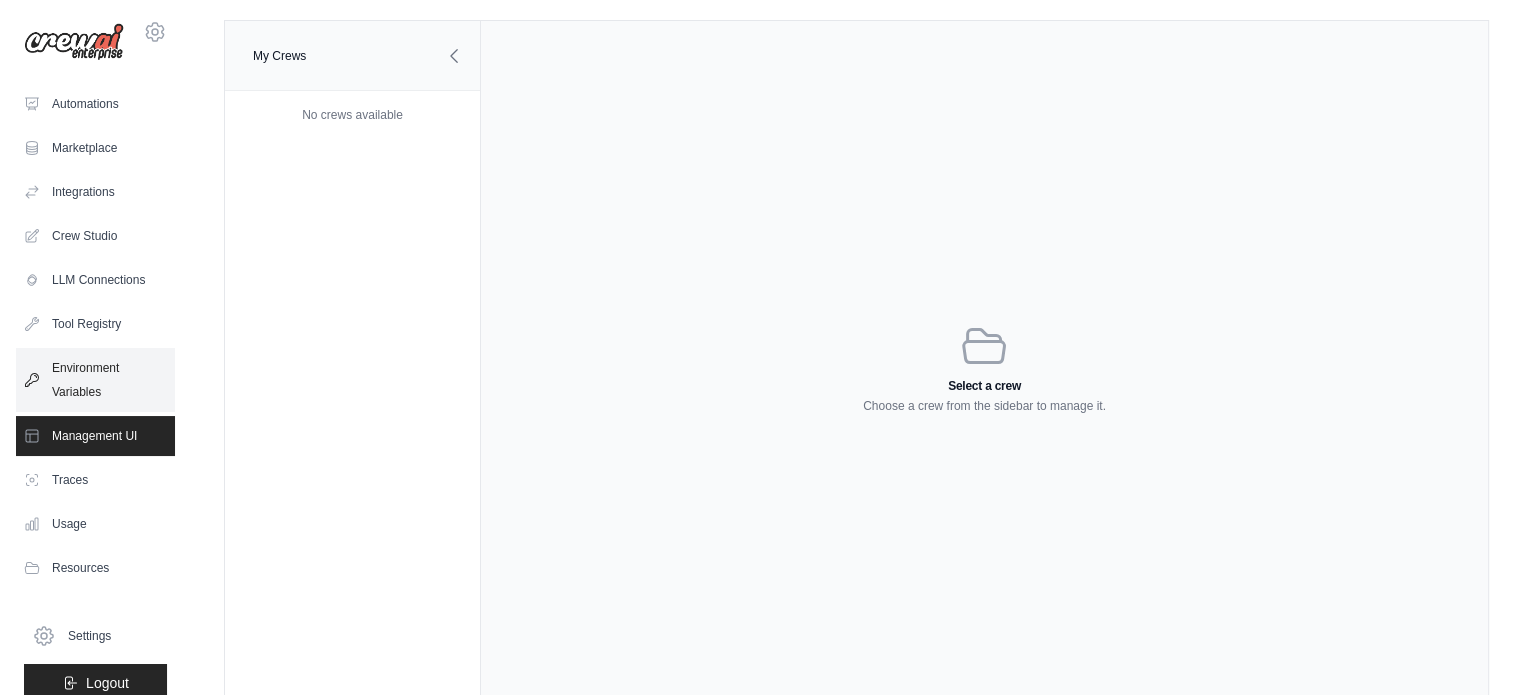 click on "Environment Variables" at bounding box center [95, 380] 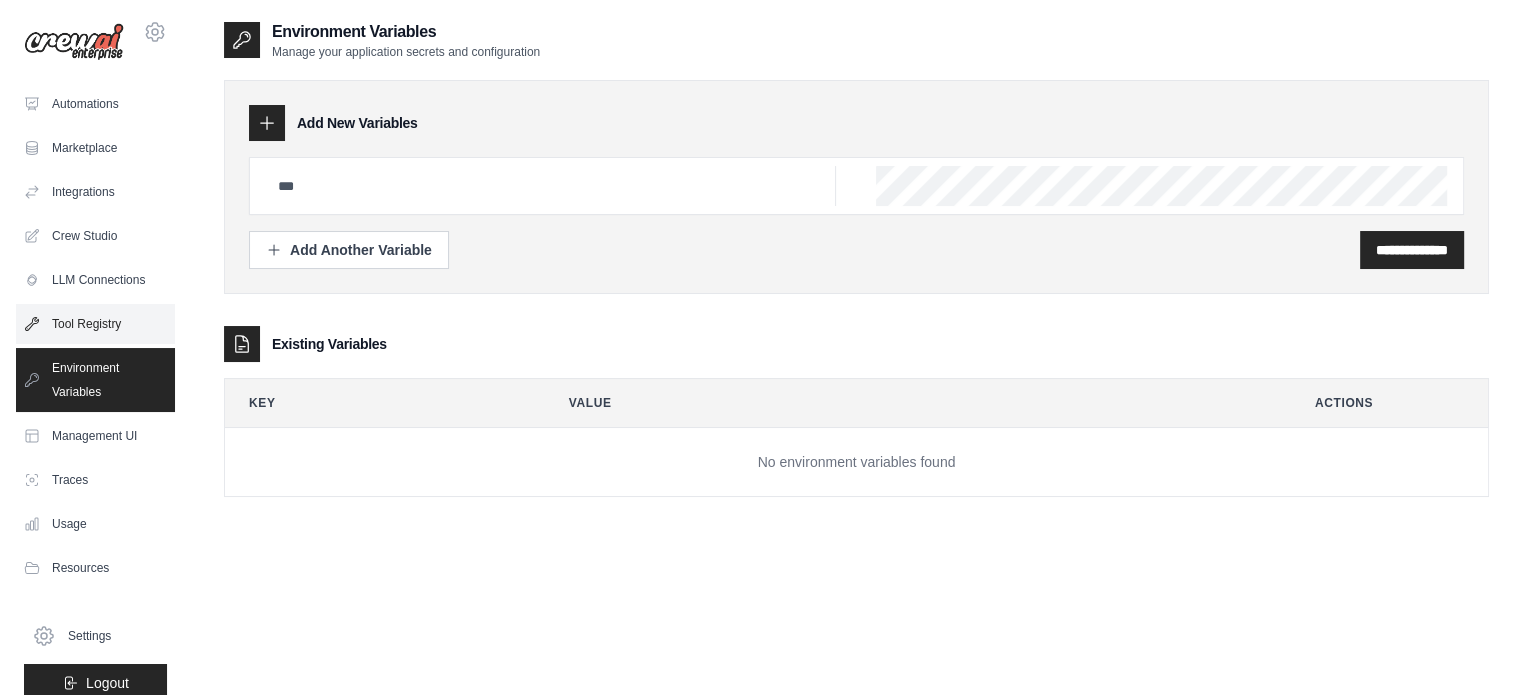 click on "Tool Registry" at bounding box center [95, 324] 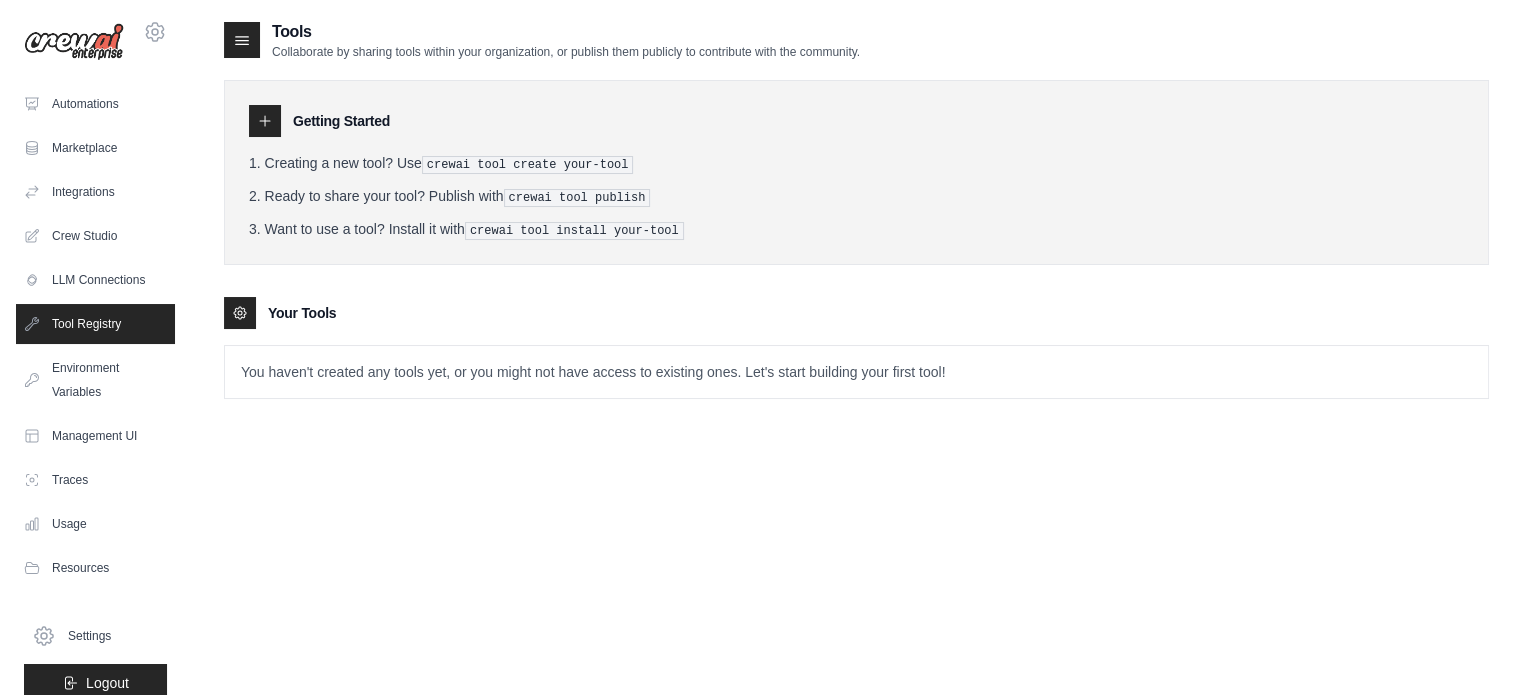click 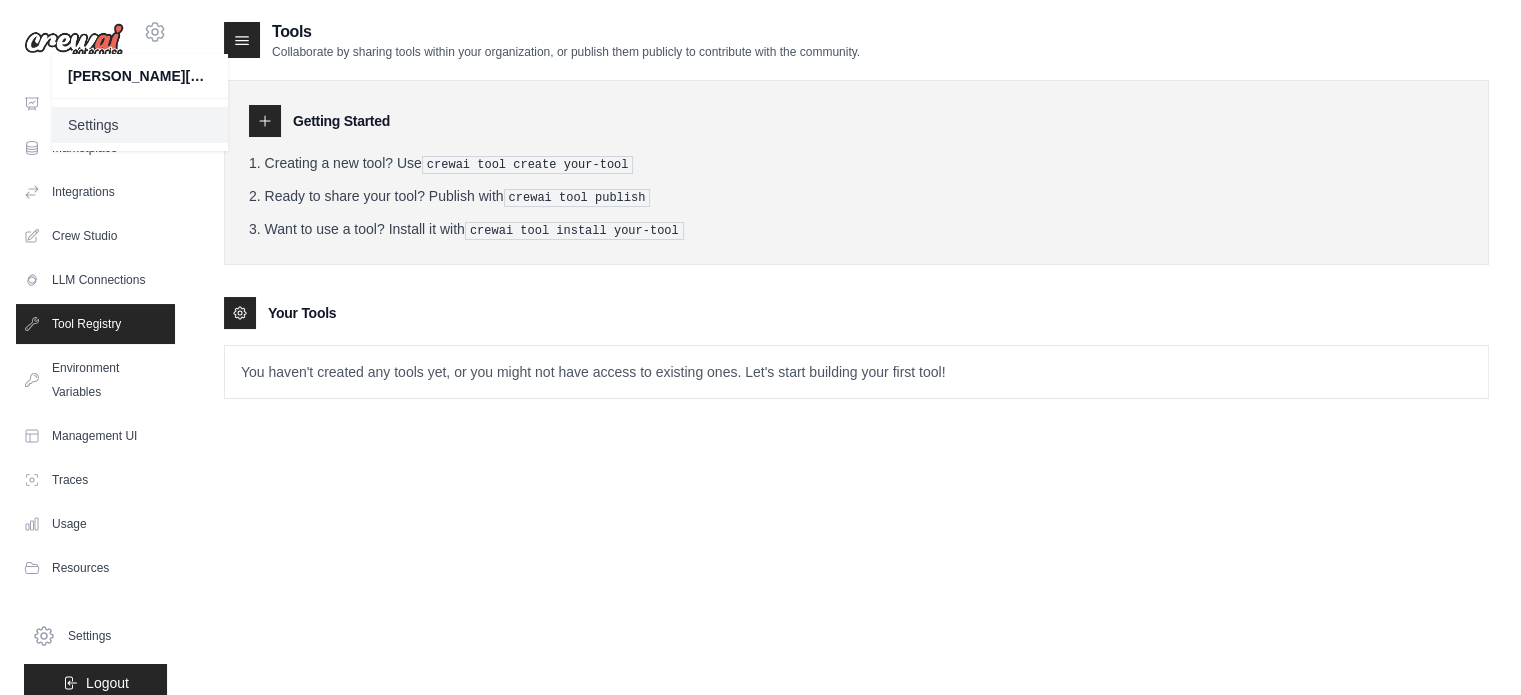 click on "Settings" at bounding box center (140, 125) 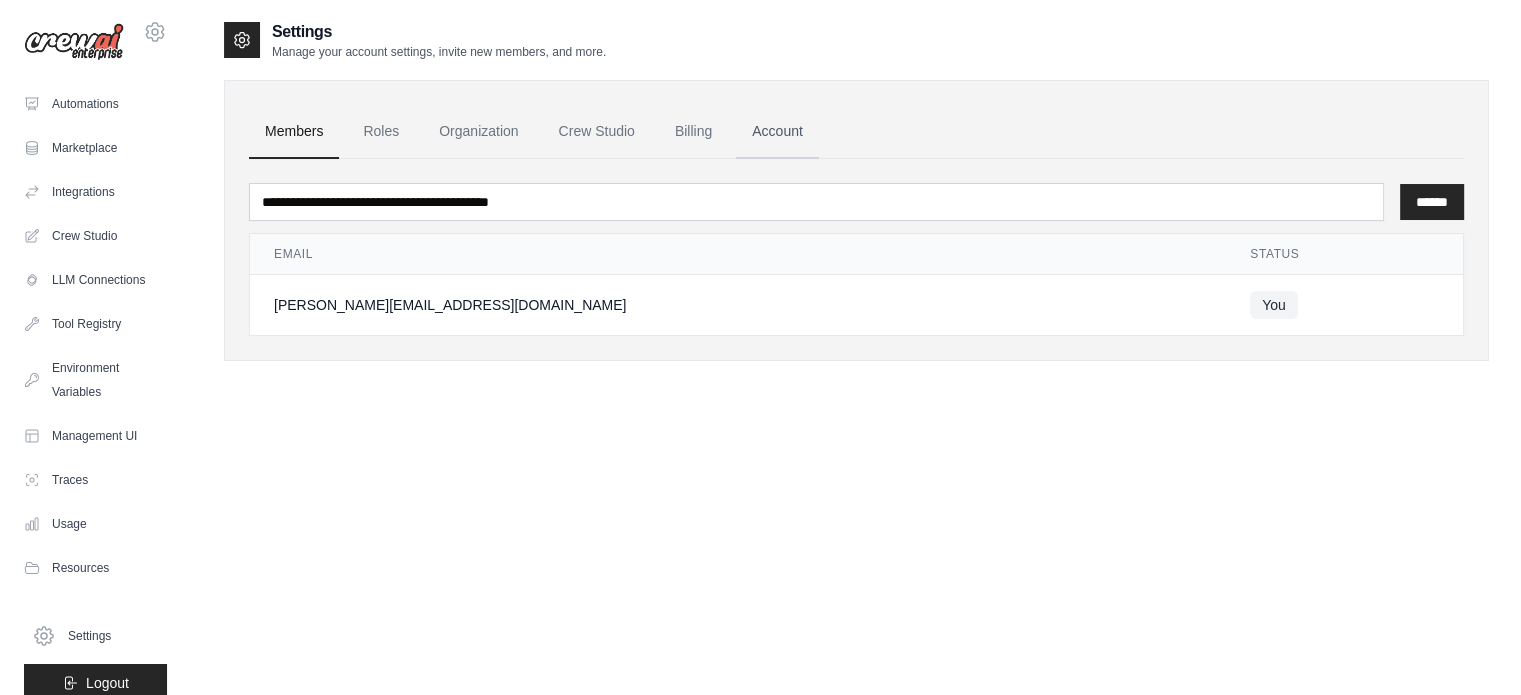 click on "Account" at bounding box center [777, 132] 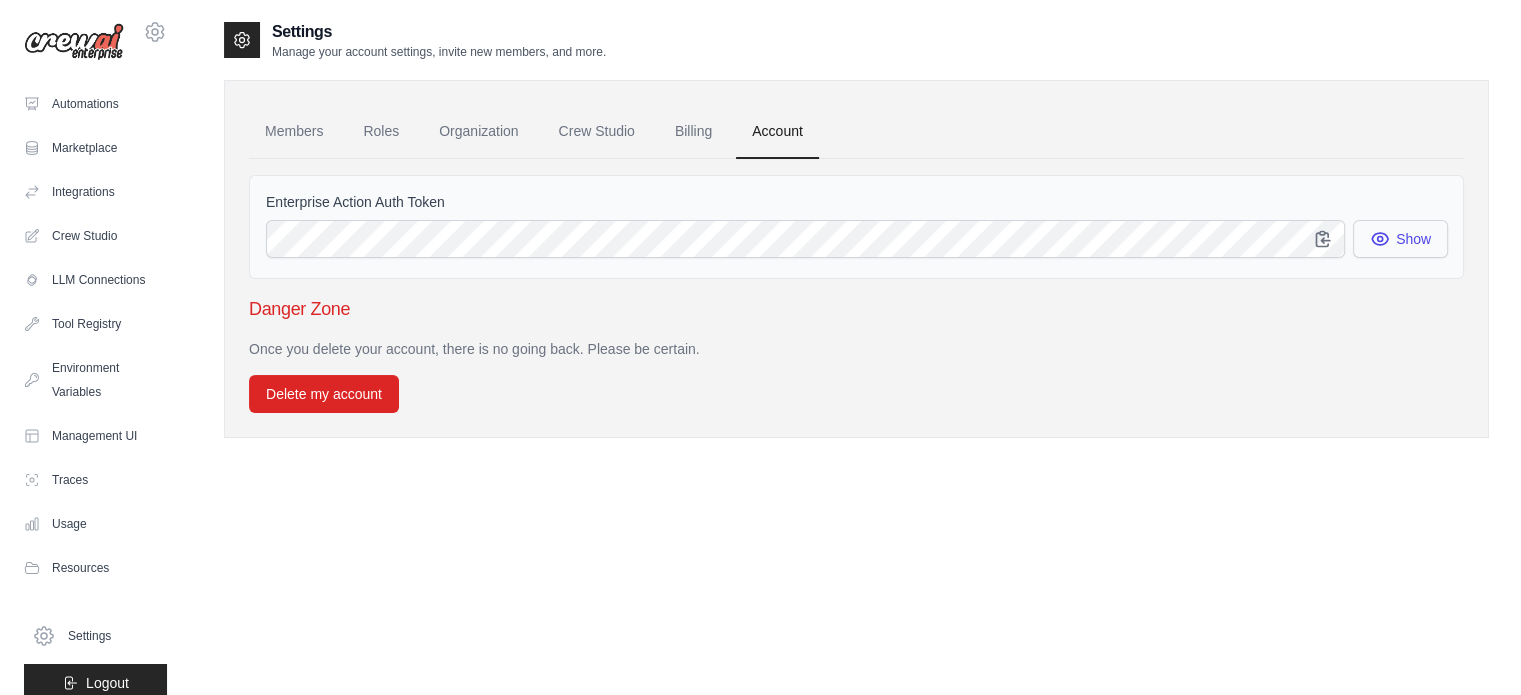 click on "Show" at bounding box center [1400, 239] 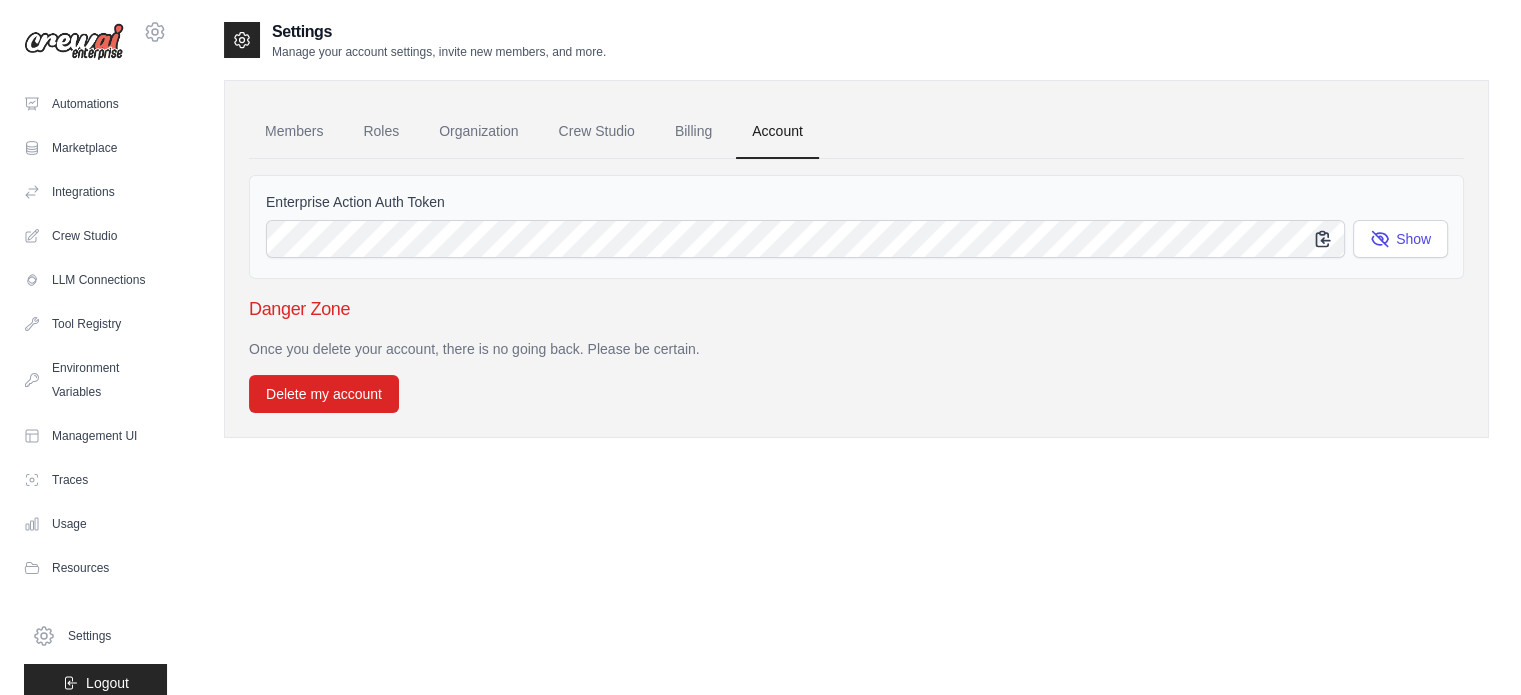 click 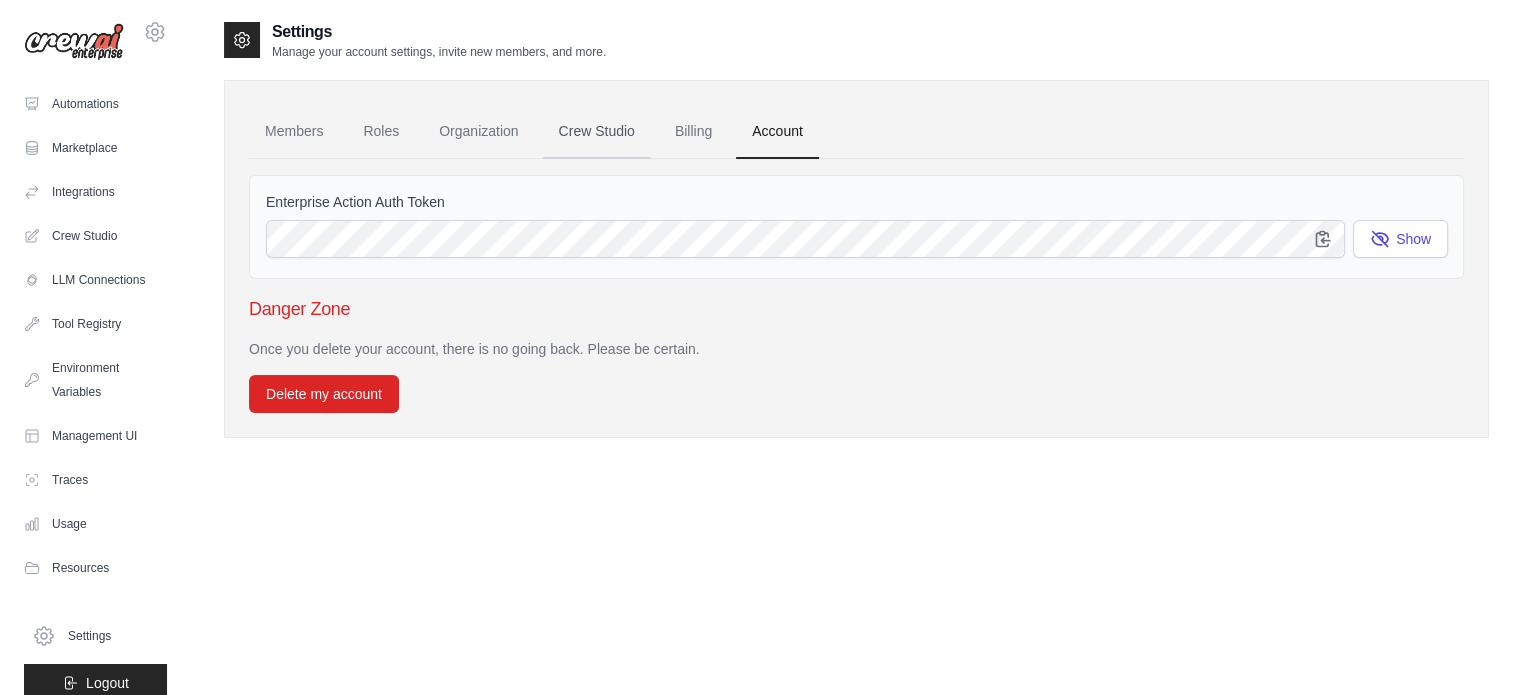 click on "Crew Studio" at bounding box center [597, 132] 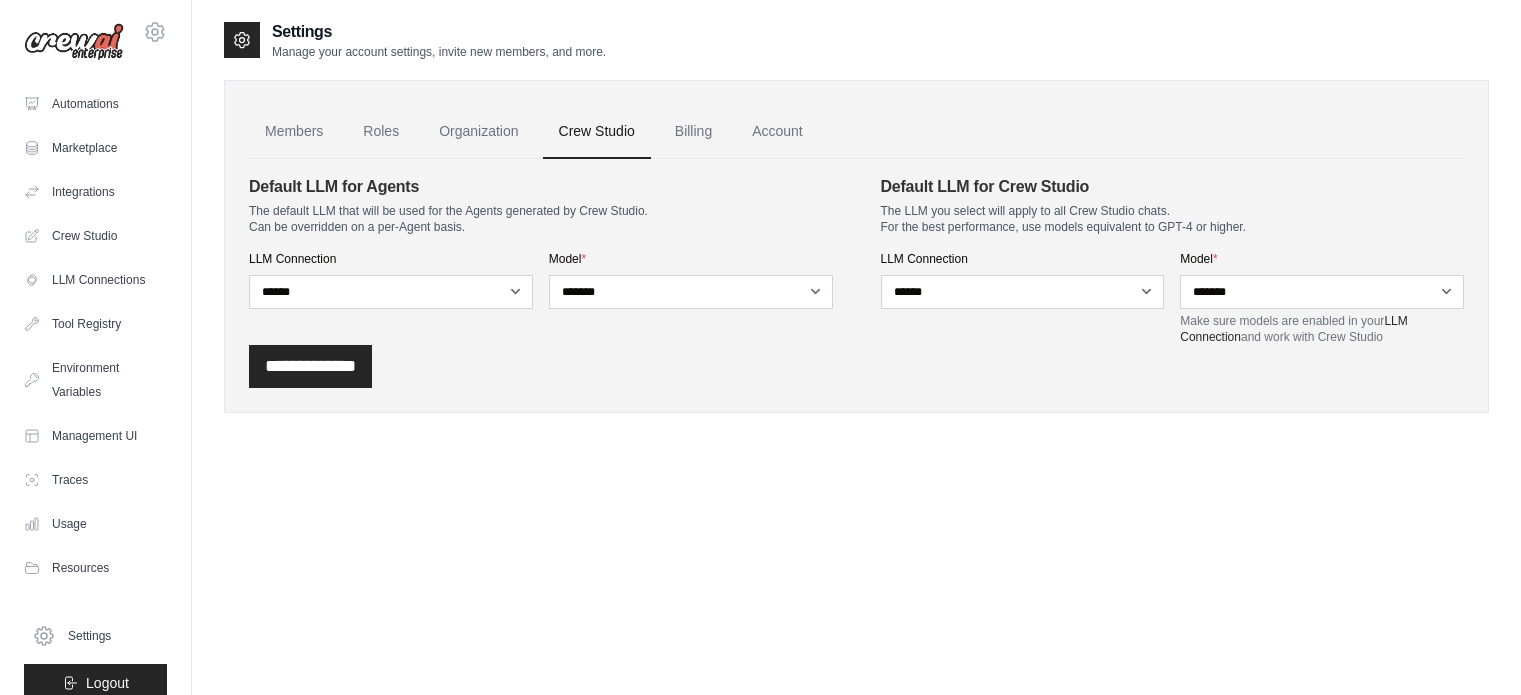scroll, scrollTop: 0, scrollLeft: 0, axis: both 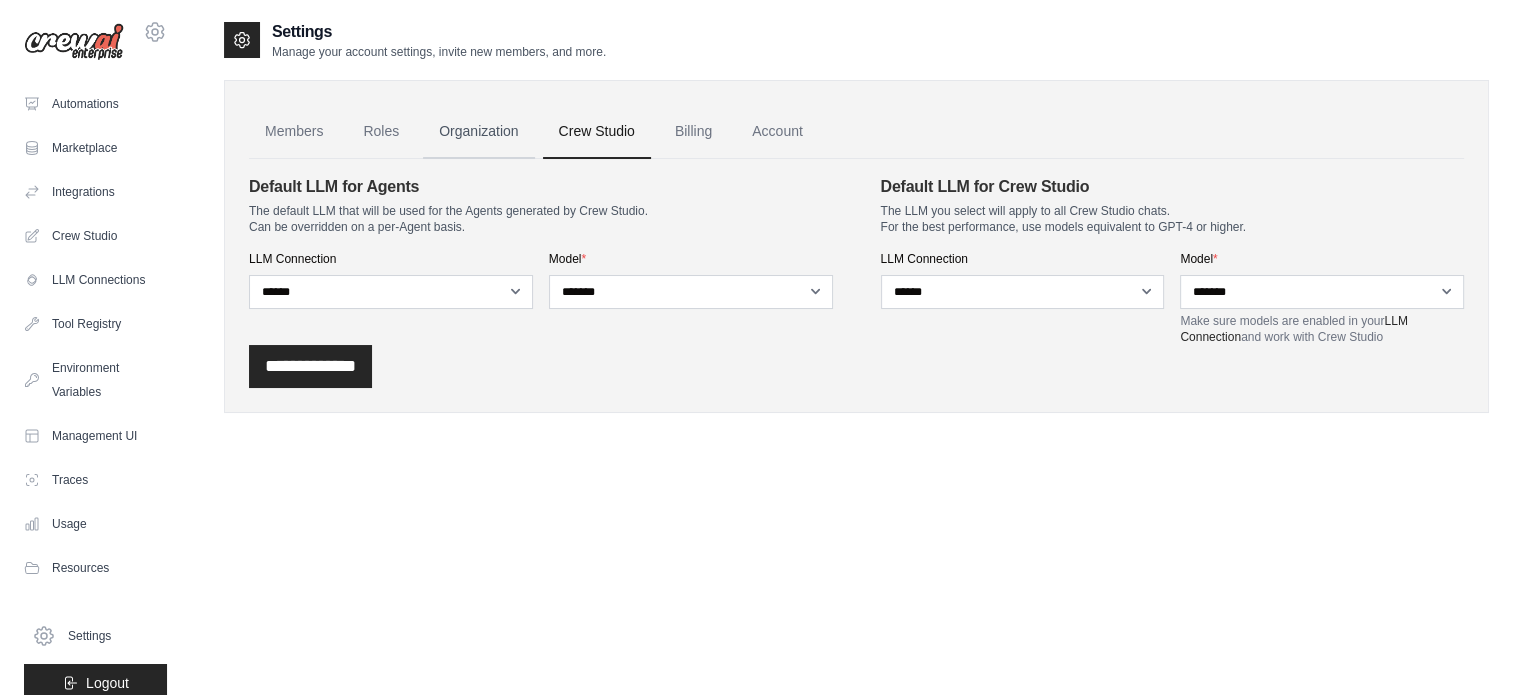 click on "Organization" at bounding box center (478, 132) 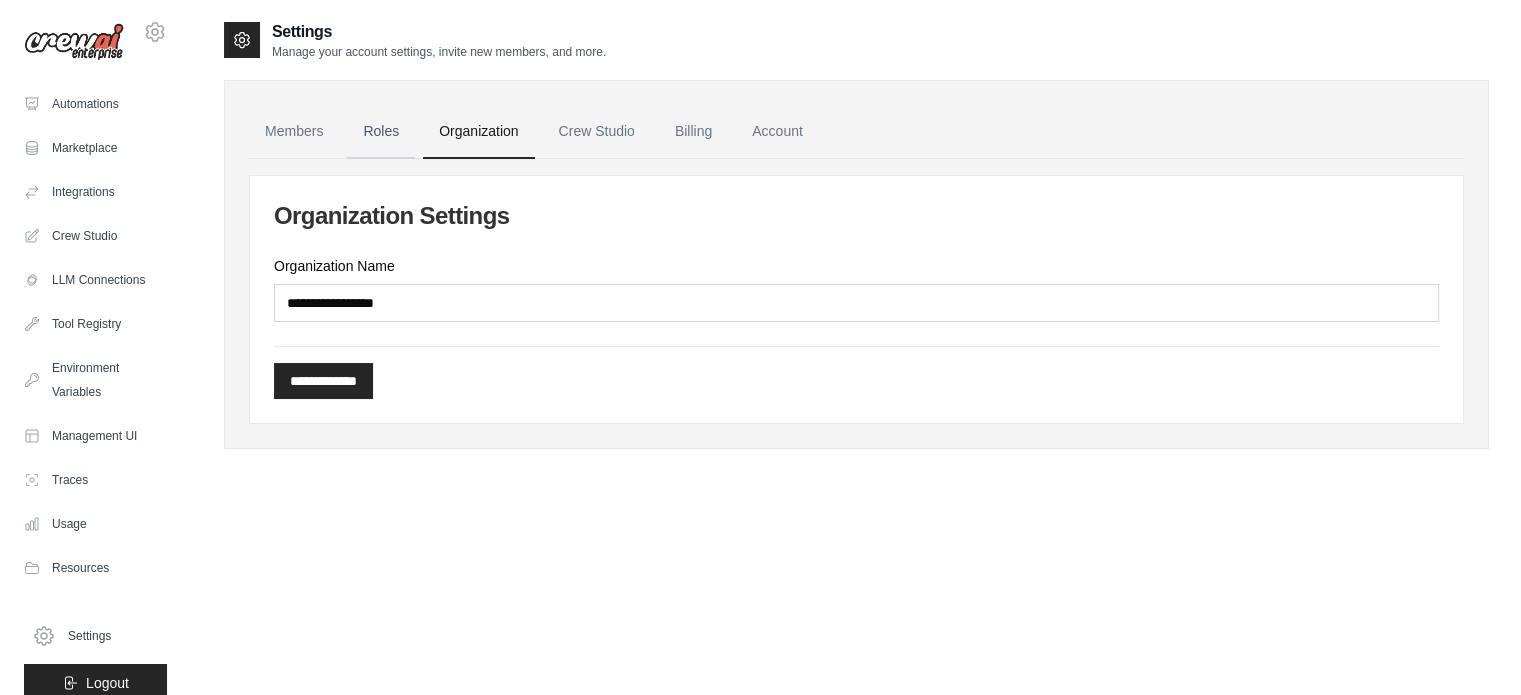 click on "Roles" at bounding box center (381, 132) 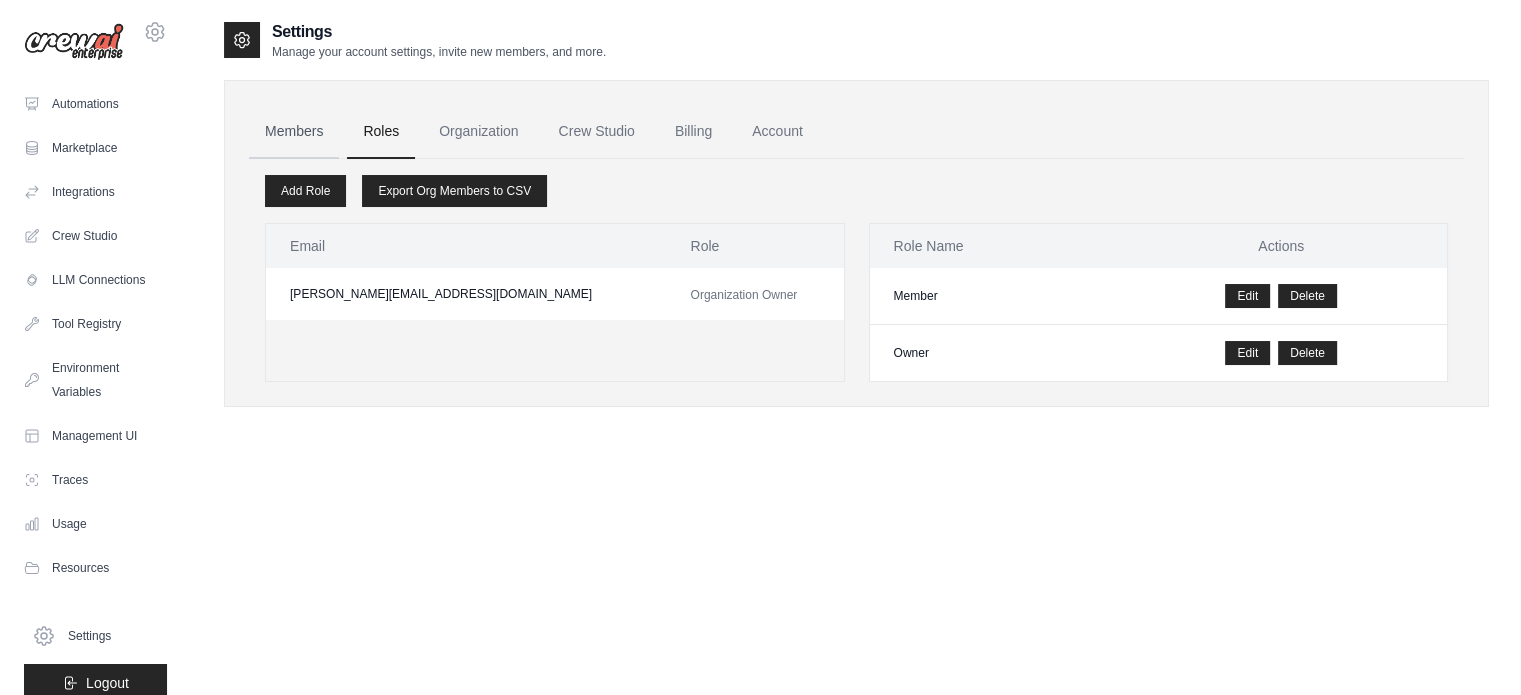 click on "Members" at bounding box center [294, 132] 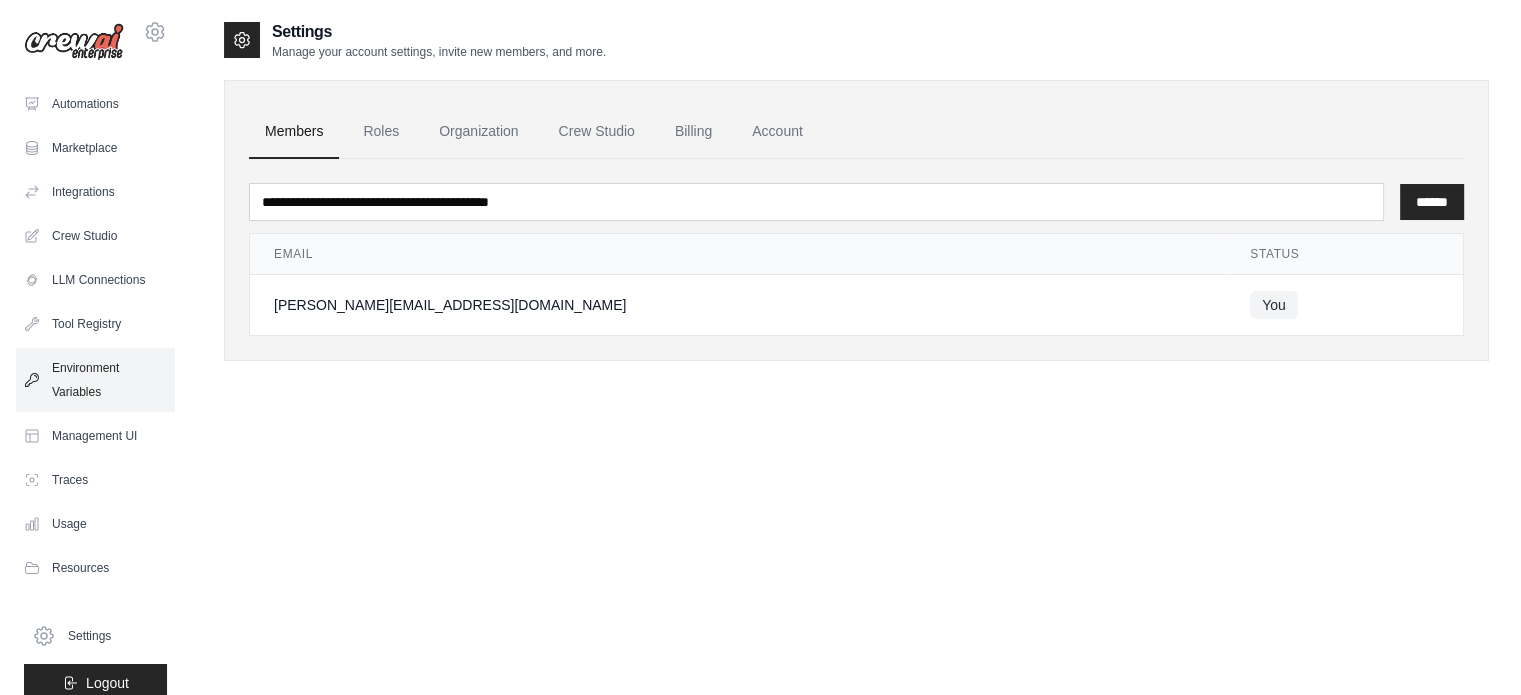 click on "Environment Variables" at bounding box center [95, 380] 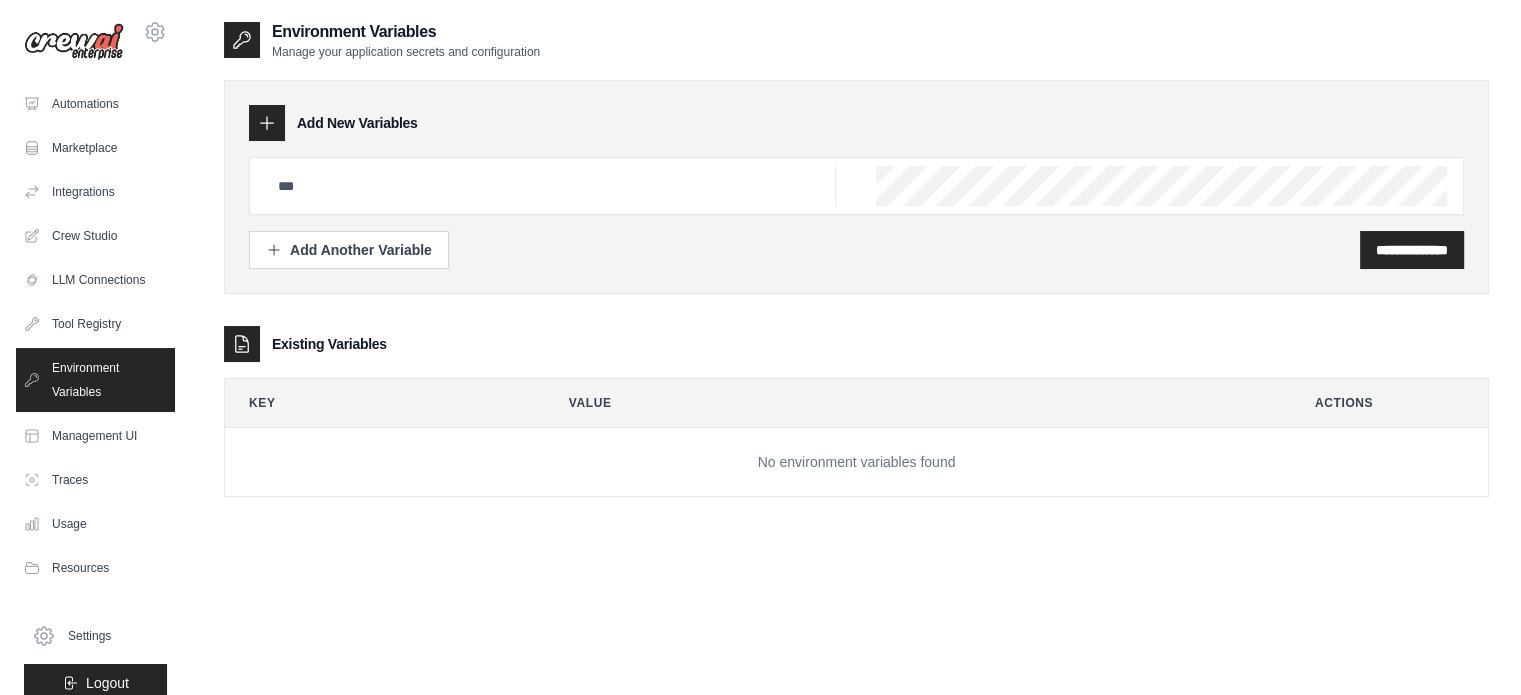 scroll, scrollTop: 0, scrollLeft: 0, axis: both 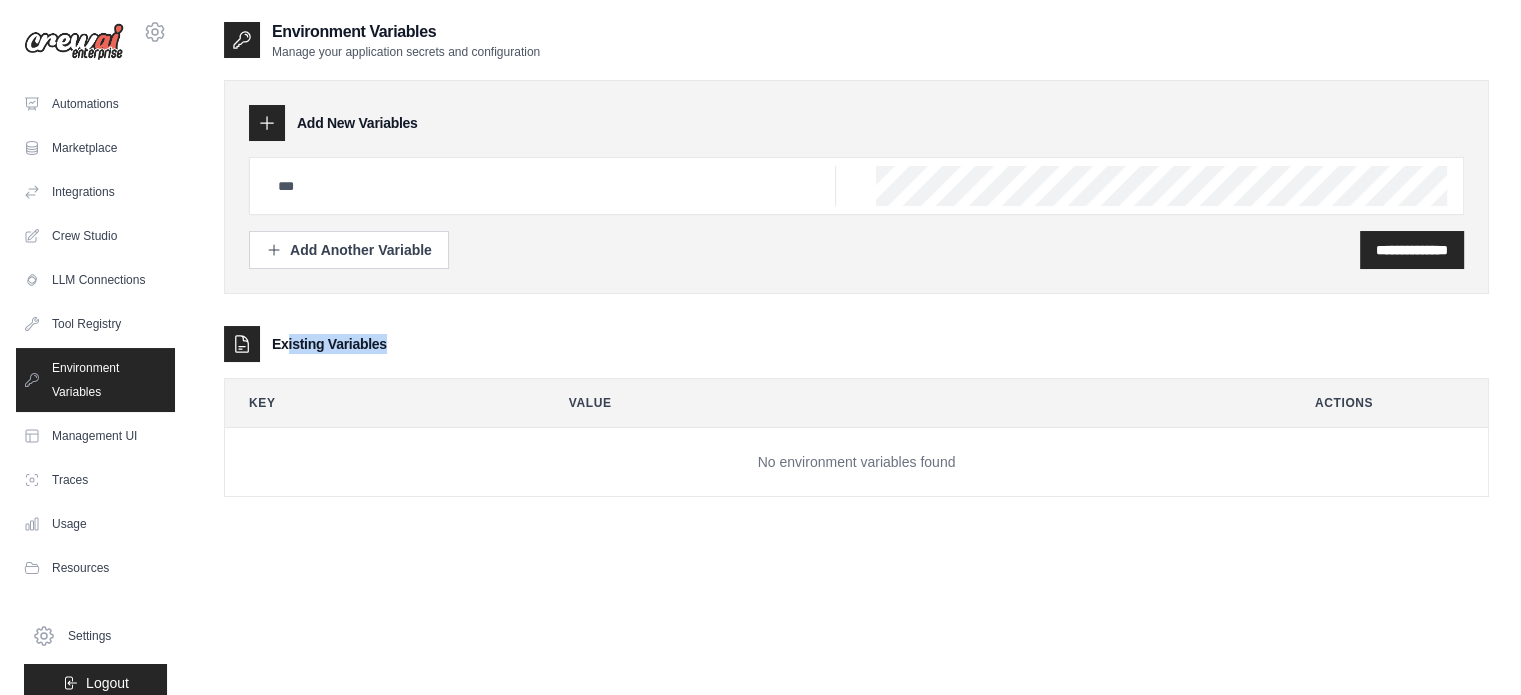 click on "Existing Variables" at bounding box center (329, 344) 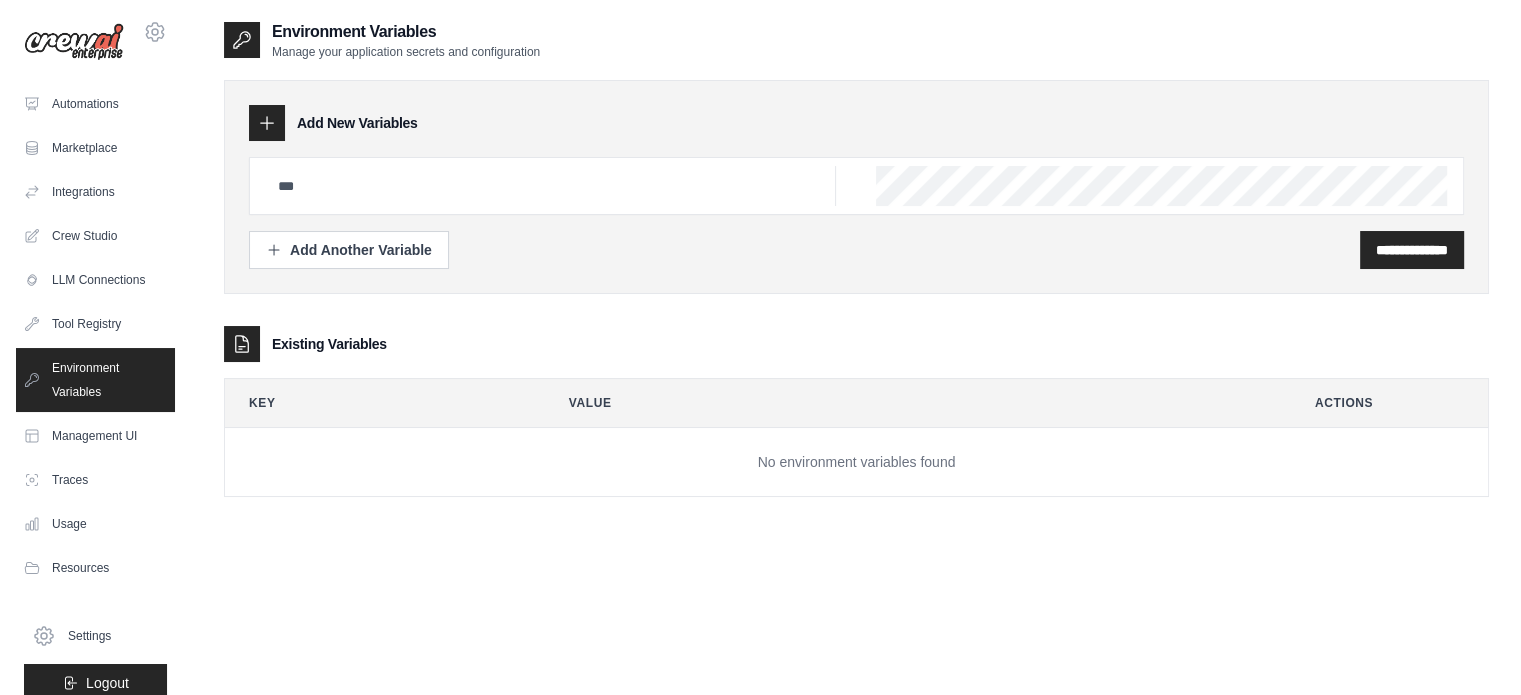 click on "Environment Variables" at bounding box center [95, 380] 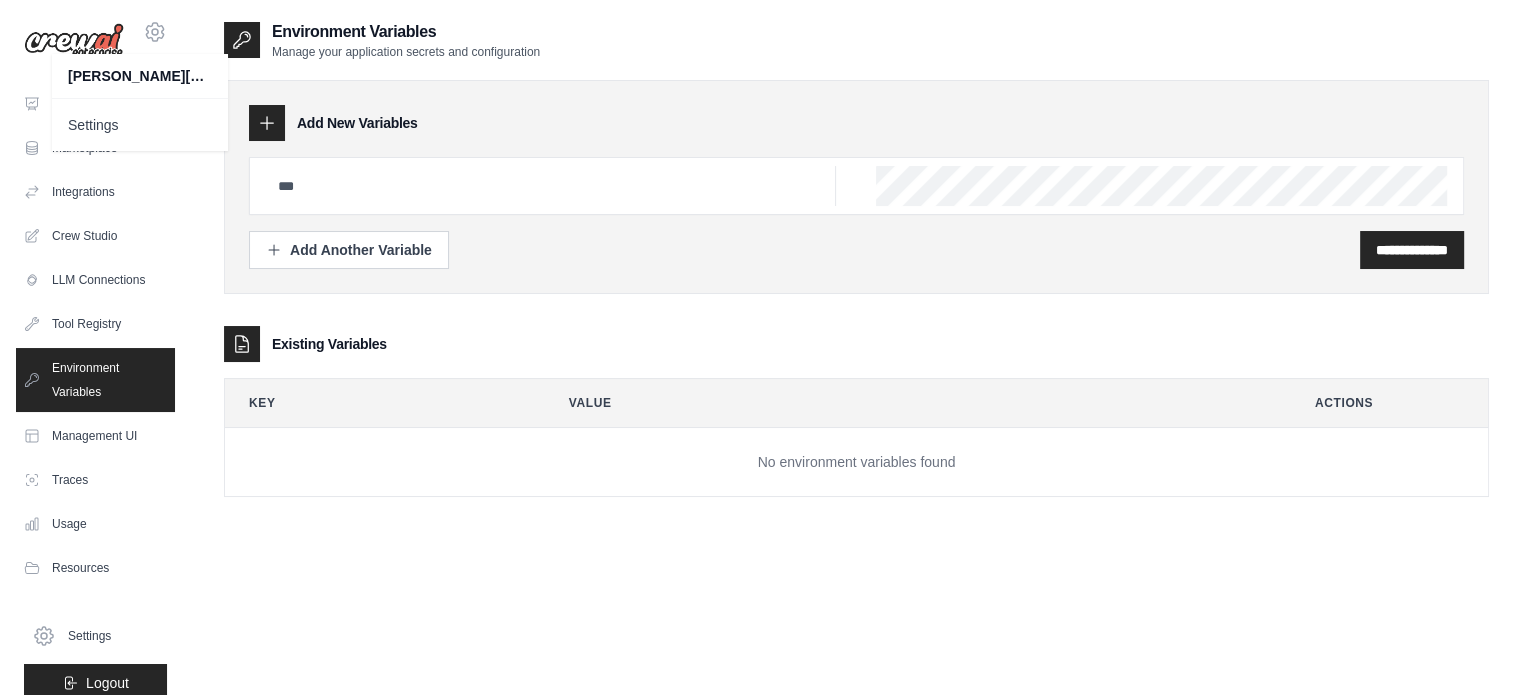click on "Add New Variables" at bounding box center [856, 123] 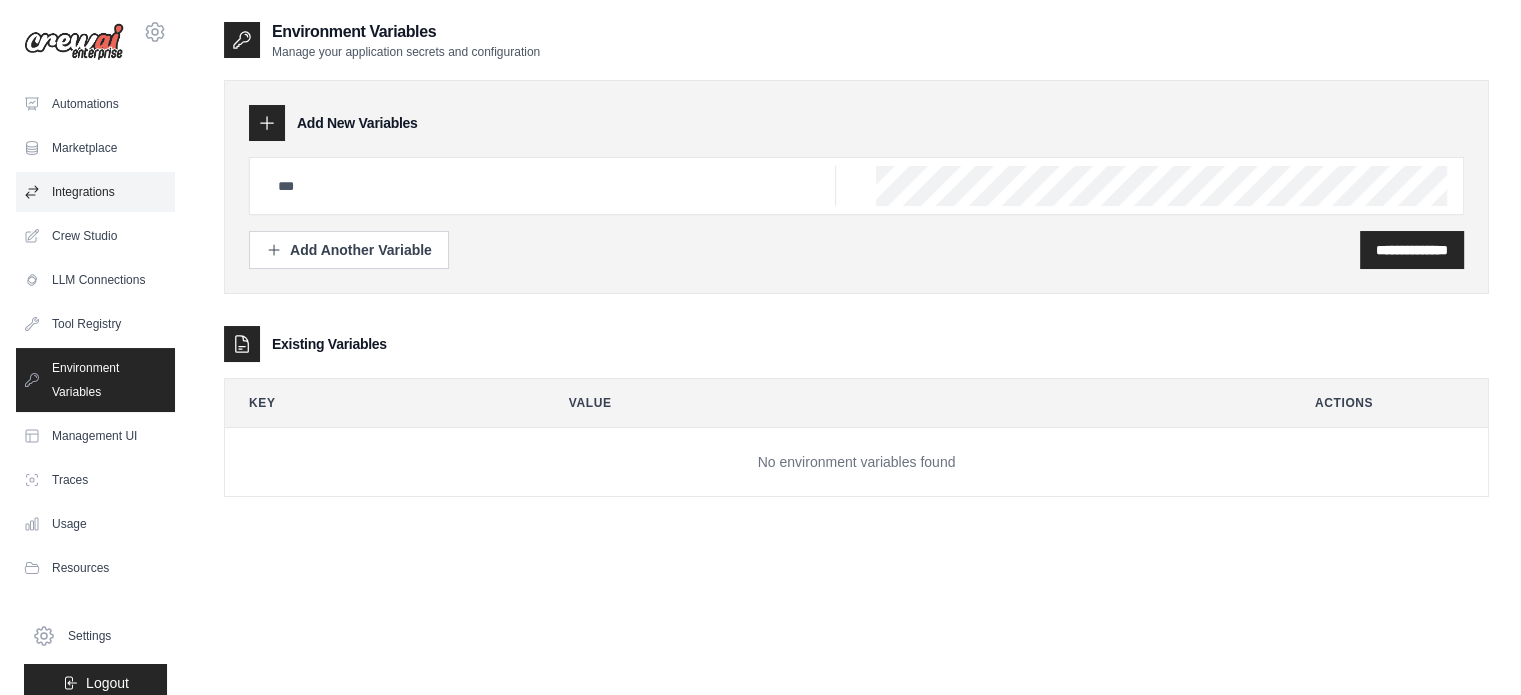 click on "Integrations" at bounding box center [95, 192] 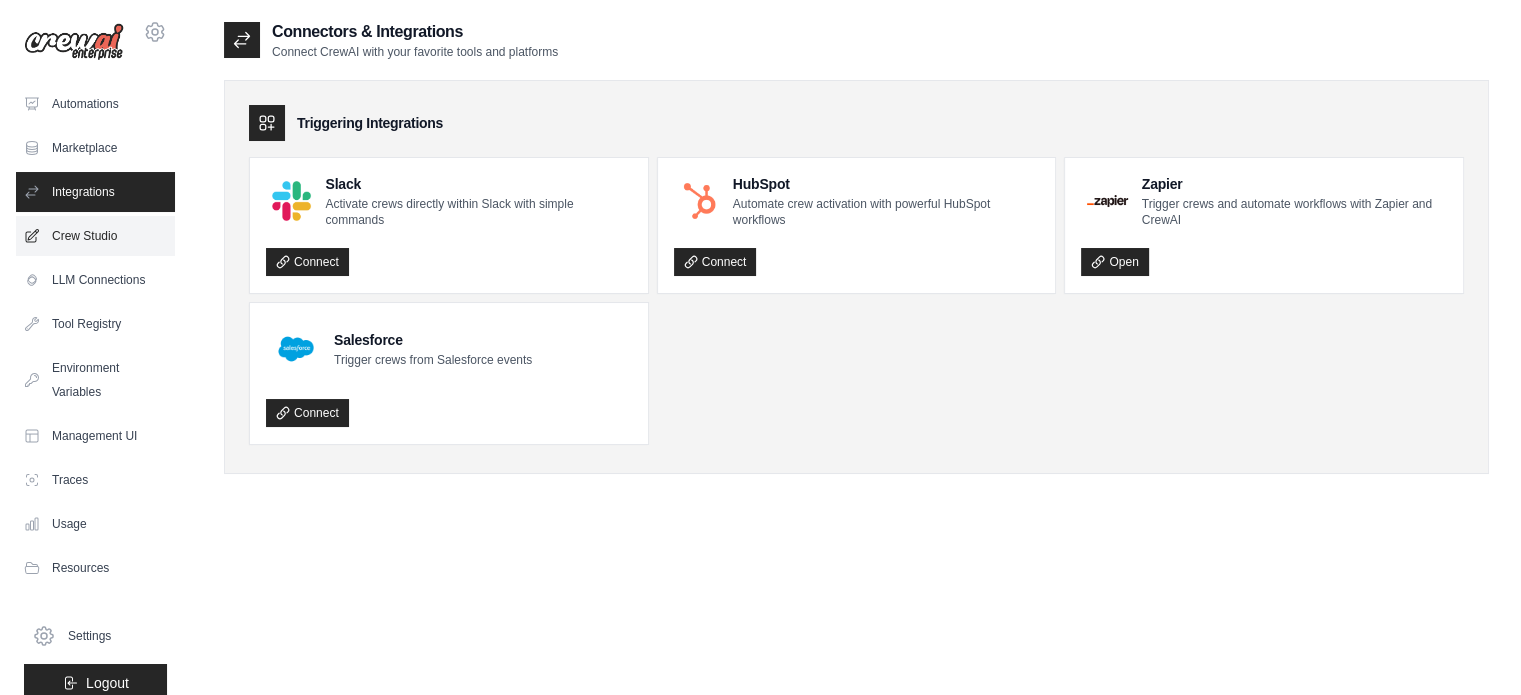 click on "Crew Studio" at bounding box center (95, 236) 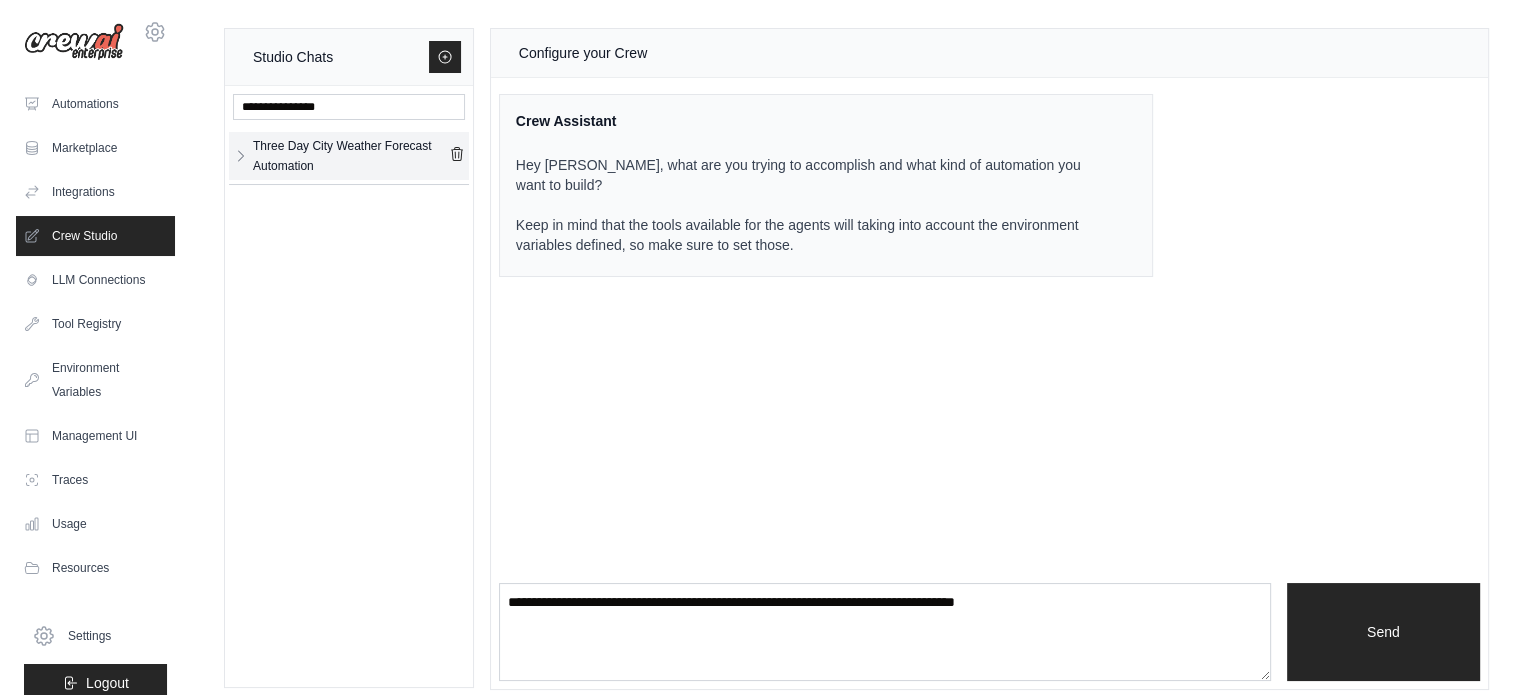click on "Three Day City Weather Forecast Automation" at bounding box center (351, 156) 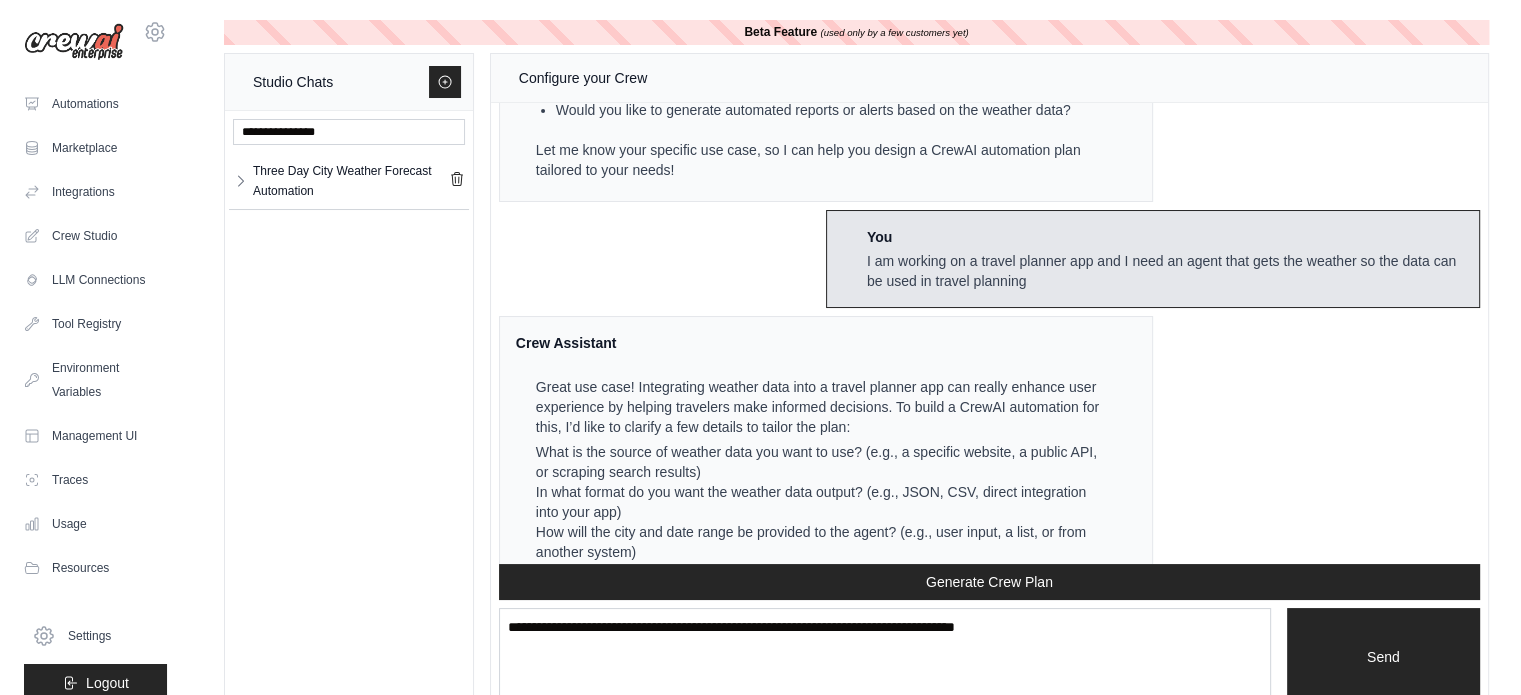 scroll, scrollTop: 0, scrollLeft: 0, axis: both 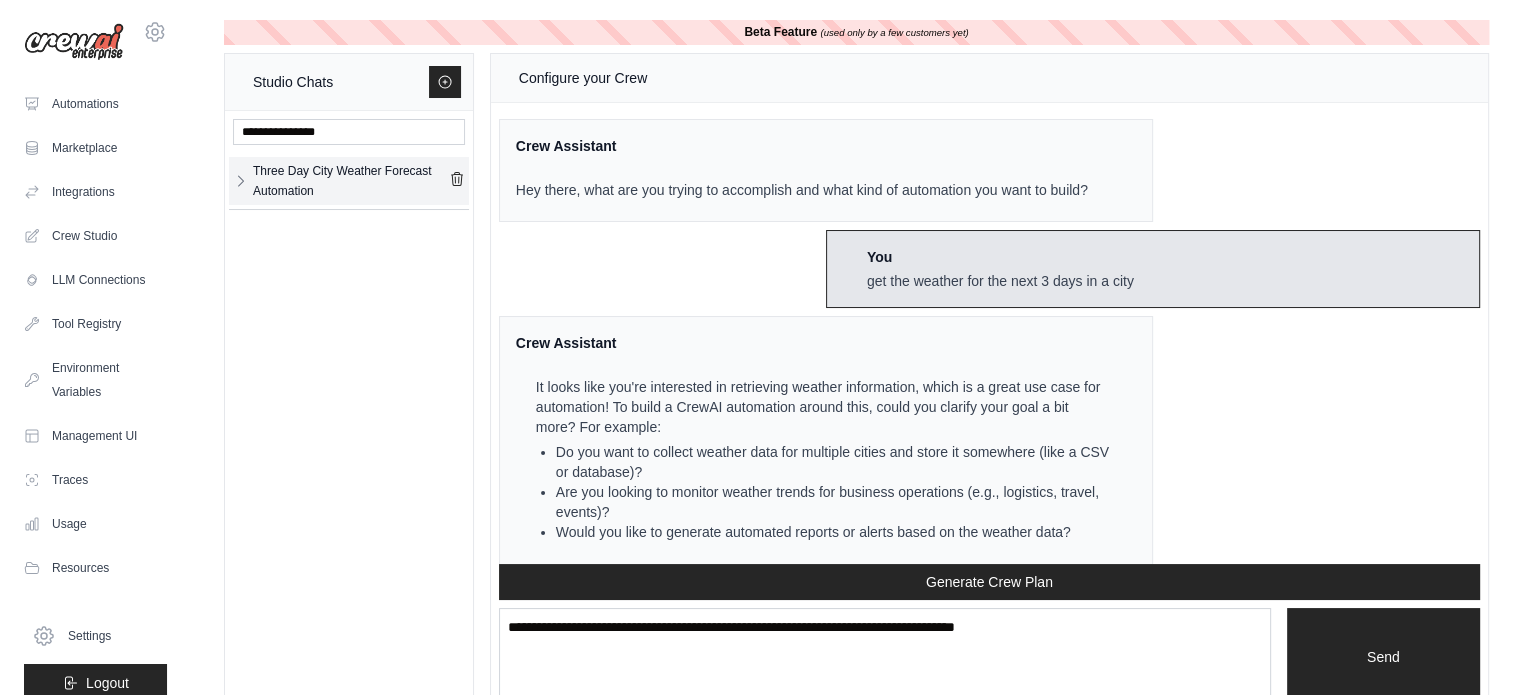 click on "Three Day City Weather Forecast Automation" at bounding box center [351, 181] 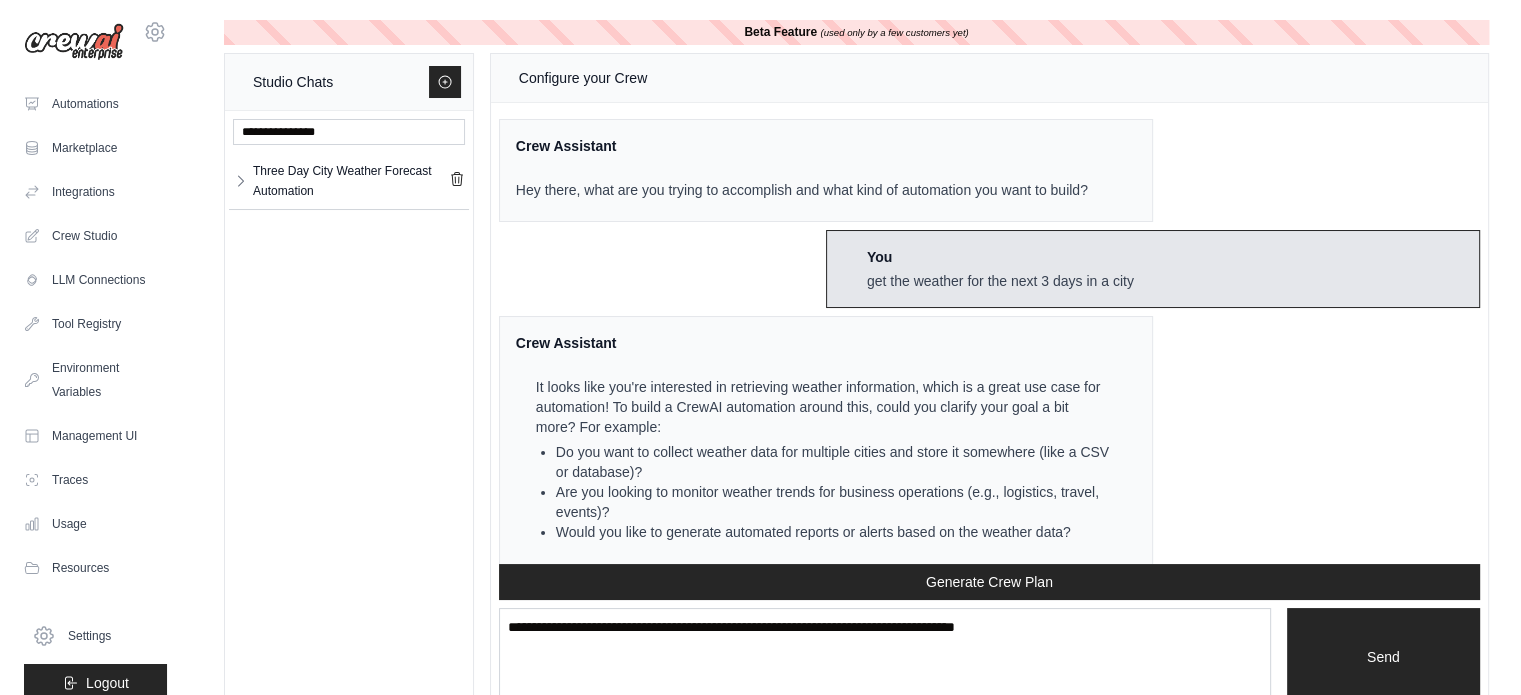 scroll, scrollTop: 3022, scrollLeft: 0, axis: vertical 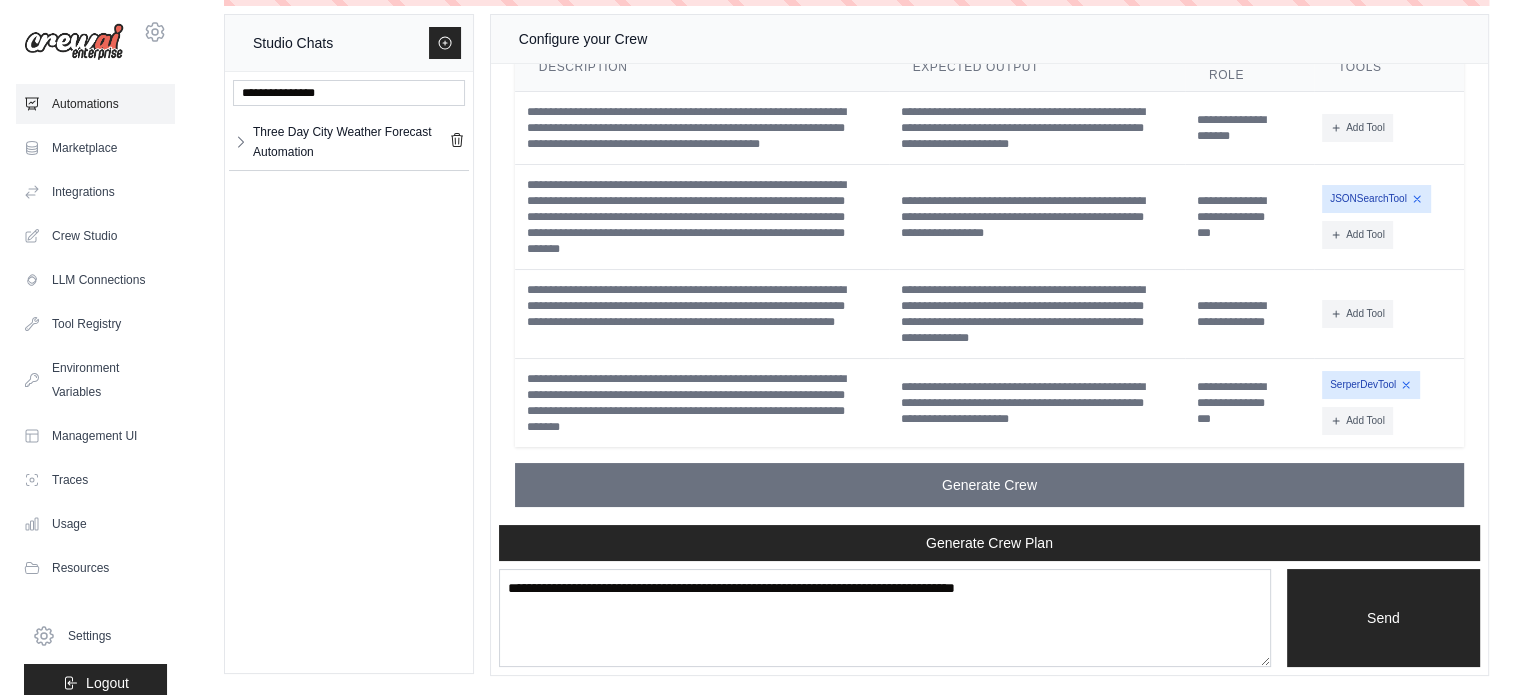 click on "Automations" at bounding box center (95, 104) 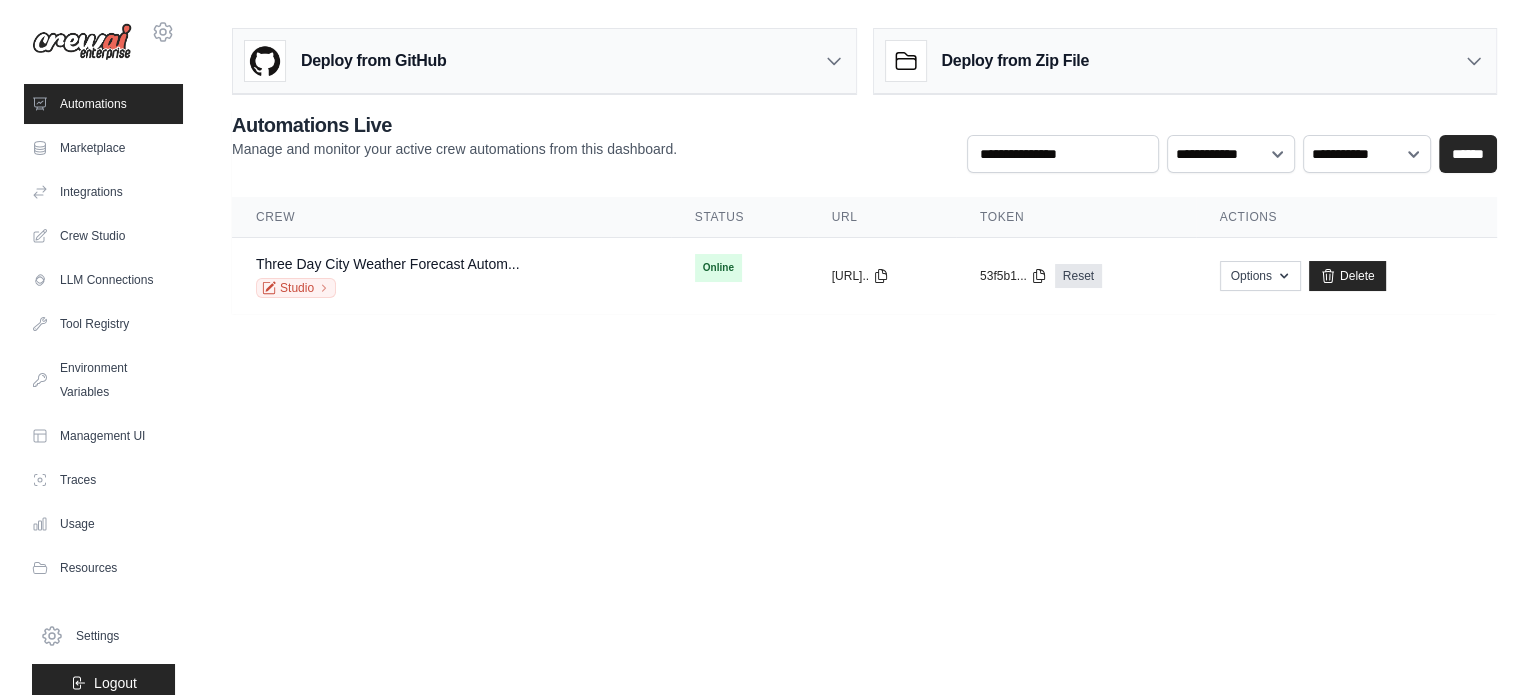 scroll, scrollTop: 0, scrollLeft: 0, axis: both 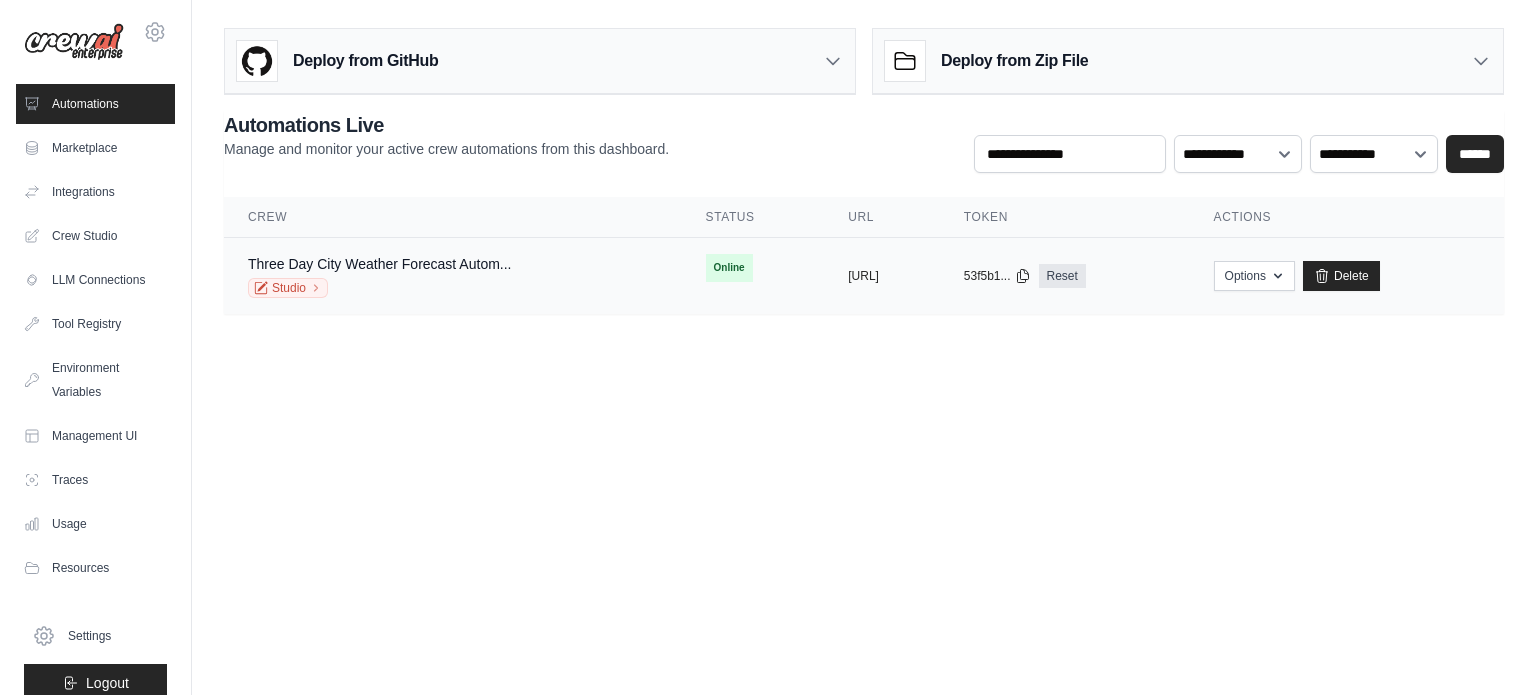 click on "Three Day City Weather Forecast Autom...
Studio" at bounding box center [453, 276] 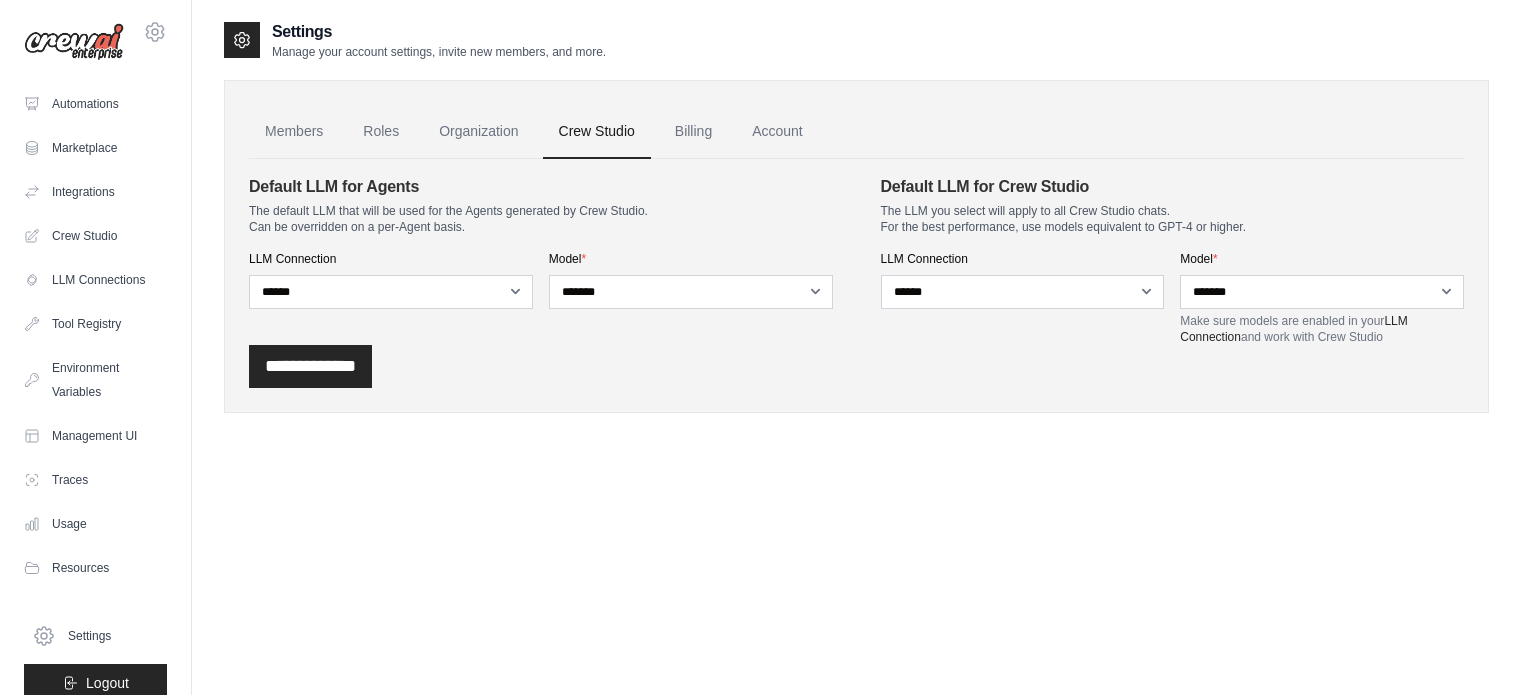 scroll, scrollTop: 0, scrollLeft: 0, axis: both 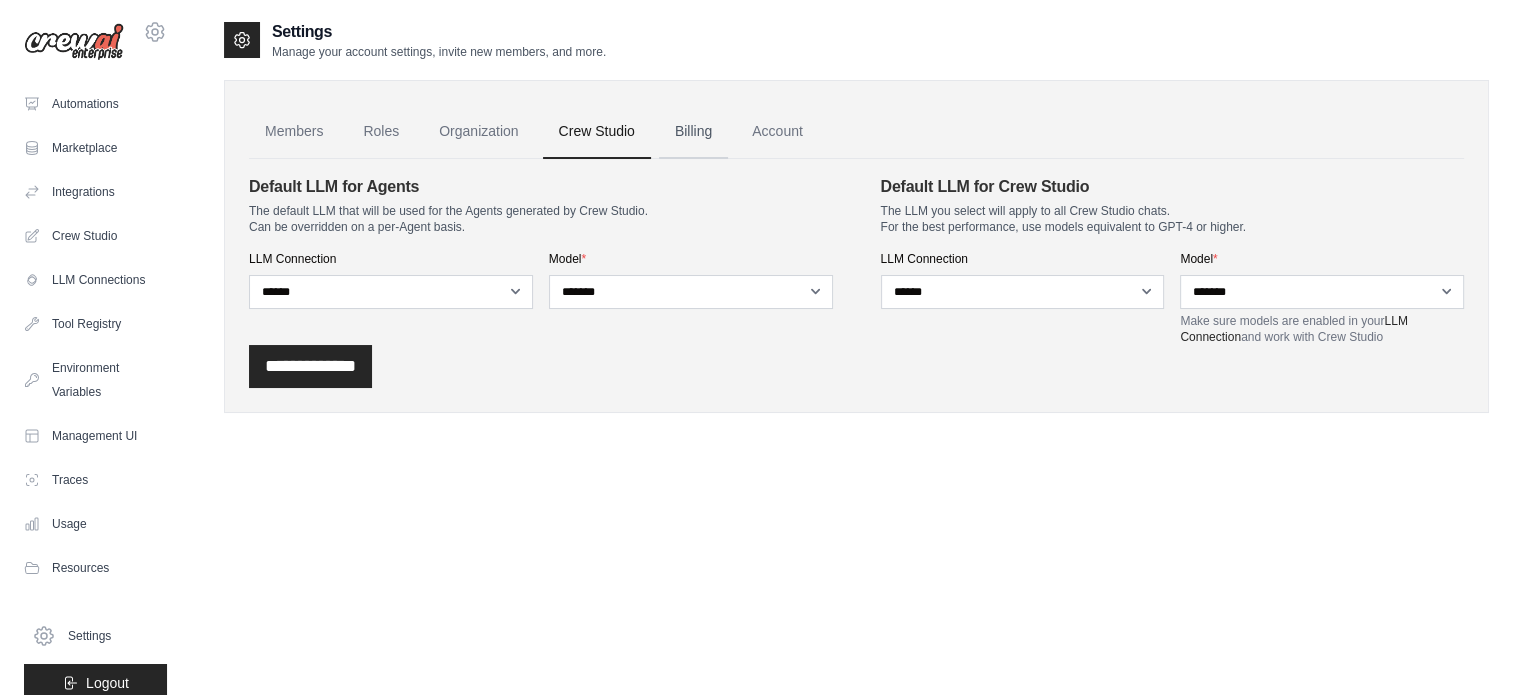 click on "Billing" at bounding box center [693, 132] 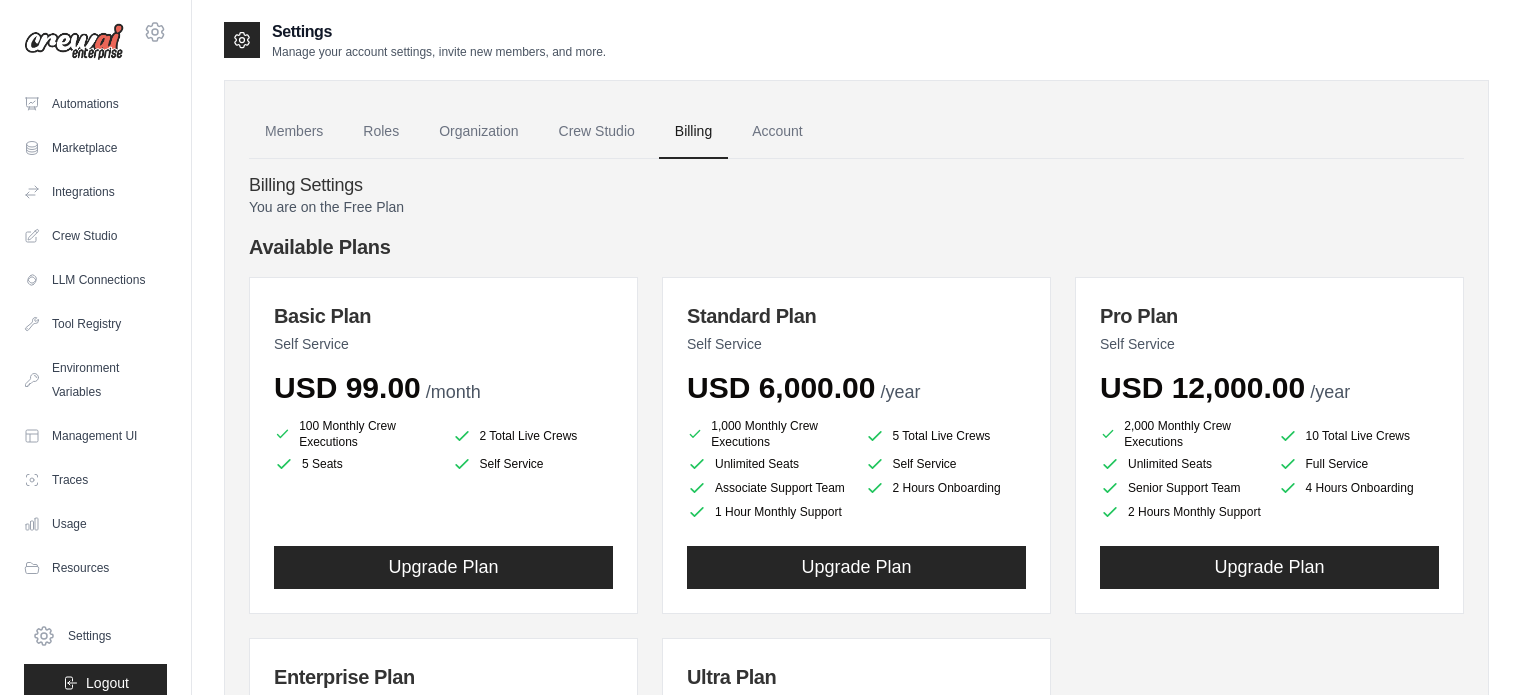 scroll, scrollTop: 0, scrollLeft: 0, axis: both 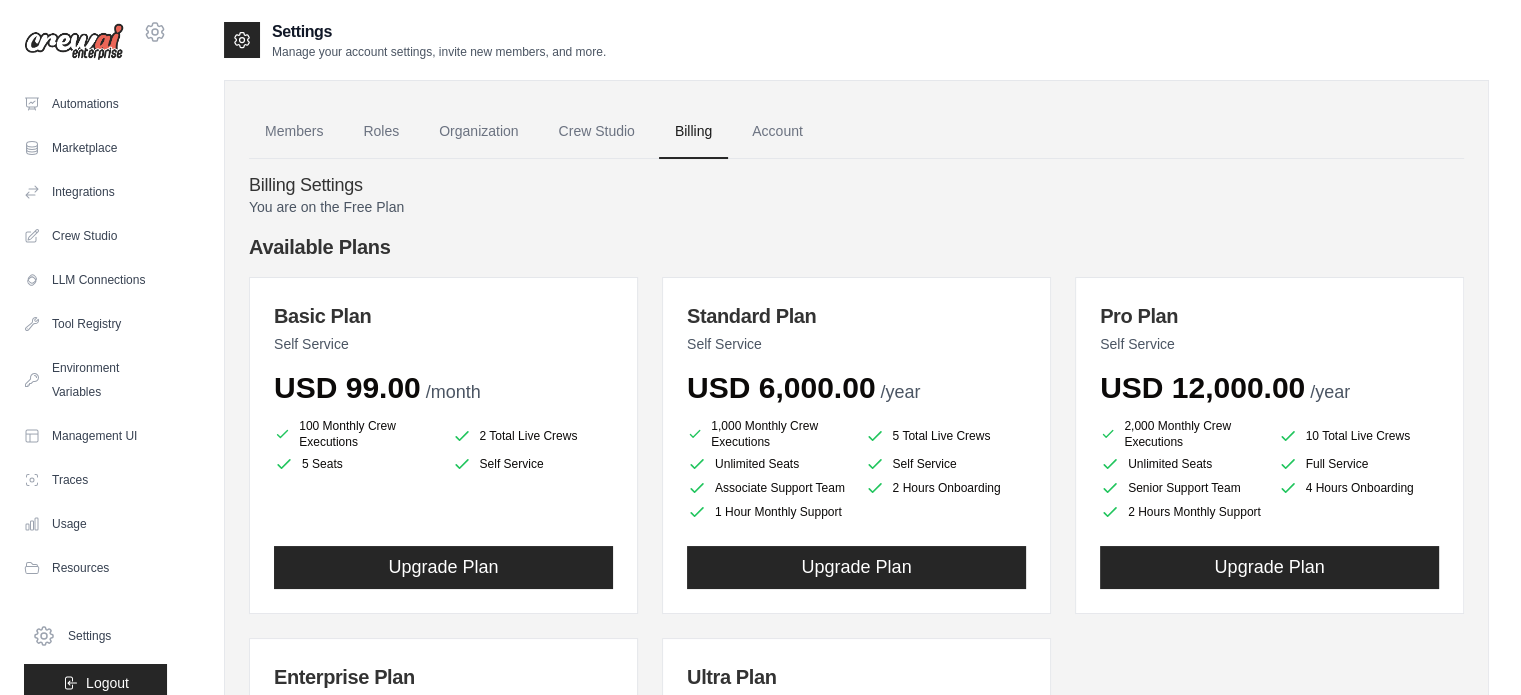 click on "Account" at bounding box center [777, 132] 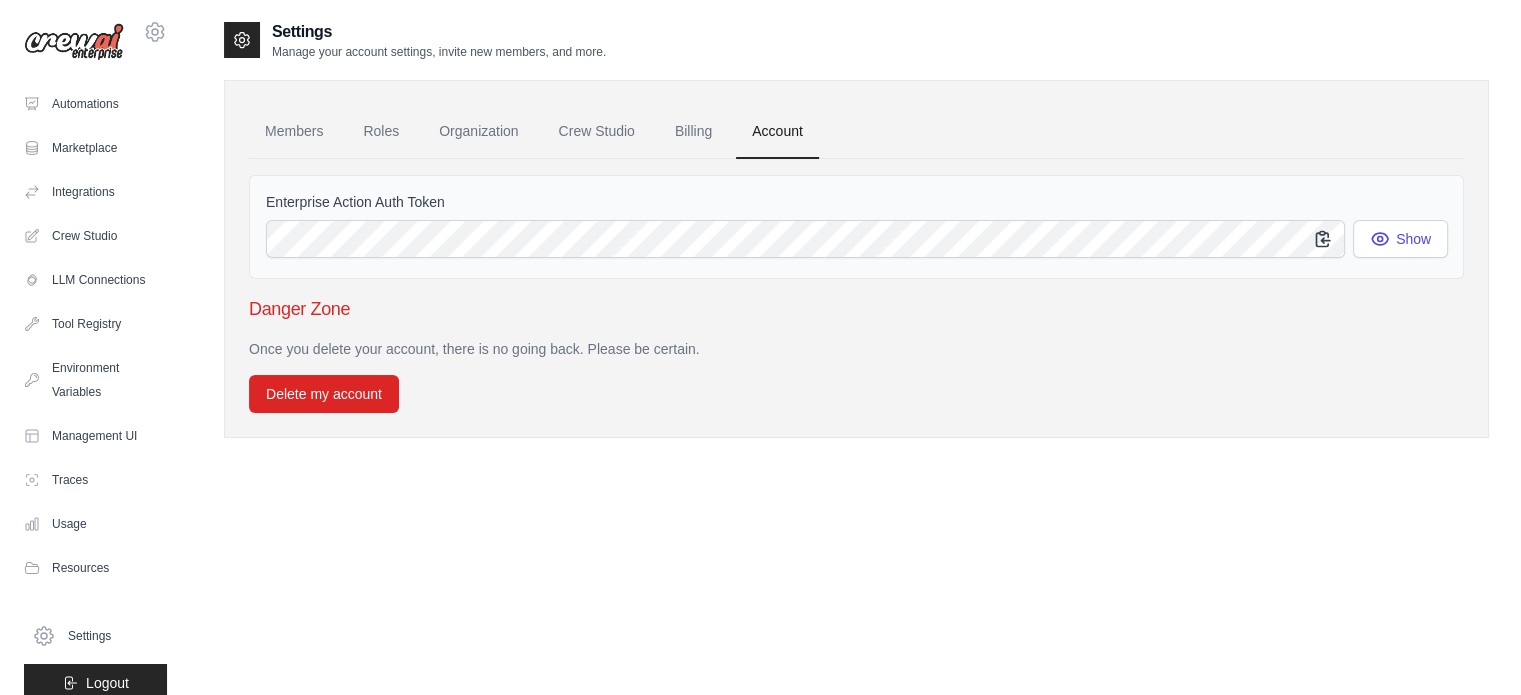 click 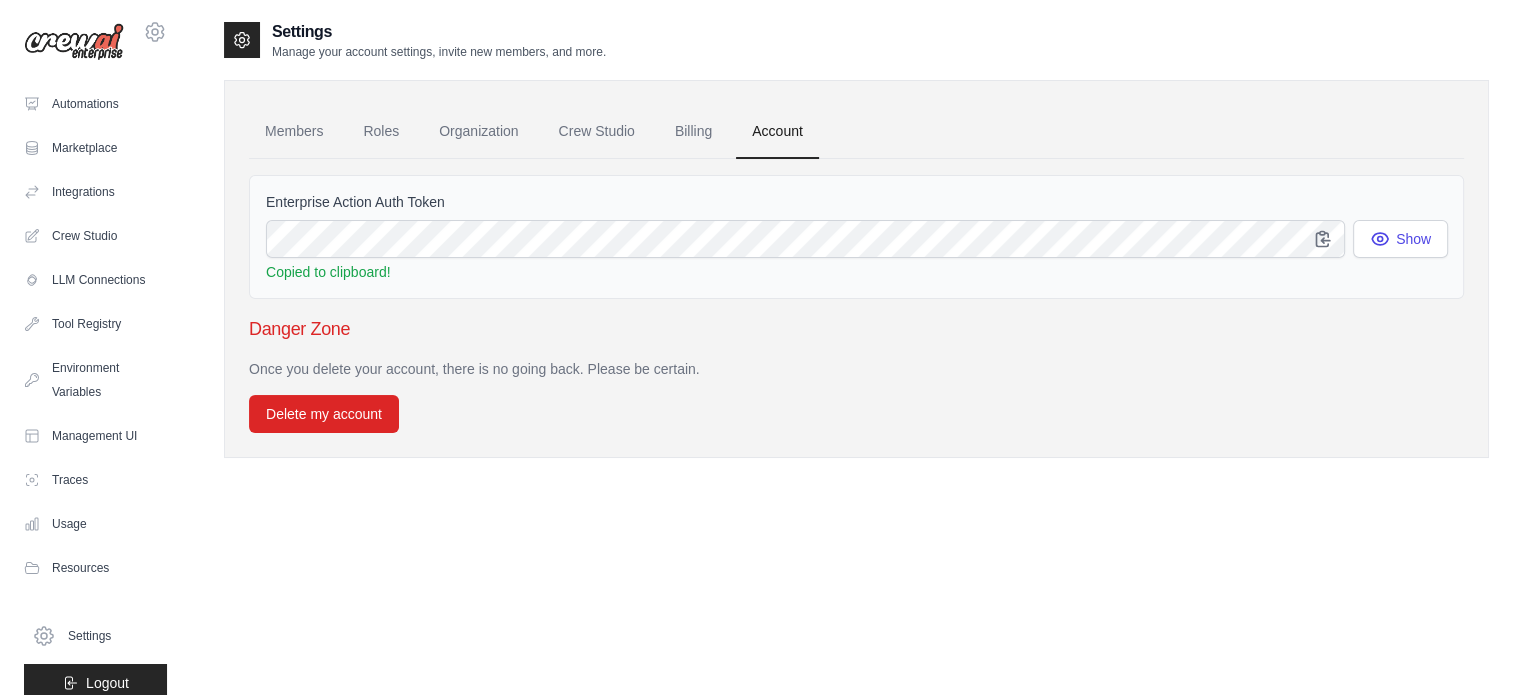 type 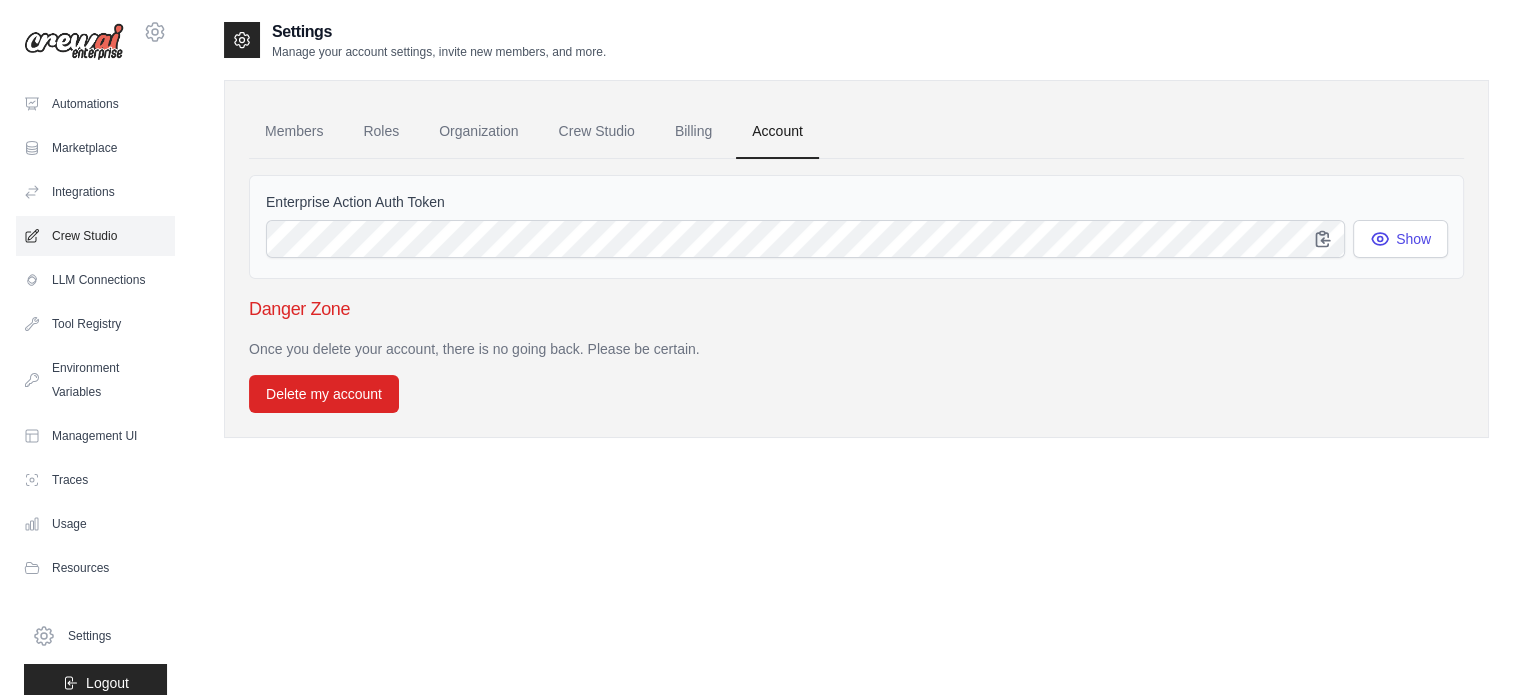 click on "Crew Studio" at bounding box center (95, 236) 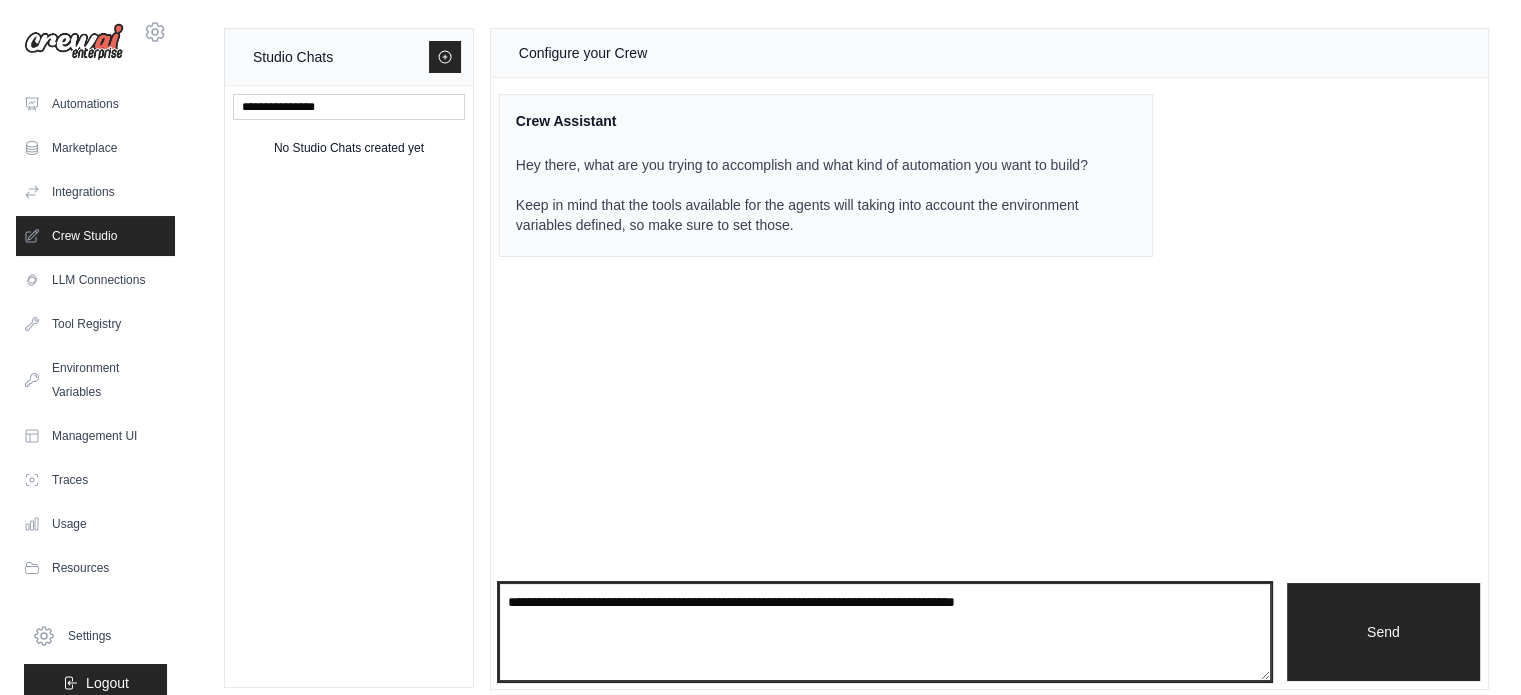 click at bounding box center (885, 632) 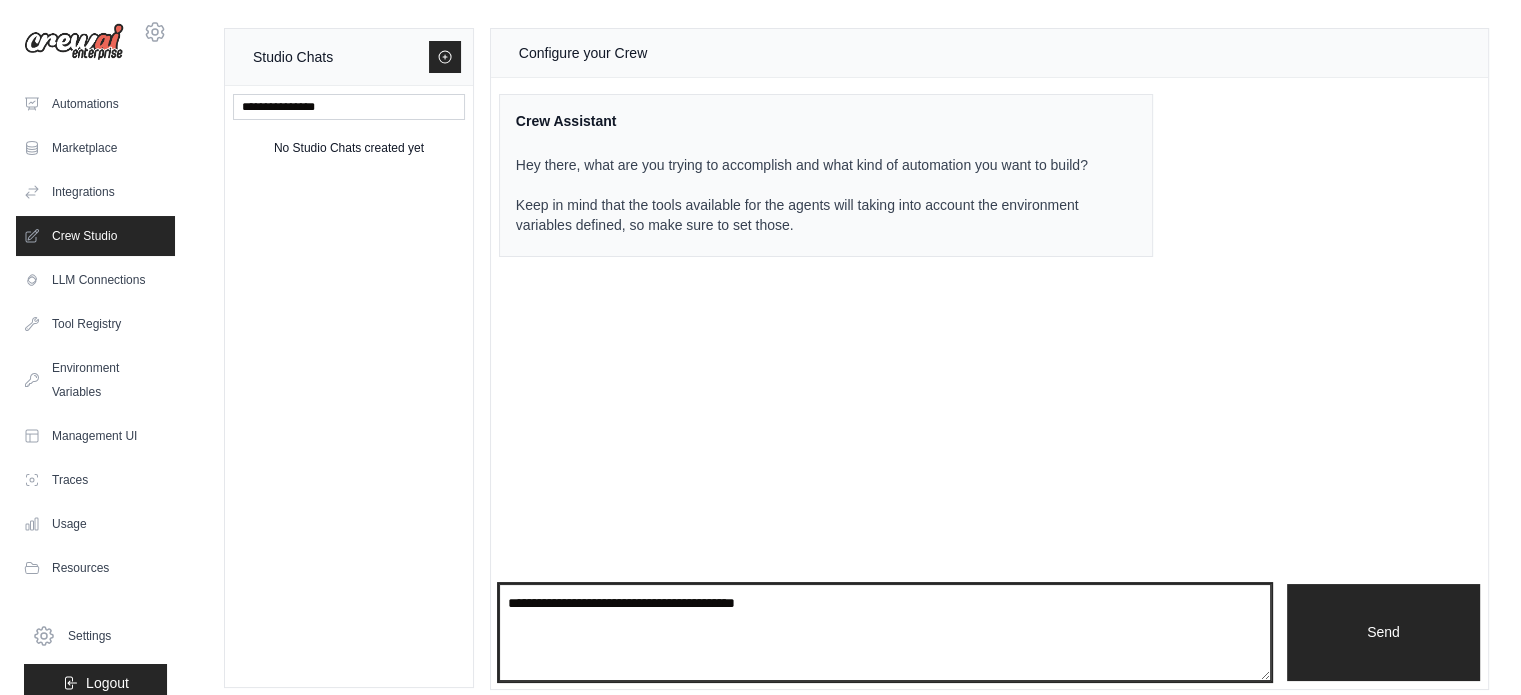 type on "**********" 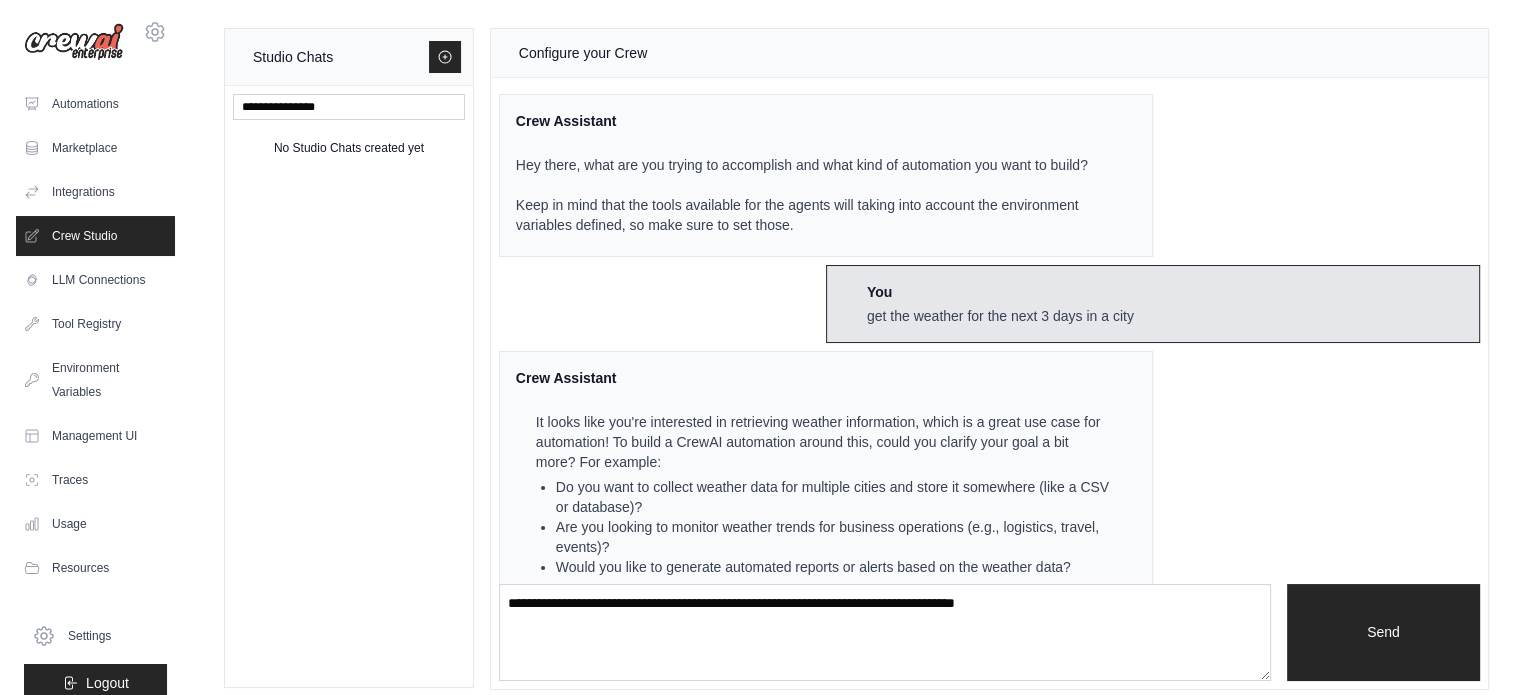 scroll, scrollTop: 90, scrollLeft: 0, axis: vertical 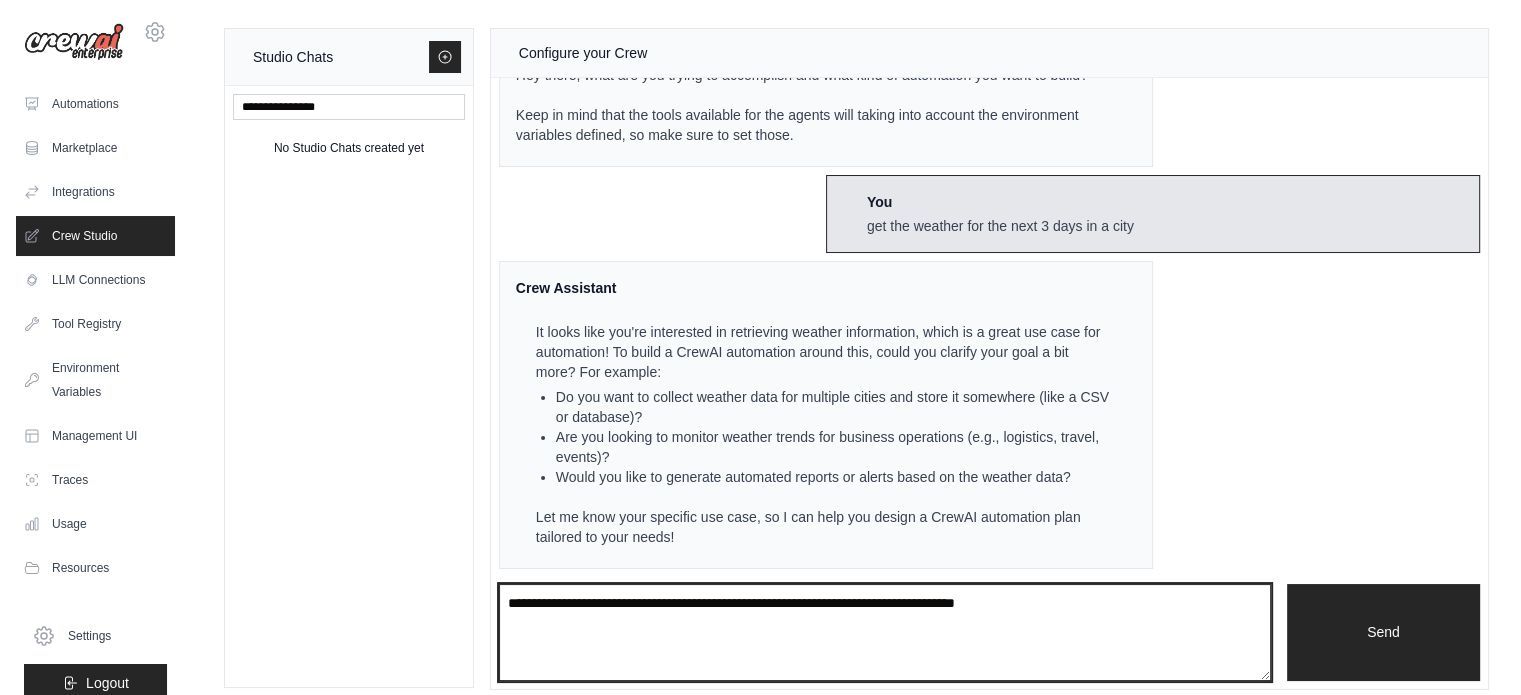 click at bounding box center (885, 633) 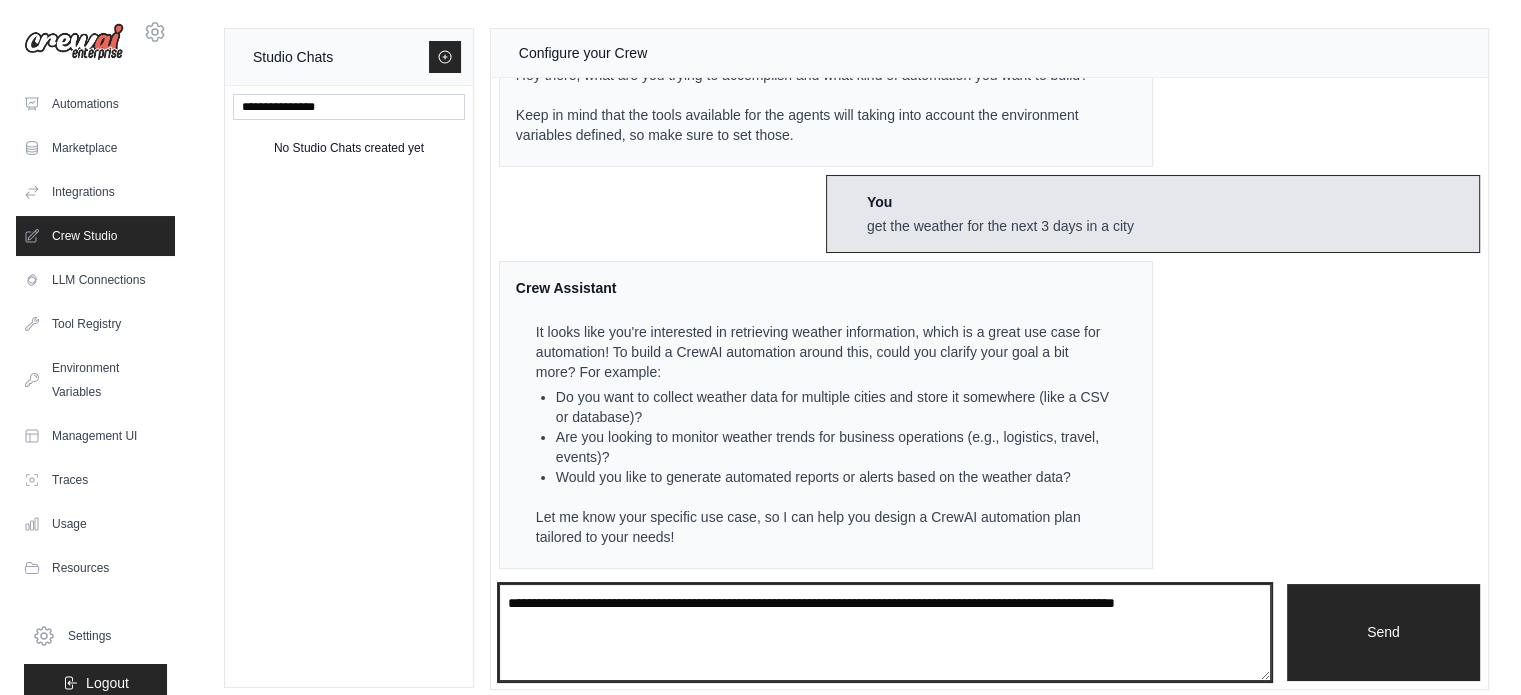 type on "**********" 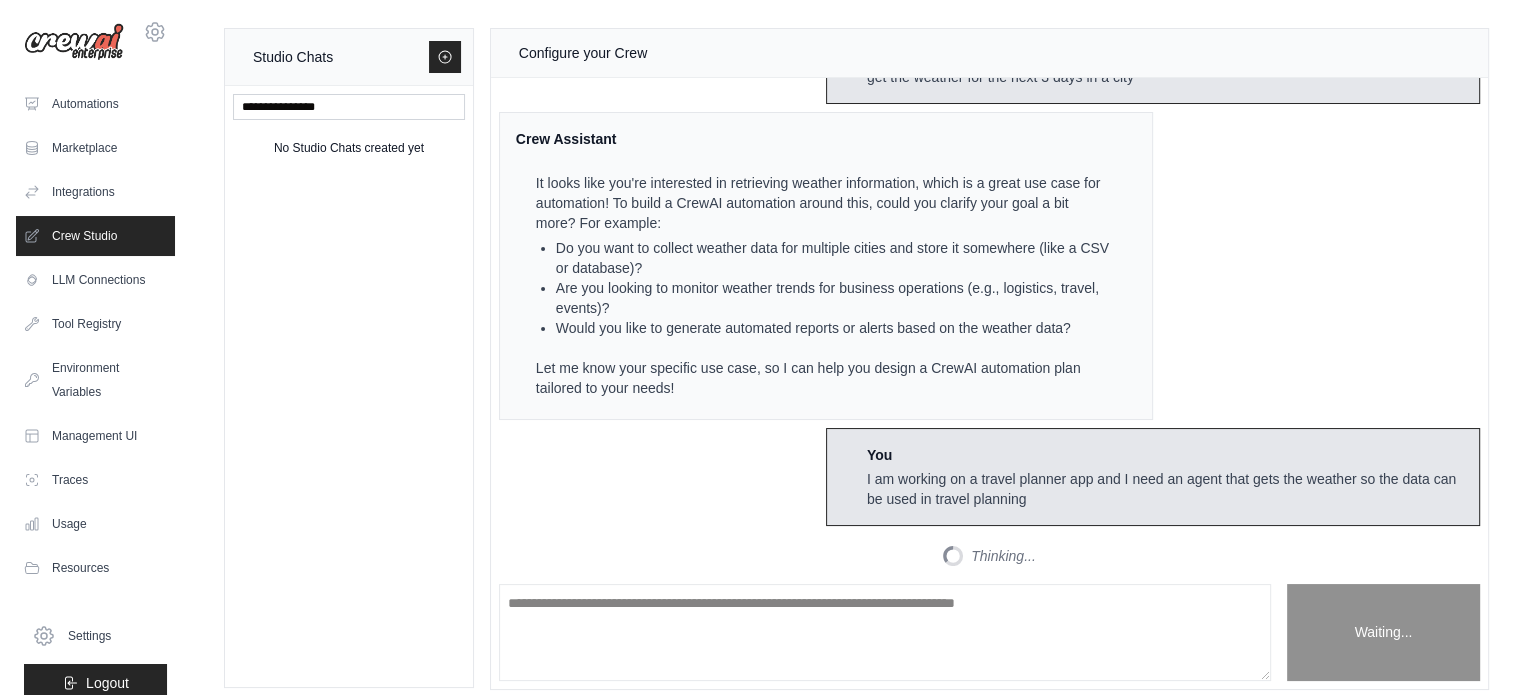 scroll, scrollTop: 635, scrollLeft: 0, axis: vertical 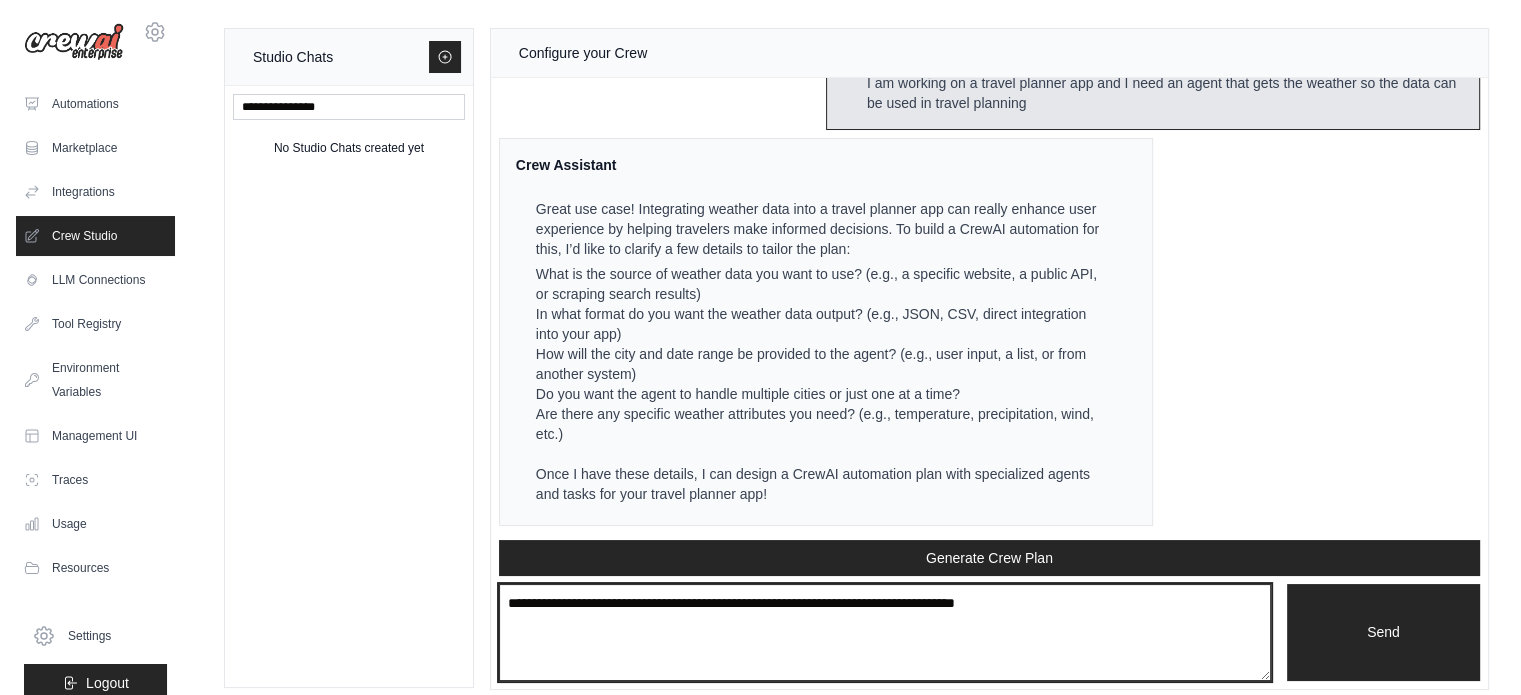 click at bounding box center (885, 633) 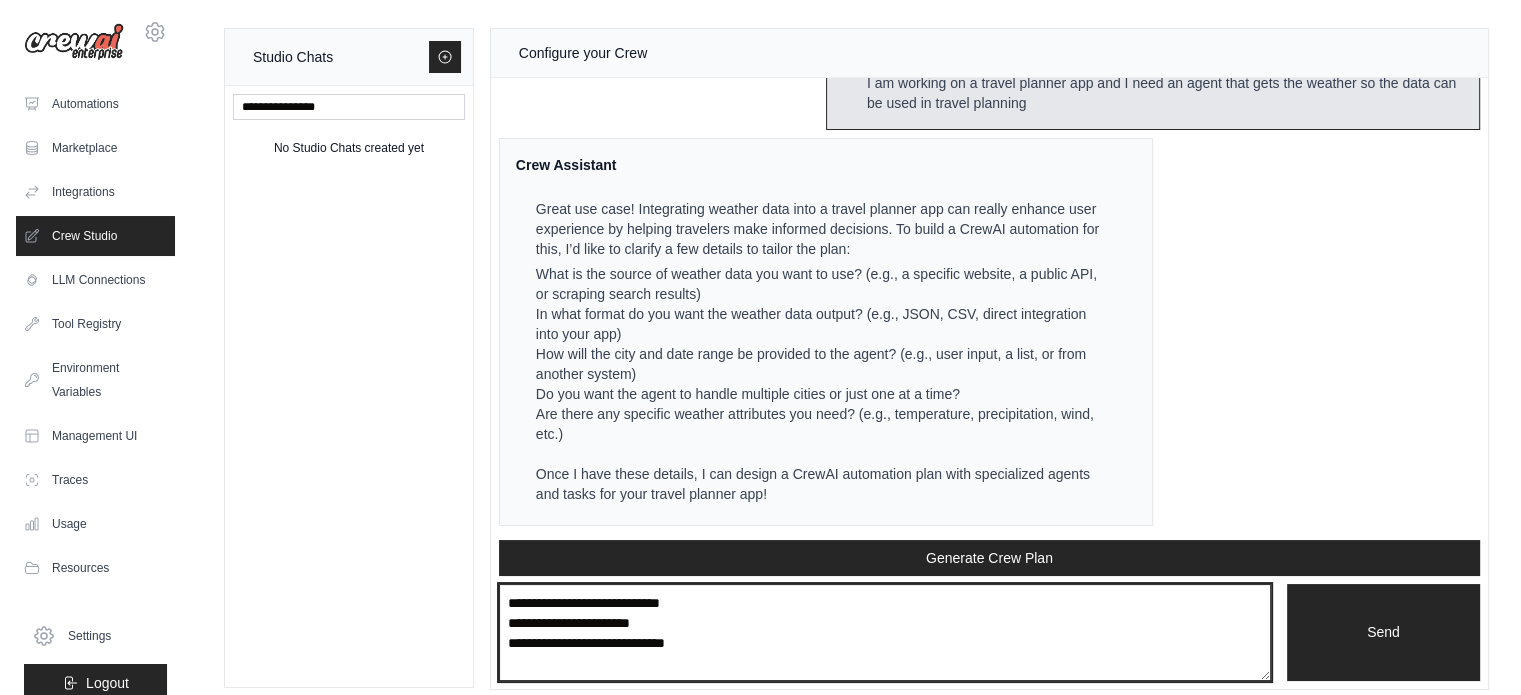 type on "**********" 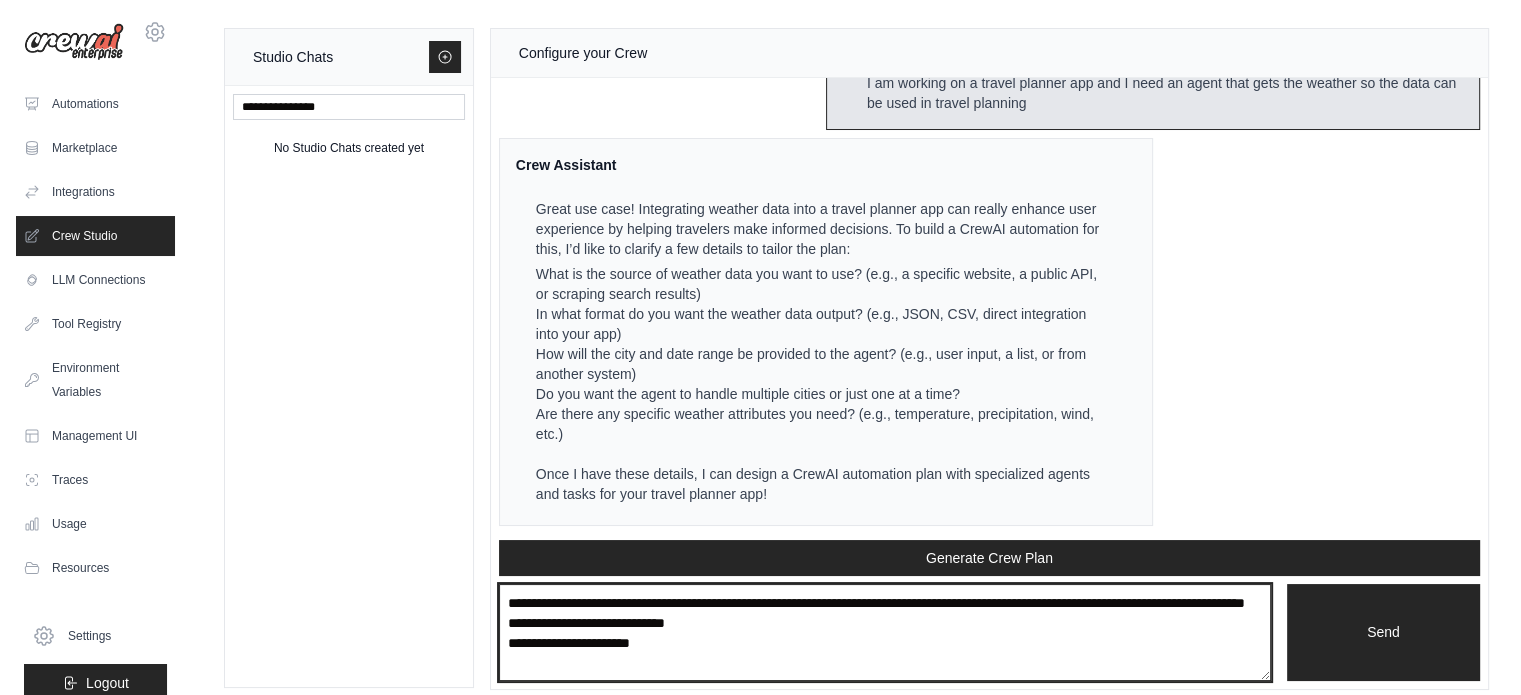 scroll, scrollTop: 10, scrollLeft: 0, axis: vertical 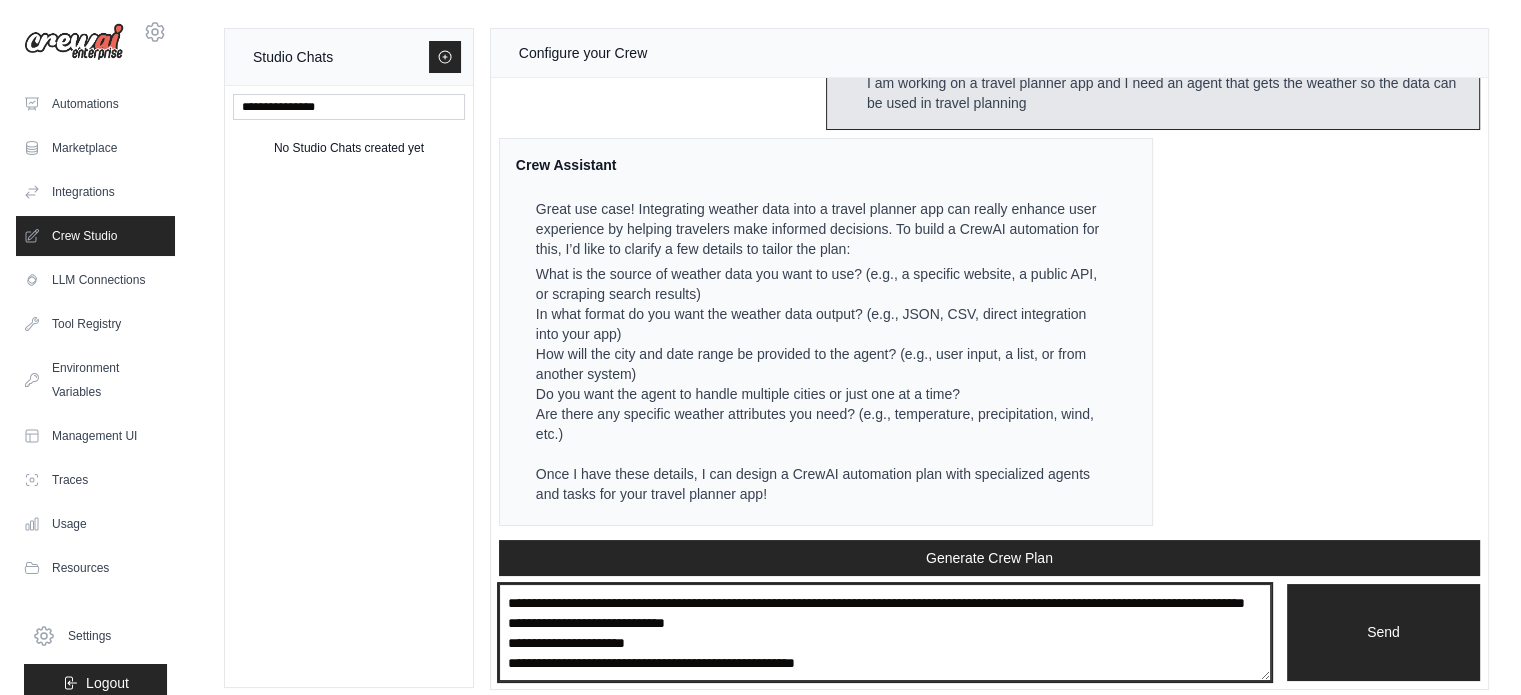 type on "**********" 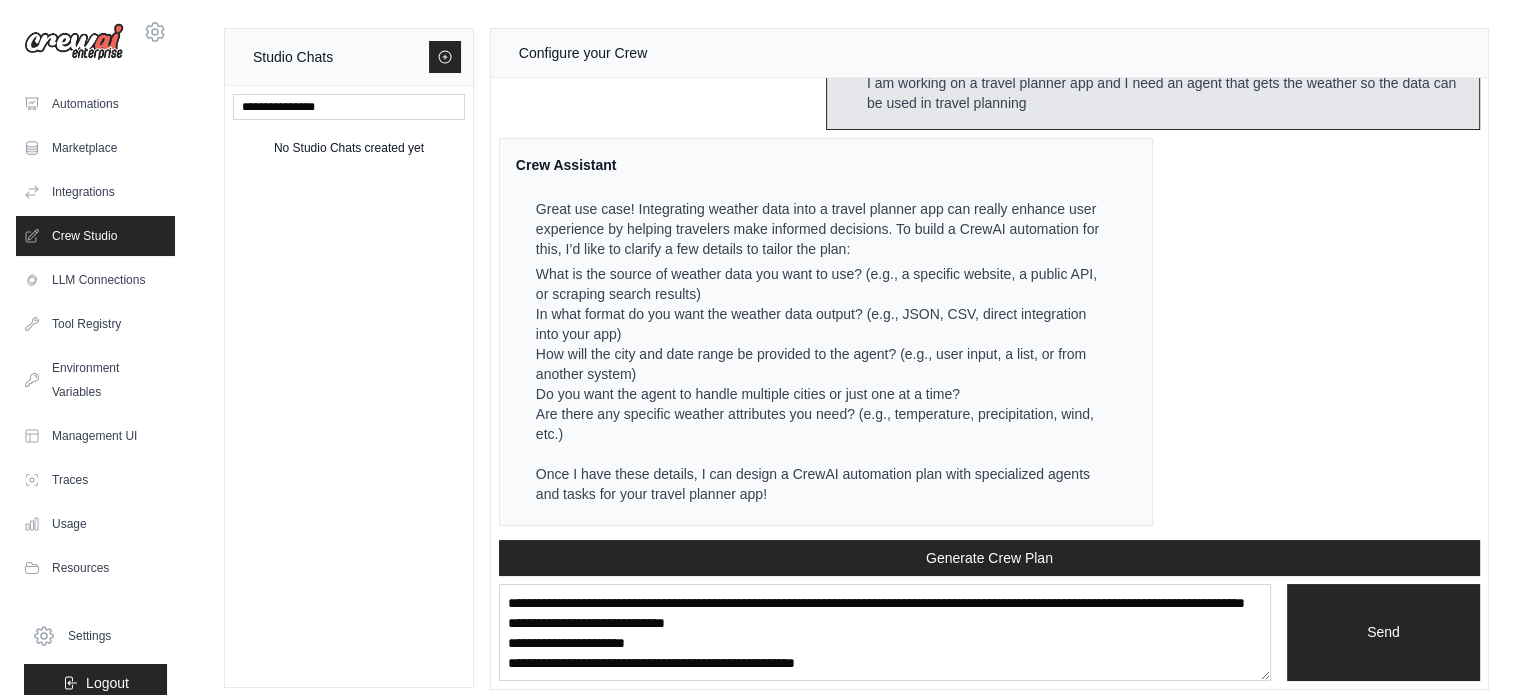 type 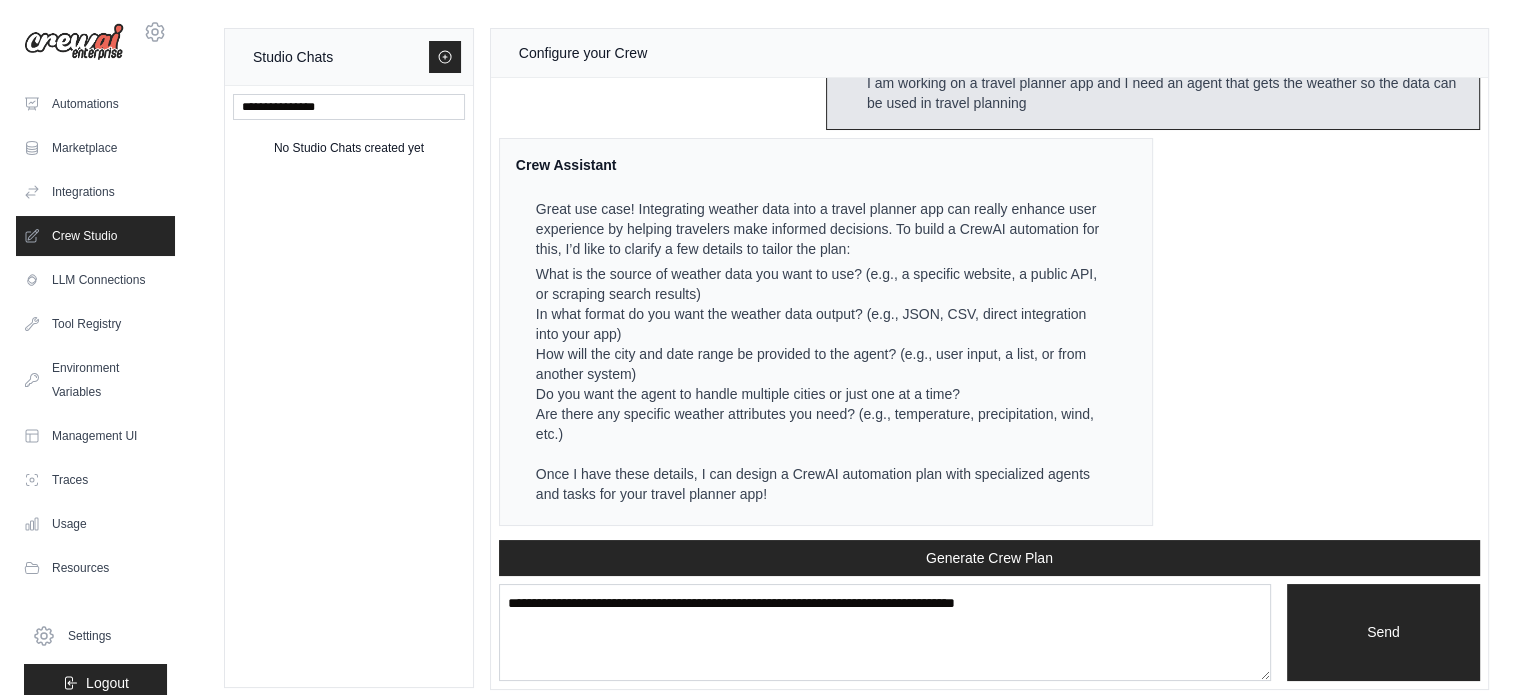 scroll, scrollTop: 0, scrollLeft: 0, axis: both 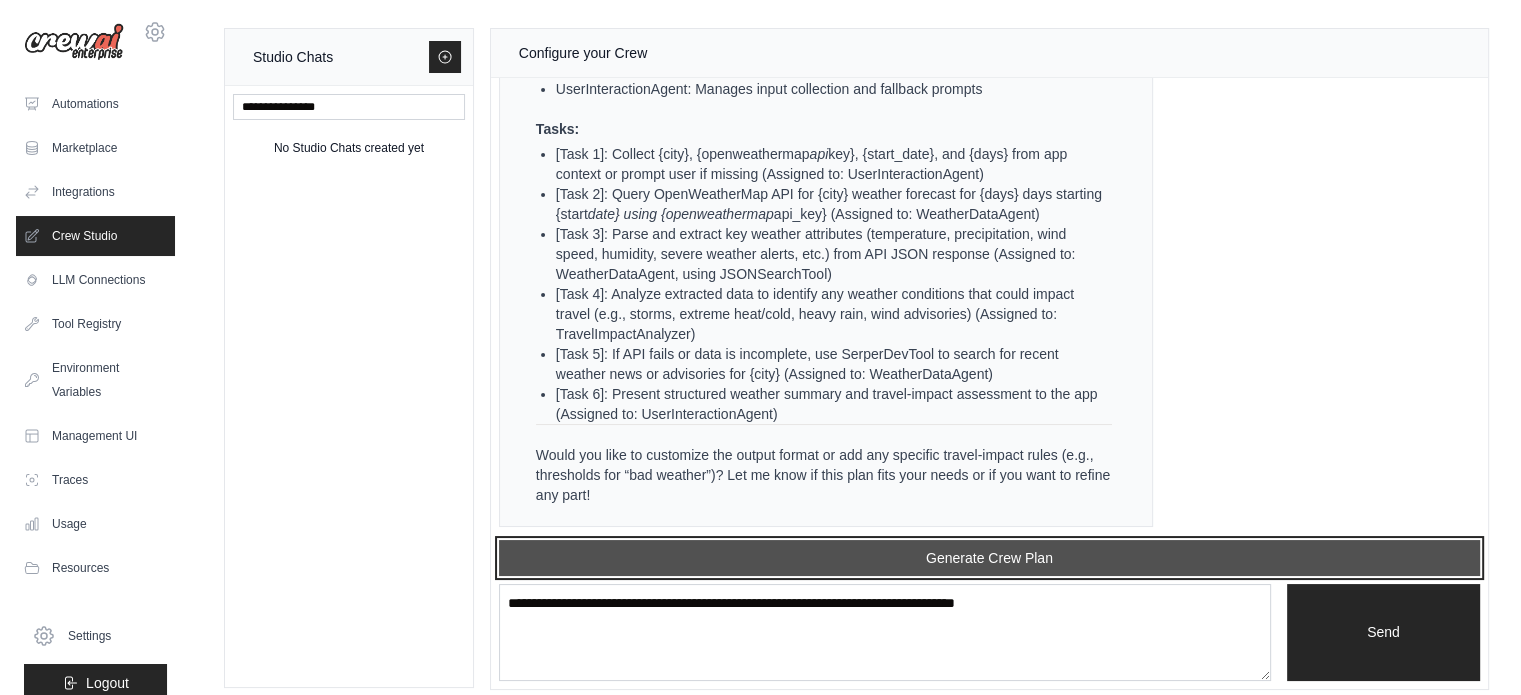 click on "Generate Crew Plan" at bounding box center (989, 558) 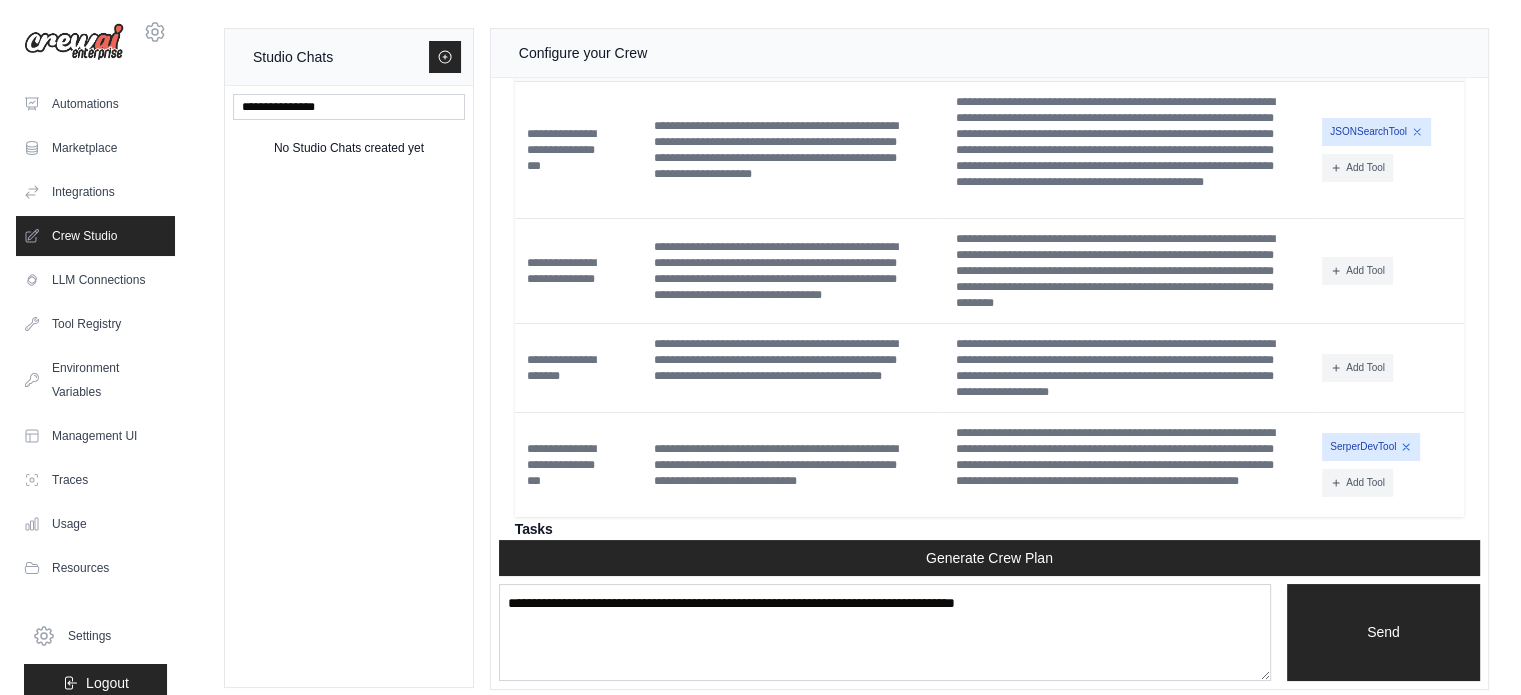 scroll, scrollTop: 2382, scrollLeft: 0, axis: vertical 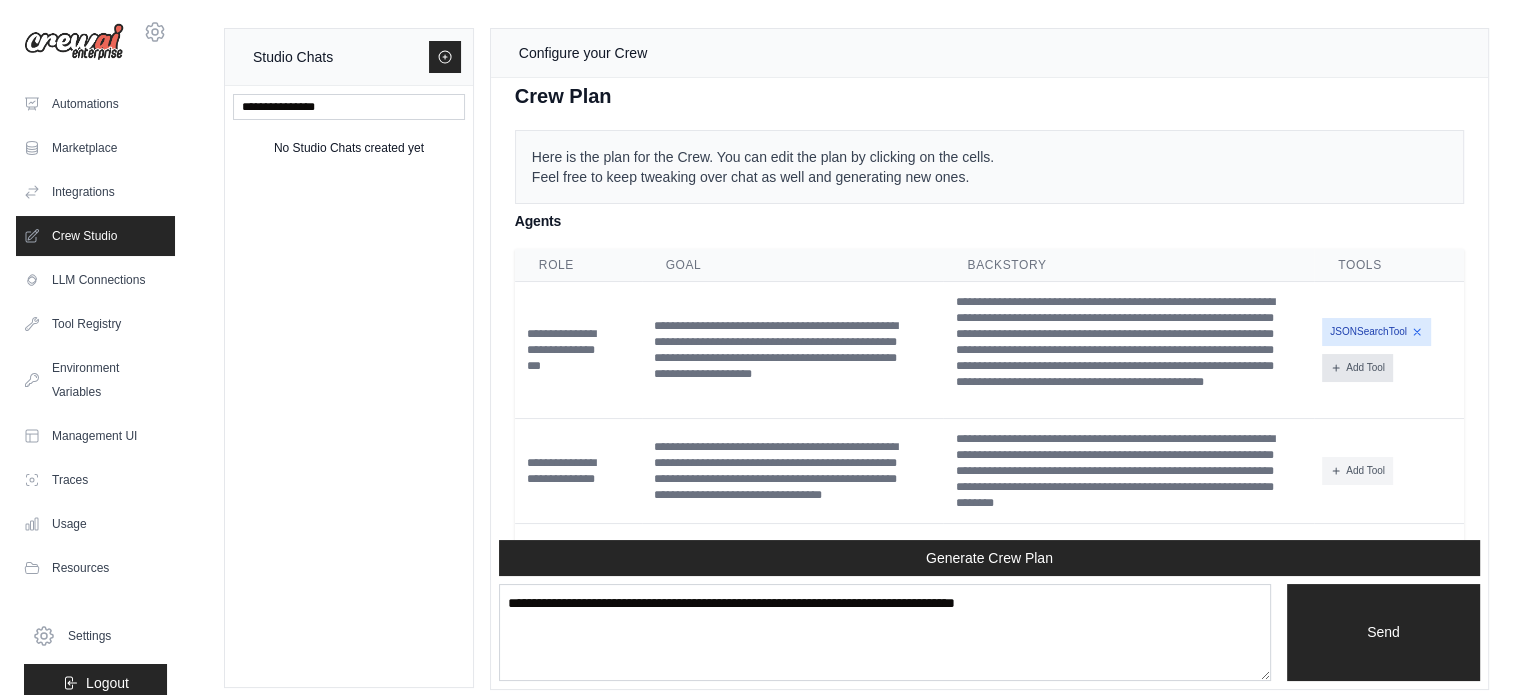 click on "Add Tool" at bounding box center [1357, 368] 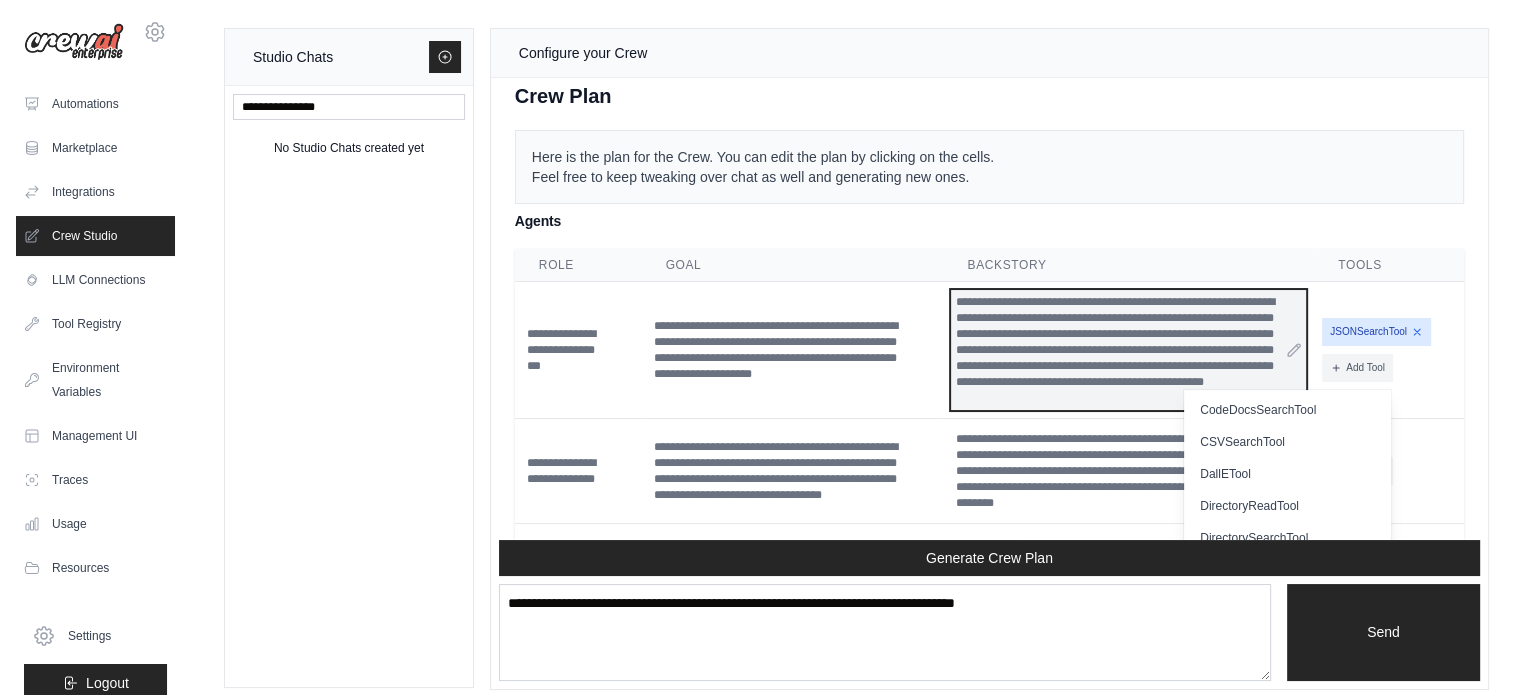 click on "**********" at bounding box center (1128, 350) 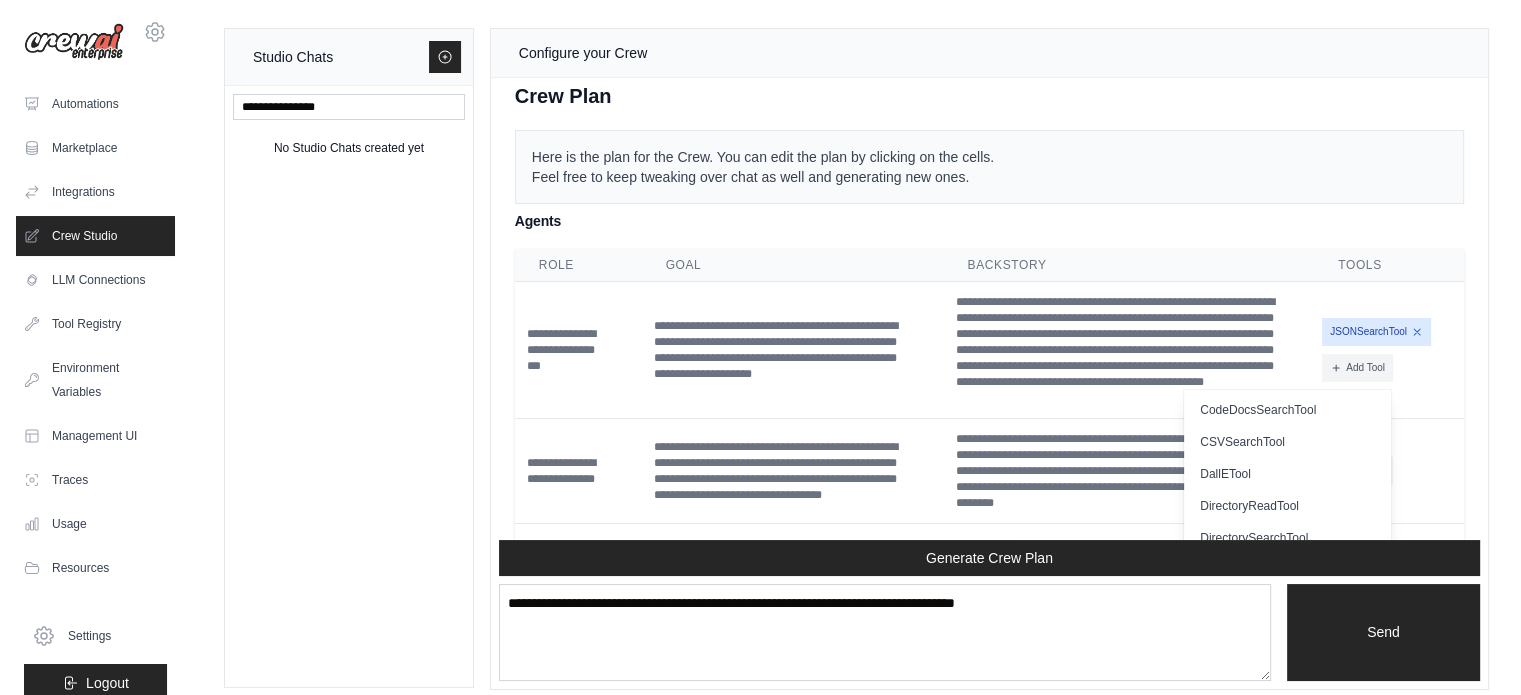 click on "Crew Assistant Hey there, what are you trying to accomplish and what kind of automation you want to build? Keep in mind that the tools available for the agents will taking into account the environment variables defined, so make sure to set those. You get the weather for the next 3 days in a city Crew Assistant It looks like you're interested in retrieving weather information, which is a great use case for automation! To build a CrewAI automation around this, could you clarify your goal a bit more? For example:
Do you want to collect weather data for multiple cities and store it somewhere (like a CSV or database)? Are you looking to monitor weather trends for business operations (e.g., logistics, travel, events)? Would you like to generate automated reports or alerts based on the weather data?
Let me know your specific use case, so I can help you design a CrewAI automation plan tailored to your needs!
You Crew Assistant
Do you want the agent to handle multiple cities or just one at a time?" at bounding box center [989, 309] 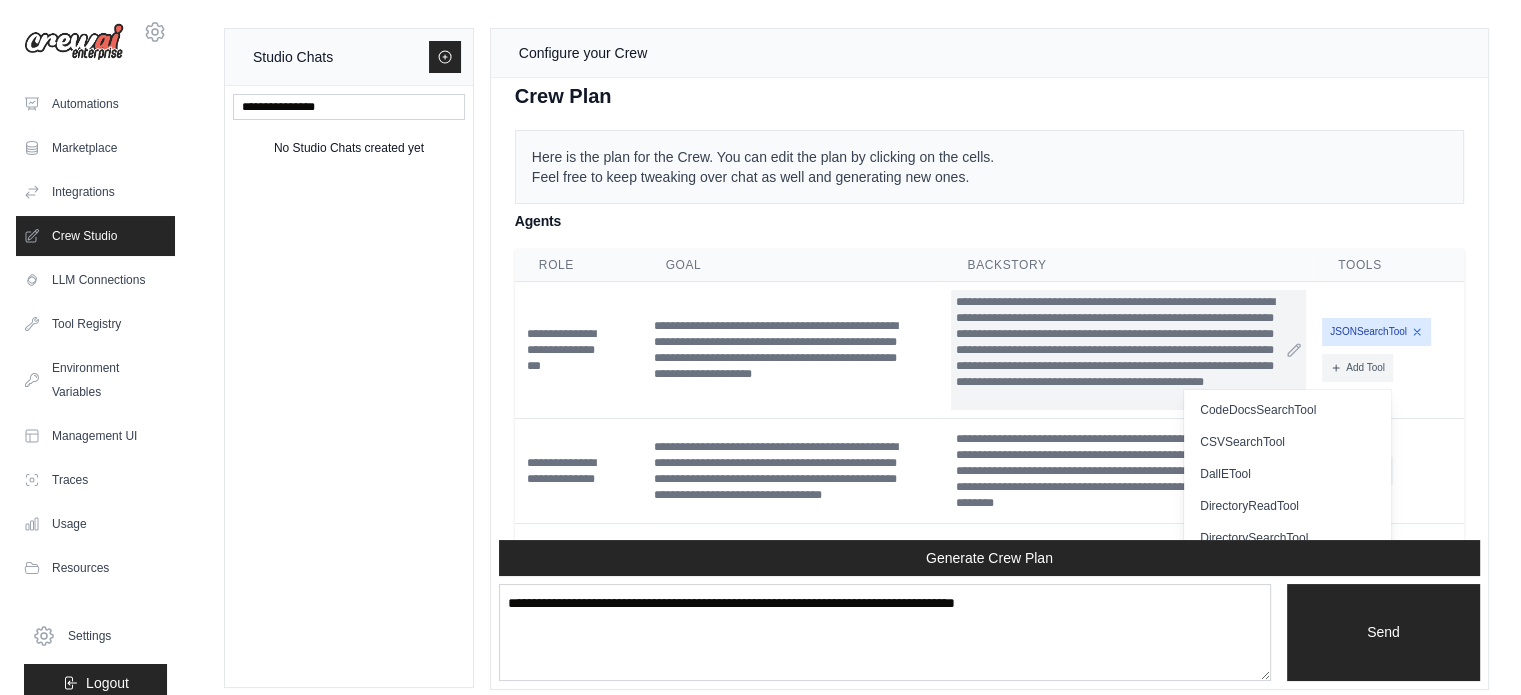 scroll, scrollTop: 2482, scrollLeft: 0, axis: vertical 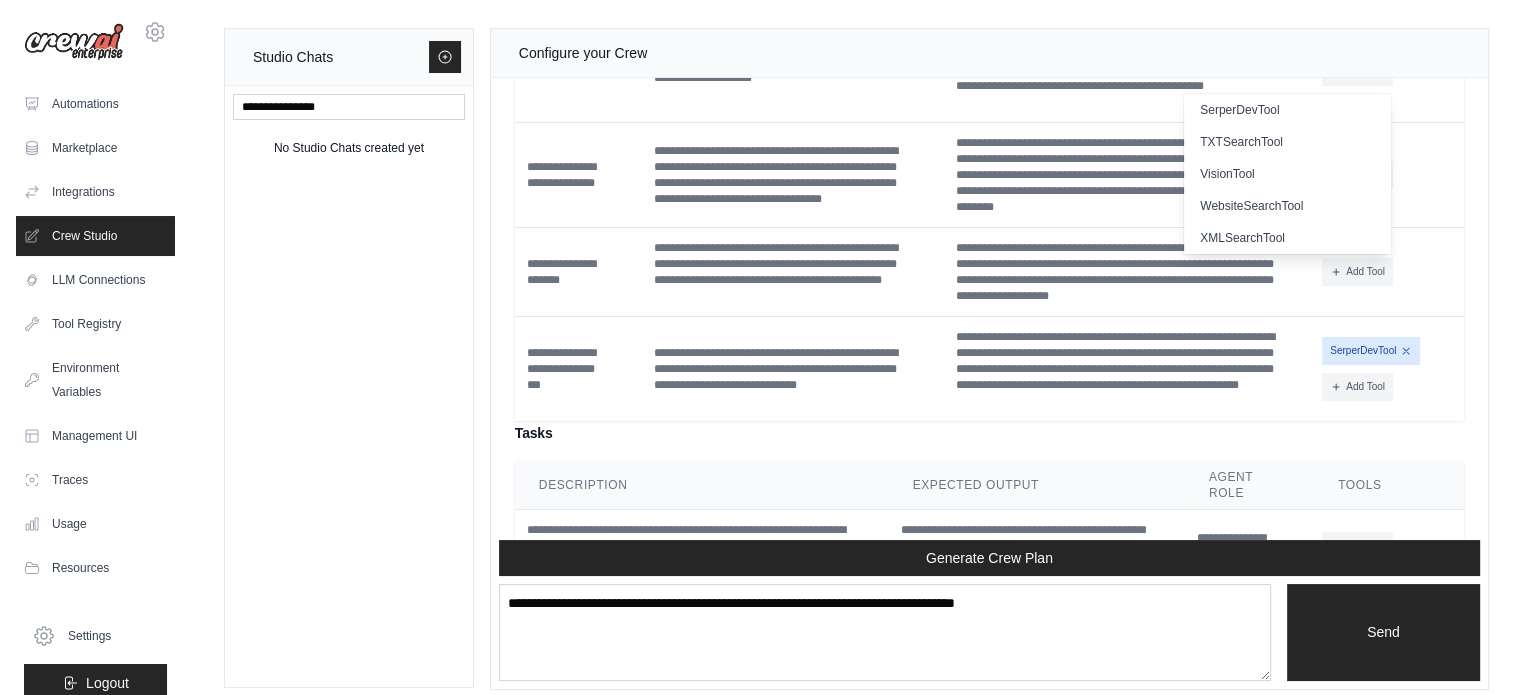 click on "SerperDevTool" at bounding box center (1371, 351) 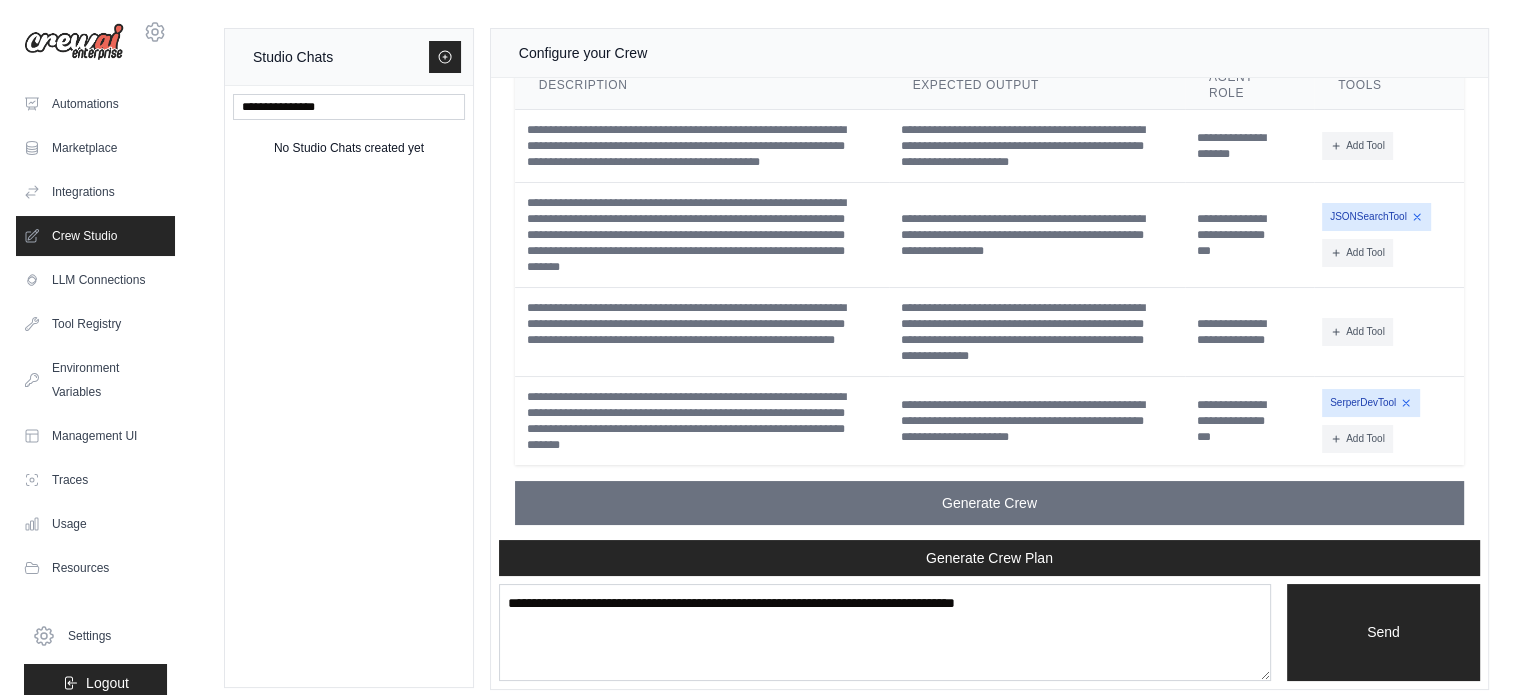 scroll, scrollTop: 3082, scrollLeft: 0, axis: vertical 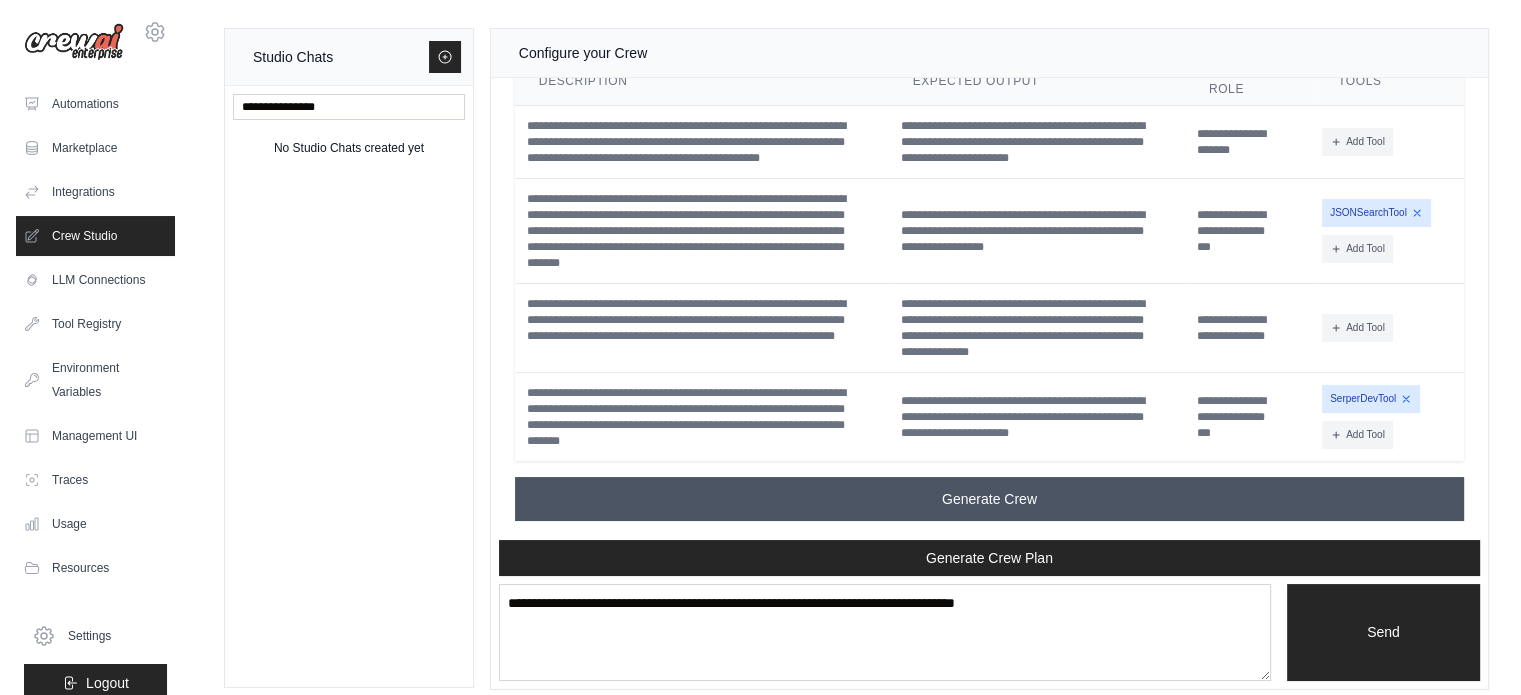 click on "Generate Crew" at bounding box center [989, 499] 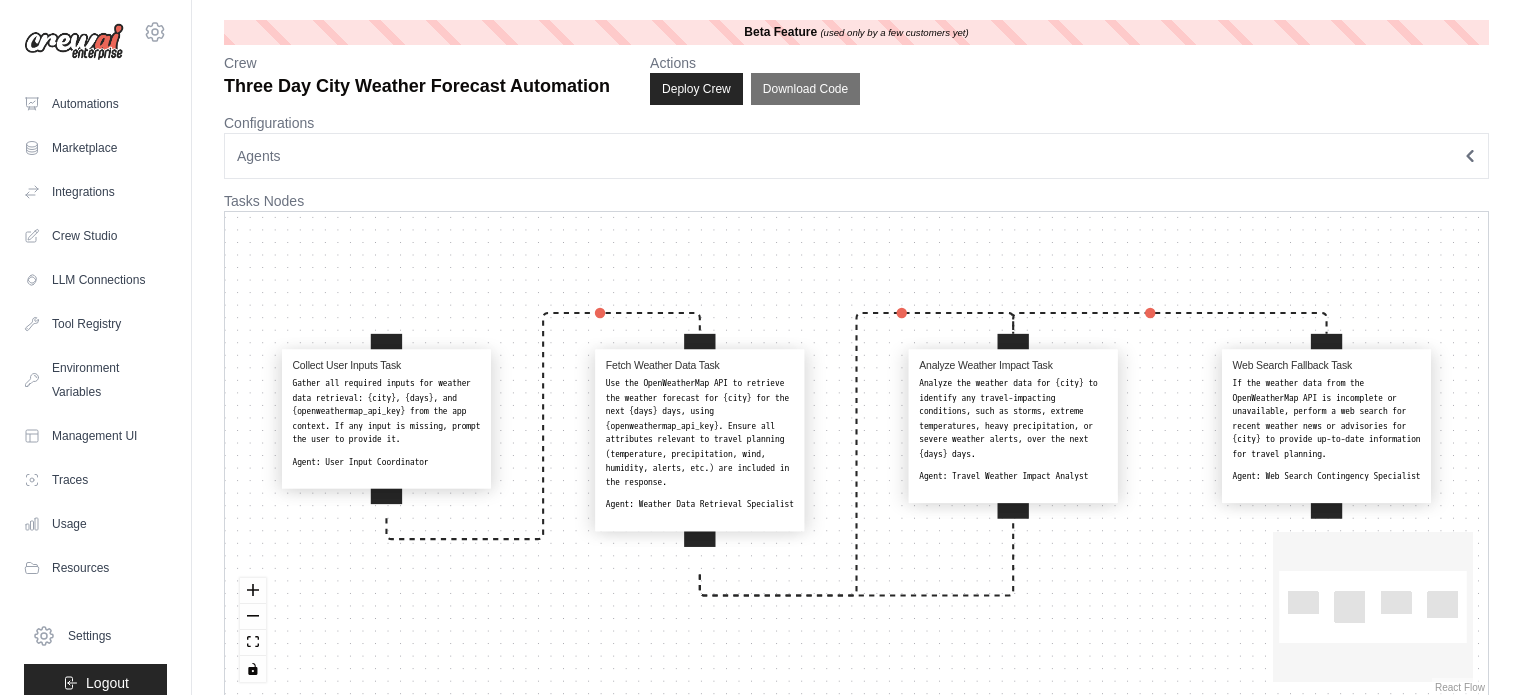 scroll, scrollTop: 0, scrollLeft: 0, axis: both 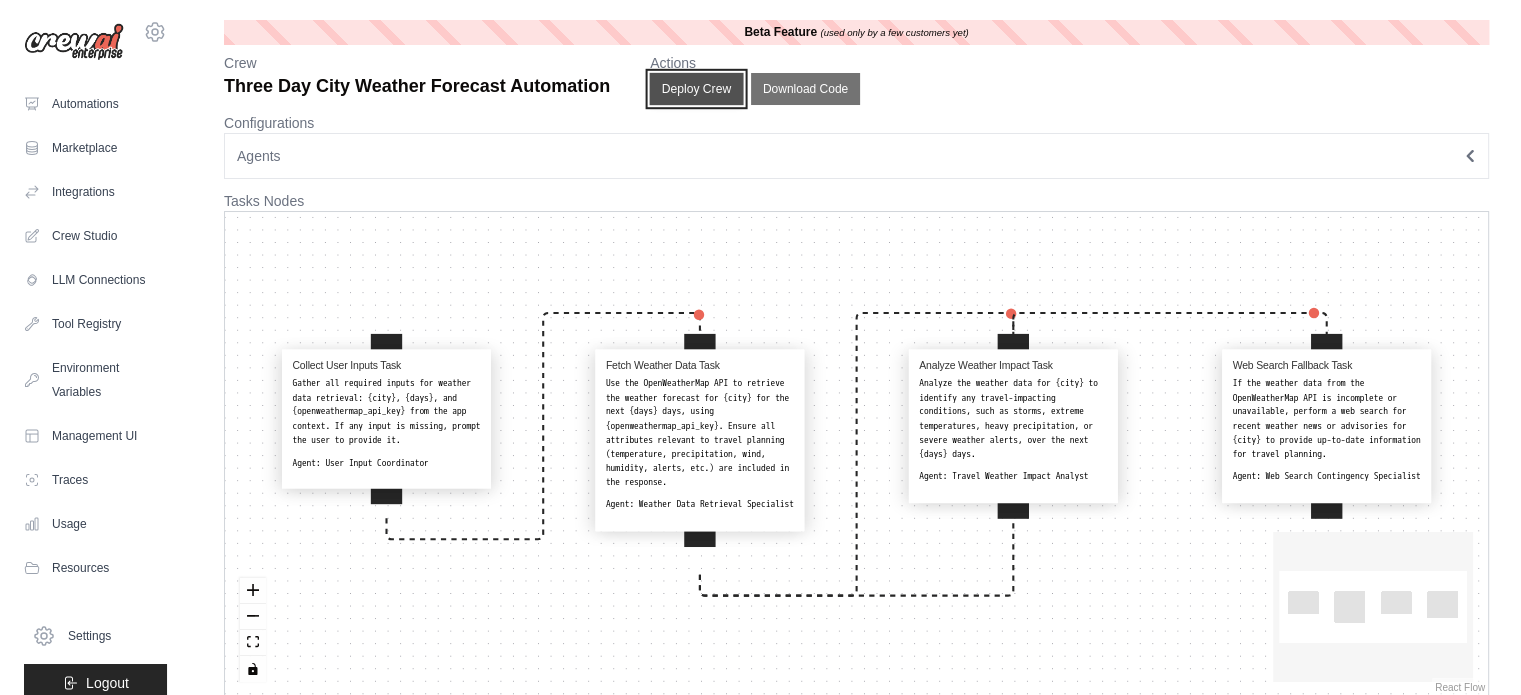 click on "Deploy Crew" at bounding box center (697, 89) 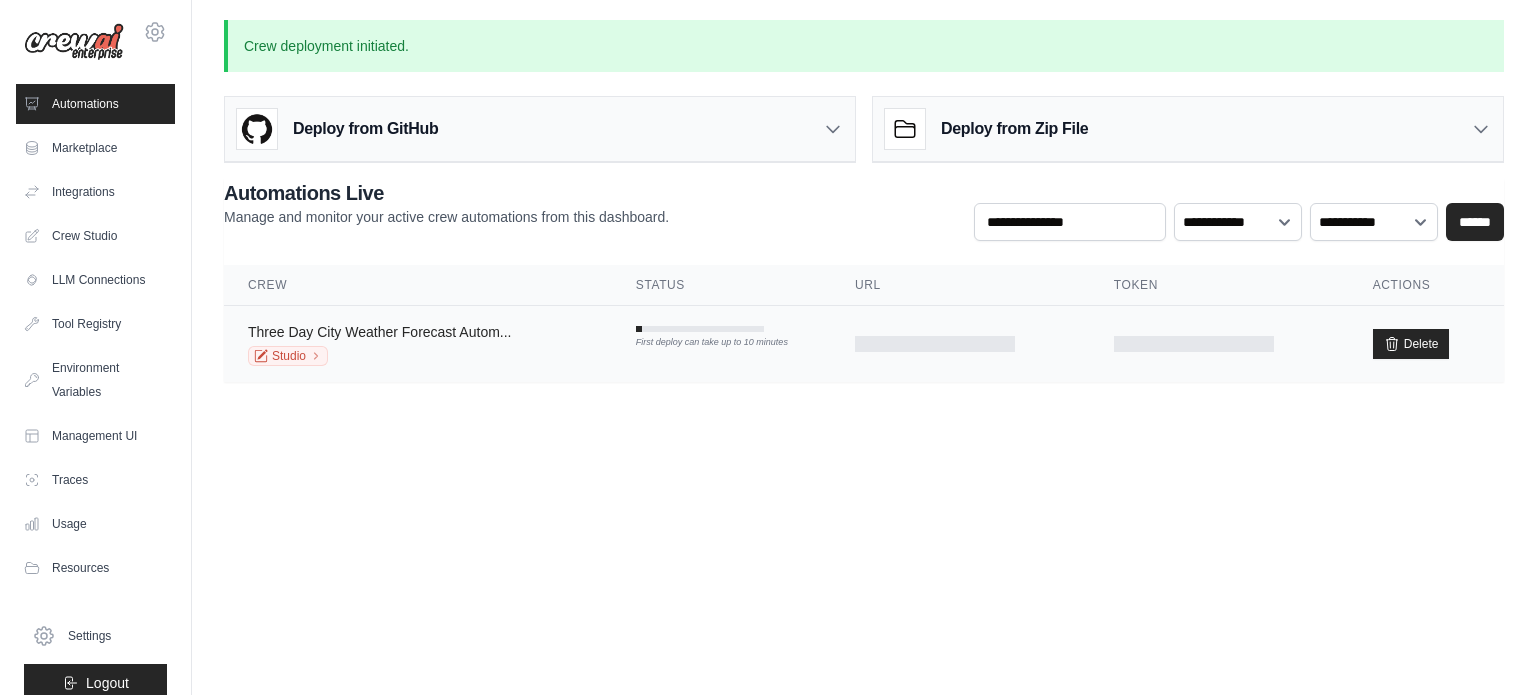 click on "Three Day City Weather Forecast Autom..." at bounding box center [380, 332] 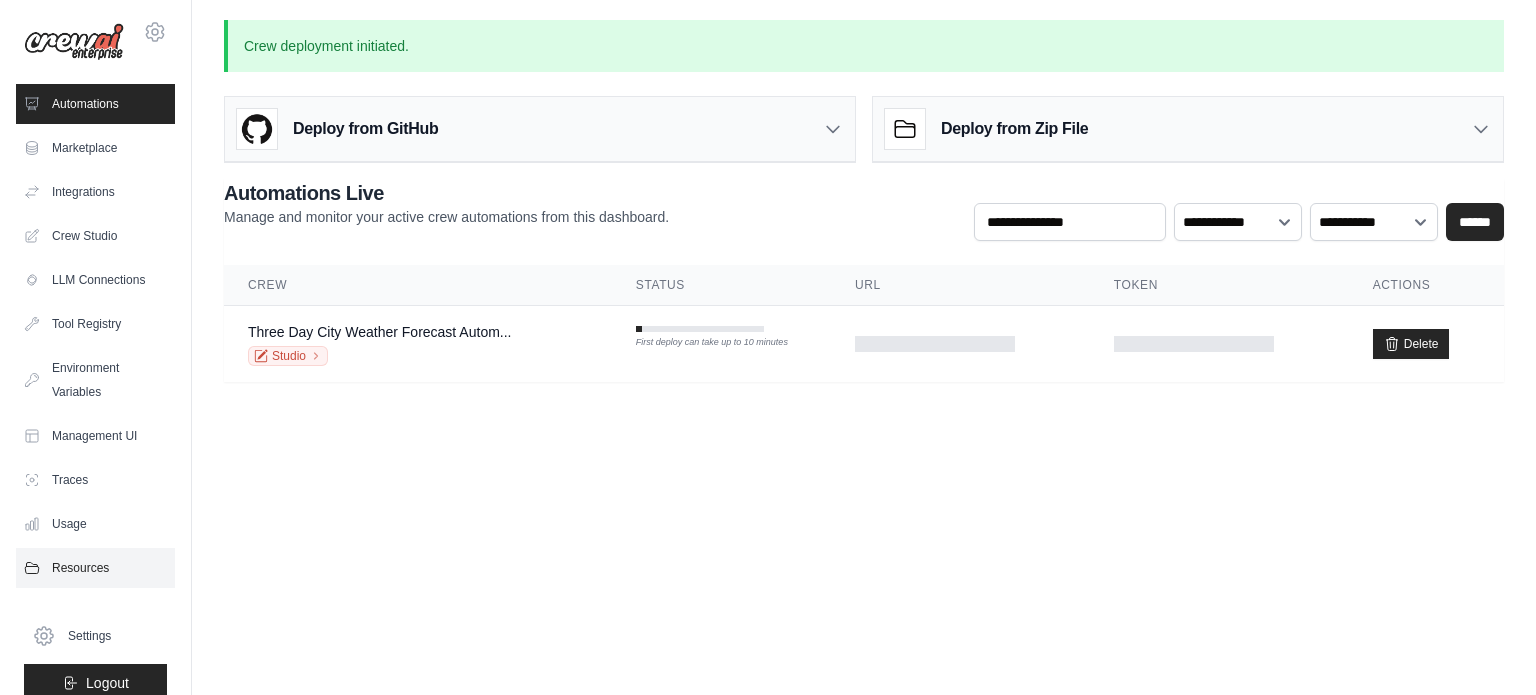 scroll, scrollTop: 22, scrollLeft: 0, axis: vertical 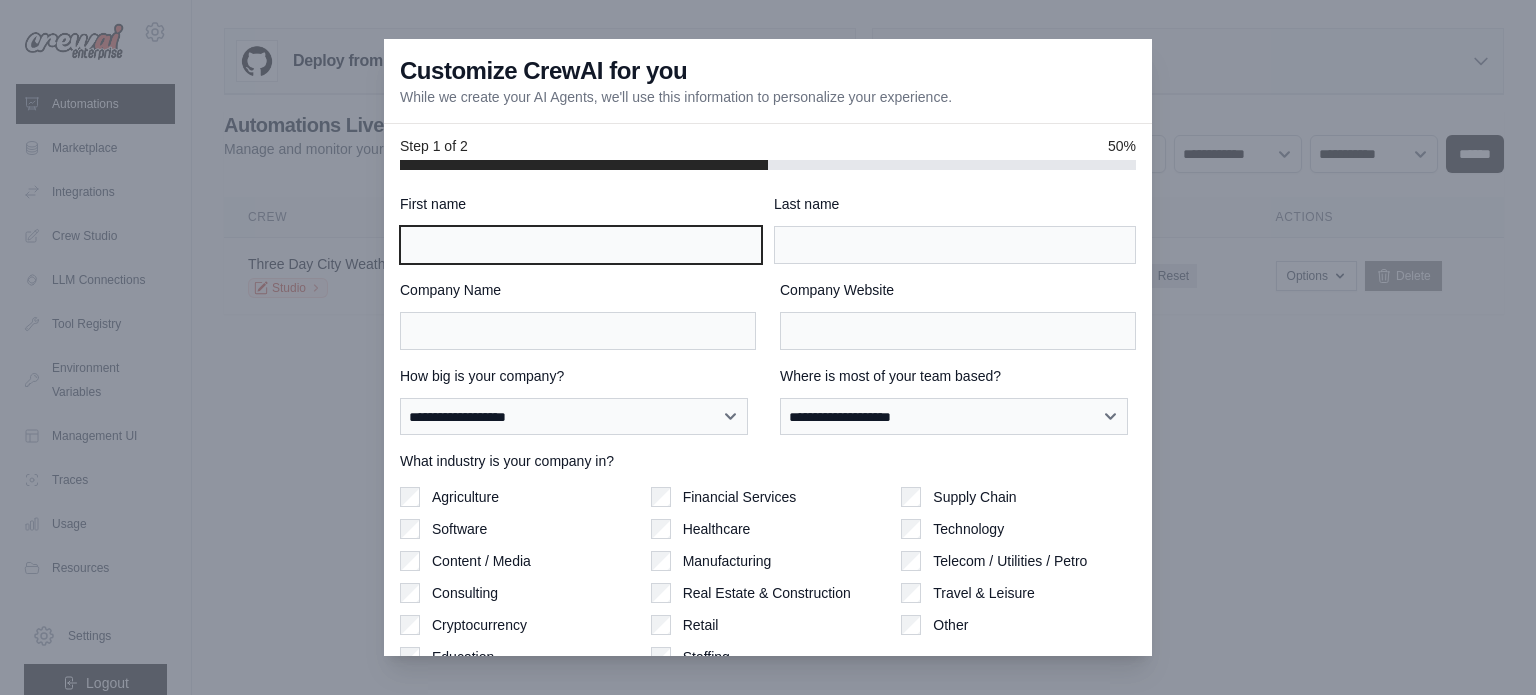 click on "First name" at bounding box center (581, 245) 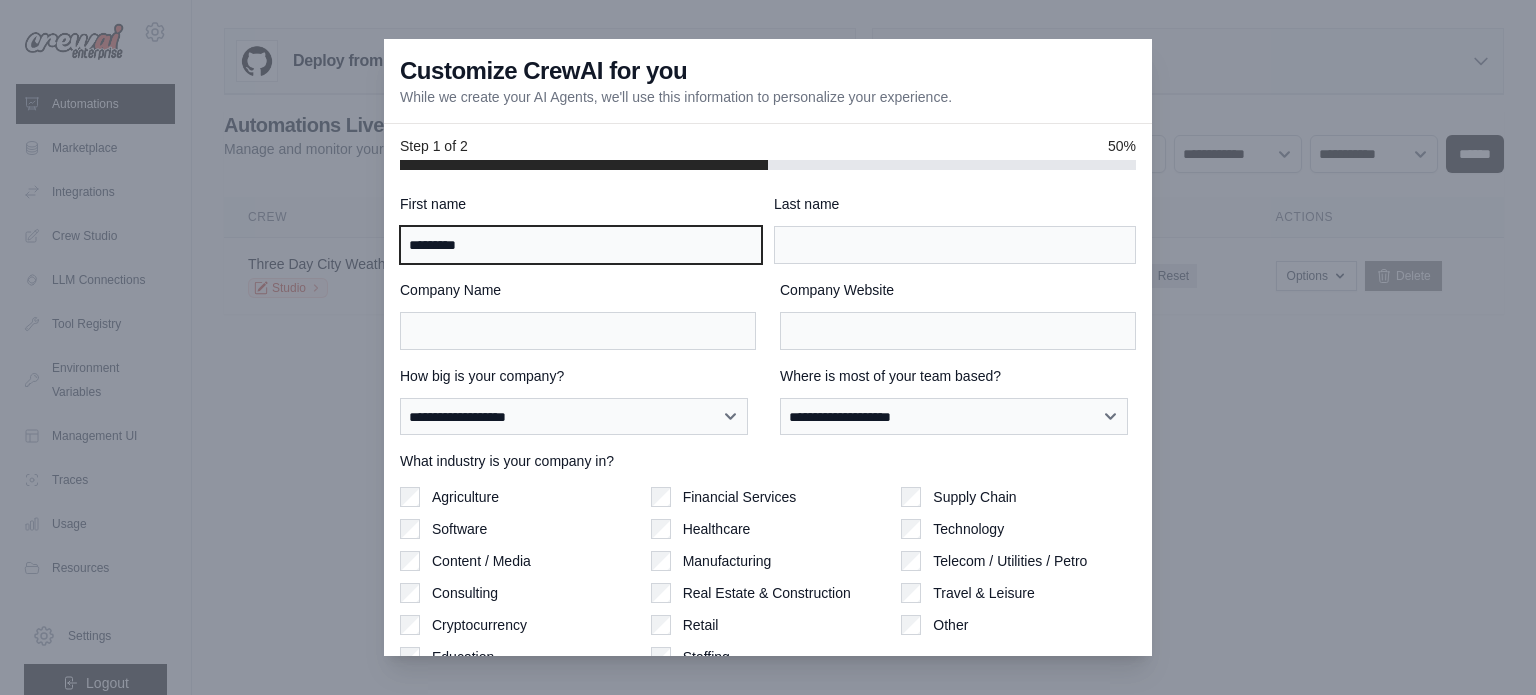 type on "******" 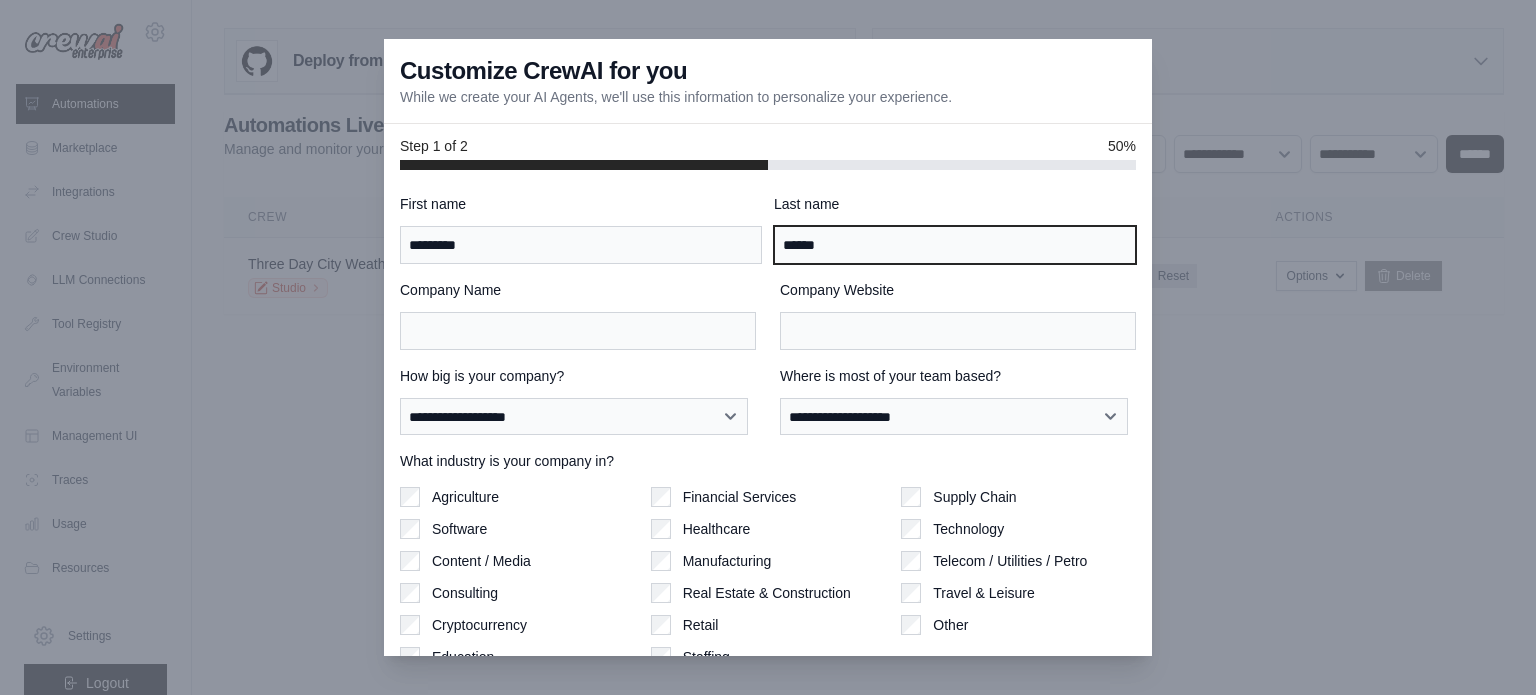 type on "**********" 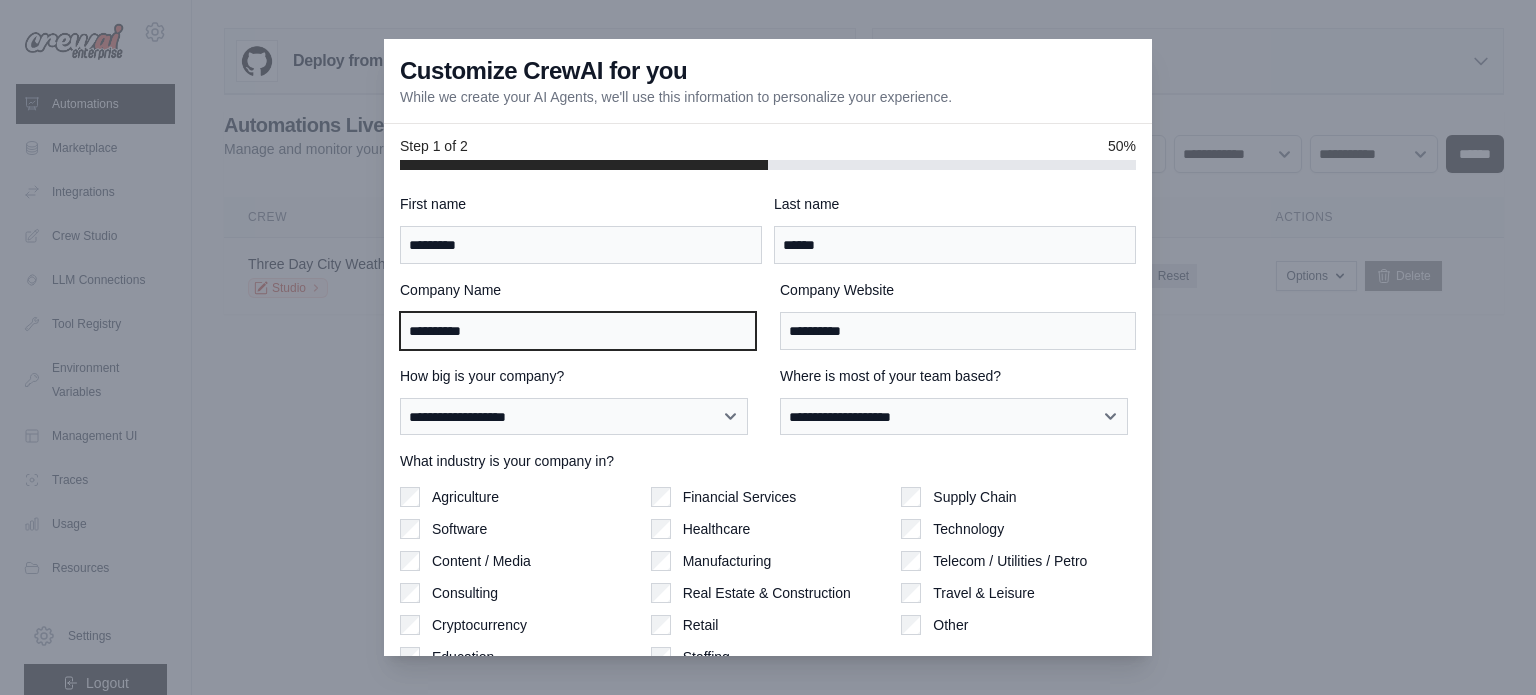 click on "**********" at bounding box center (578, 331) 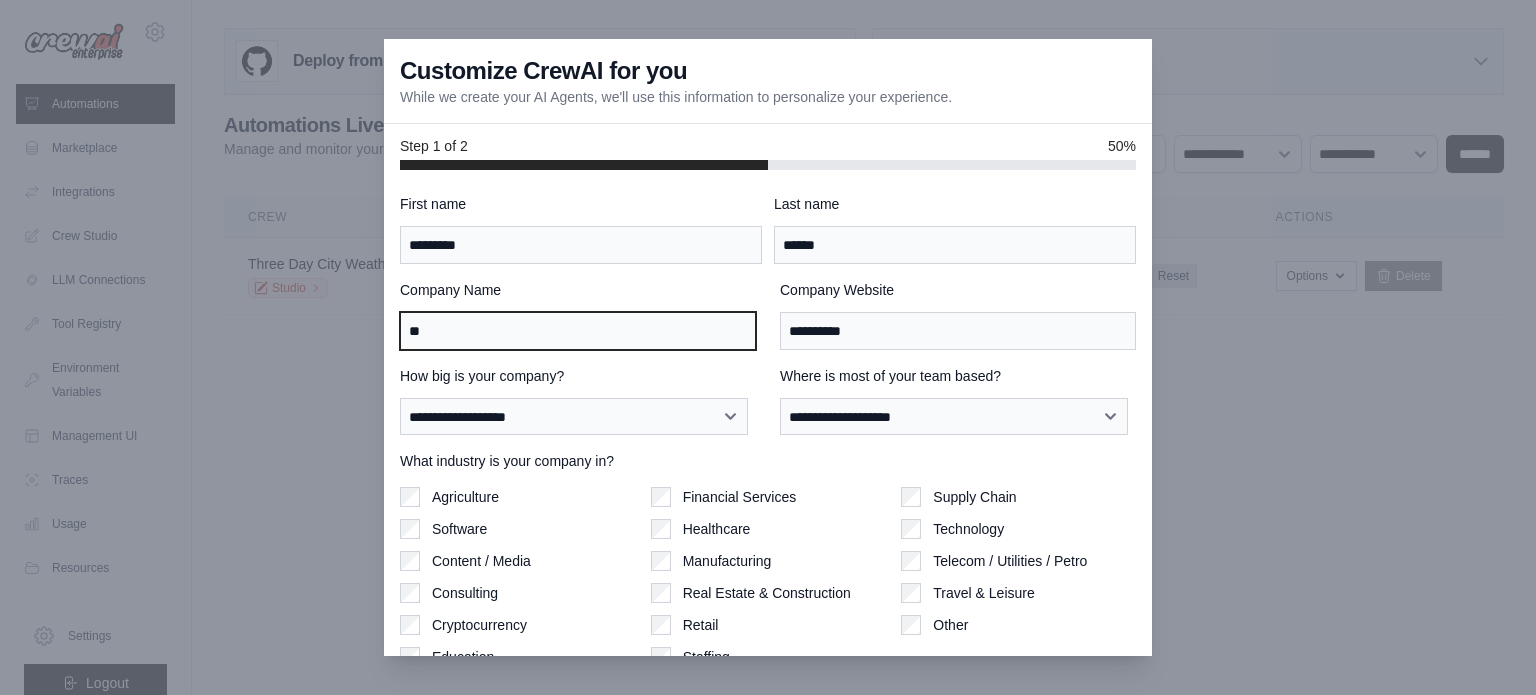 type on "*" 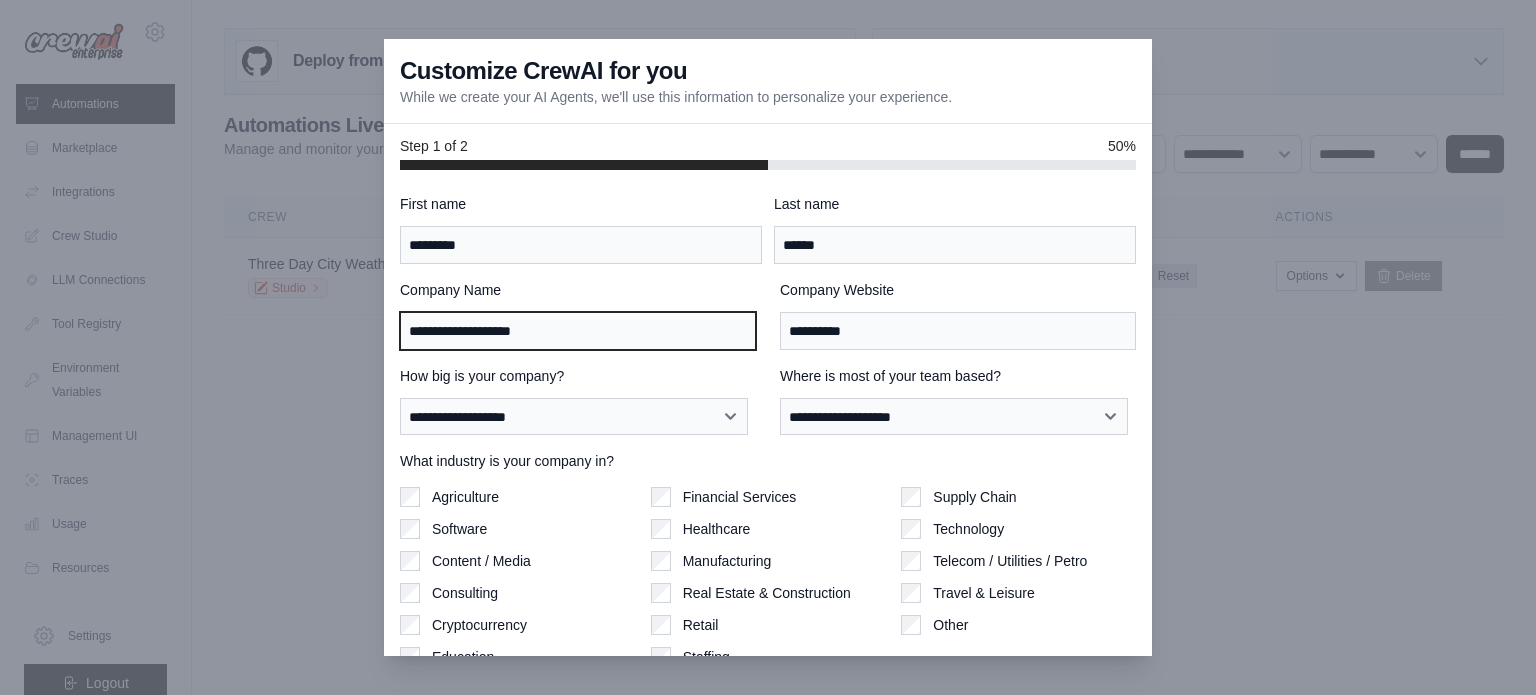 type on "**********" 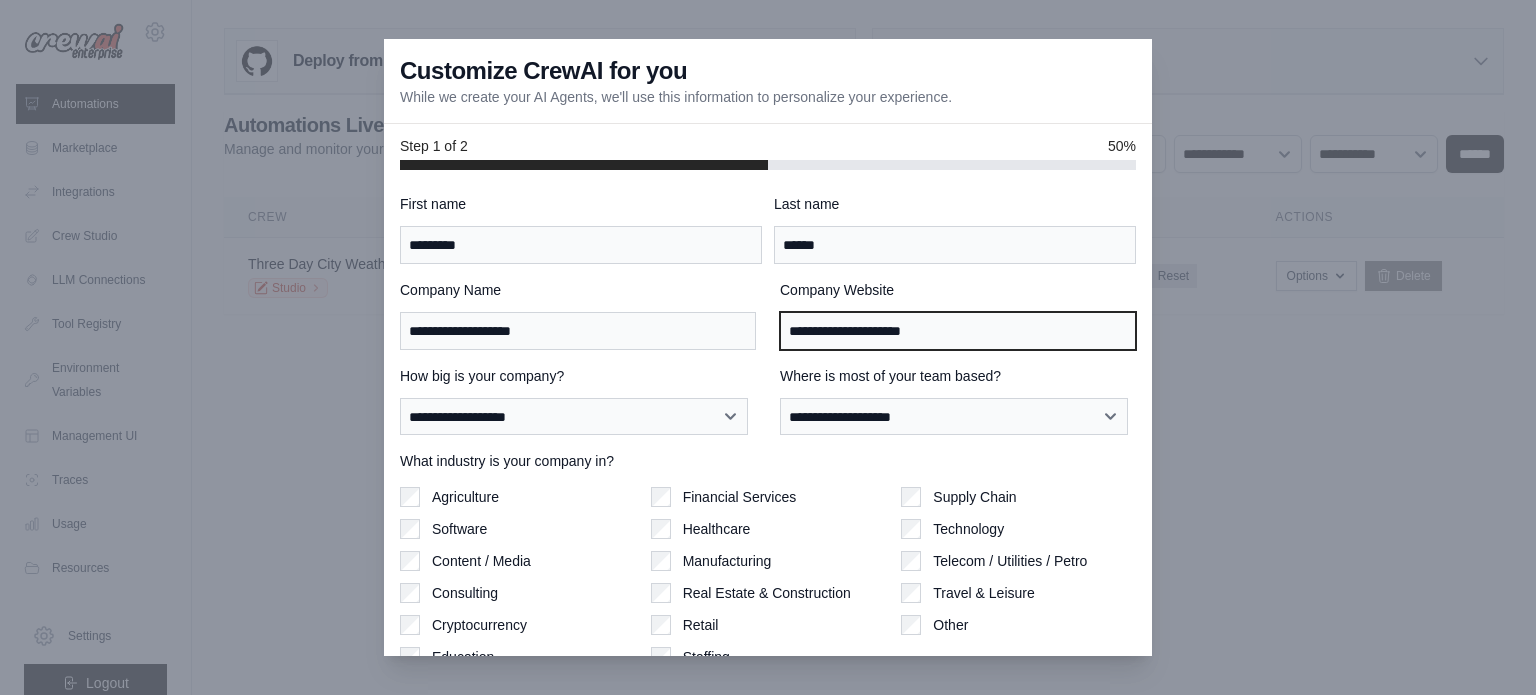 type on "**********" 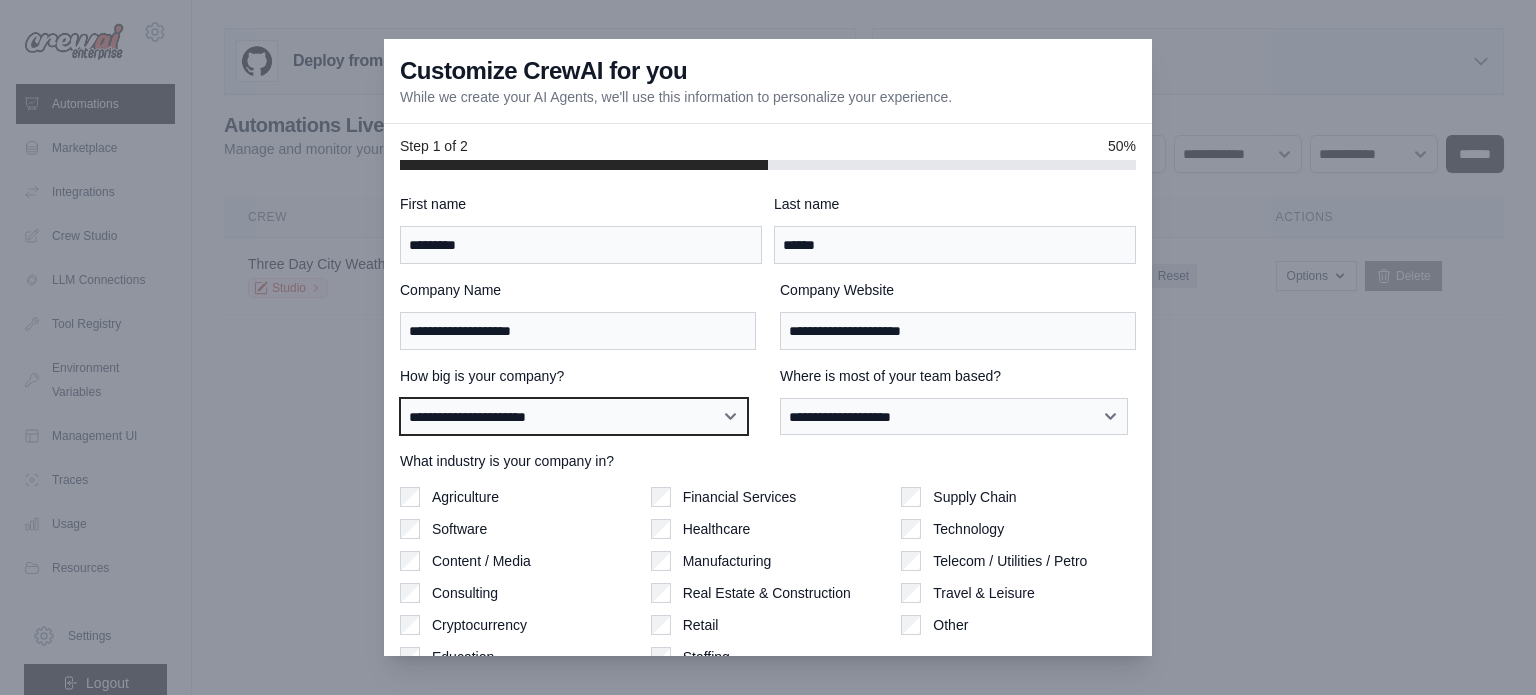 select on "**********" 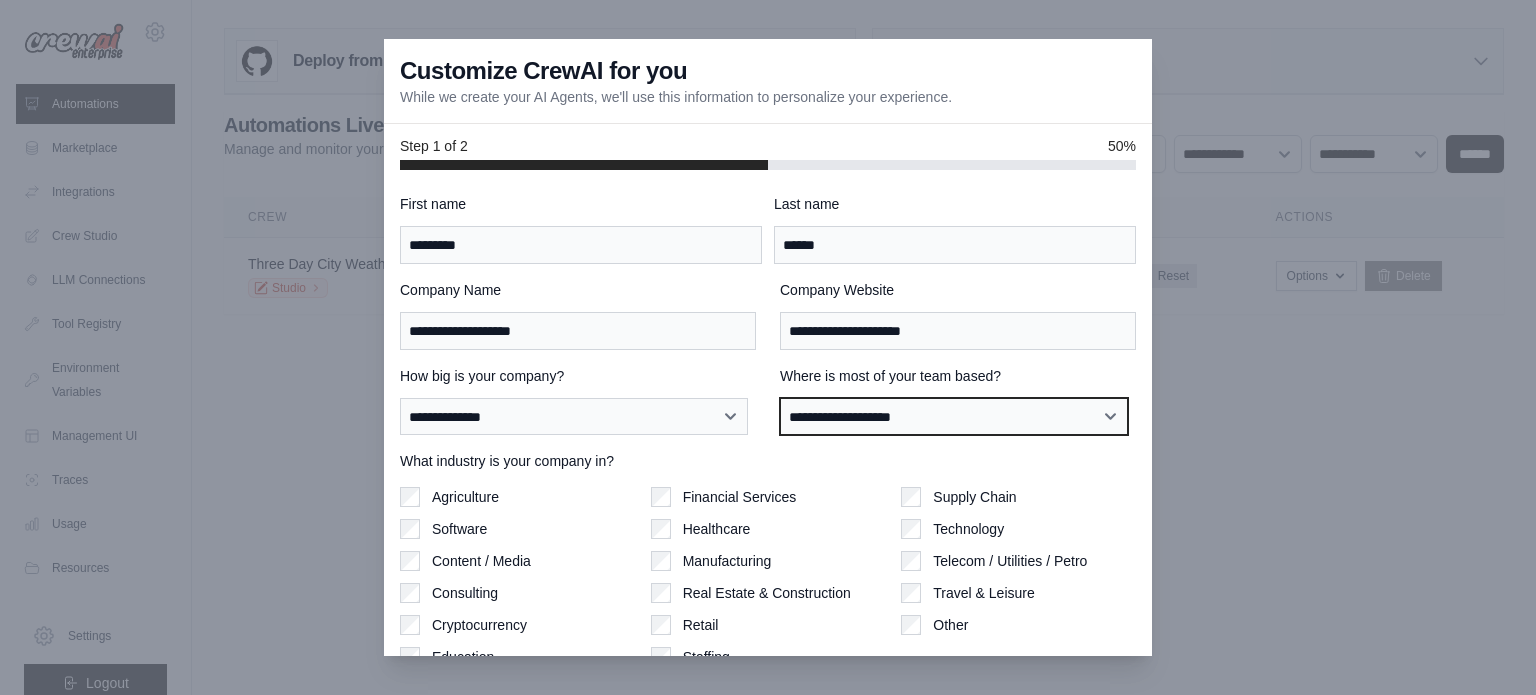 select on "**********" 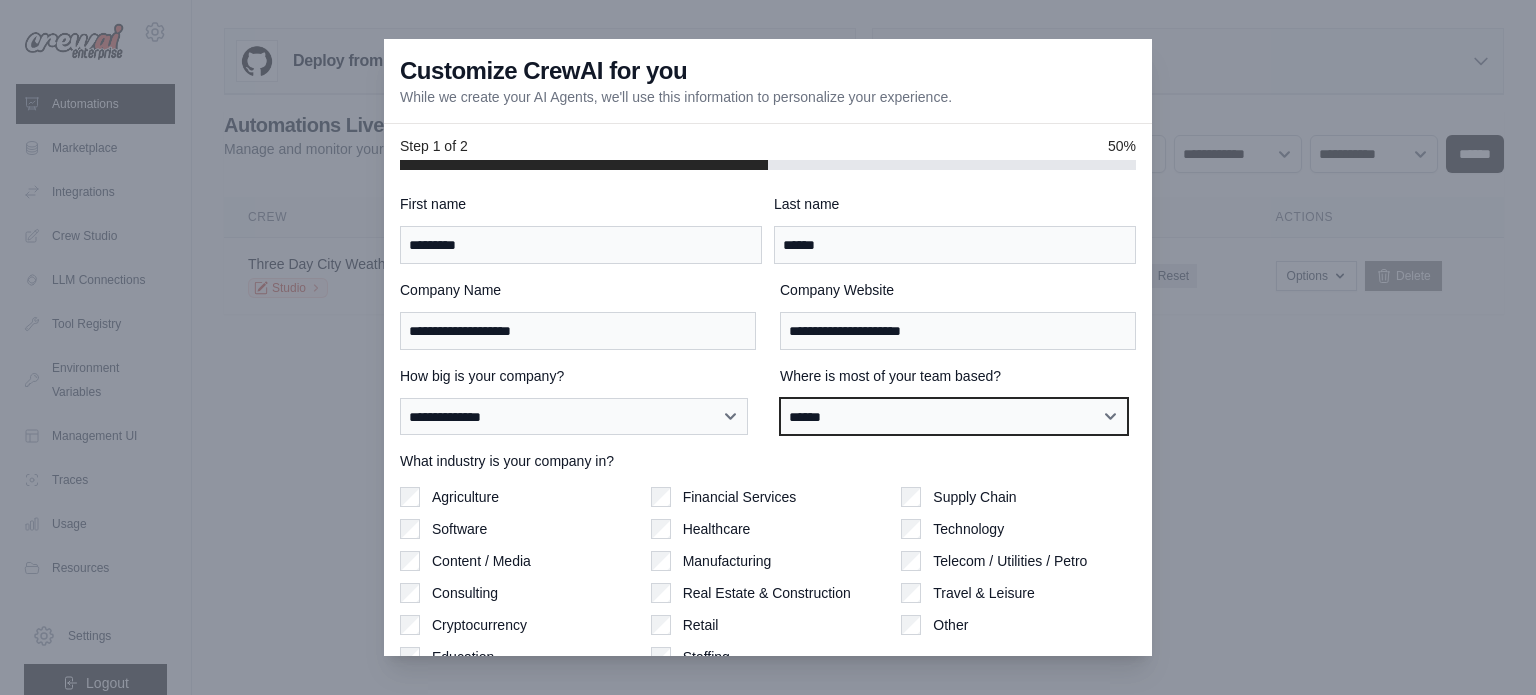select on "******" 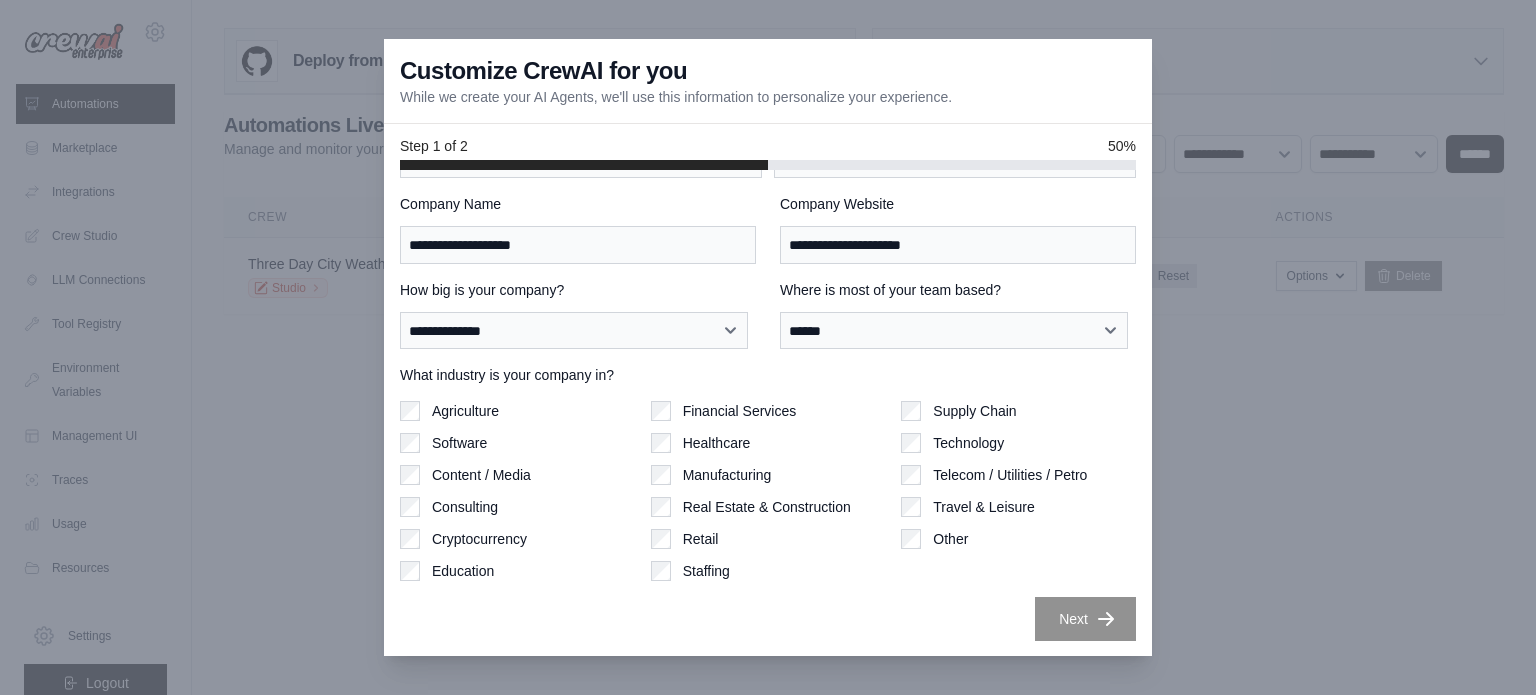 click on "What industry is your company in?" at bounding box center (768, 375) 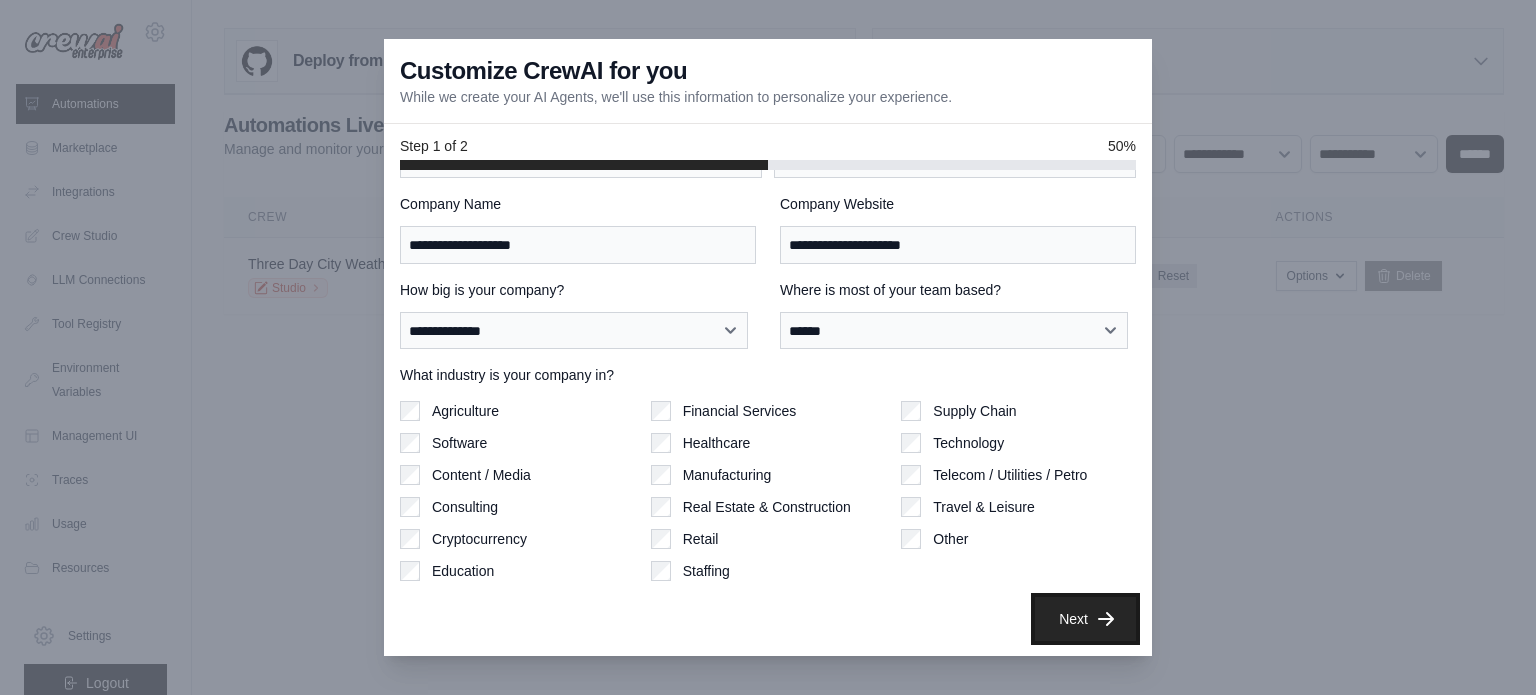 click 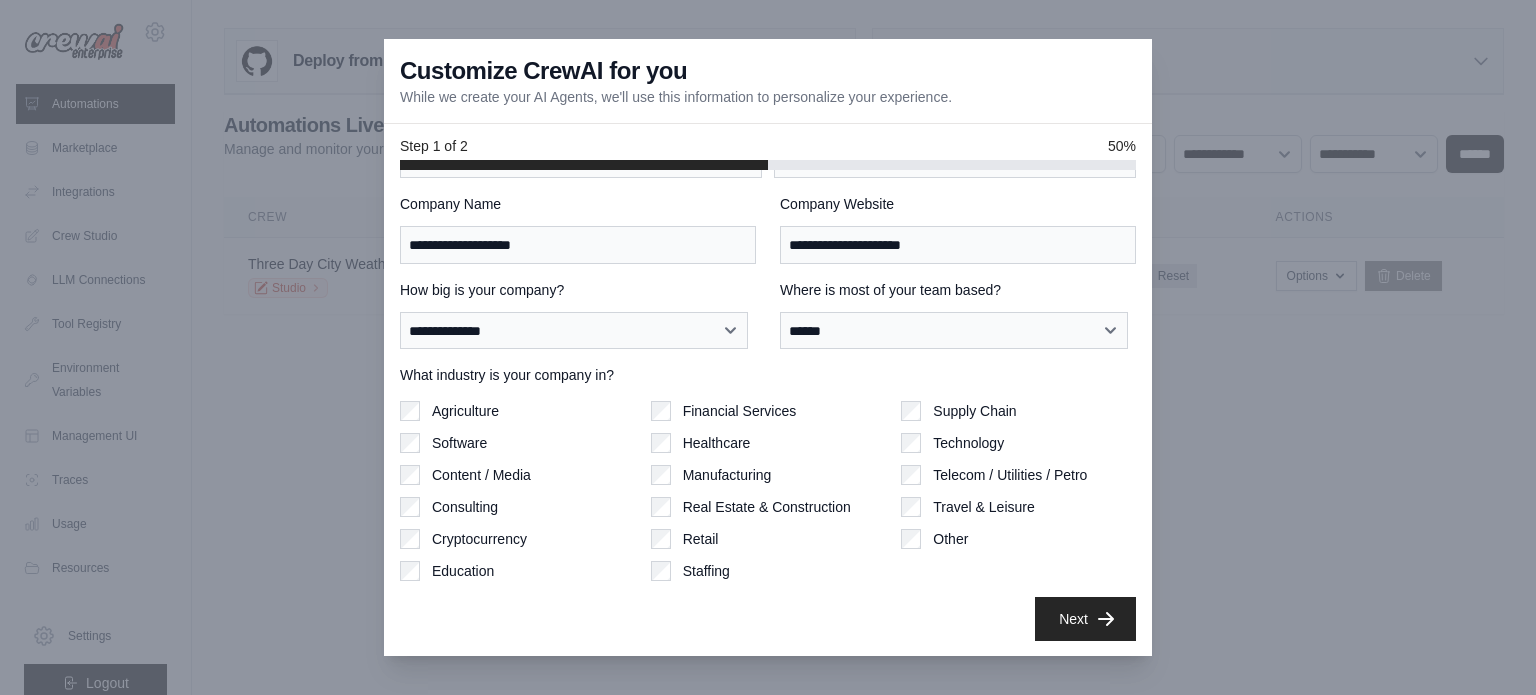 scroll, scrollTop: 0, scrollLeft: 0, axis: both 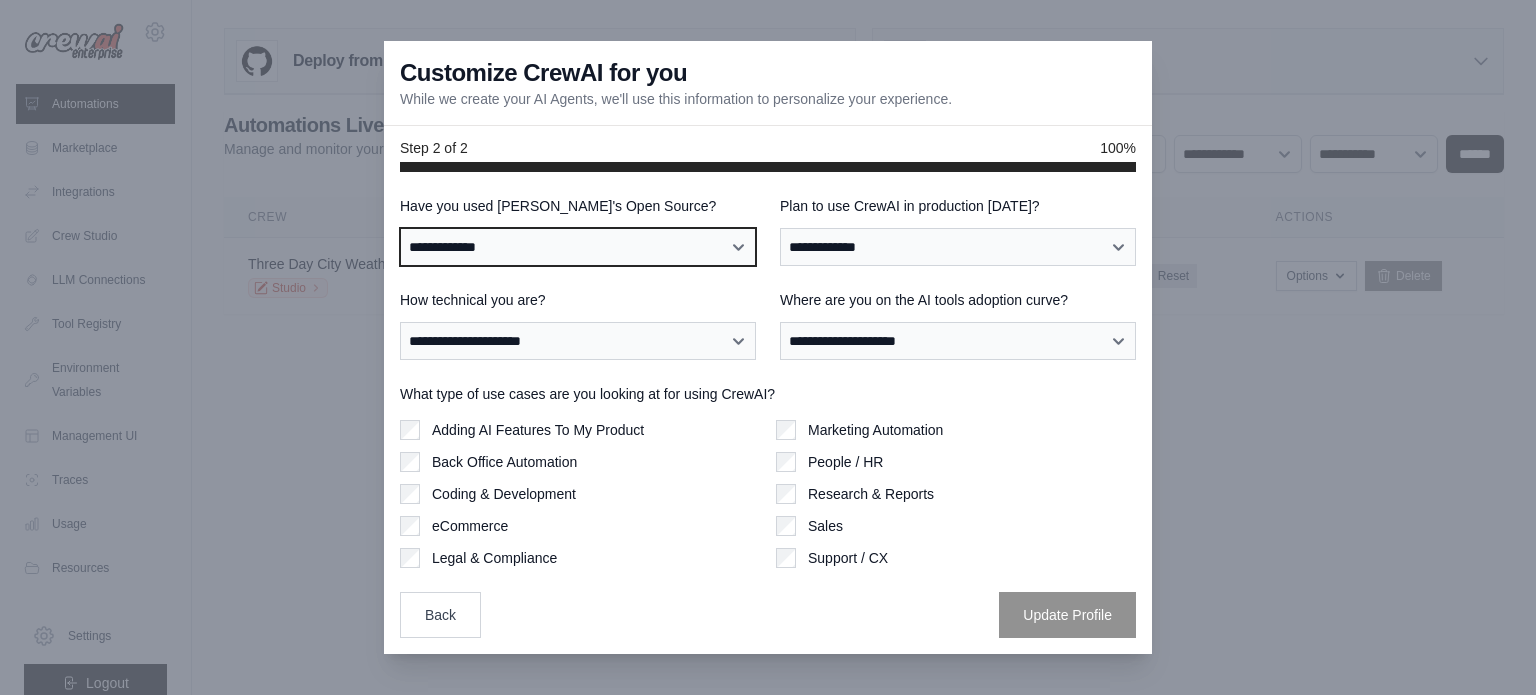 click on "**********" at bounding box center [578, 247] 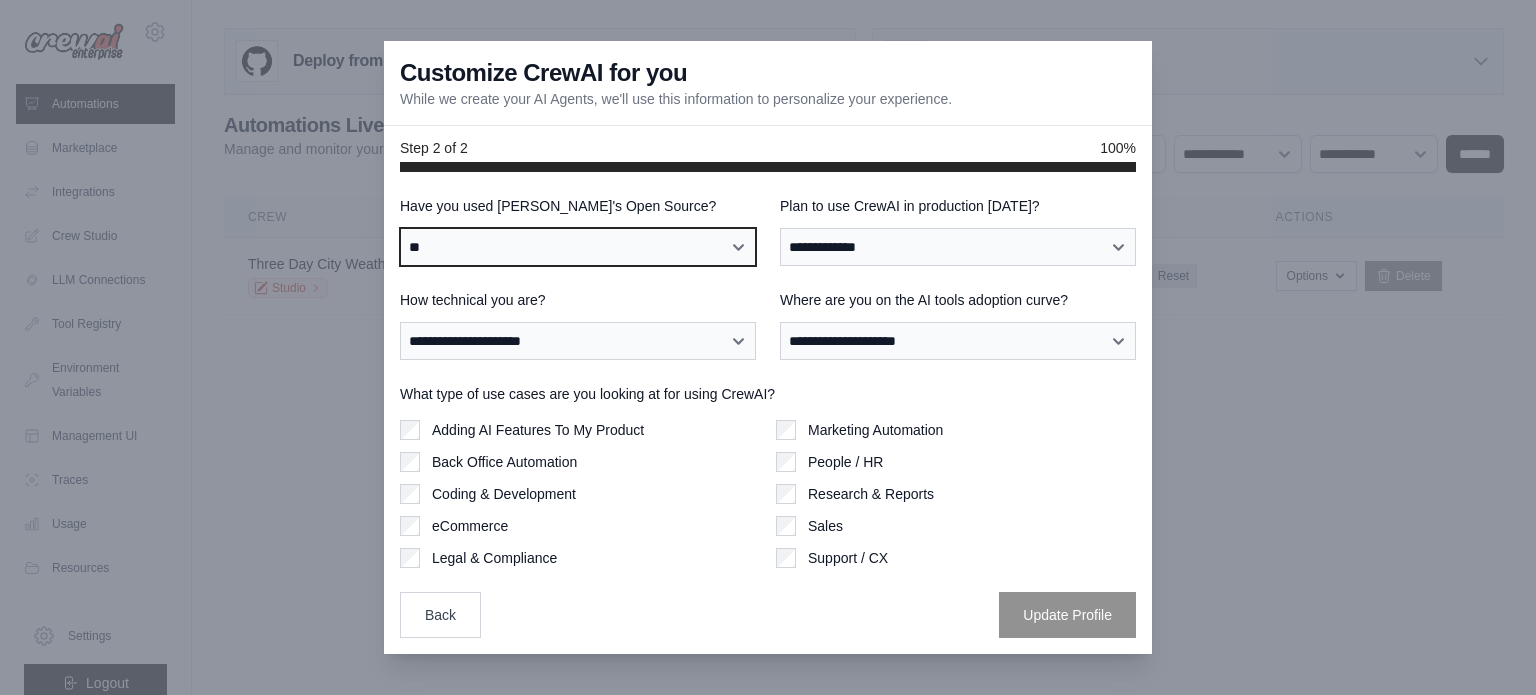 click on "**********" at bounding box center [578, 247] 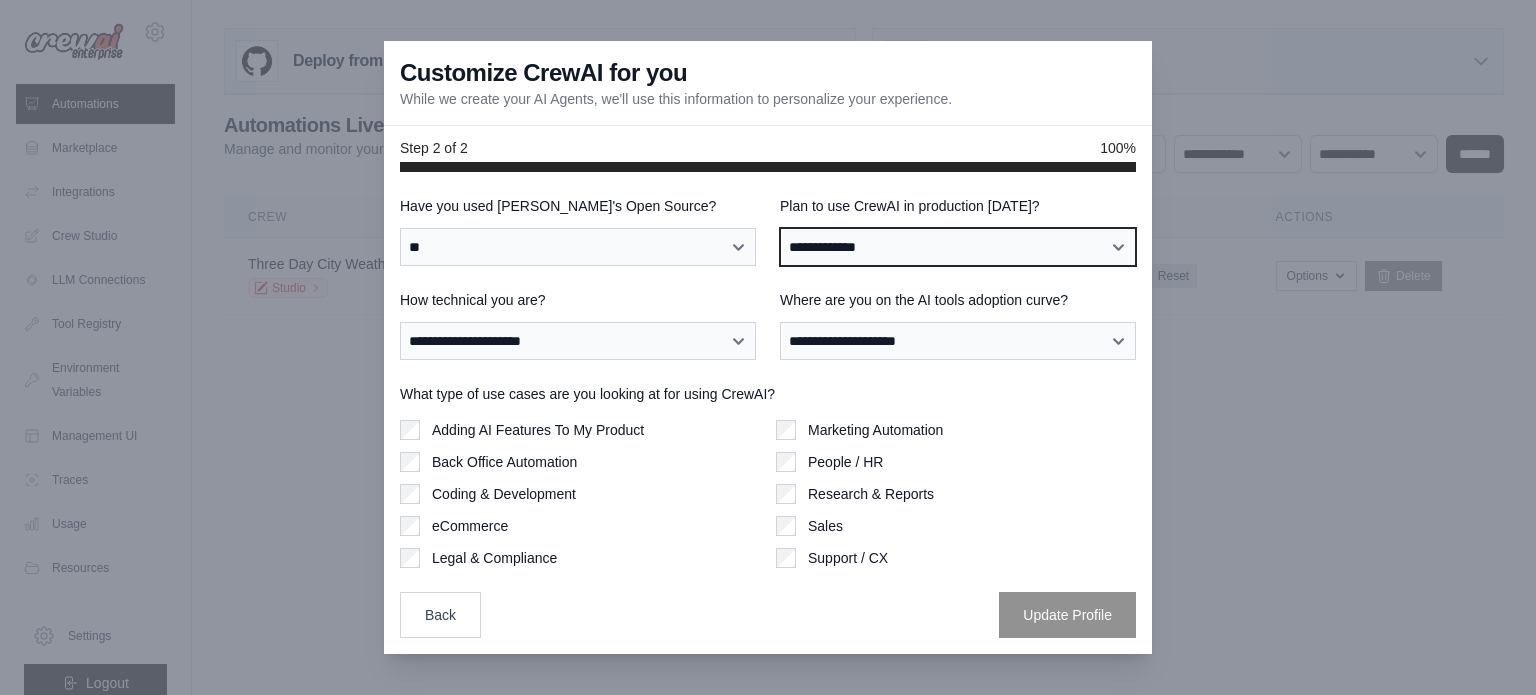 click on "**********" at bounding box center [958, 247] 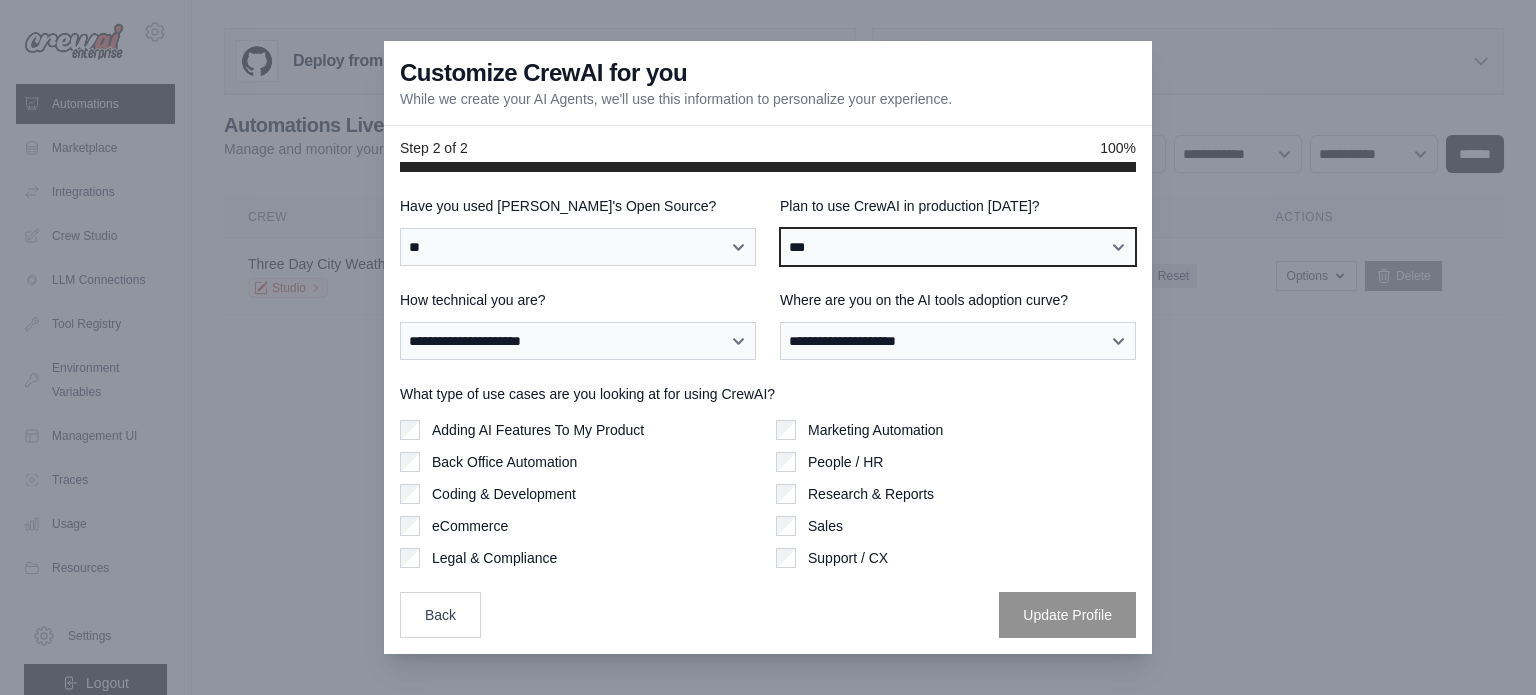 click on "**********" at bounding box center (958, 247) 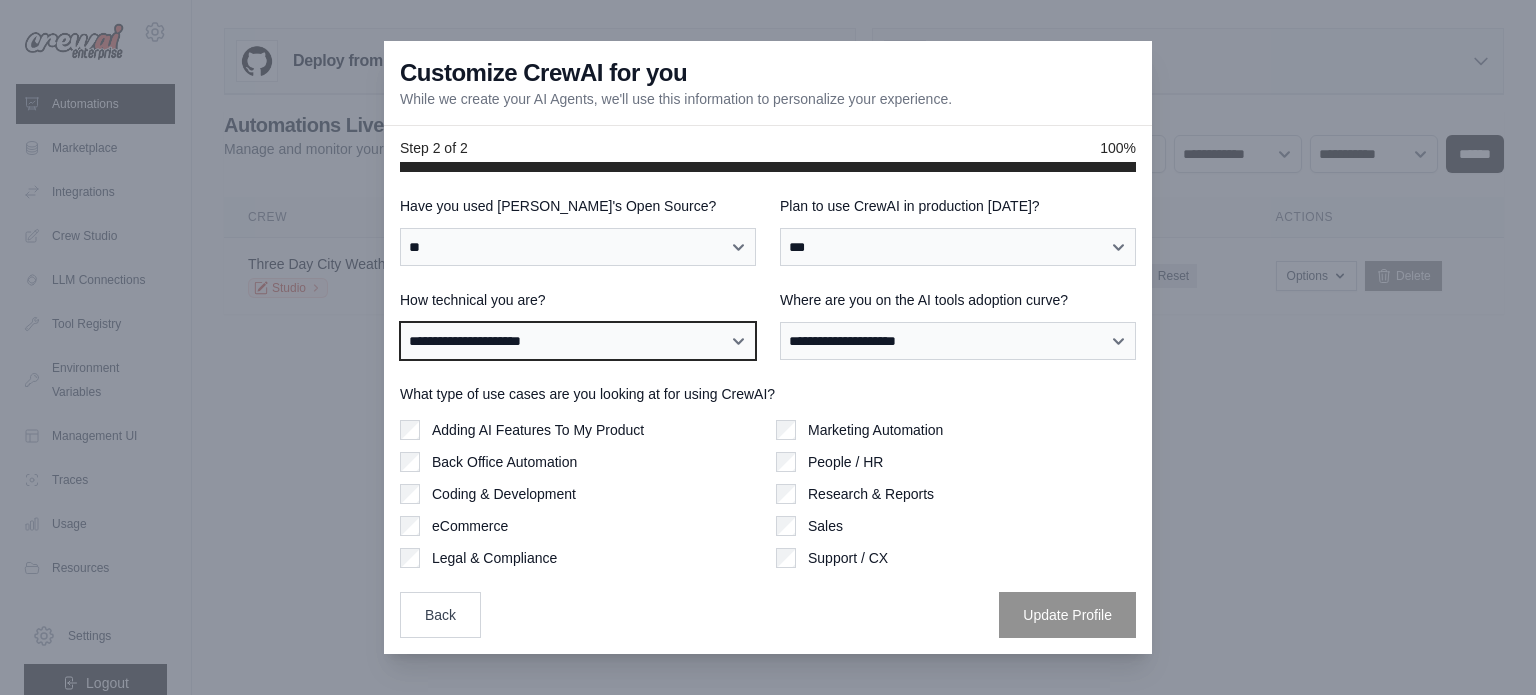click on "**********" at bounding box center [578, 341] 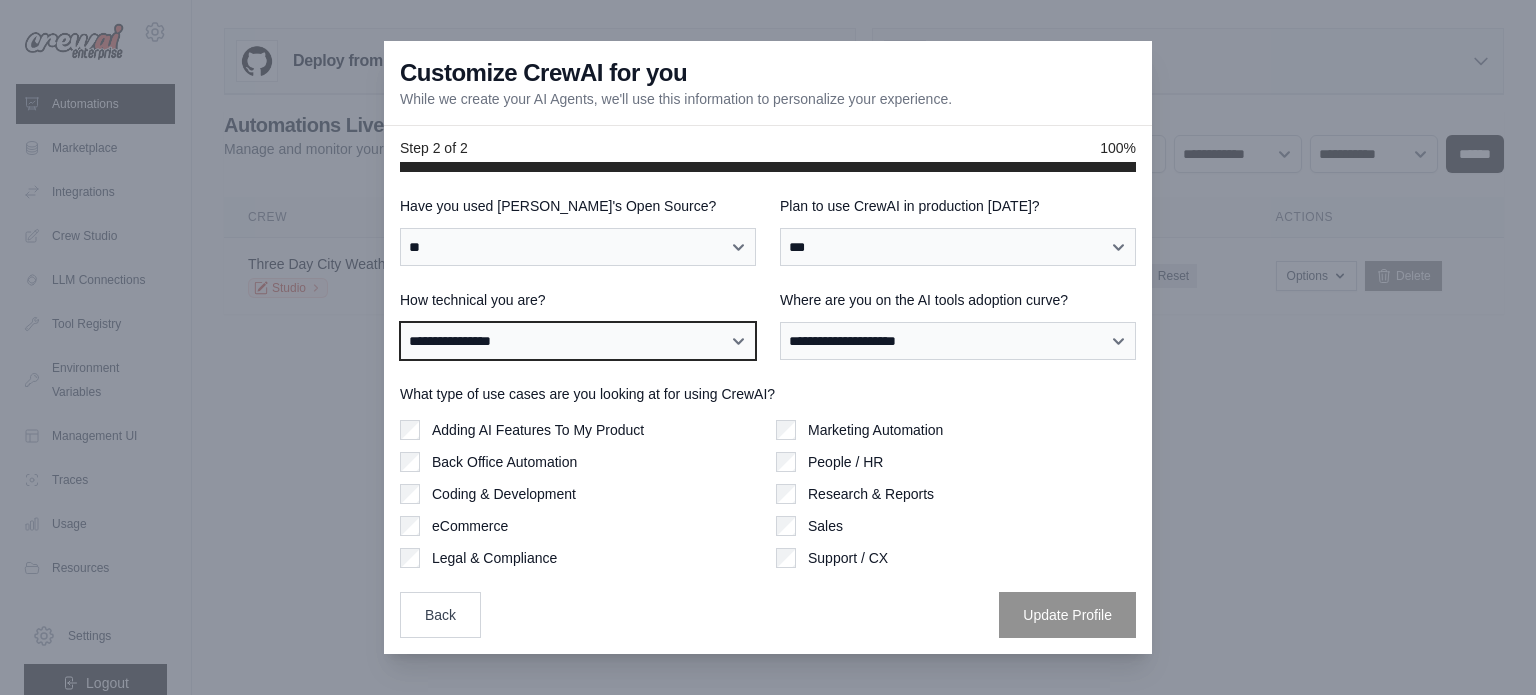 click on "**********" at bounding box center [578, 341] 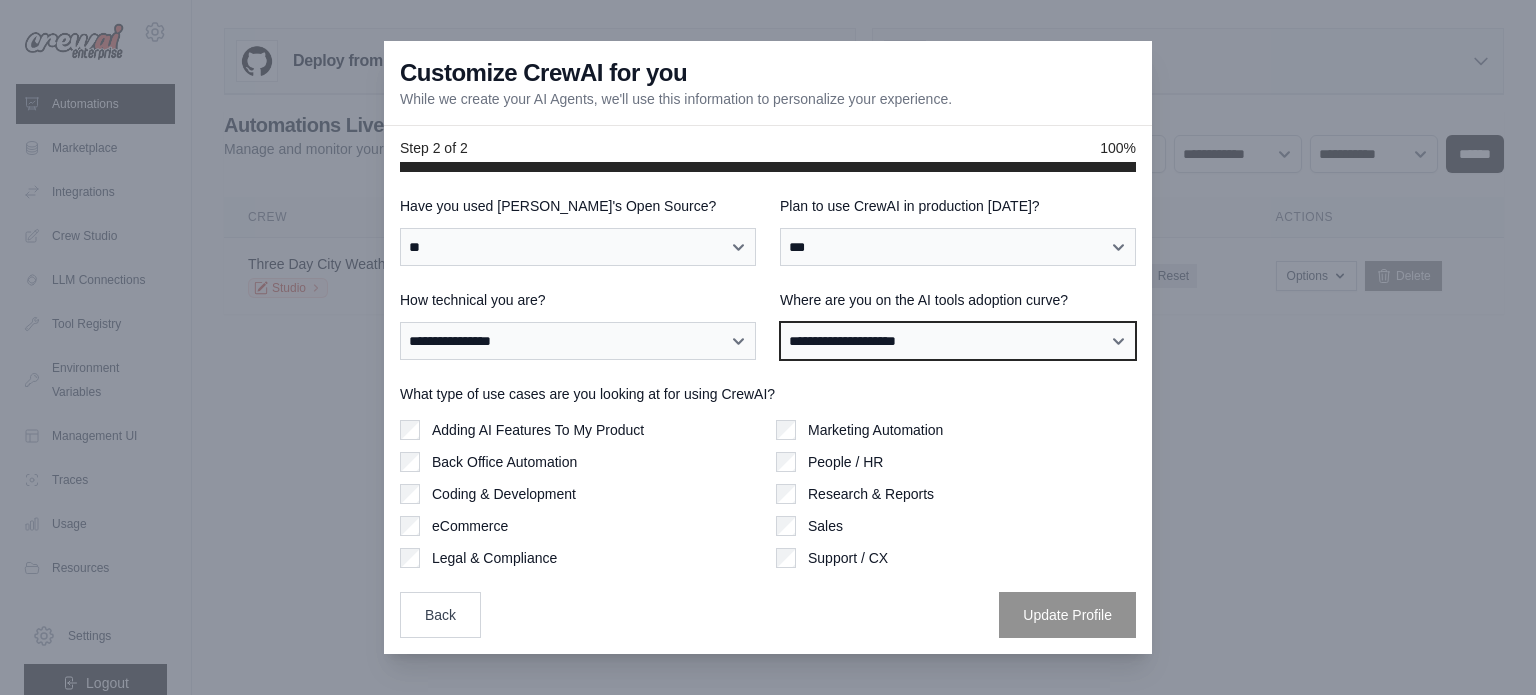 click on "**********" at bounding box center [958, 341] 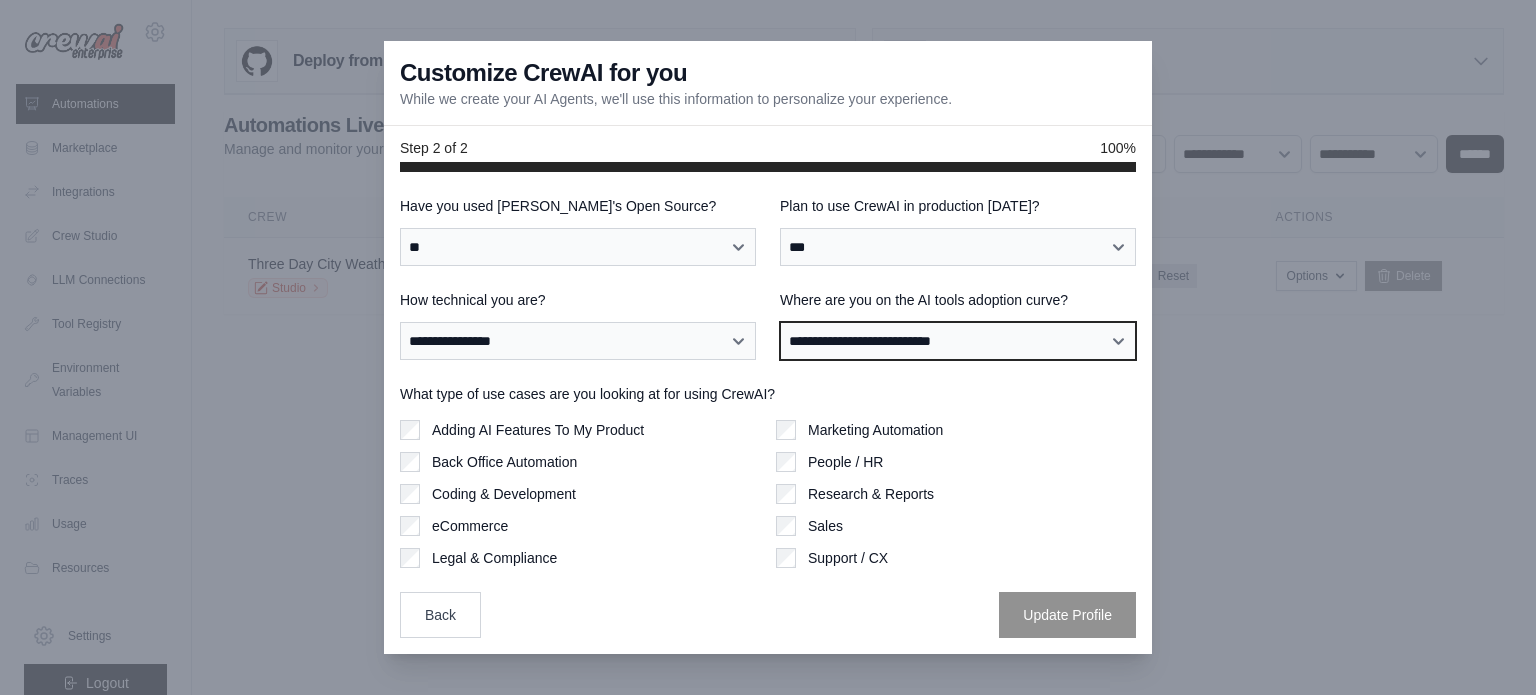 click on "**********" at bounding box center [958, 341] 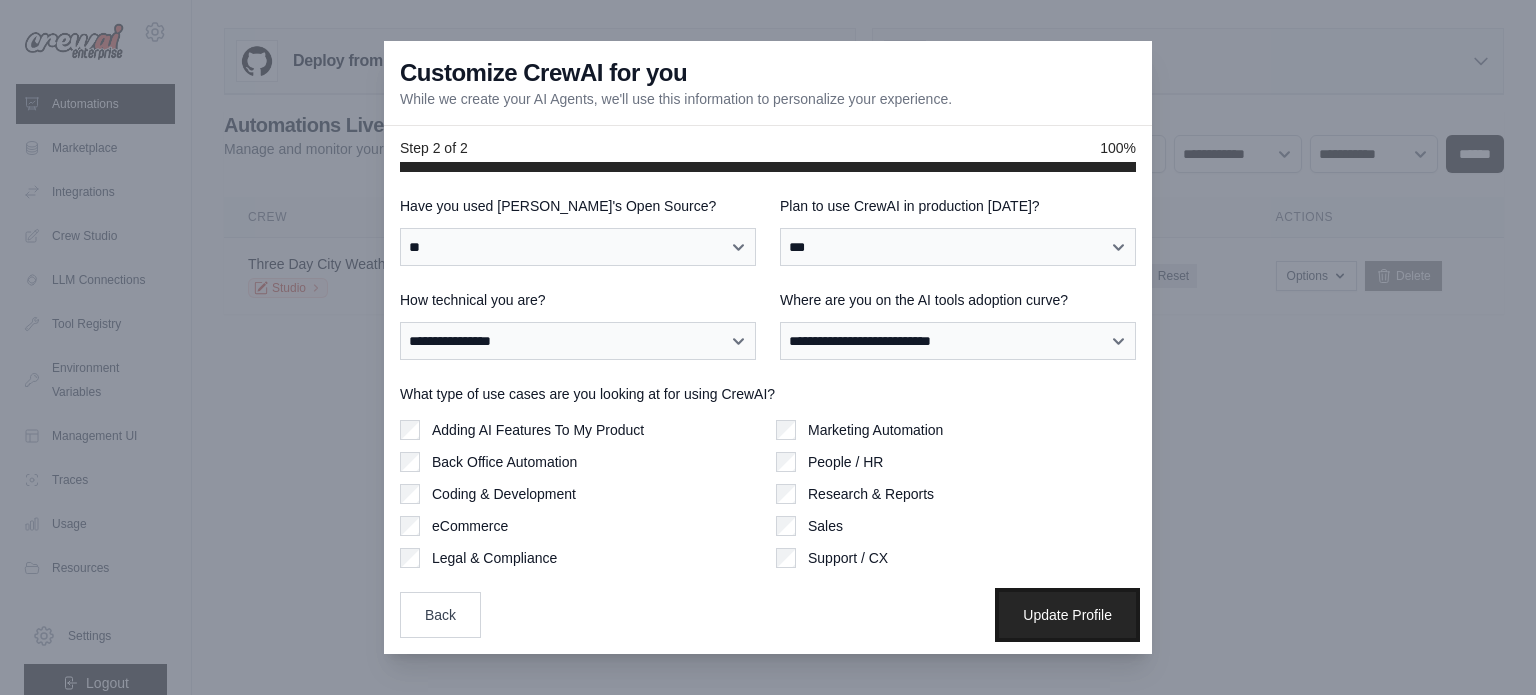 click on "Update Profile" at bounding box center [1067, 615] 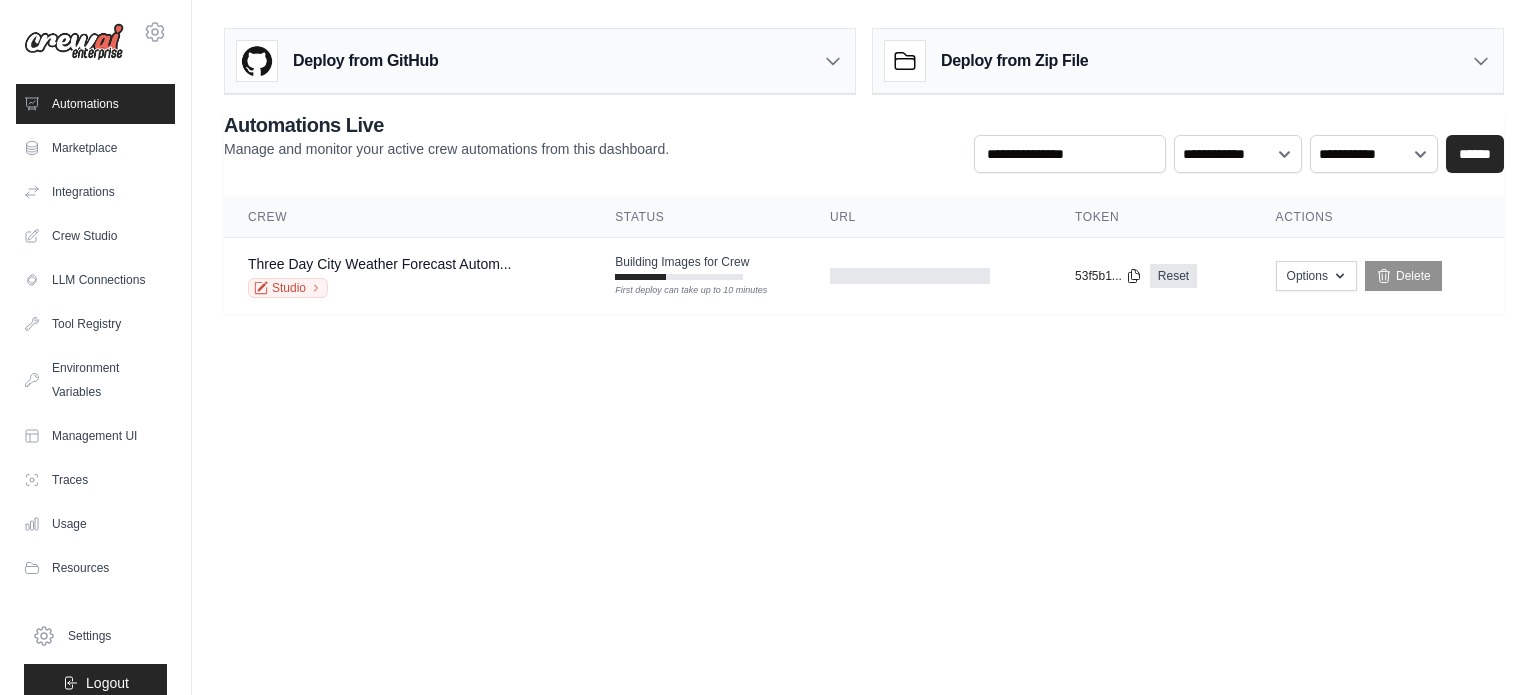 scroll, scrollTop: 0, scrollLeft: 0, axis: both 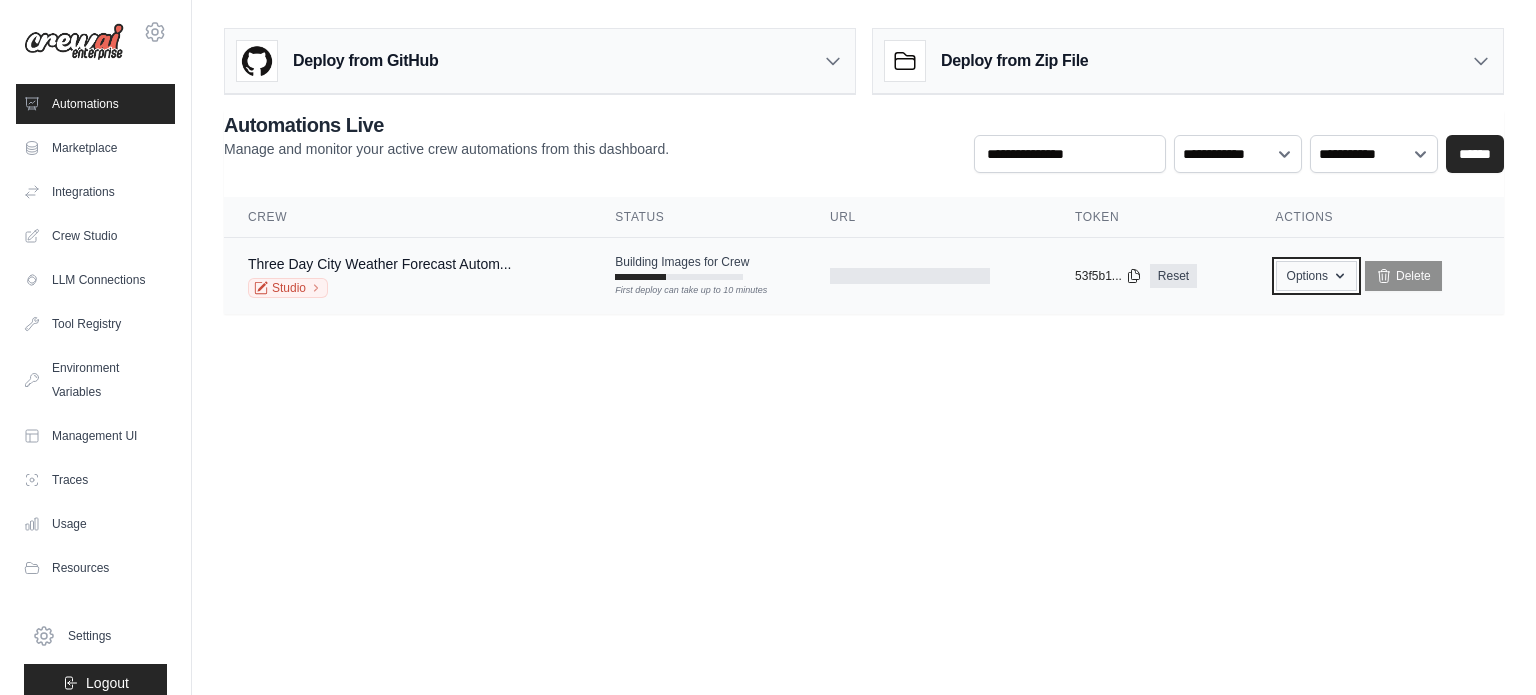 click on "Options" at bounding box center (1316, 276) 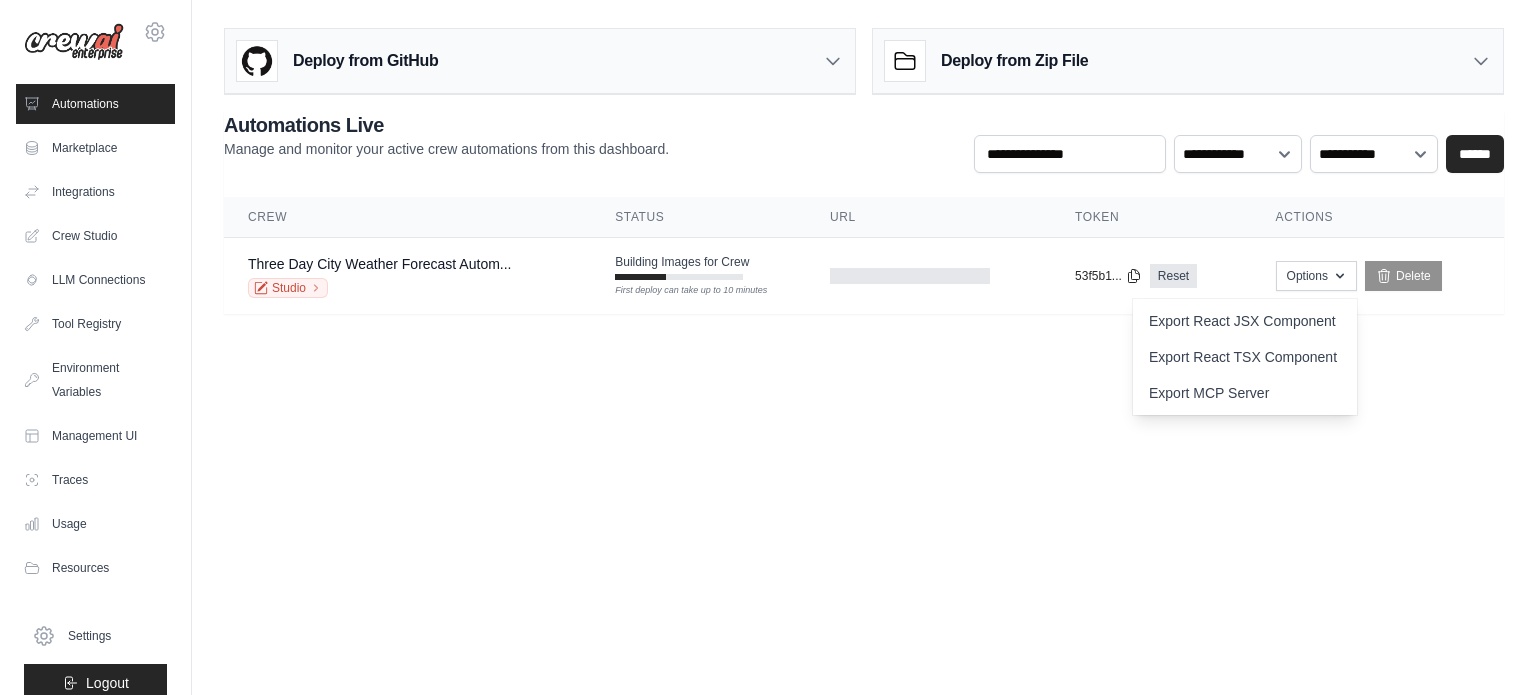 click on "Deploy from GitHub
Deploy your project directly from GitHub. Select a repository and
branch to get started.
Changes will be automatically synchronized with your deployment.
Configure GitHub
Deploy from Zip File
Choose file" at bounding box center [864, 179] 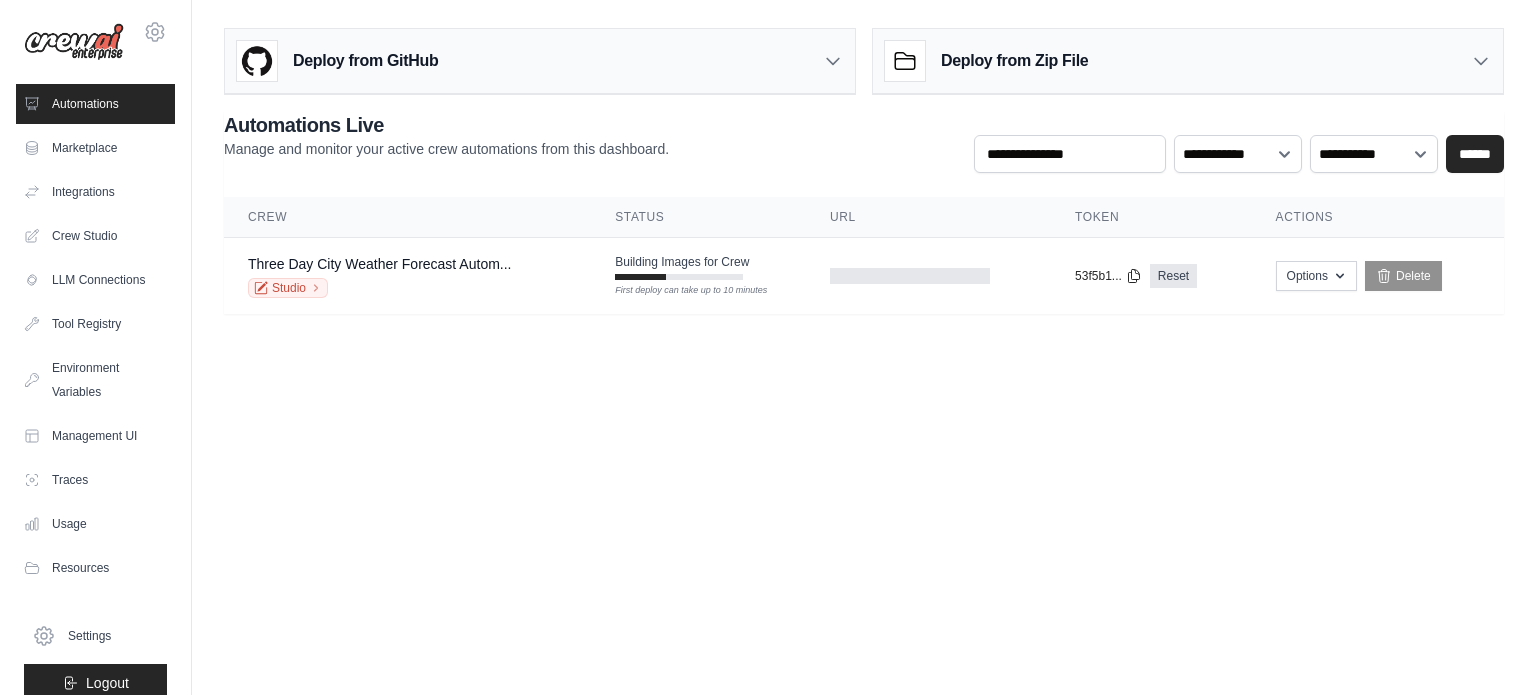 click on "[PERSON_NAME][EMAIL_ADDRESS][DOMAIN_NAME]
Settings
Automations
Marketplace
Integrations" at bounding box center [768, 347] 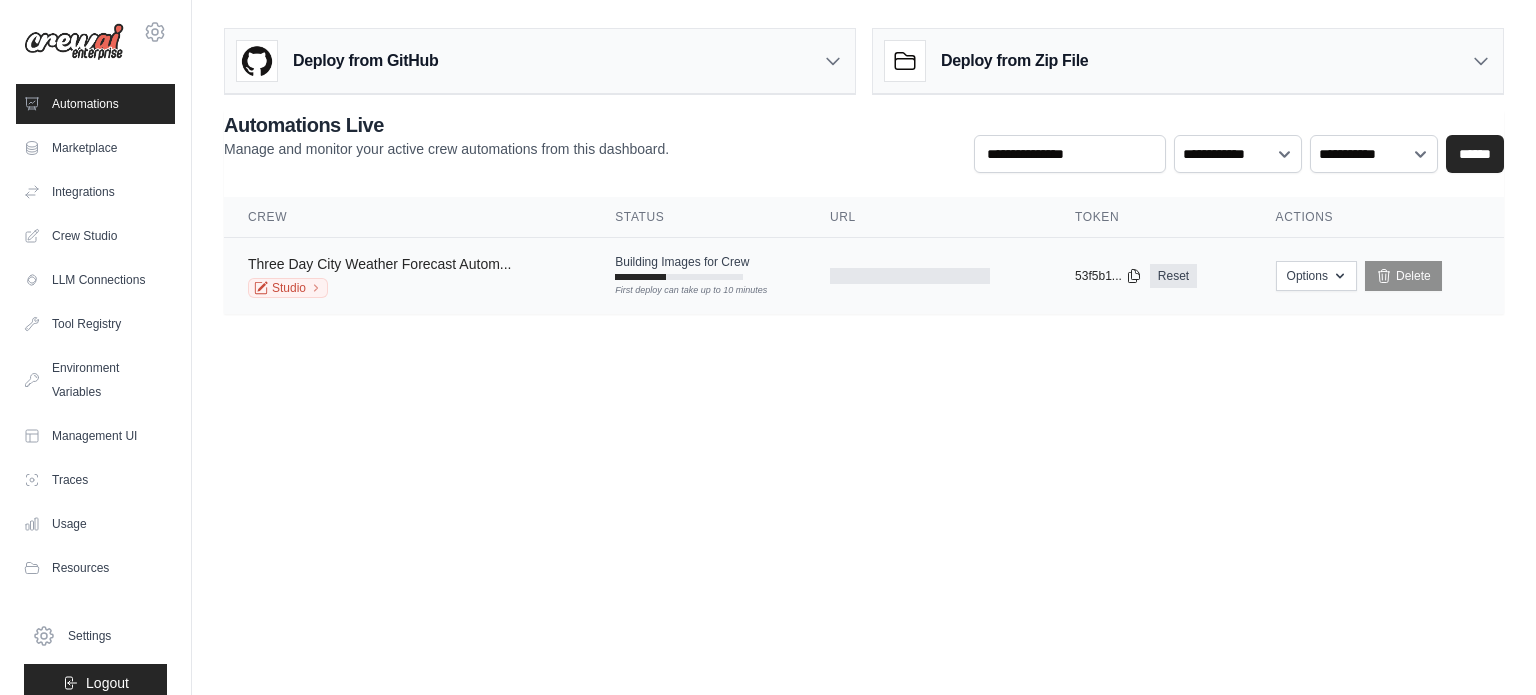 click on "Three Day City Weather Forecast Autom..." at bounding box center (380, 264) 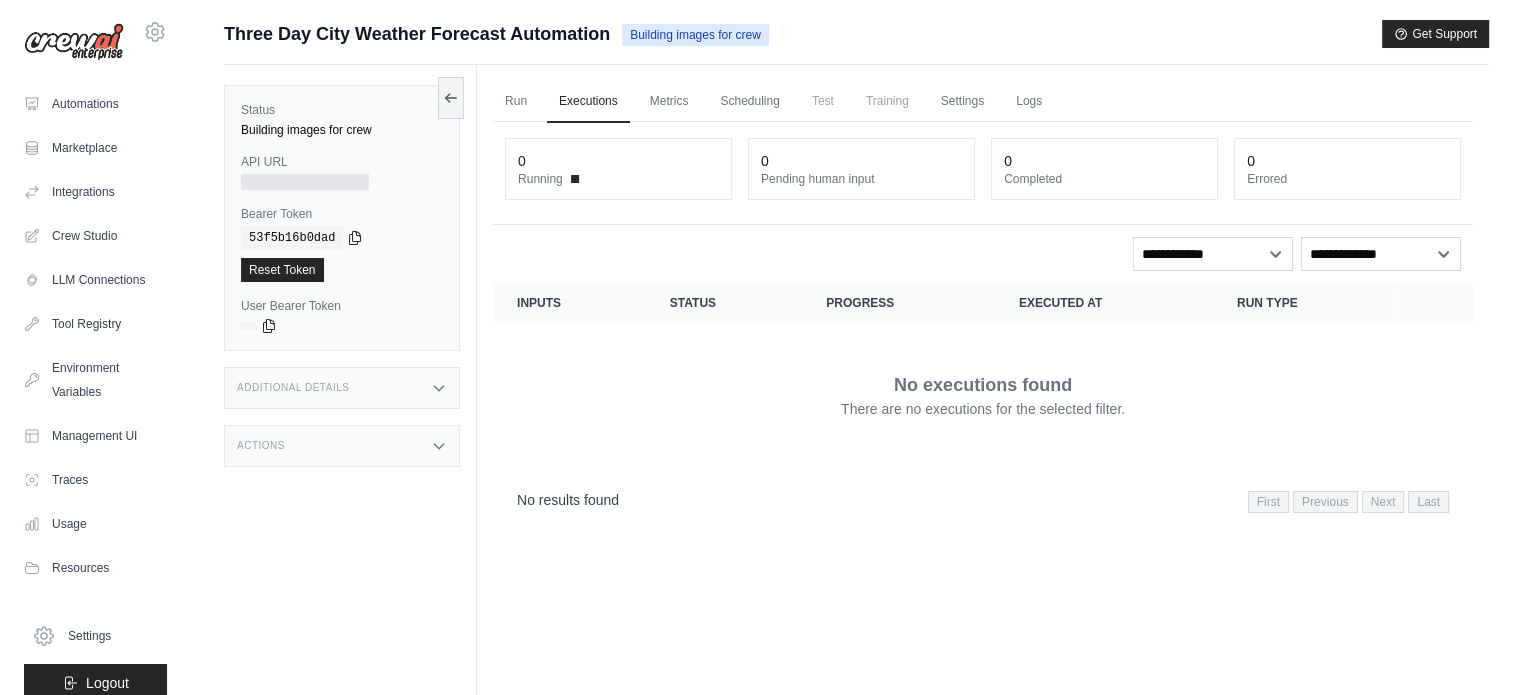 click at bounding box center (305, 182) 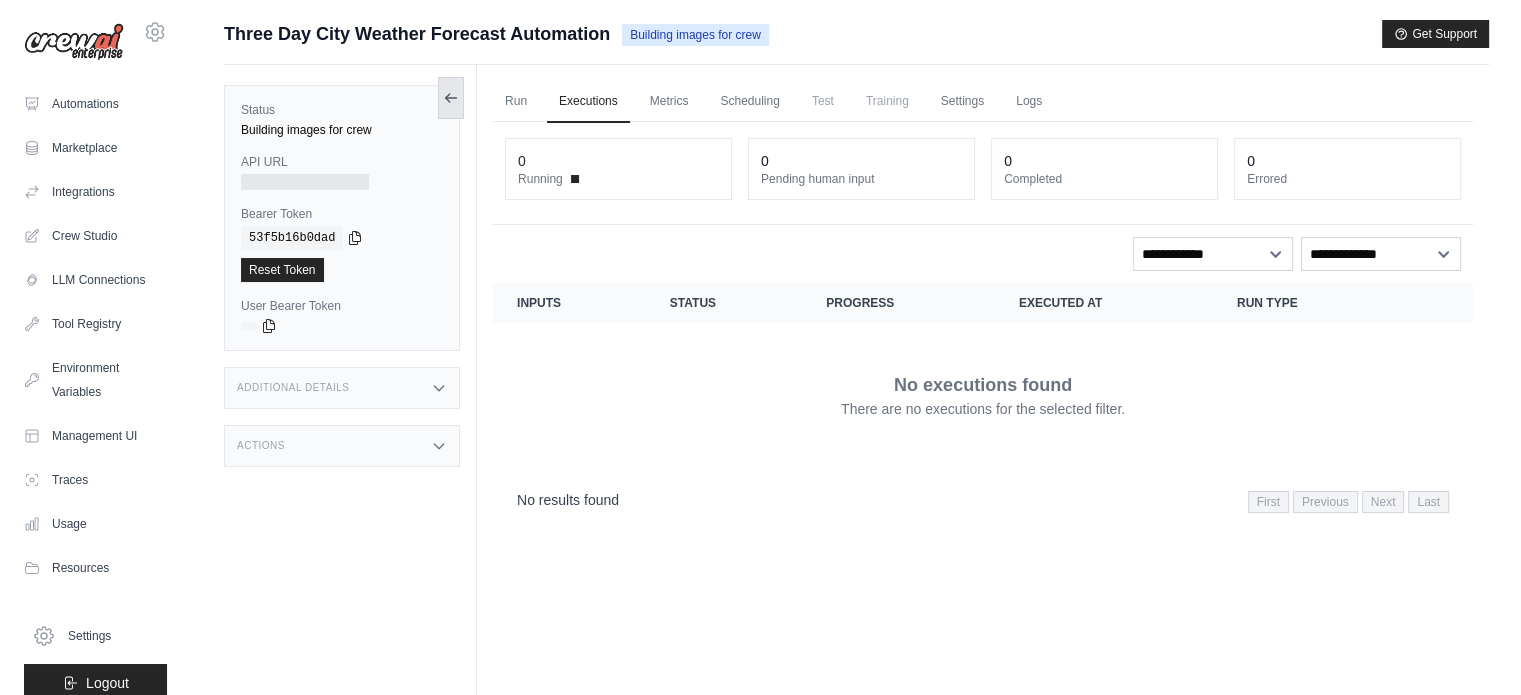 click 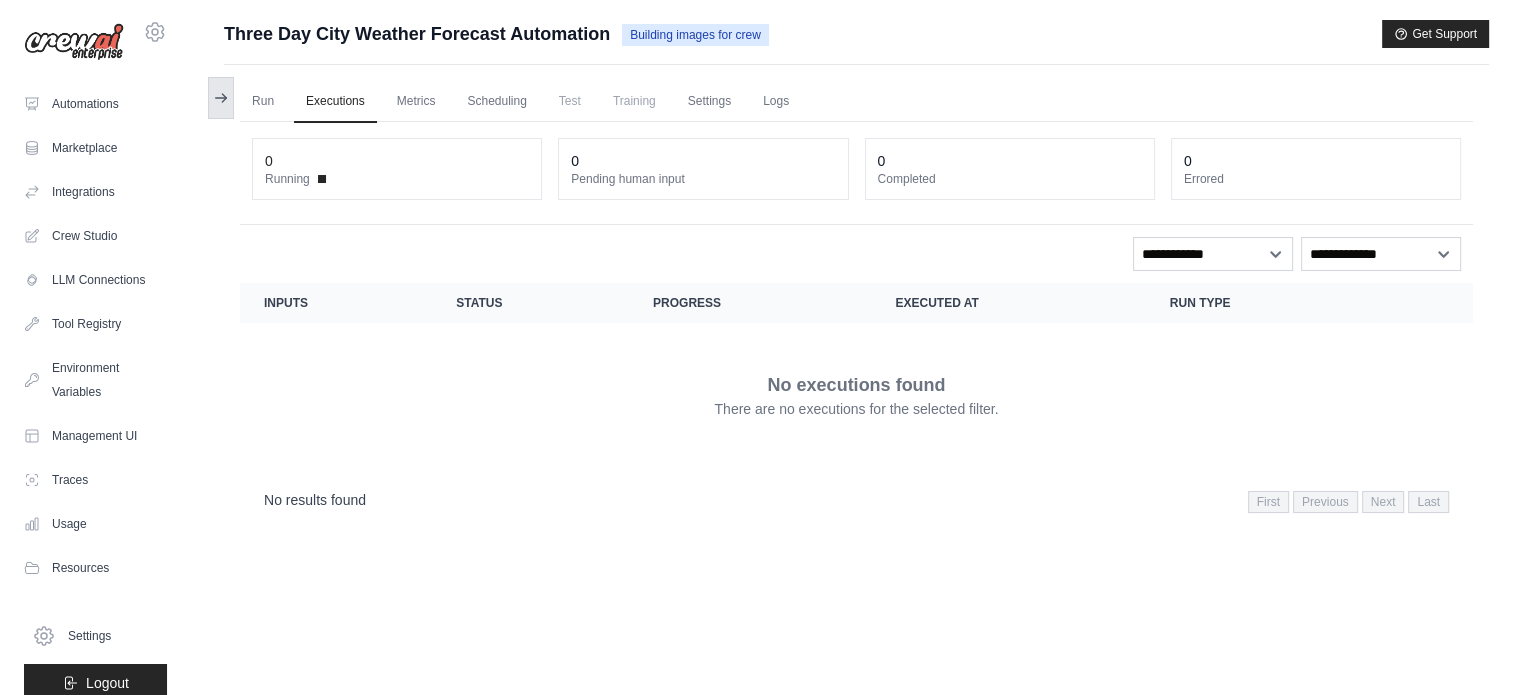 click 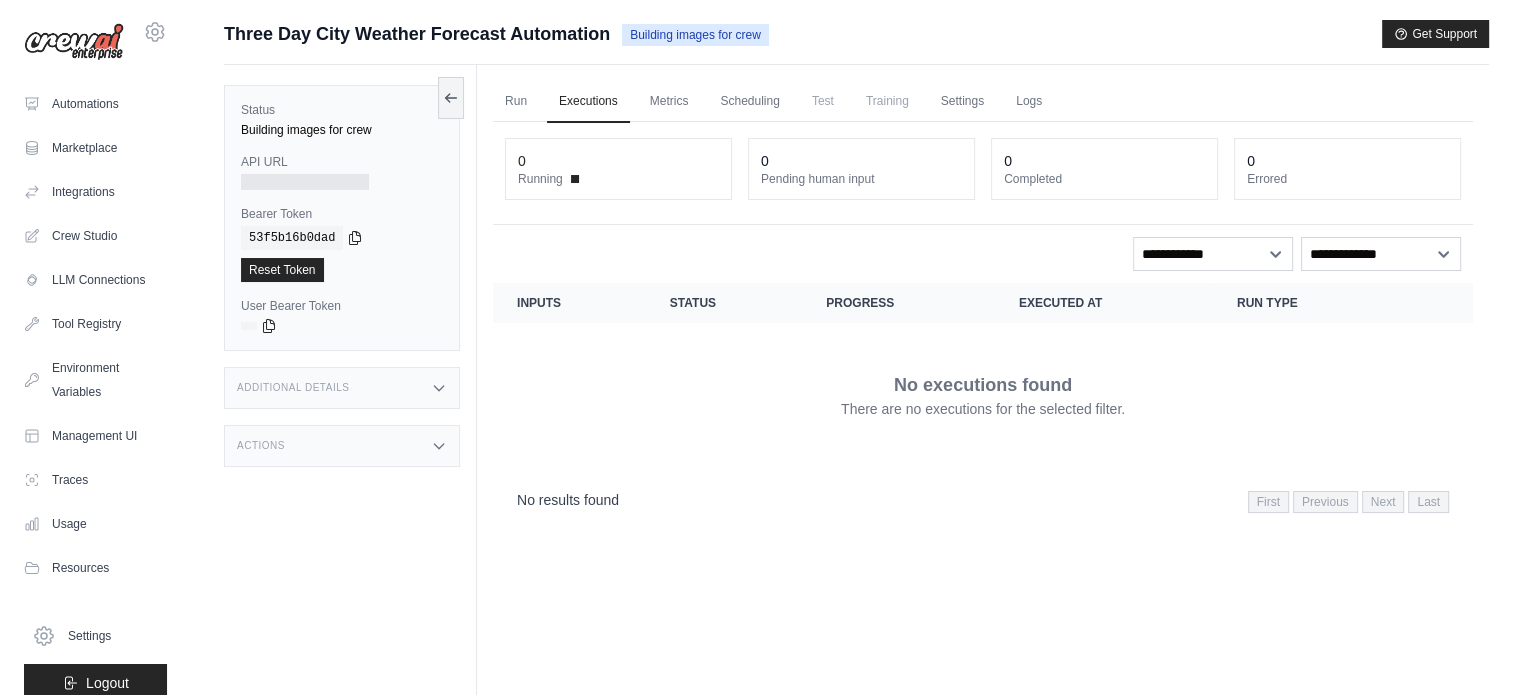 click on "API URL" at bounding box center [342, 162] 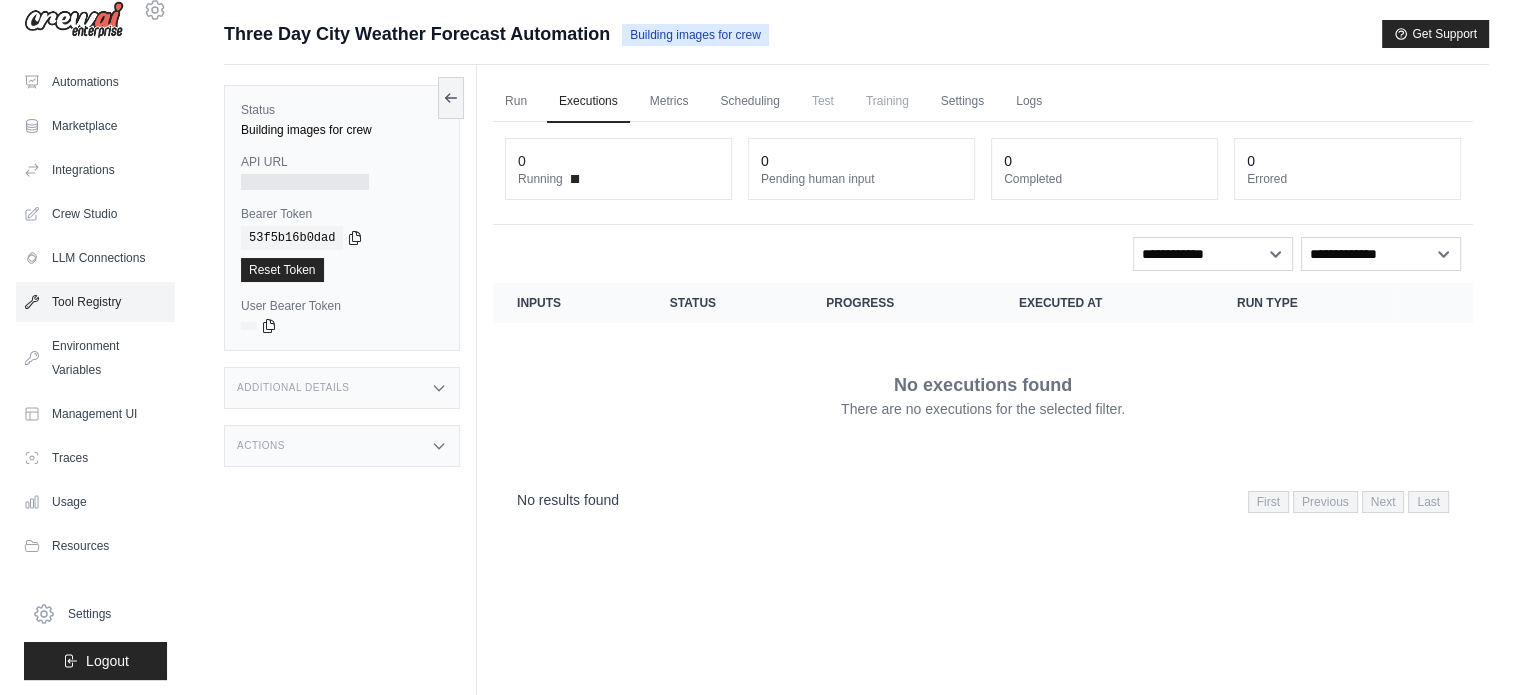 scroll, scrollTop: 0, scrollLeft: 0, axis: both 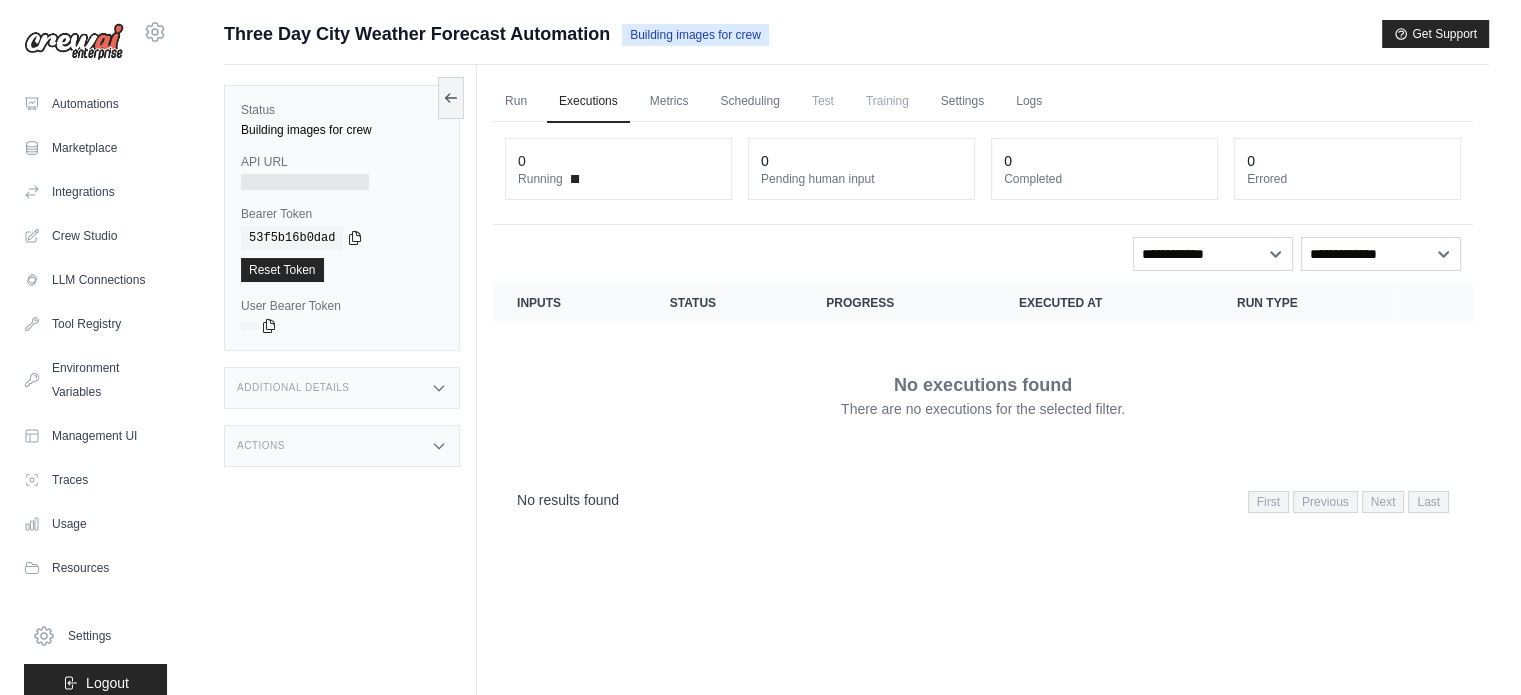 click on "Additional Details" at bounding box center (342, 388) 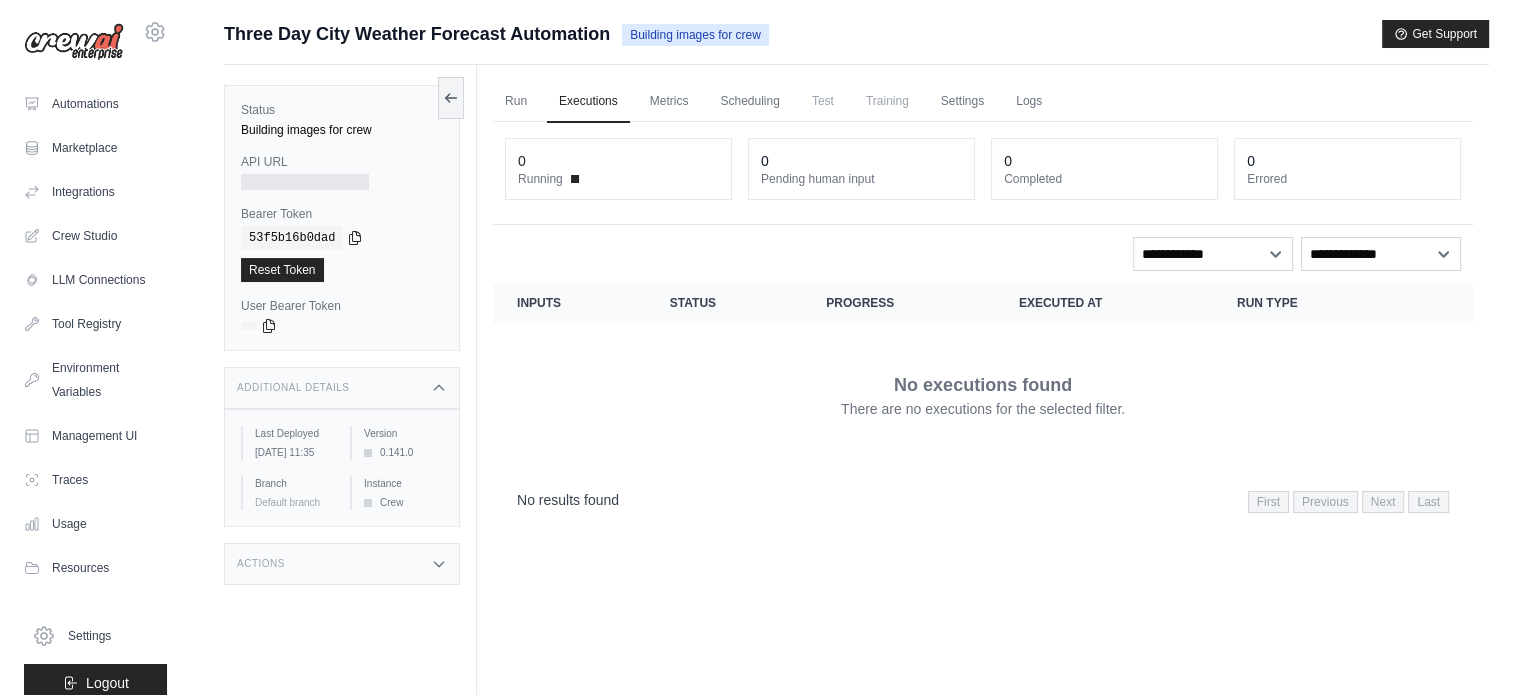 click on "Actions" at bounding box center (342, 564) 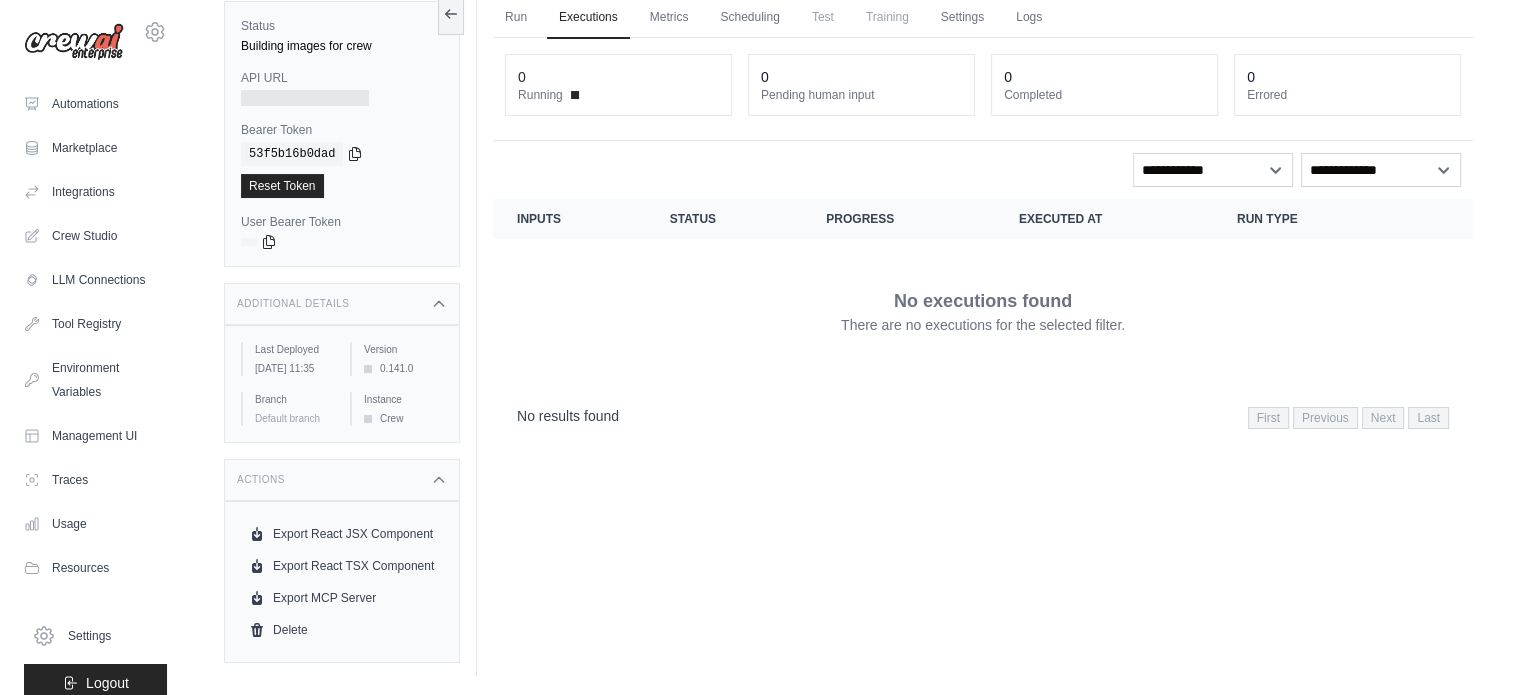 scroll, scrollTop: 0, scrollLeft: 0, axis: both 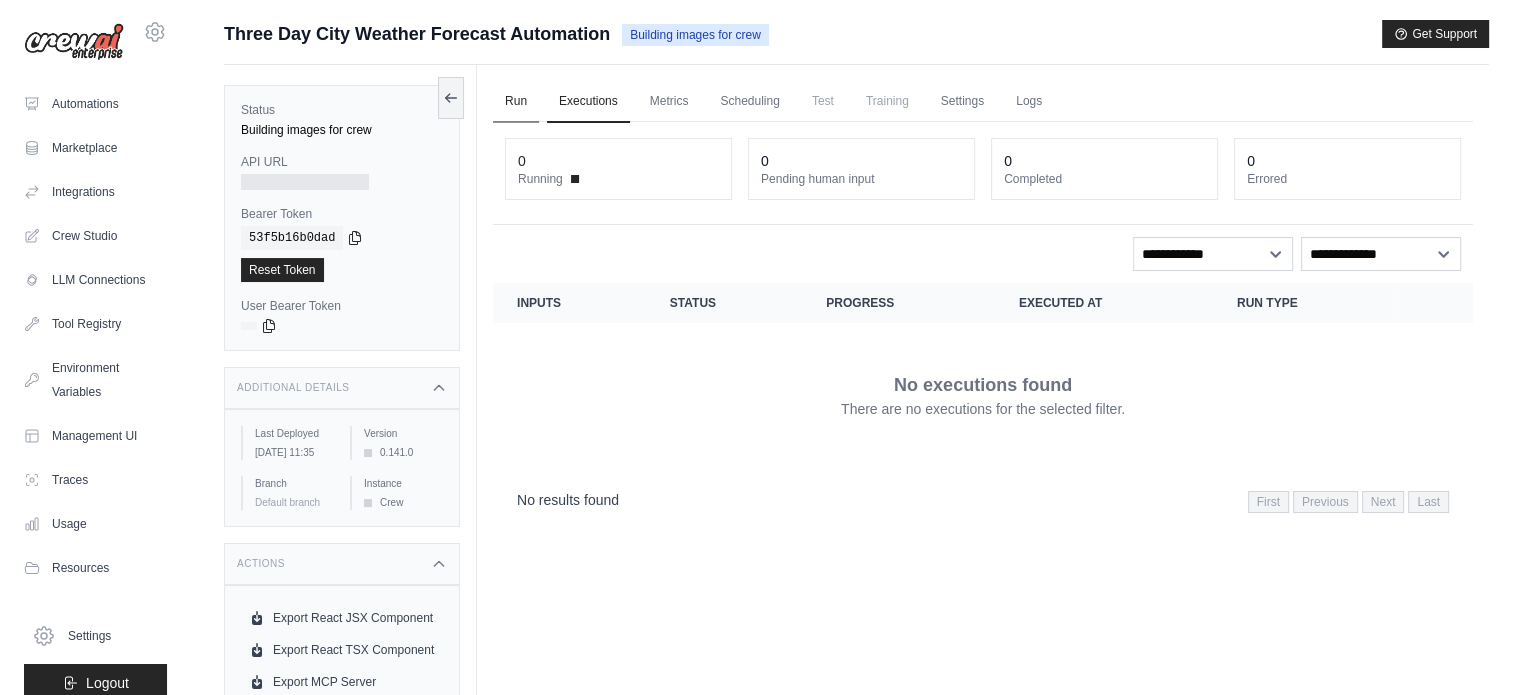 click on "Run" at bounding box center (516, 102) 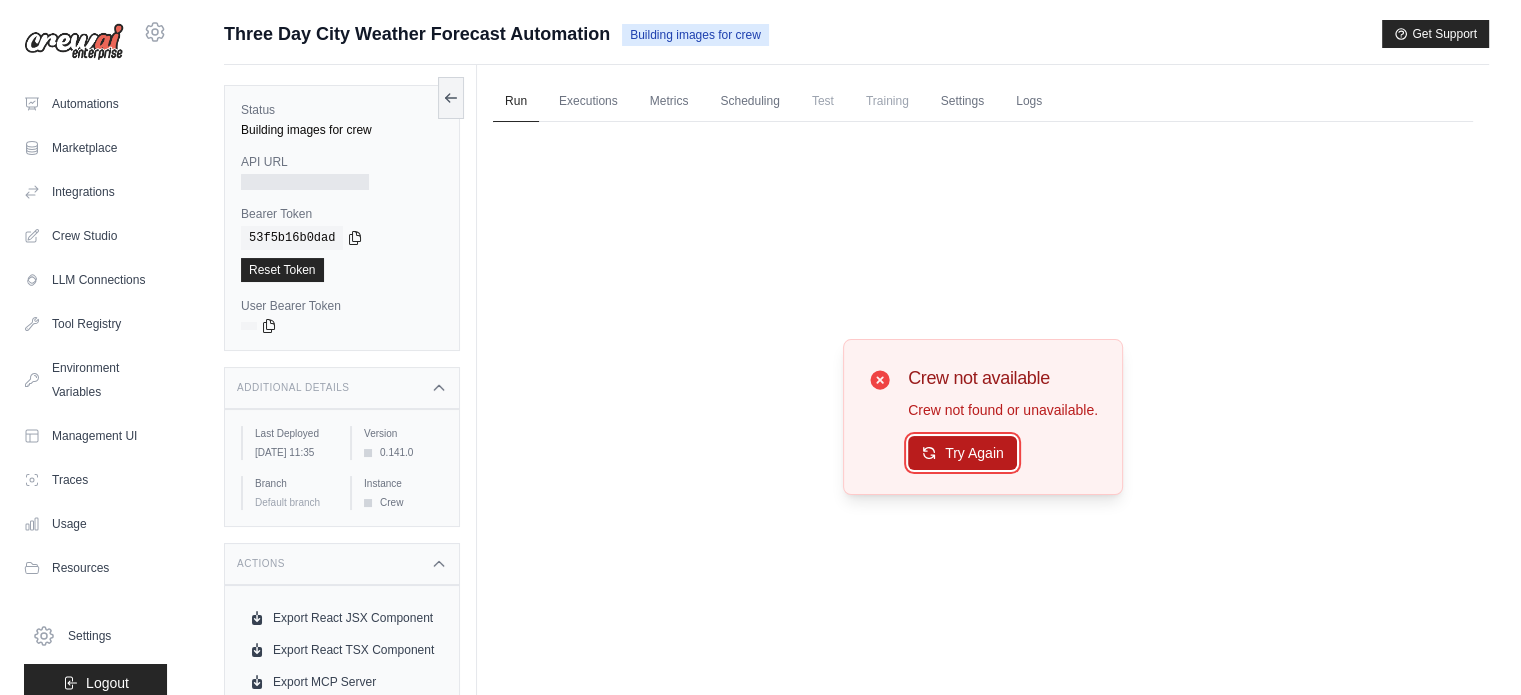 click on "Try Again" at bounding box center (962, 453) 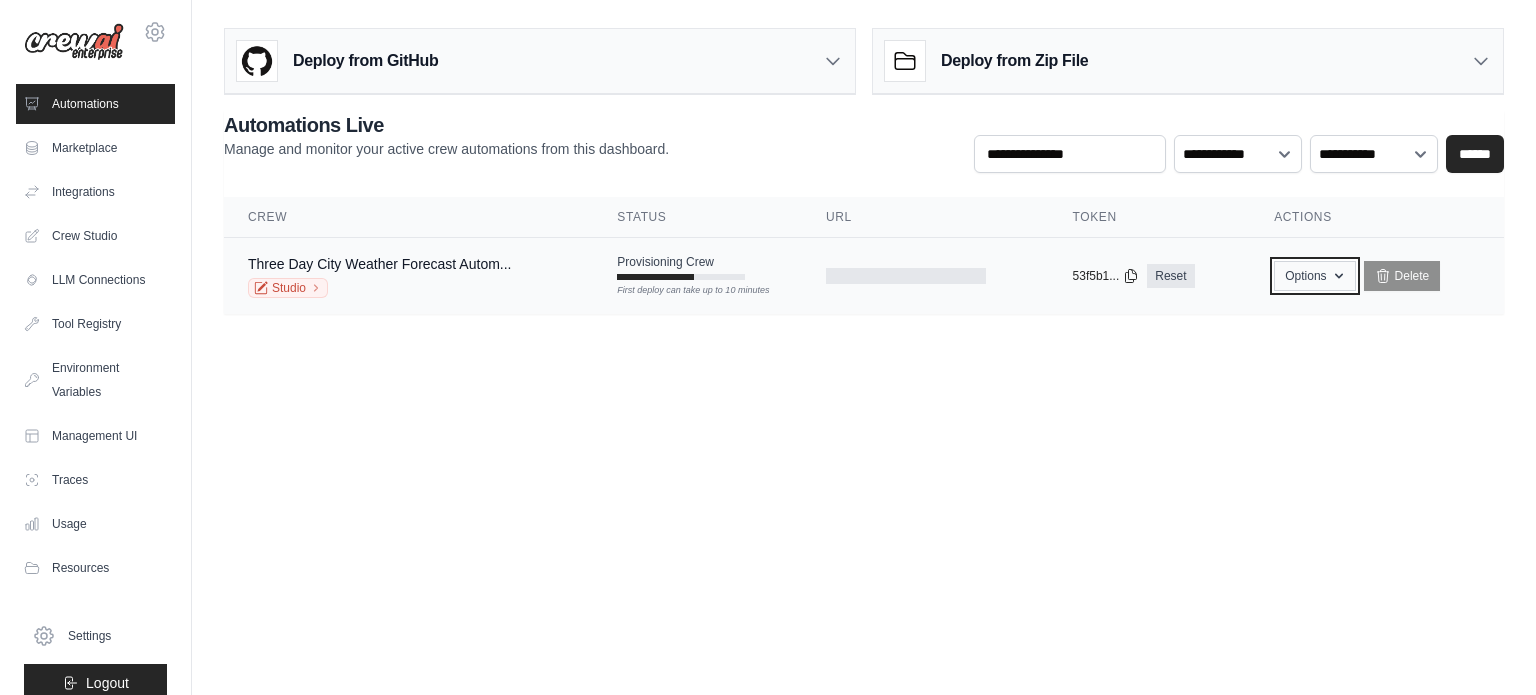 click on "Options" at bounding box center (1314, 276) 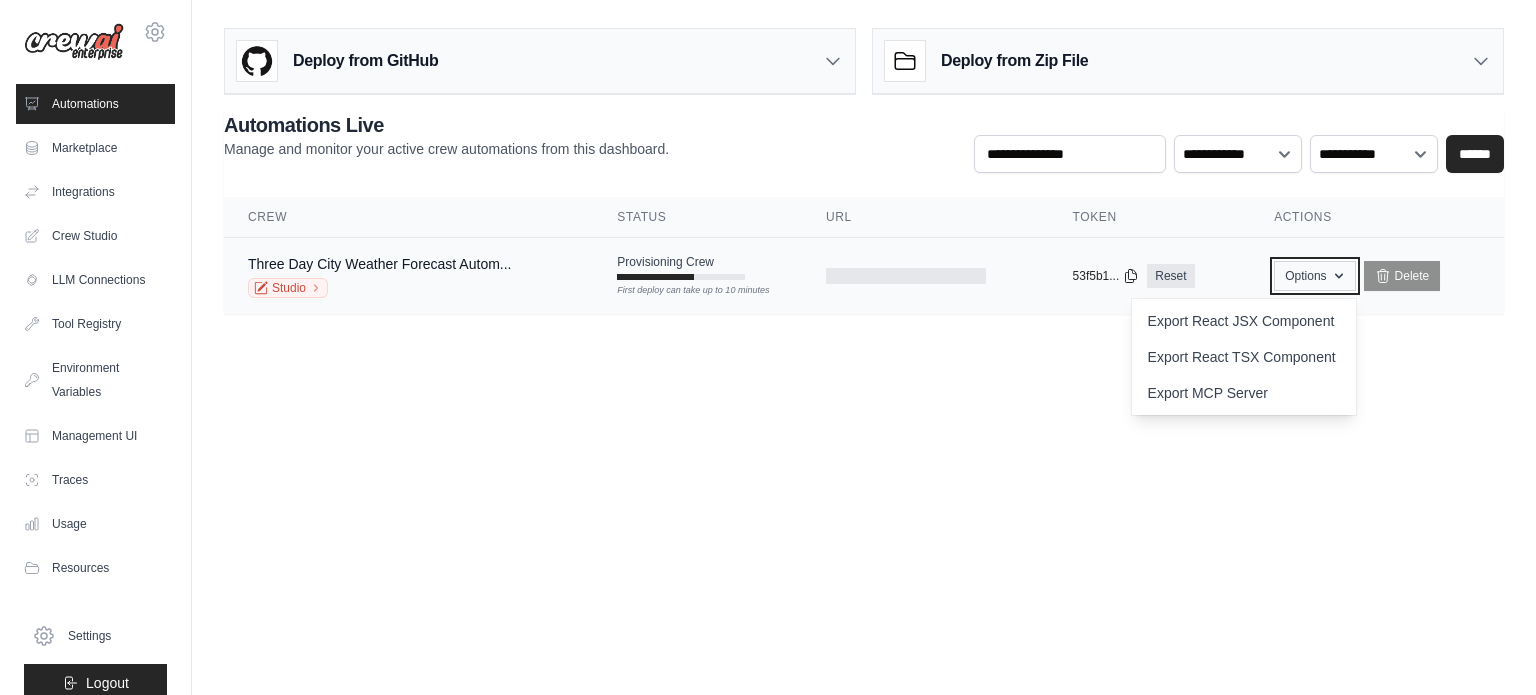 click on "Options" at bounding box center (1314, 276) 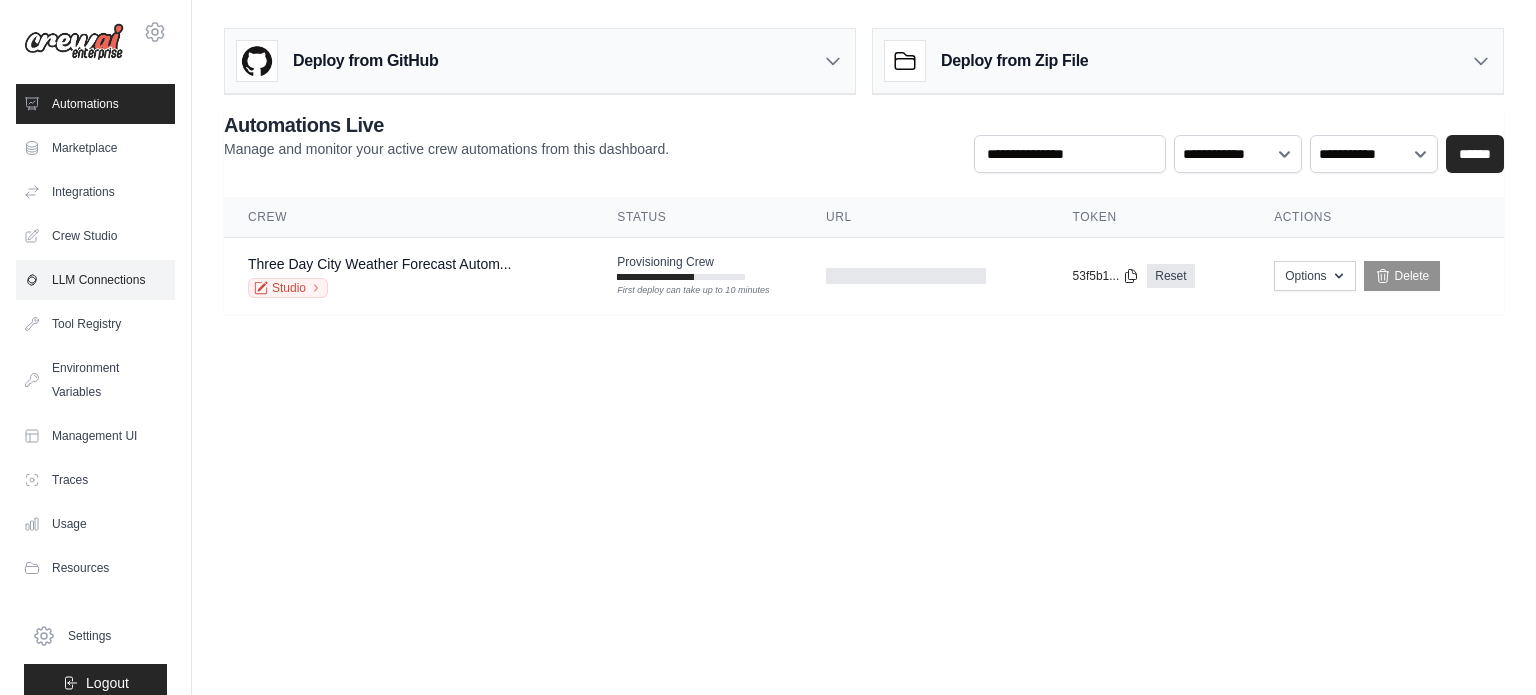 click on "LLM Connections" at bounding box center (95, 280) 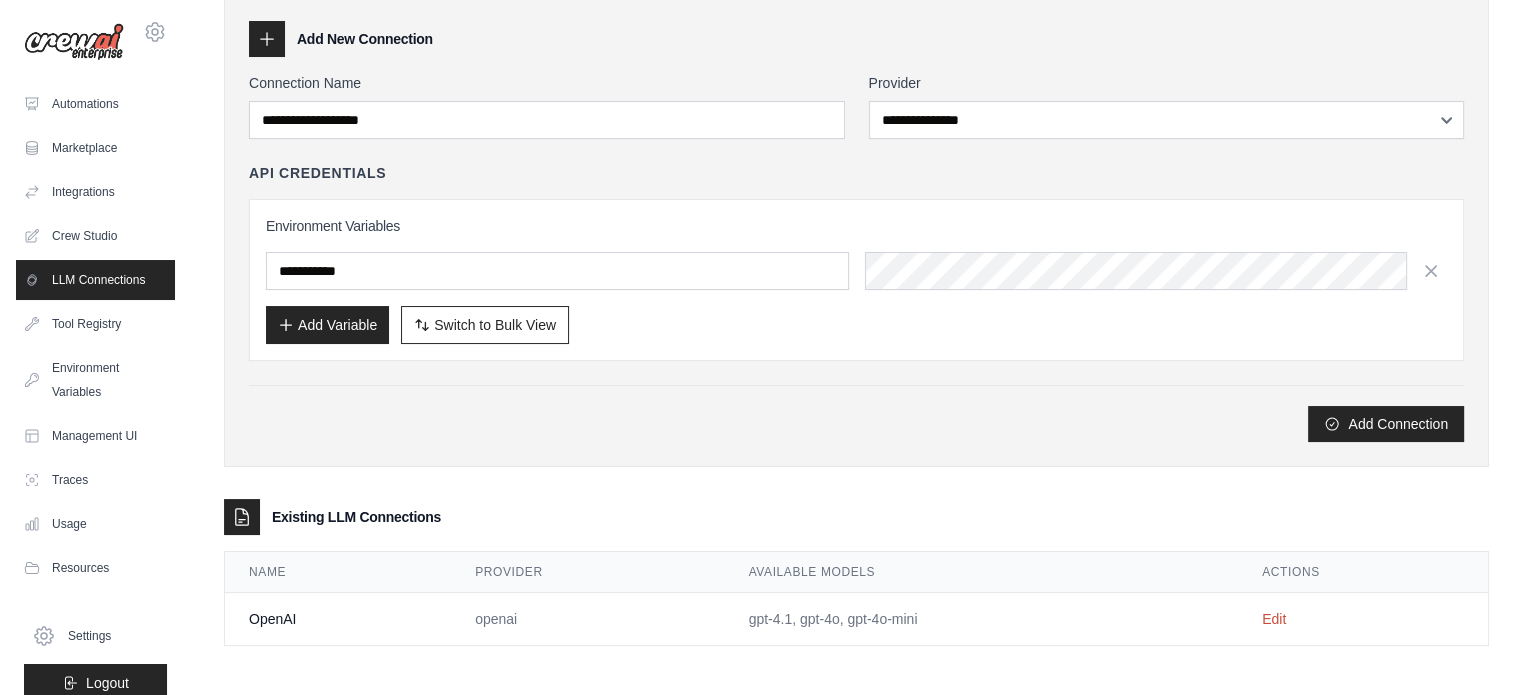 scroll, scrollTop: 0, scrollLeft: 0, axis: both 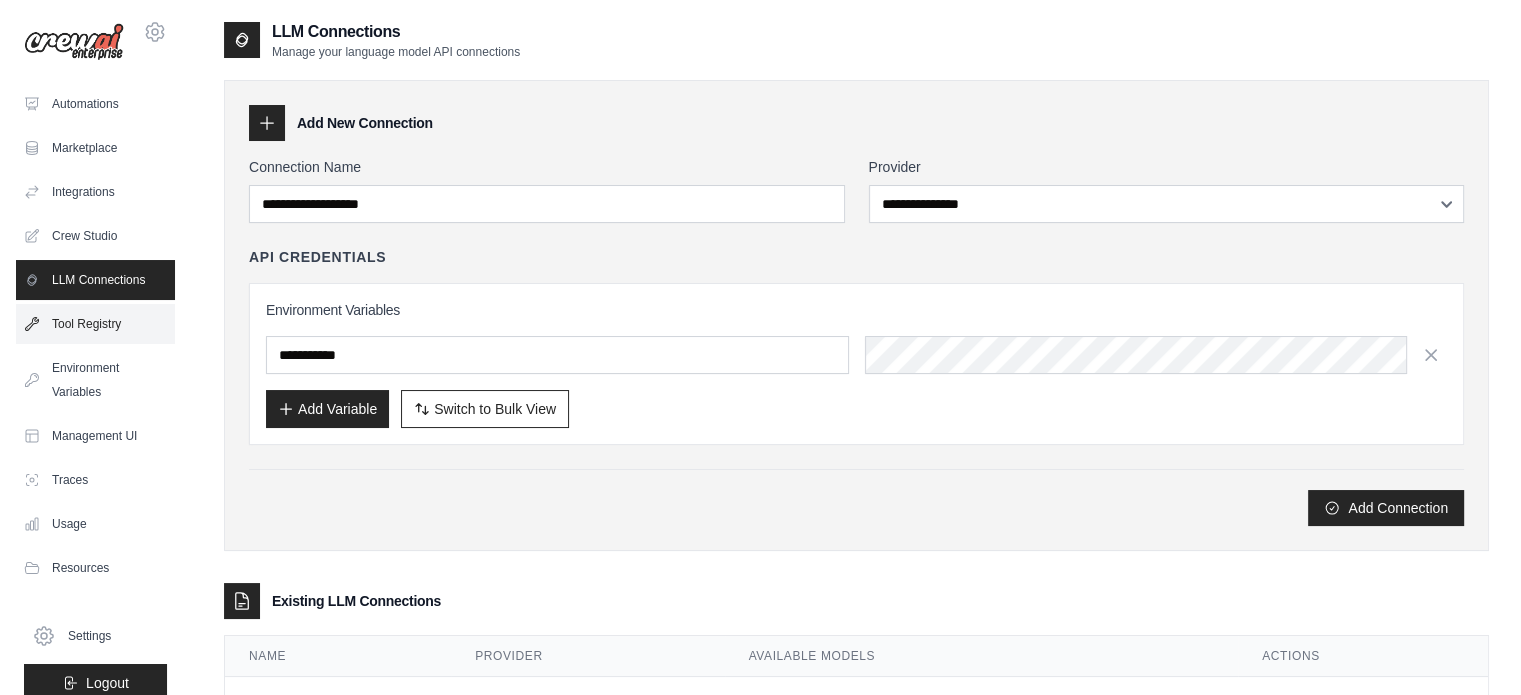 click on "Tool Registry" at bounding box center (95, 324) 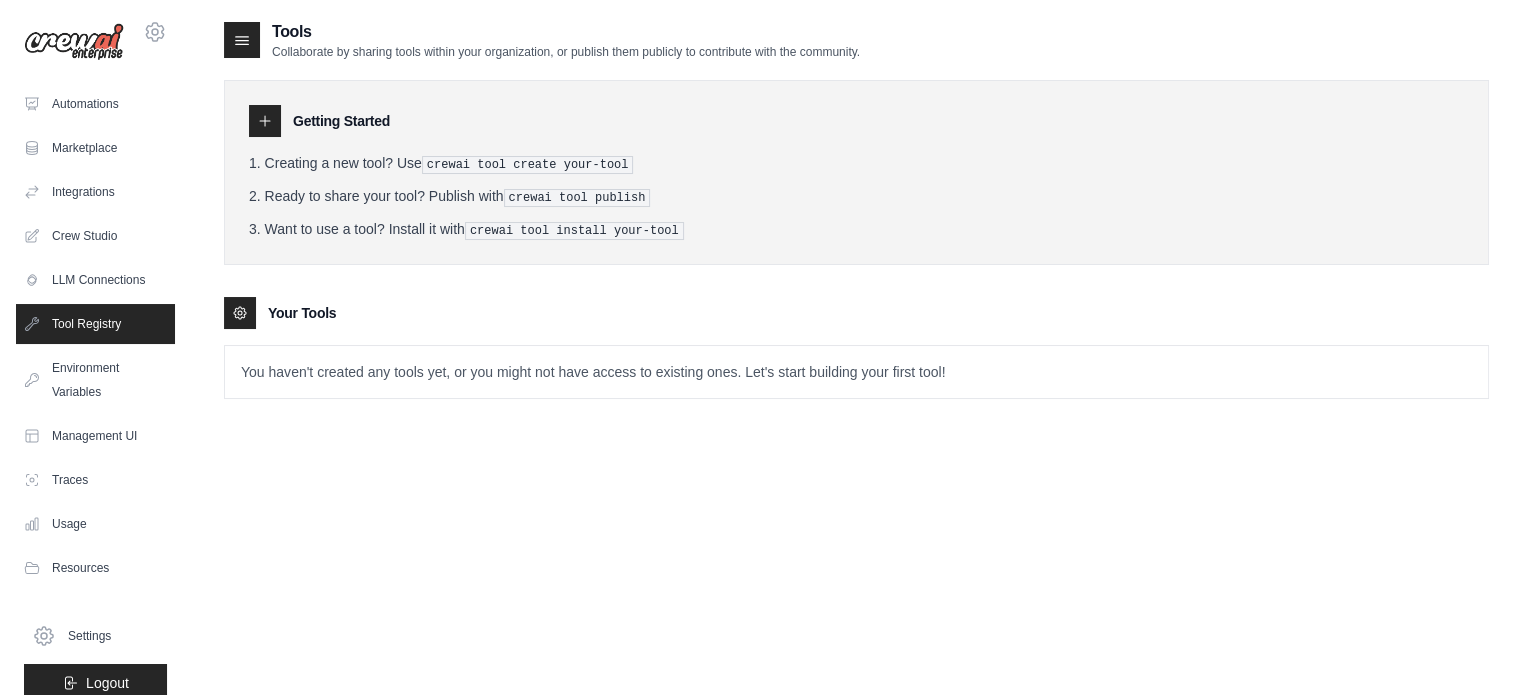 click 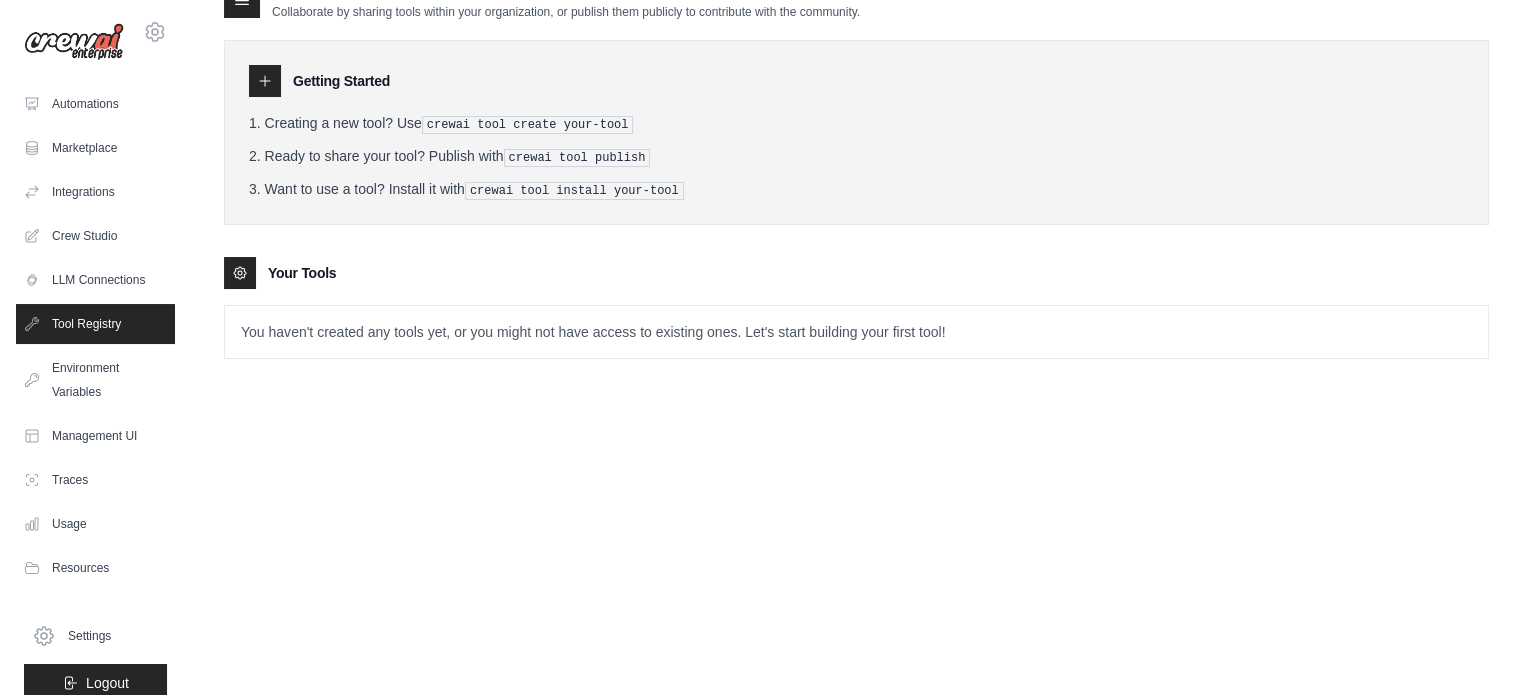 scroll, scrollTop: 0, scrollLeft: 0, axis: both 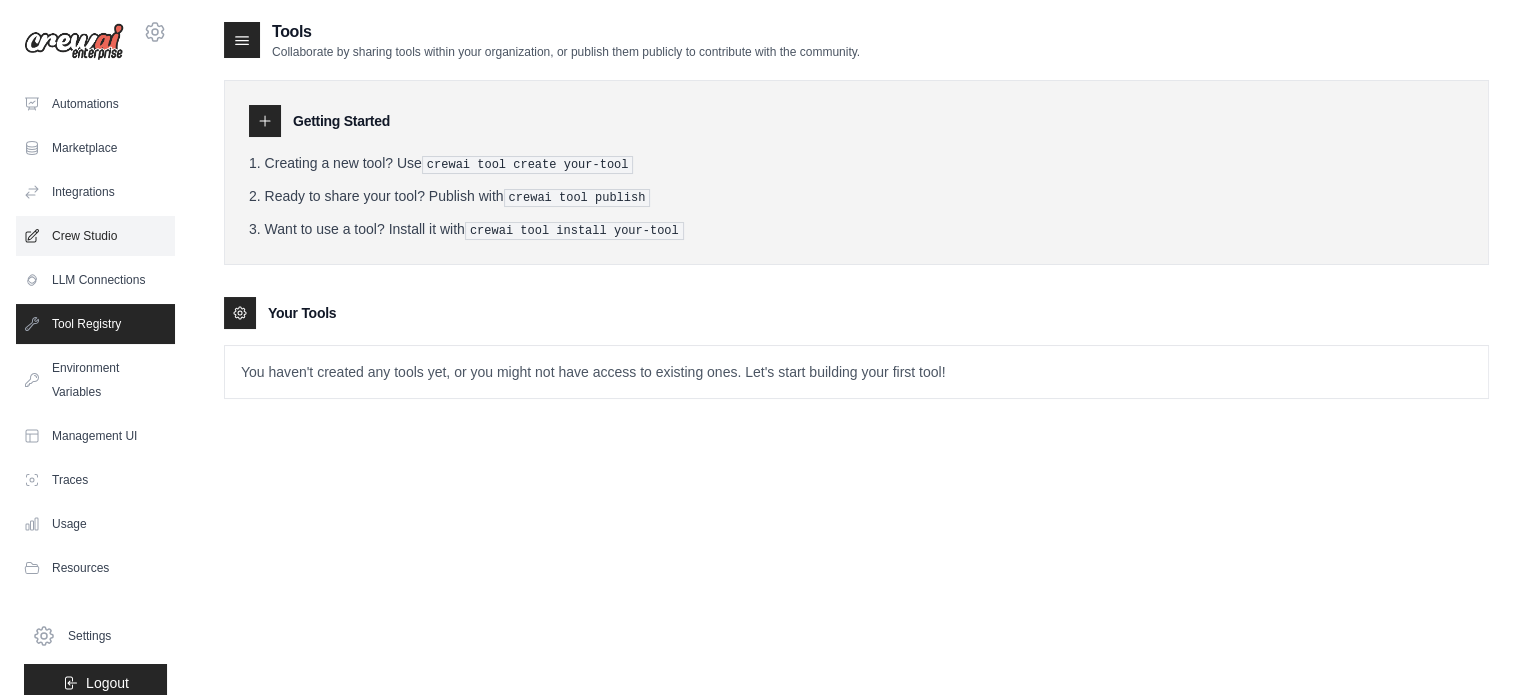 click on "Crew Studio" at bounding box center [95, 236] 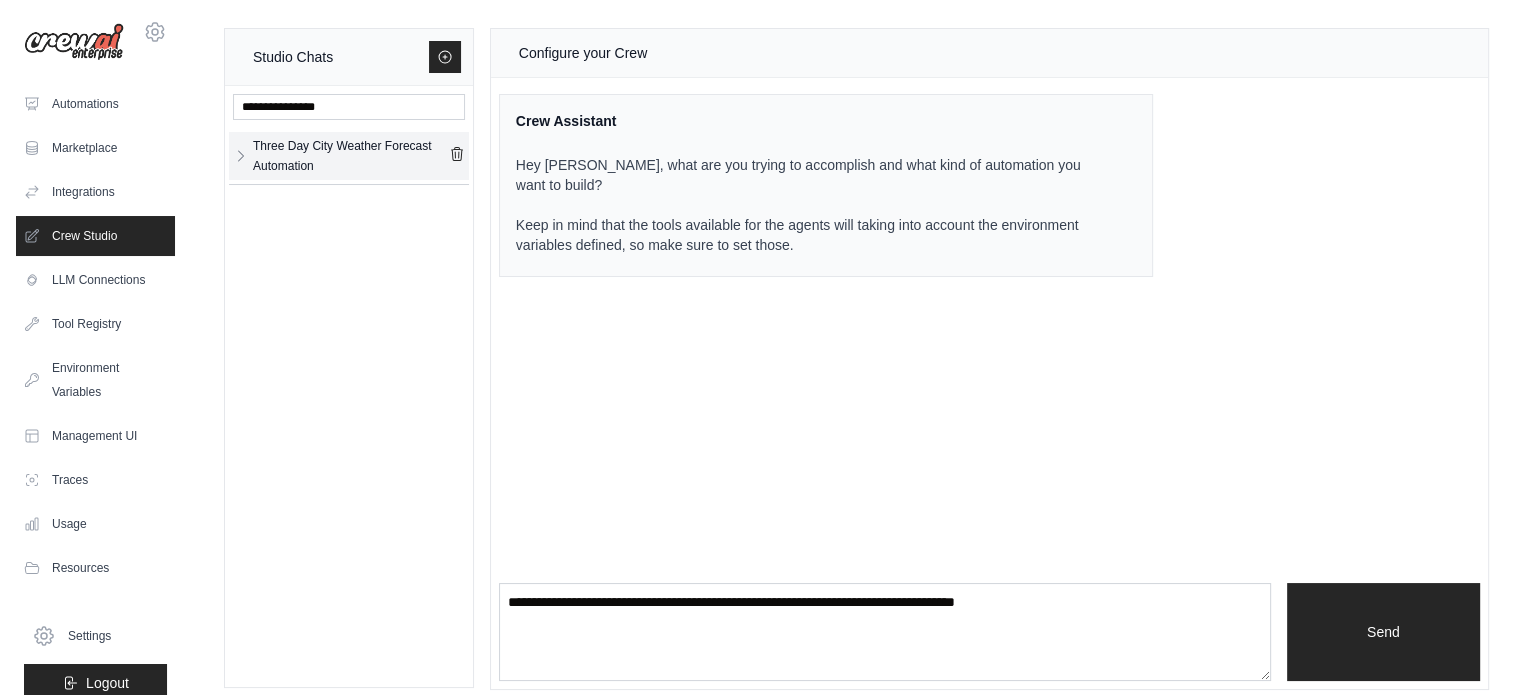 click on "Three Day City Weather Forecast Automation" at bounding box center [351, 156] 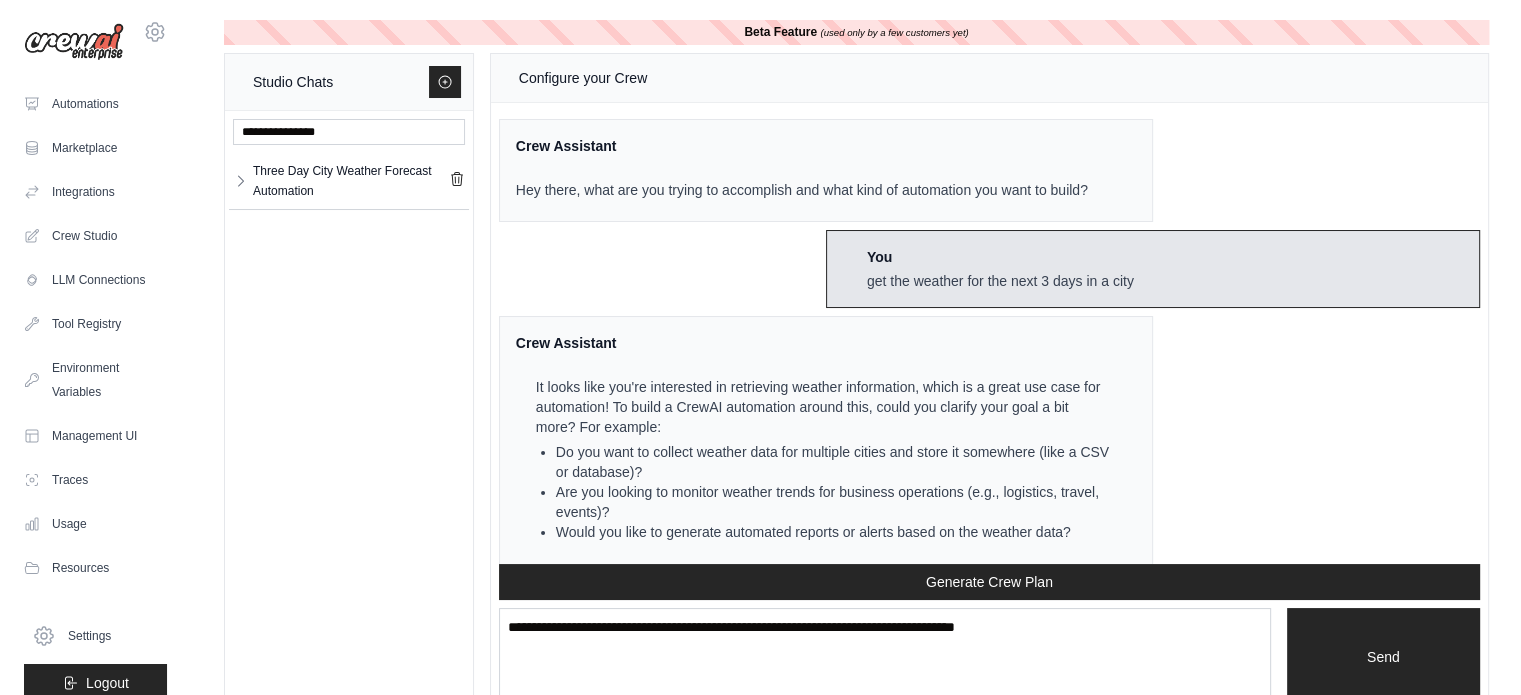 scroll, scrollTop: 3022, scrollLeft: 0, axis: vertical 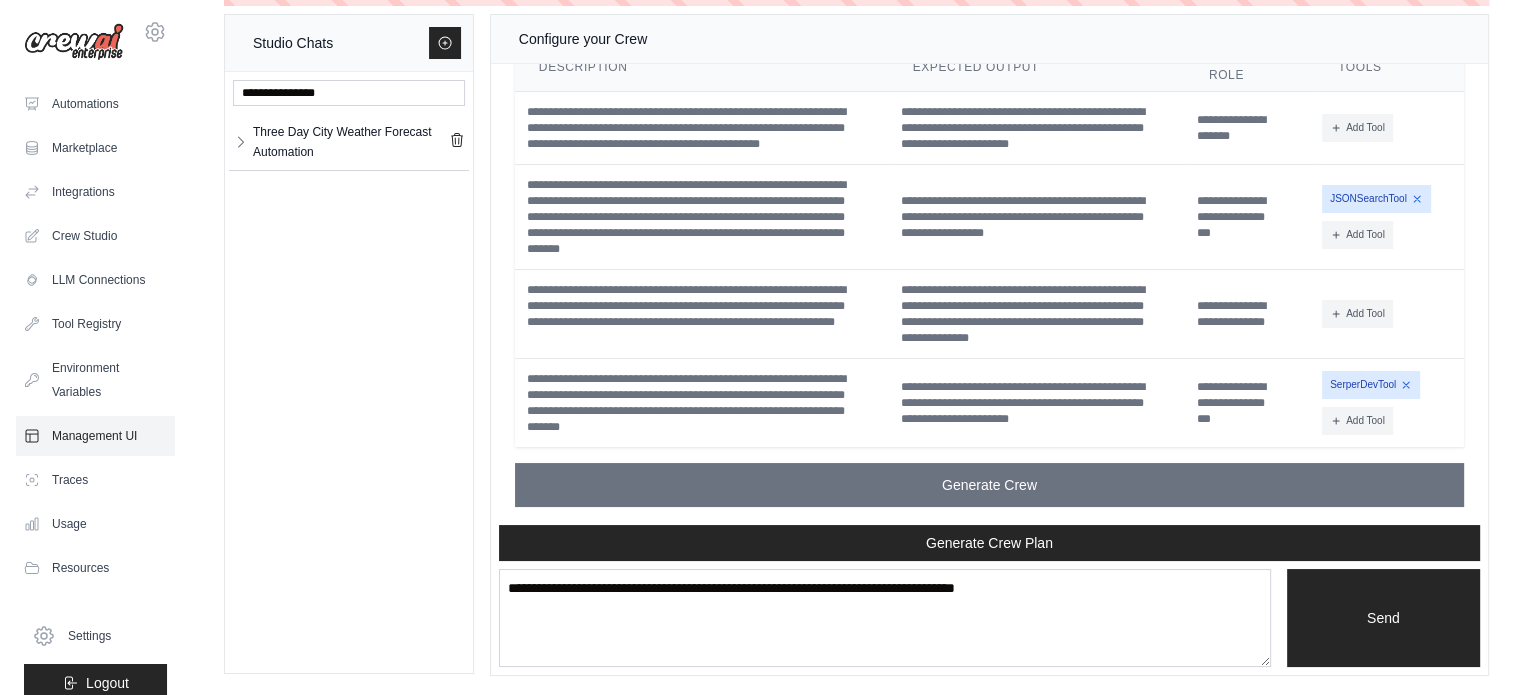 click on "Management UI" at bounding box center (95, 436) 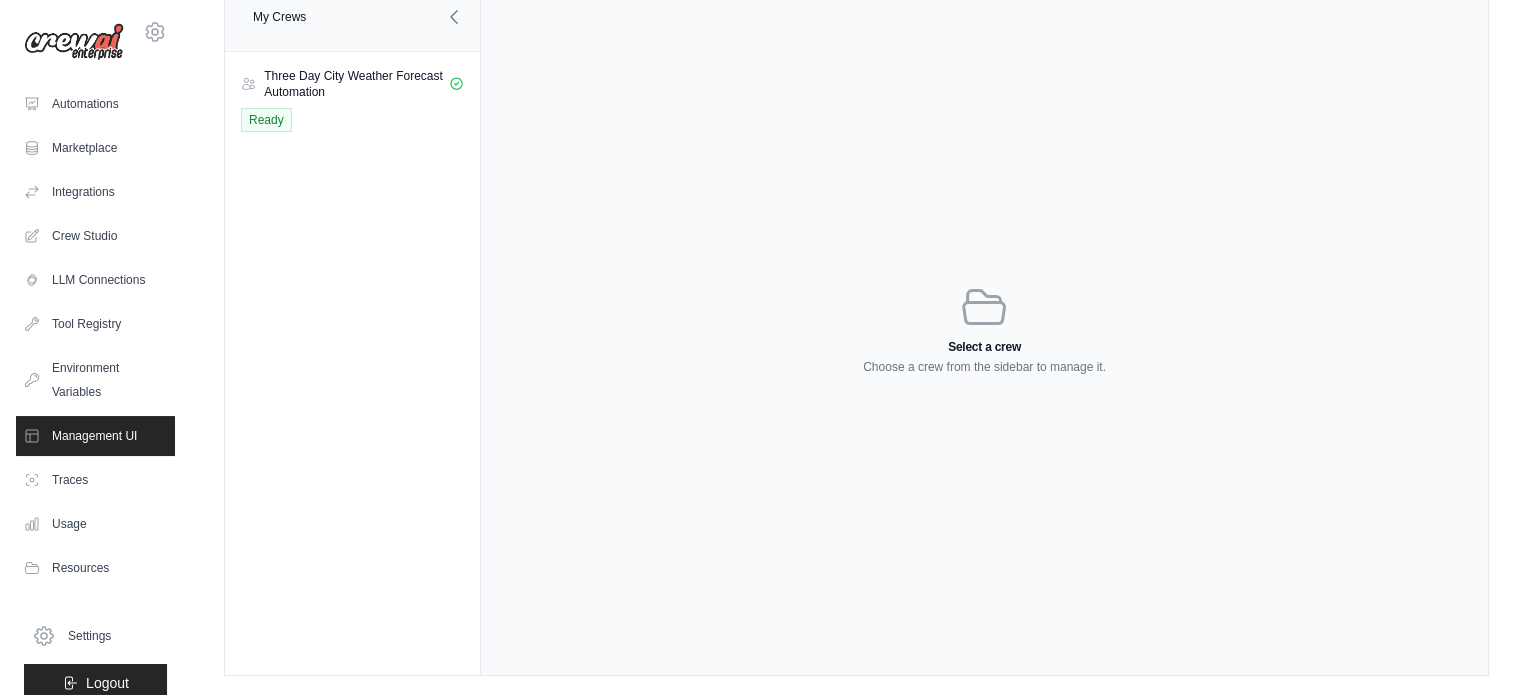scroll, scrollTop: 0, scrollLeft: 0, axis: both 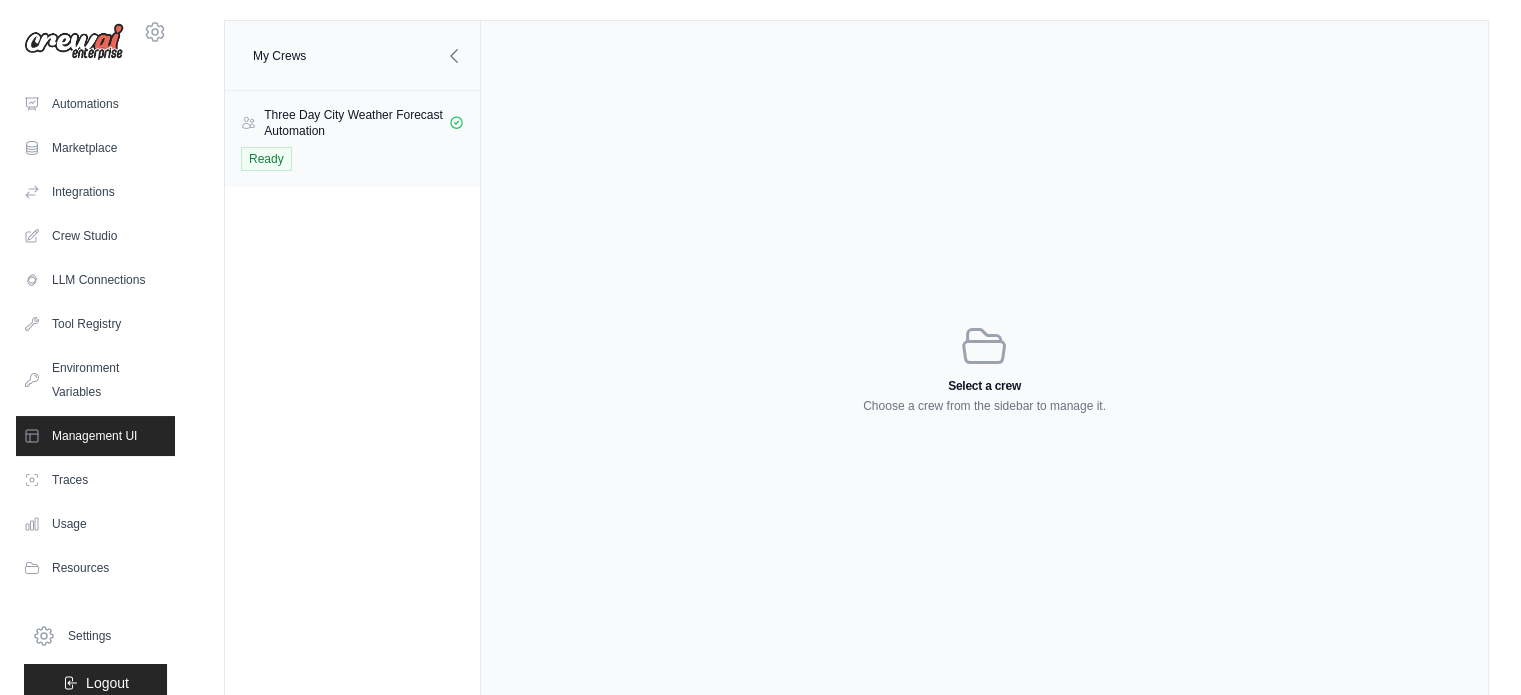 click on "Three Day City Weather Forecast Automation" at bounding box center (356, 123) 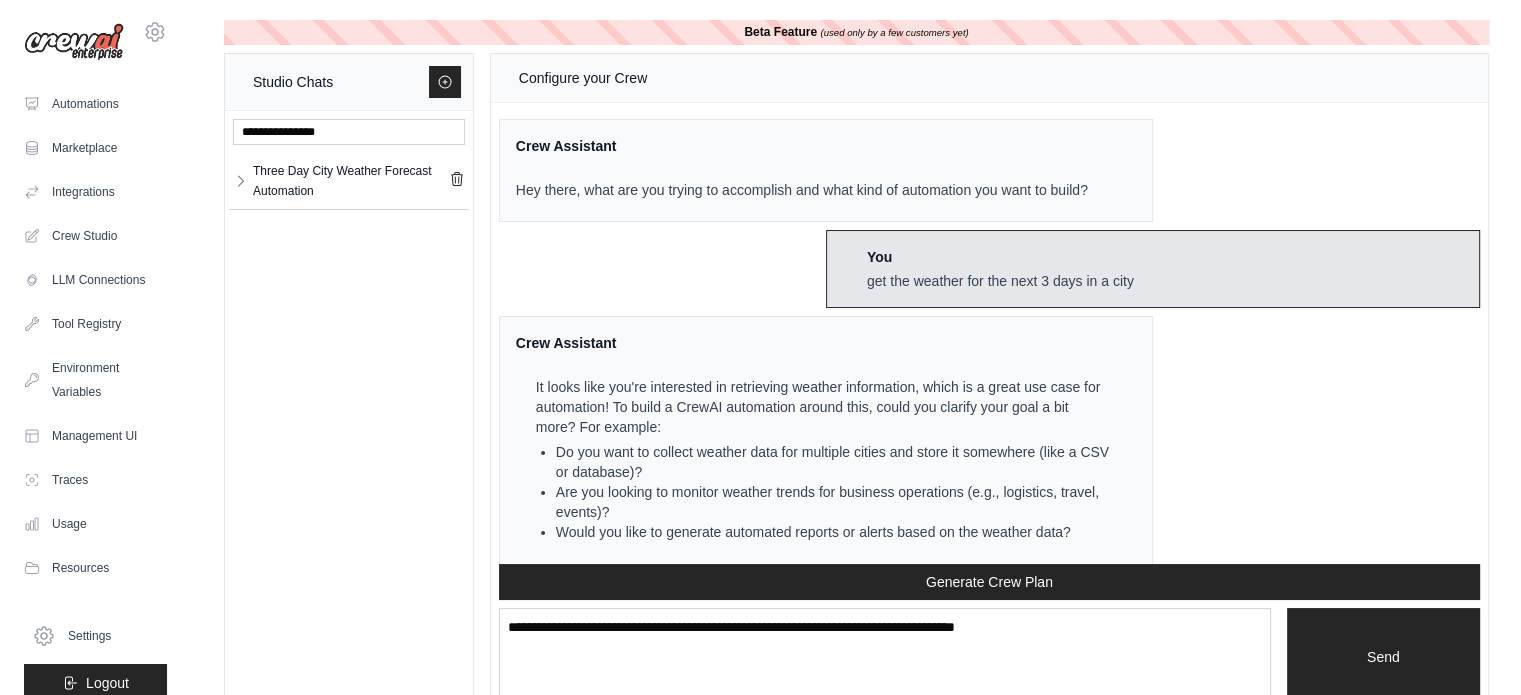 scroll, scrollTop: 39, scrollLeft: 0, axis: vertical 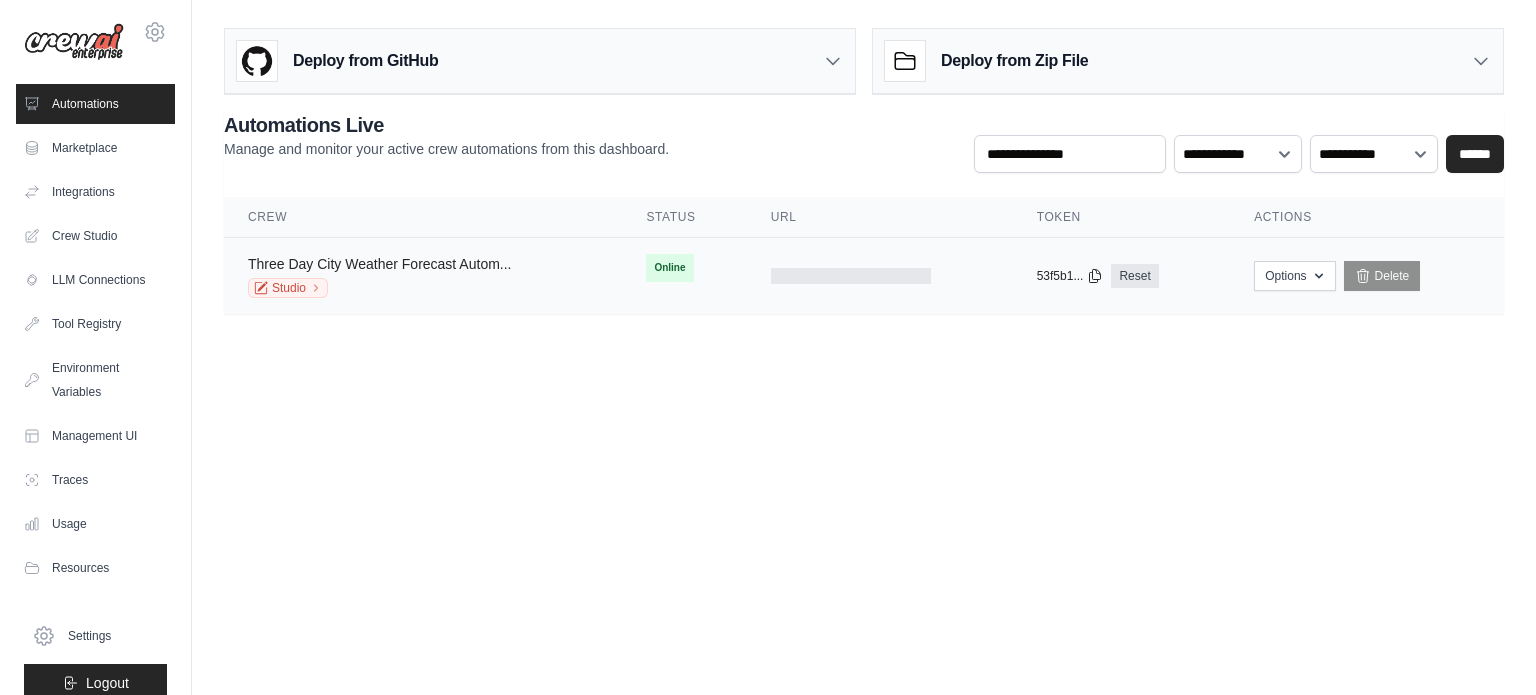 click on "Three Day City Weather Forecast Autom..." at bounding box center [380, 264] 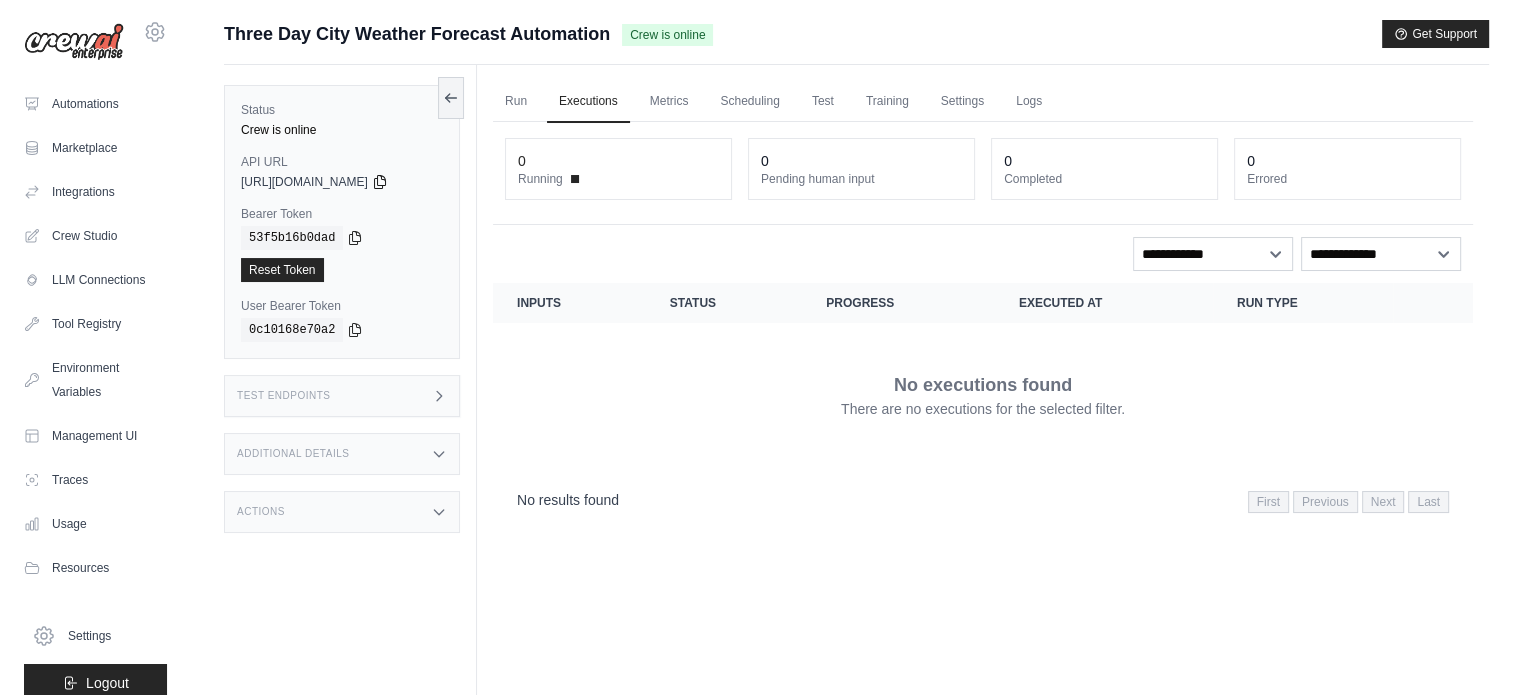 click 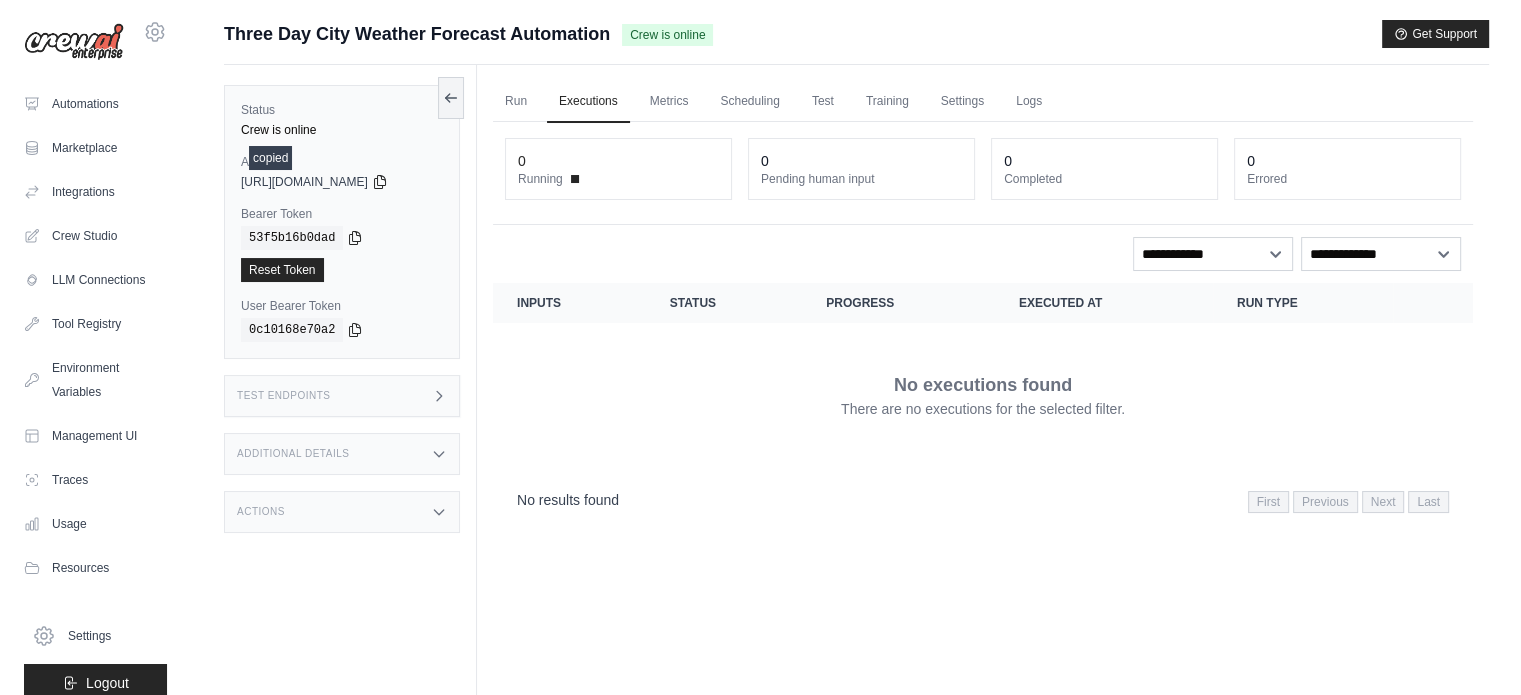 type 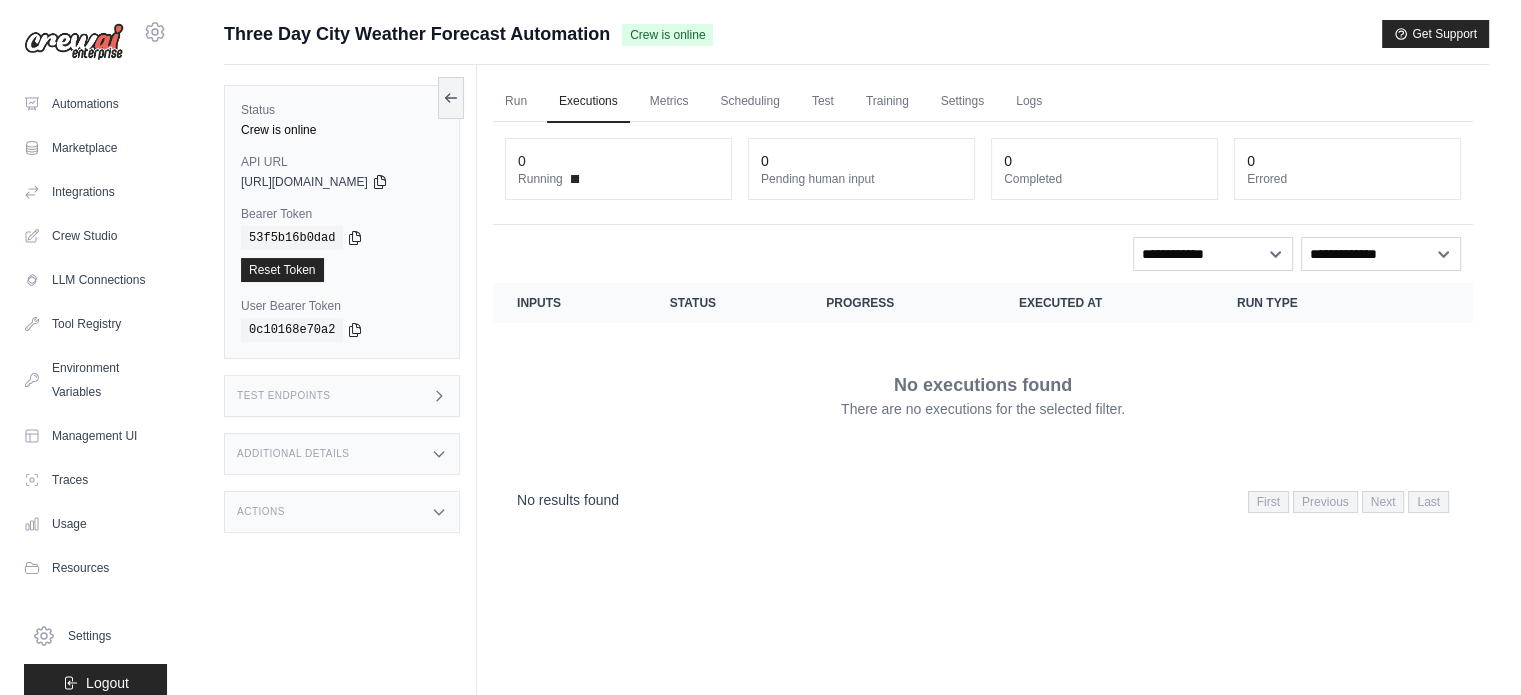 click on "53f5b16b0dad" at bounding box center (342, 238) 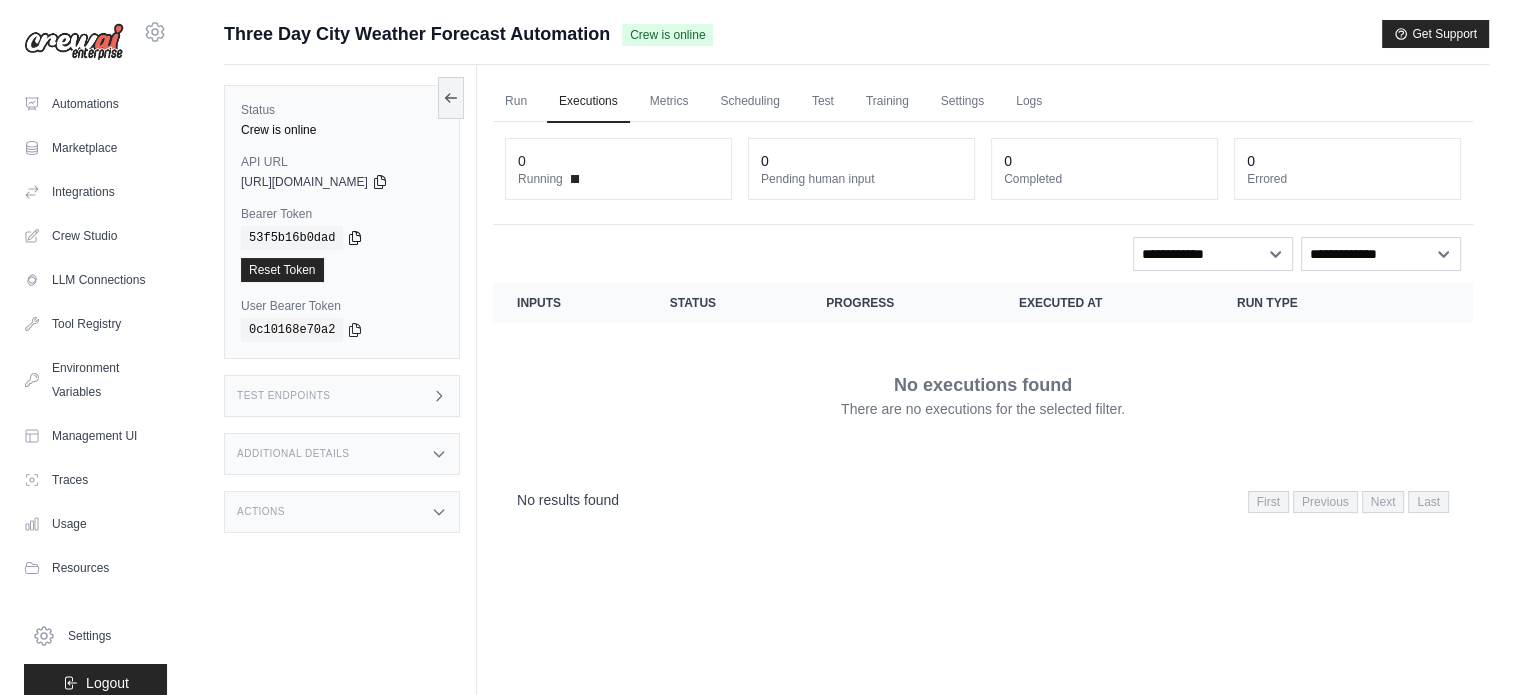 click 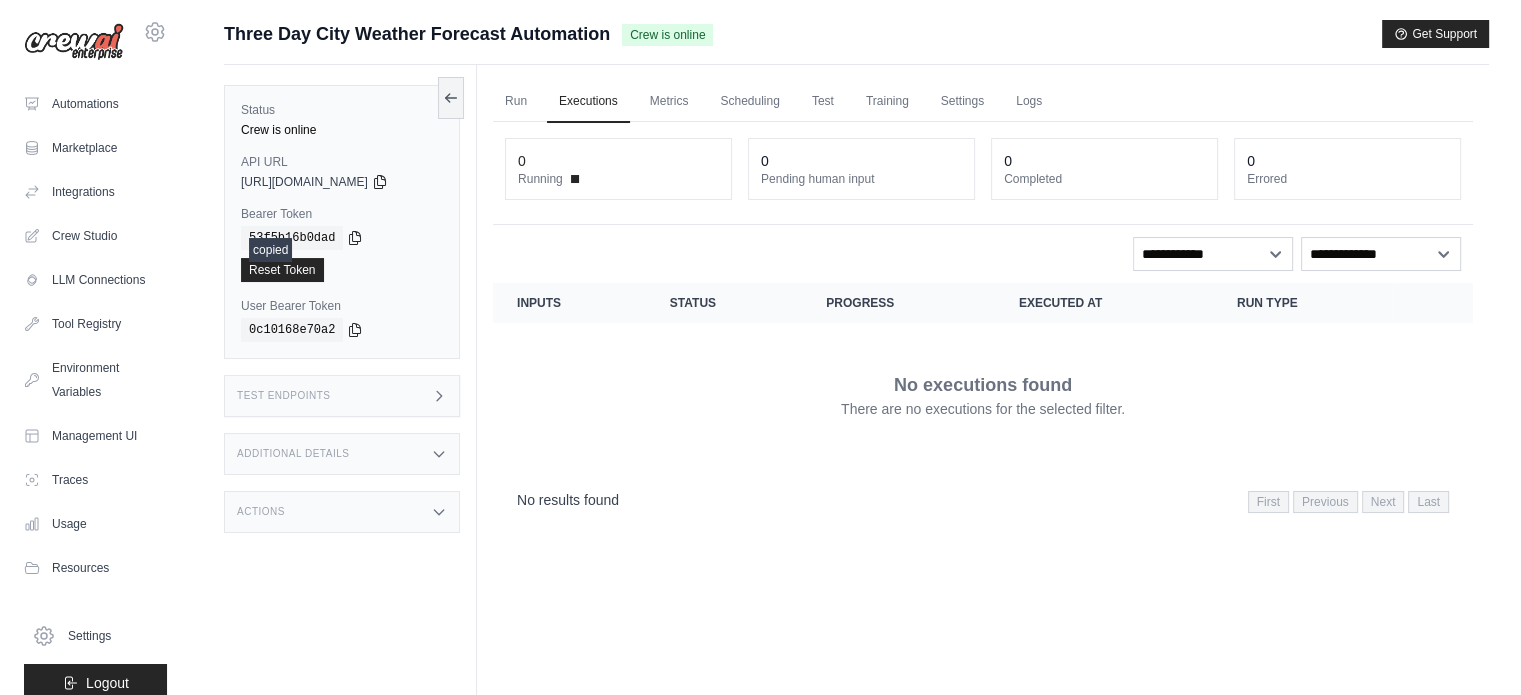 type 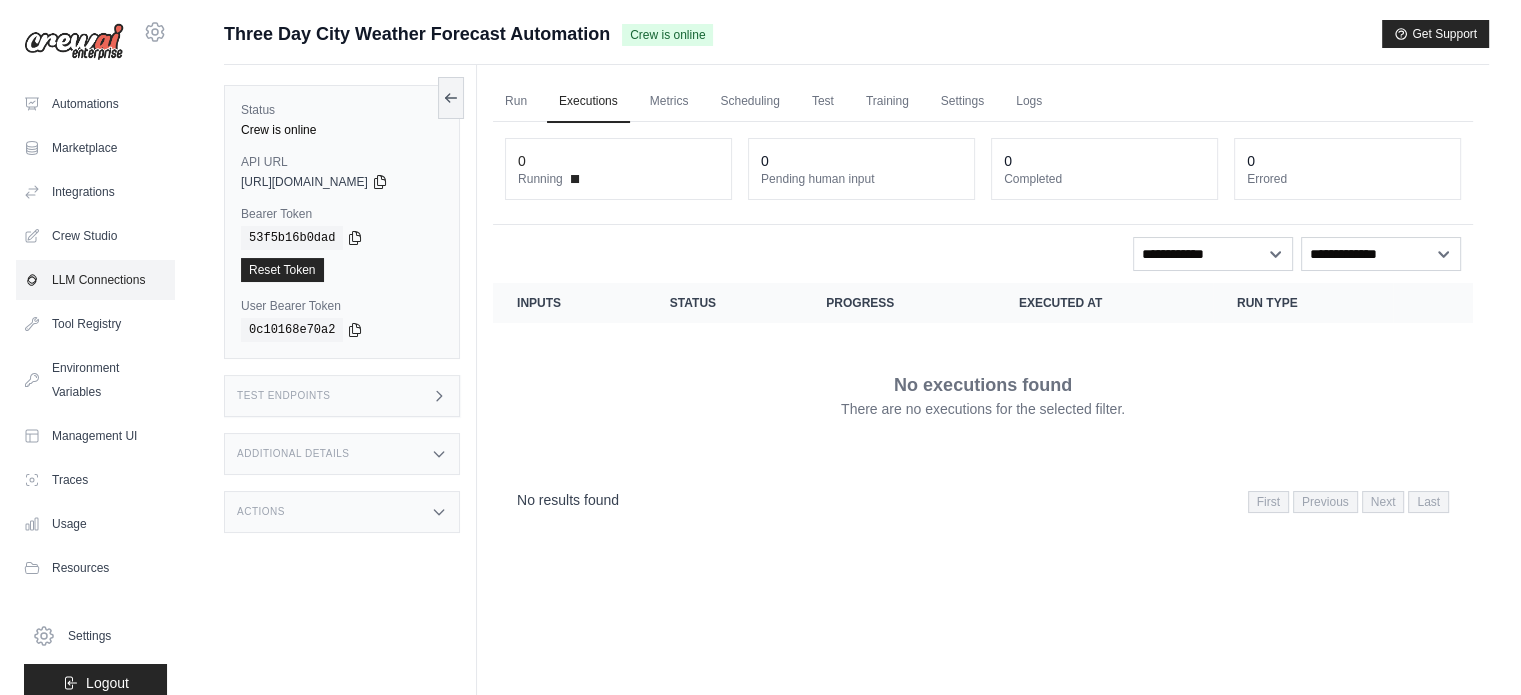 click on "LLM Connections" at bounding box center (95, 280) 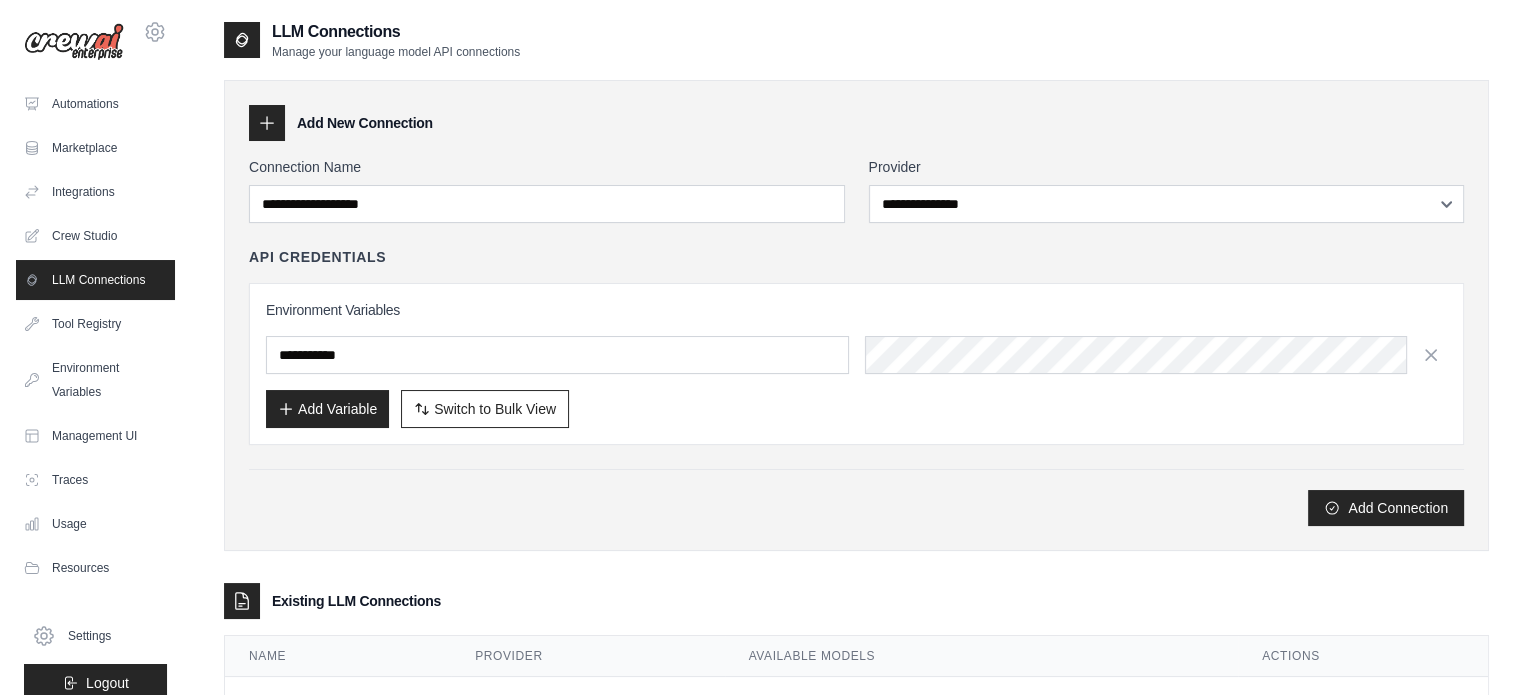 scroll, scrollTop: 84, scrollLeft: 0, axis: vertical 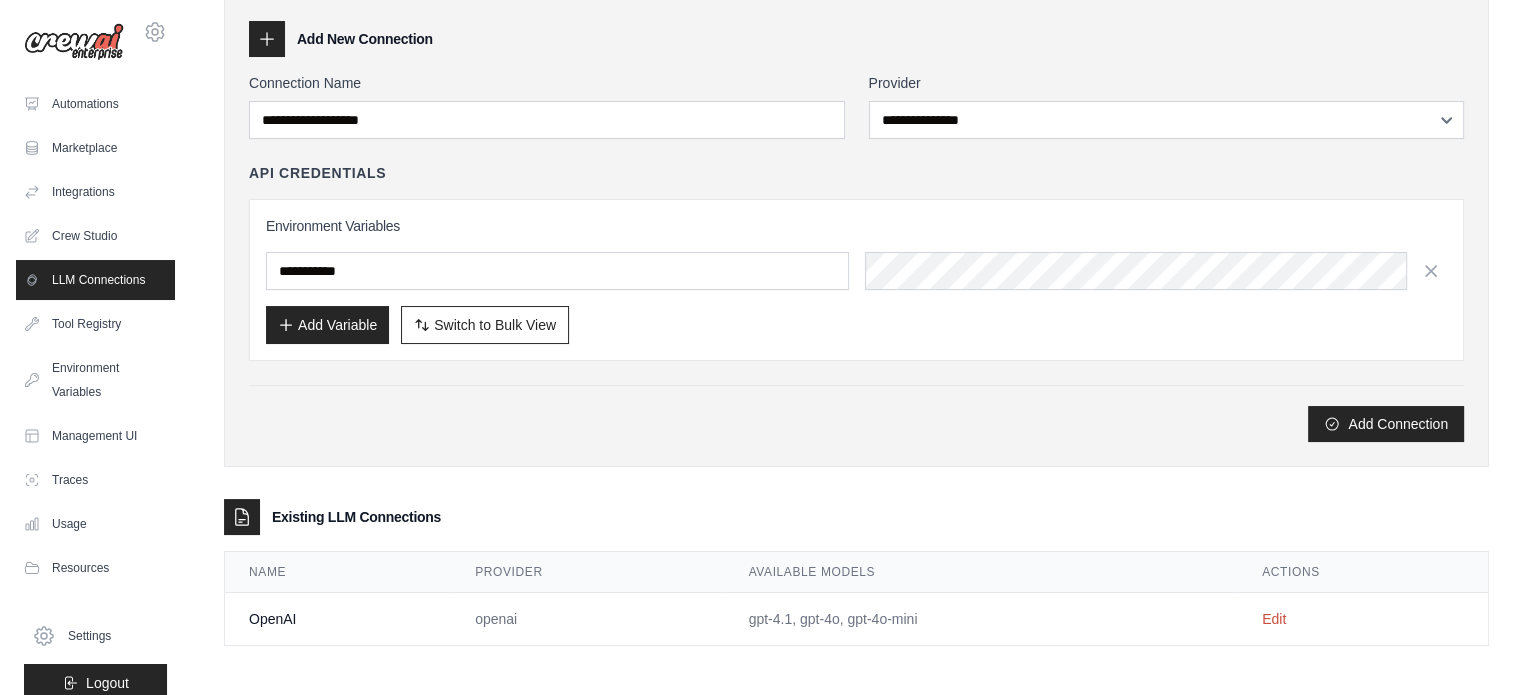 click on "Edit" at bounding box center (1363, 619) 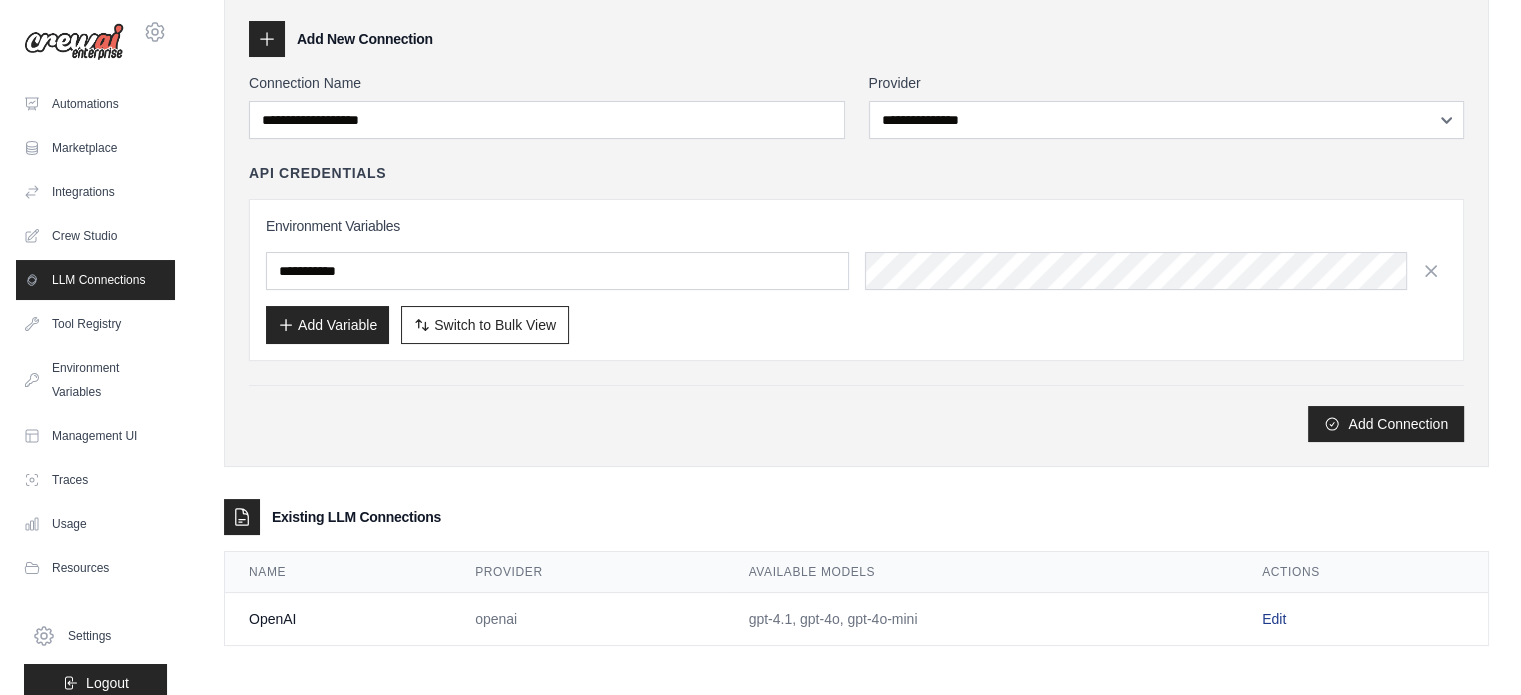 click on "Edit" at bounding box center (1274, 619) 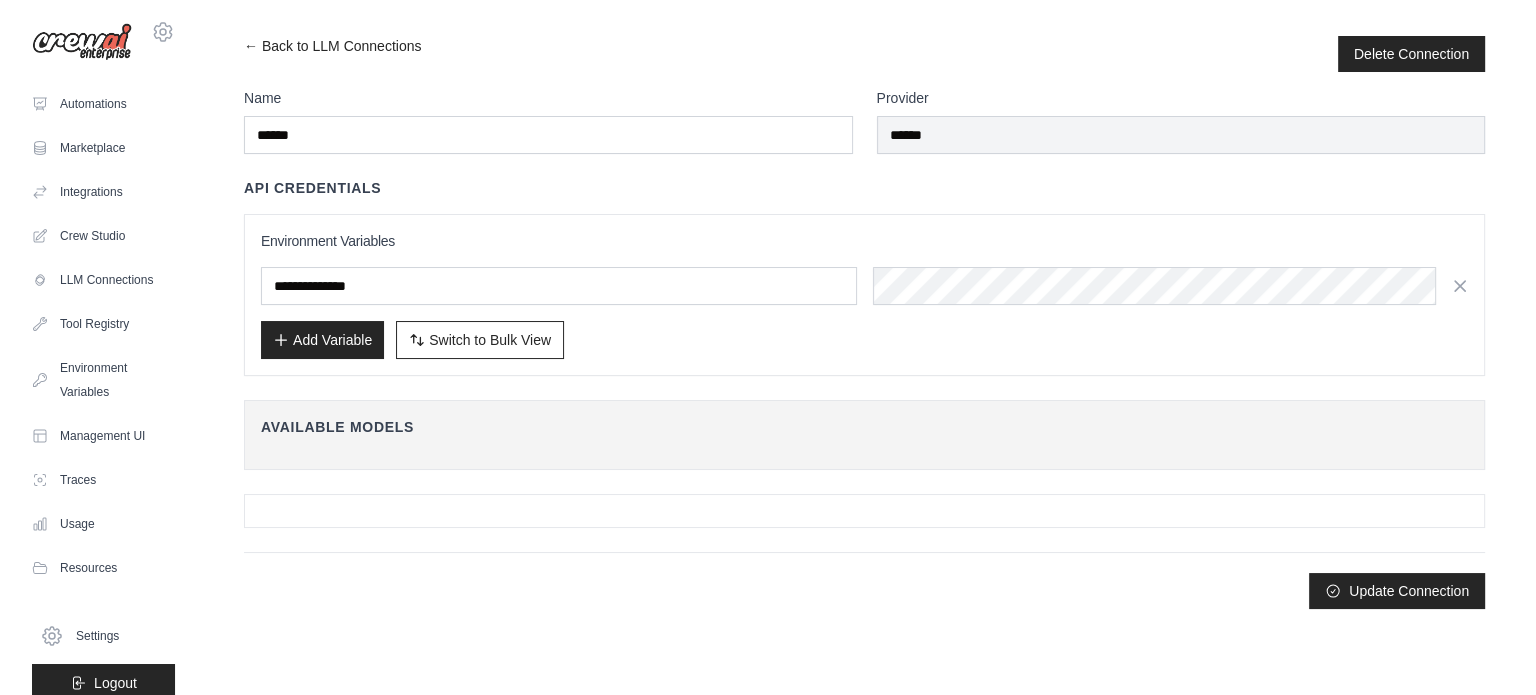 scroll, scrollTop: 0, scrollLeft: 0, axis: both 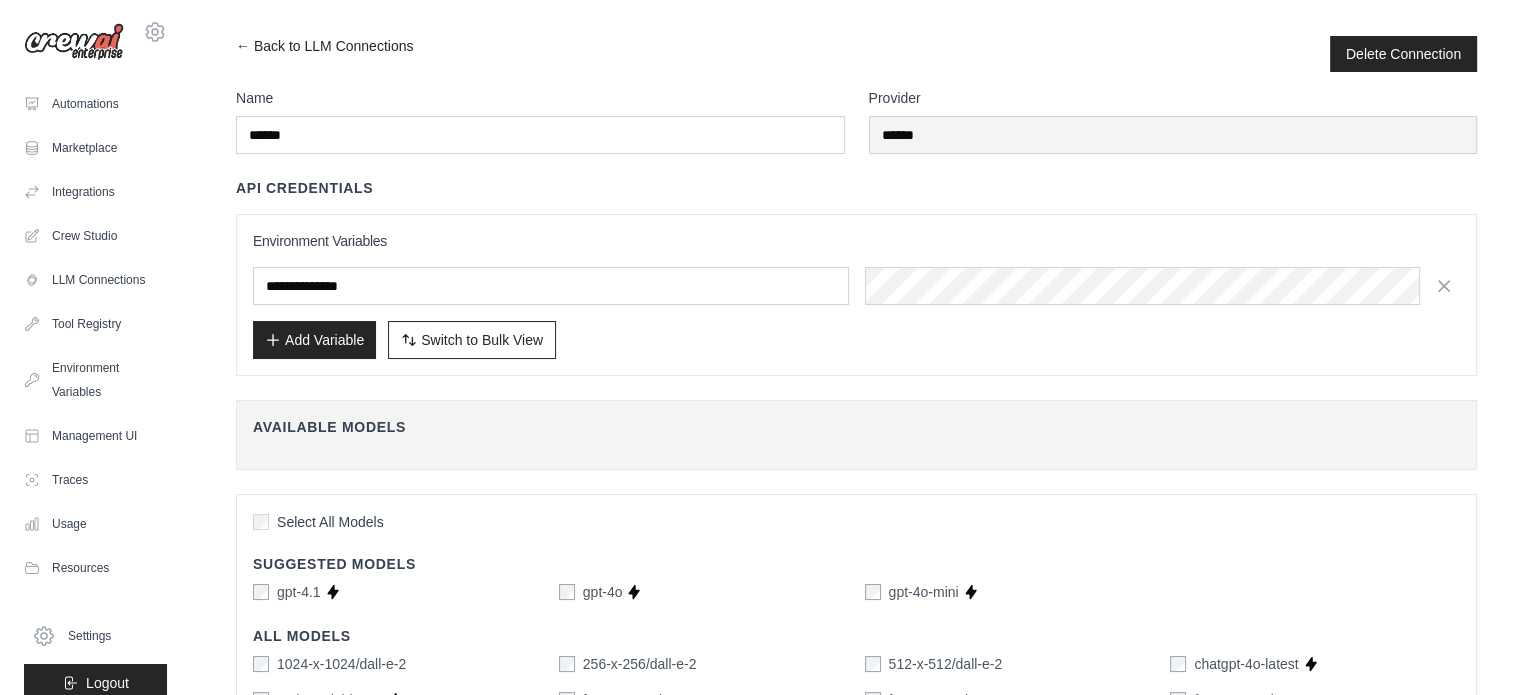 click on "Add Variable
Switch to Bulk View
Switch to Table View" at bounding box center (856, 340) 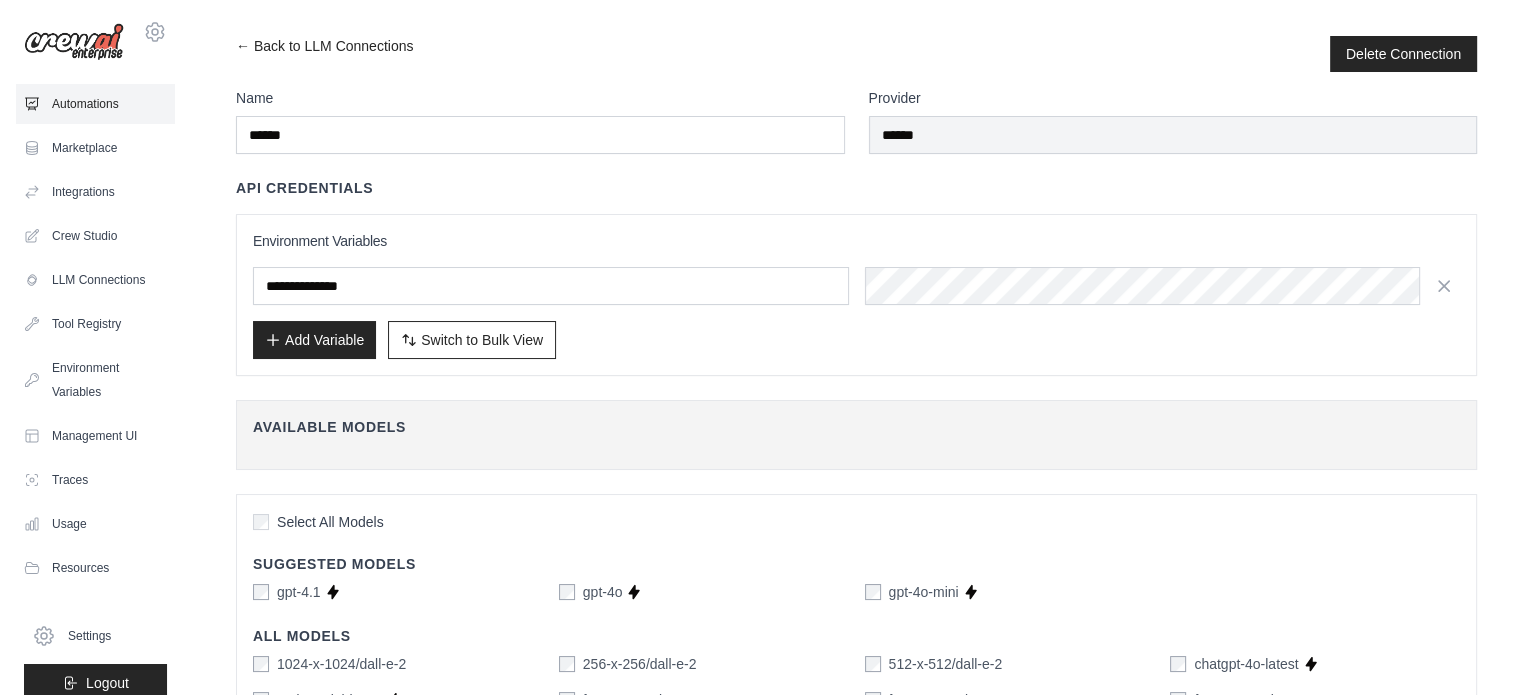 click on "Automations" at bounding box center [95, 104] 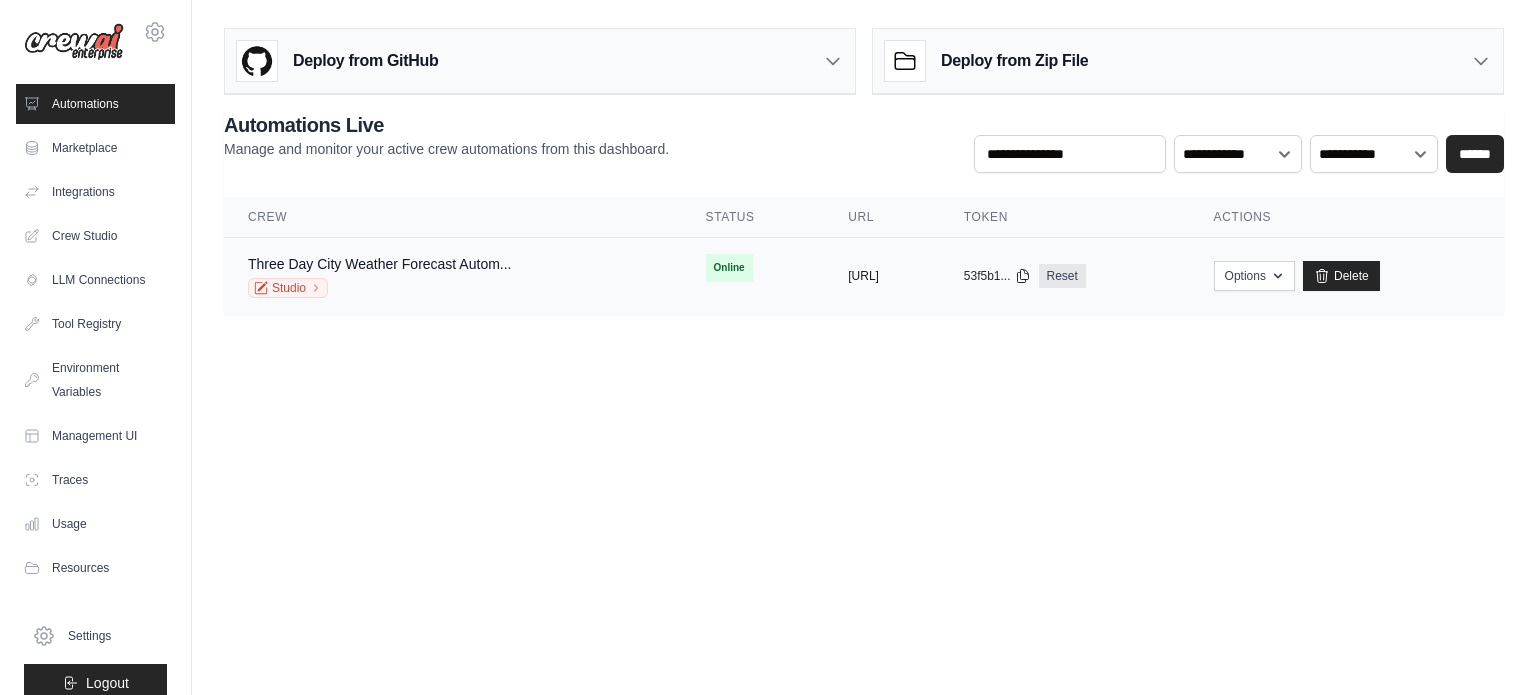 click on "[URL]" at bounding box center (863, 276) 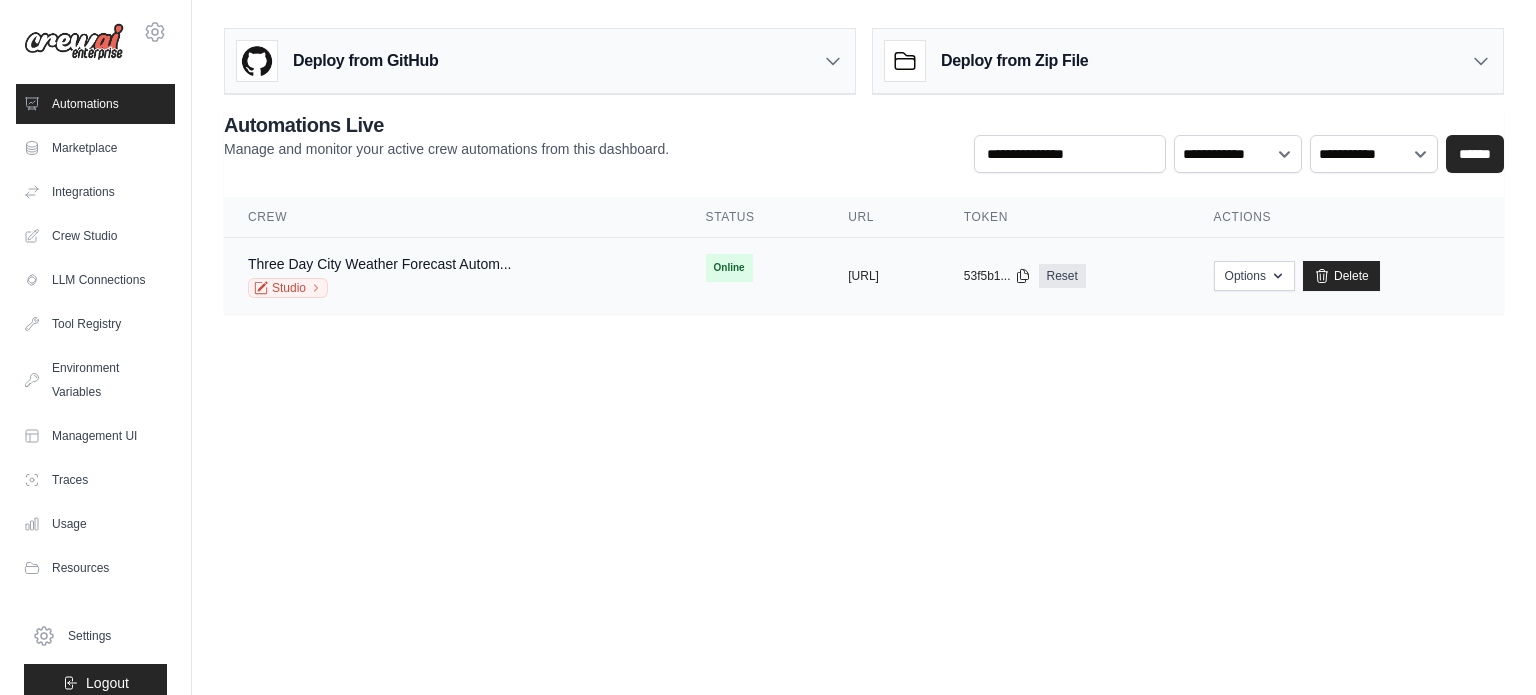 click on "Three Day City Weather Forecast Autom..." at bounding box center [380, 264] 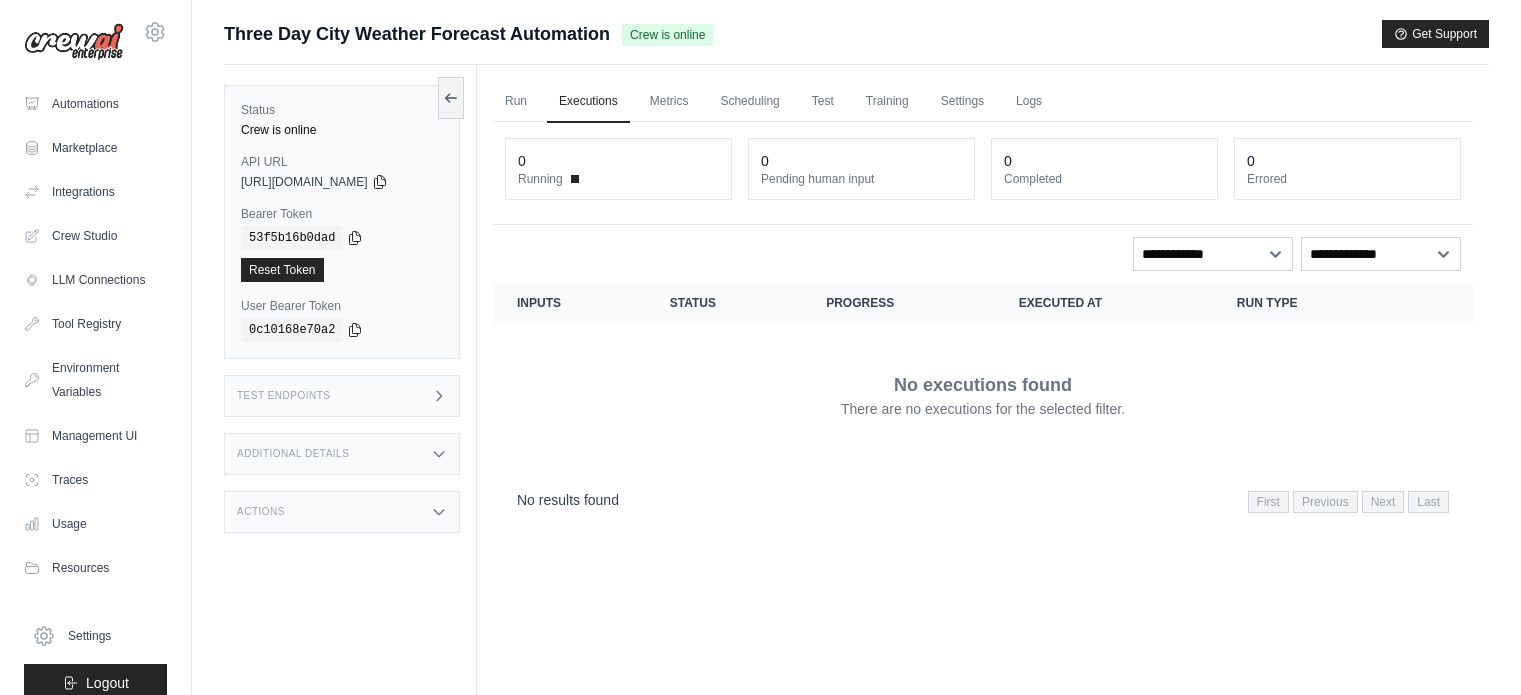 scroll, scrollTop: 0, scrollLeft: 0, axis: both 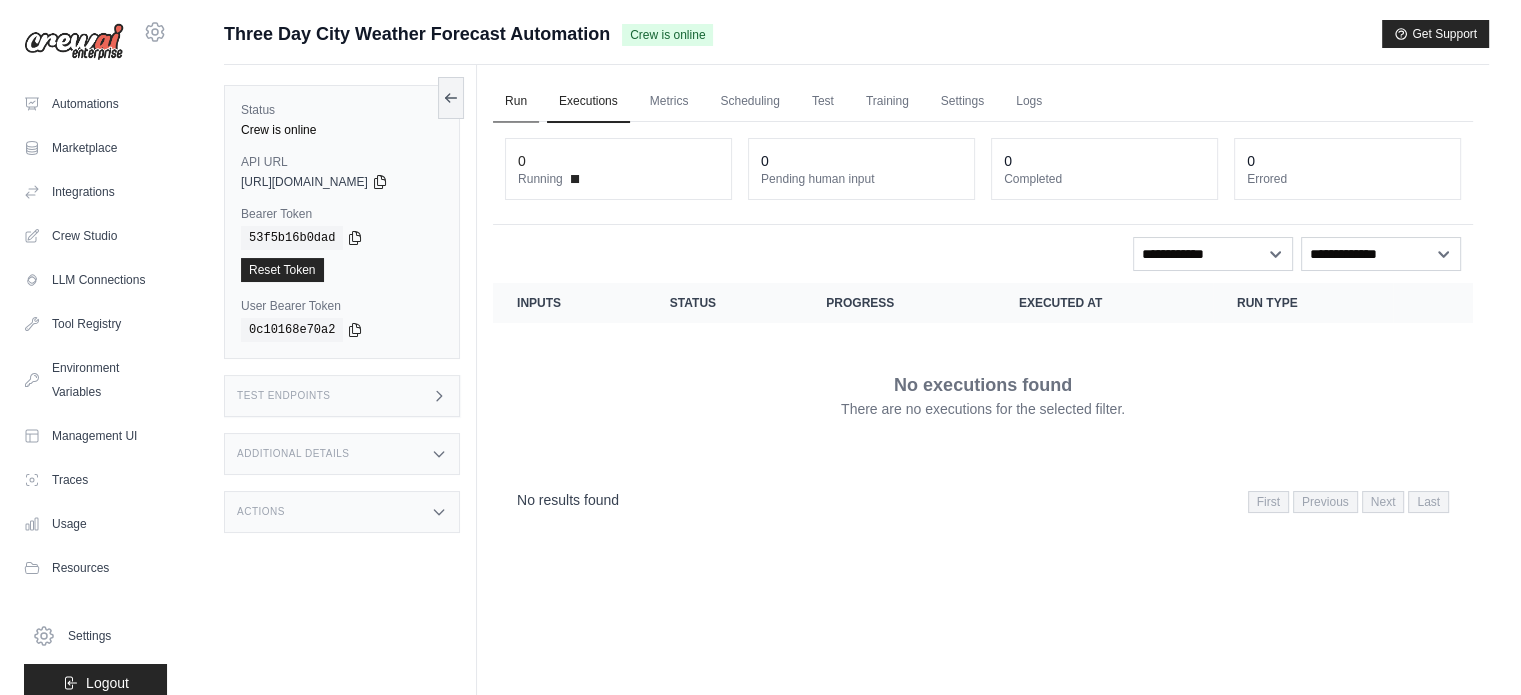 click on "Run" at bounding box center (516, 102) 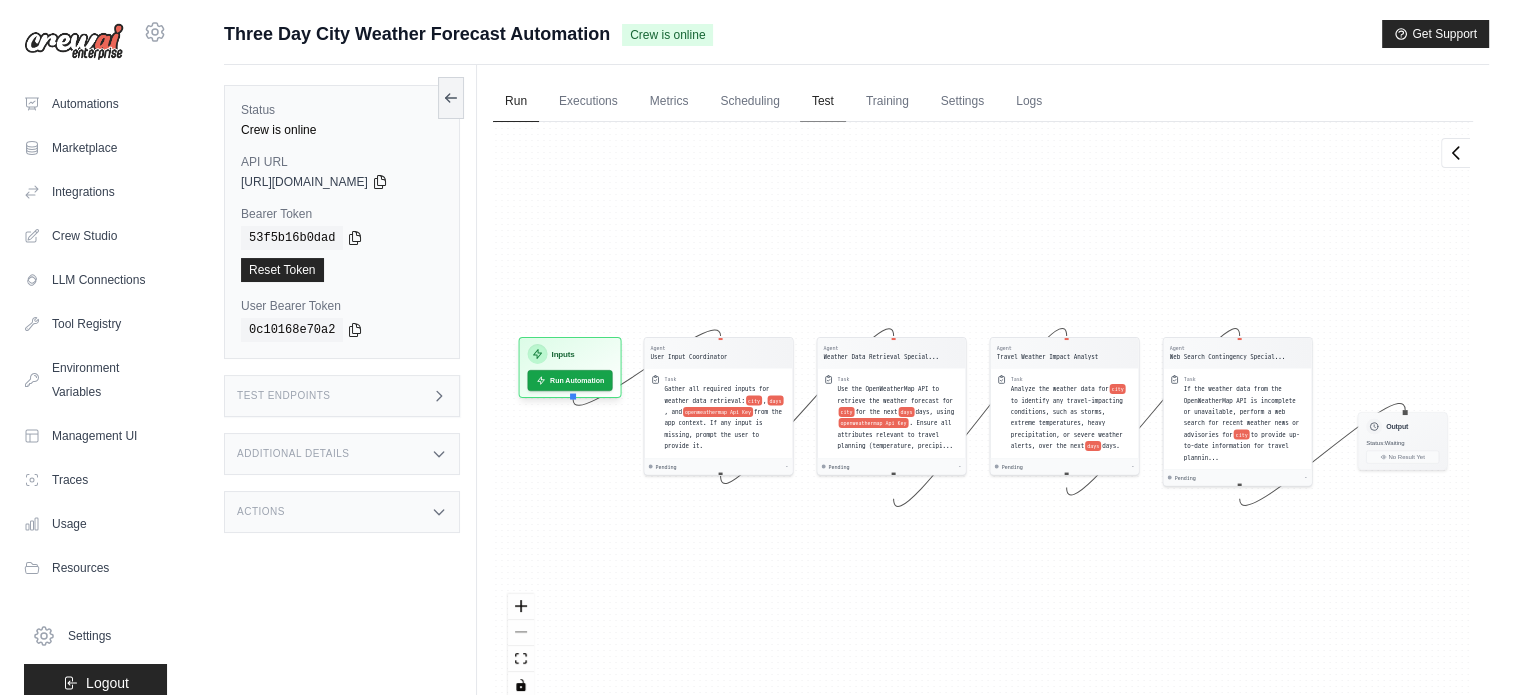 click on "Test" at bounding box center (823, 102) 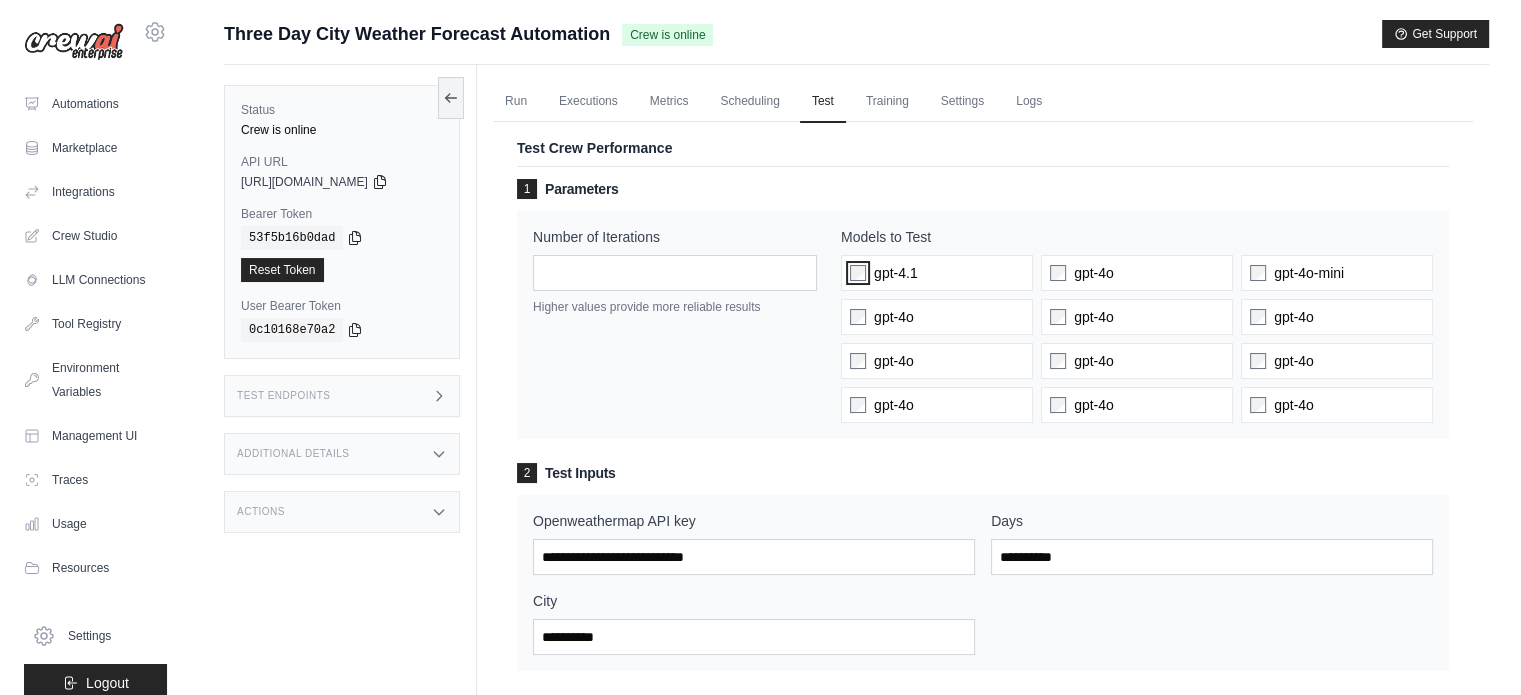 scroll, scrollTop: 100, scrollLeft: 0, axis: vertical 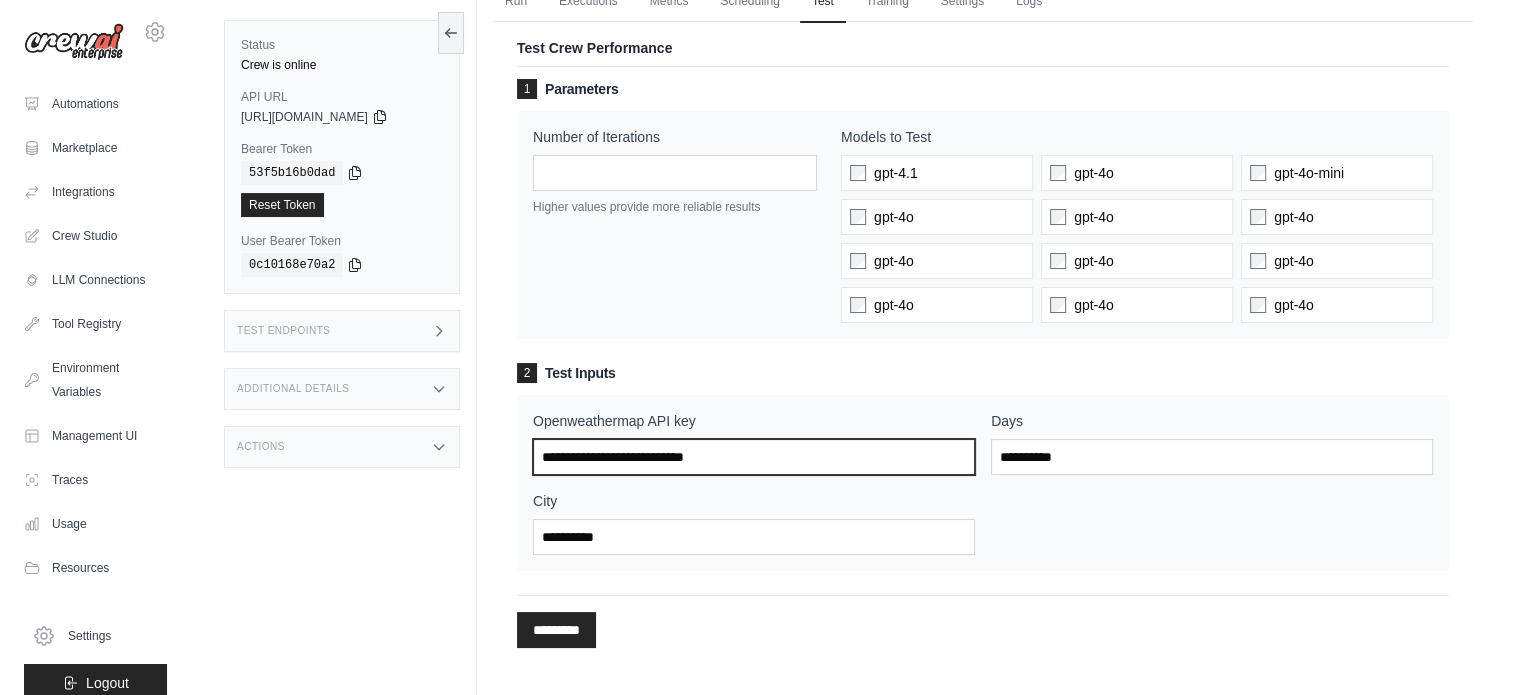 click on "Openweathermap API key" at bounding box center (754, 457) 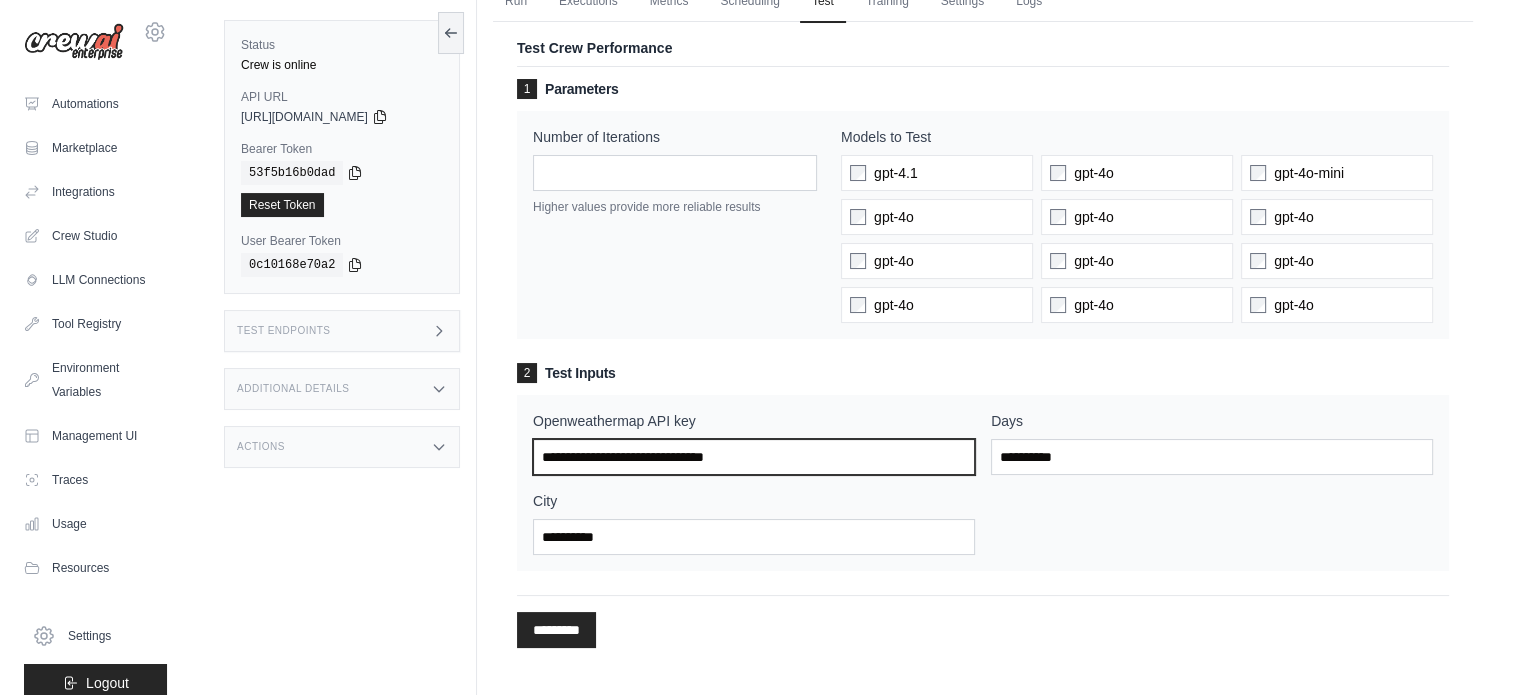 type on "**********" 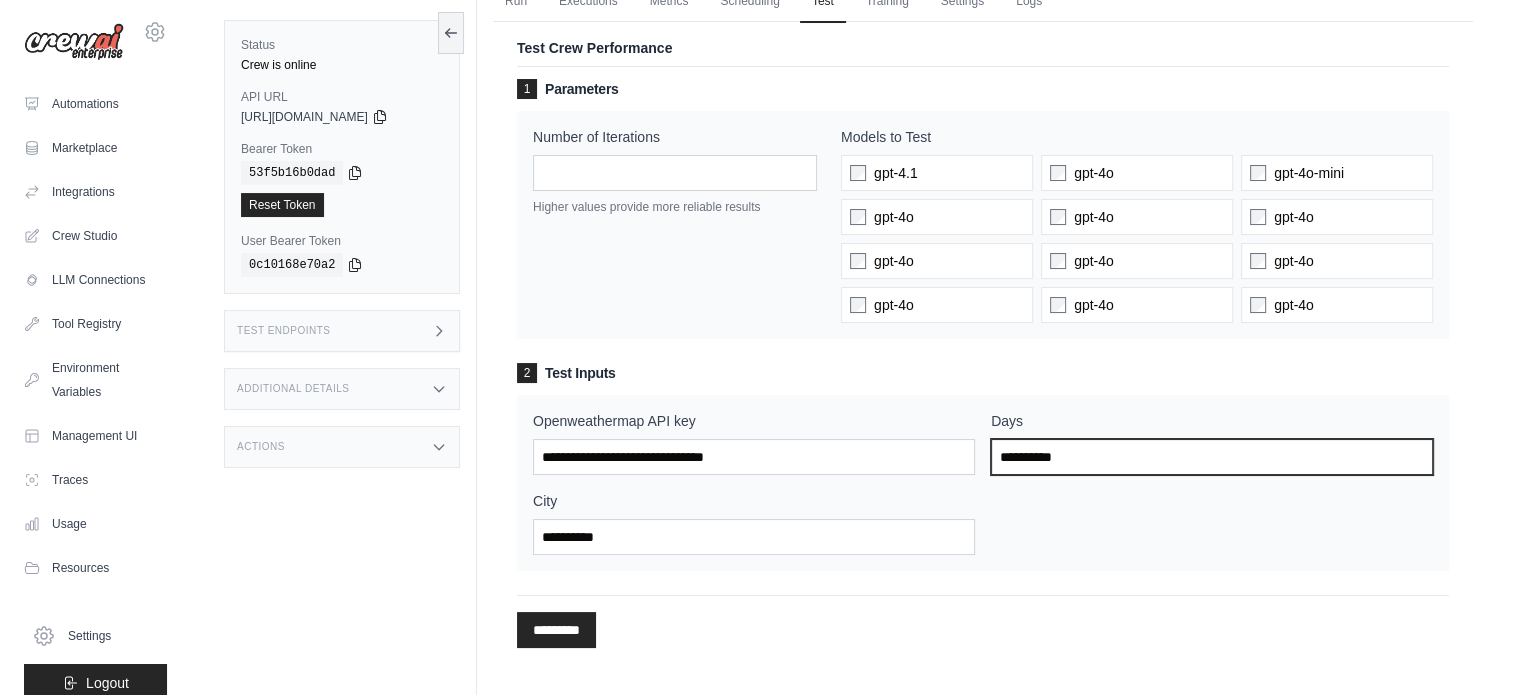 click on "Days" at bounding box center (1212, 457) 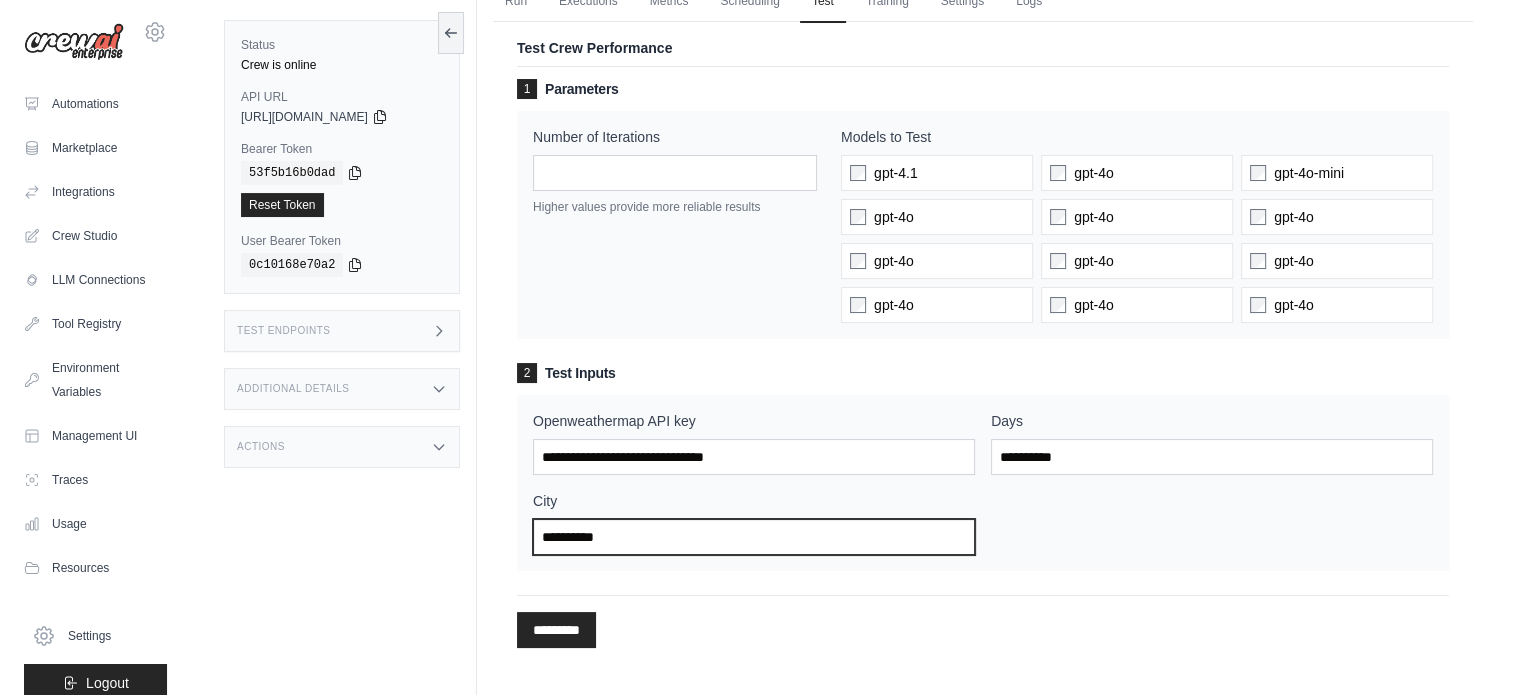 click on "City" at bounding box center (754, 537) 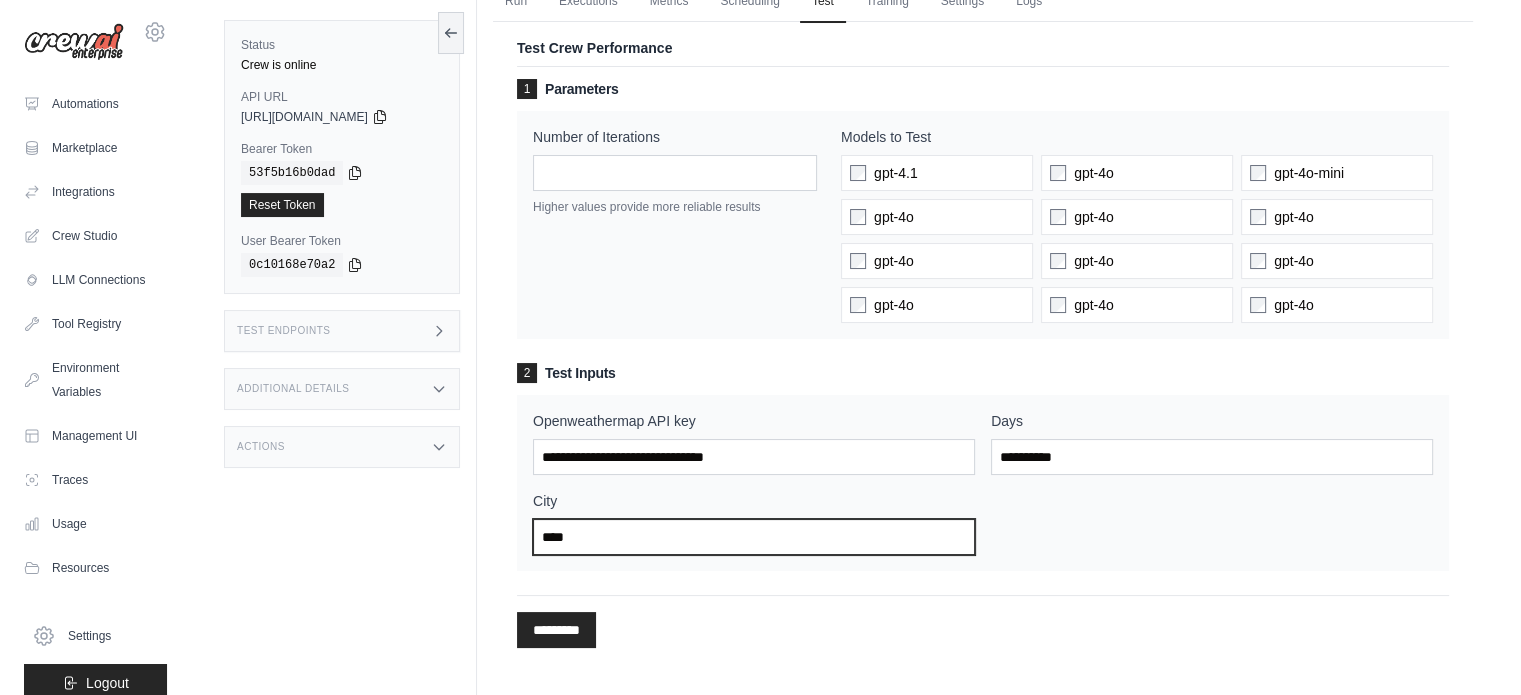 type on "****" 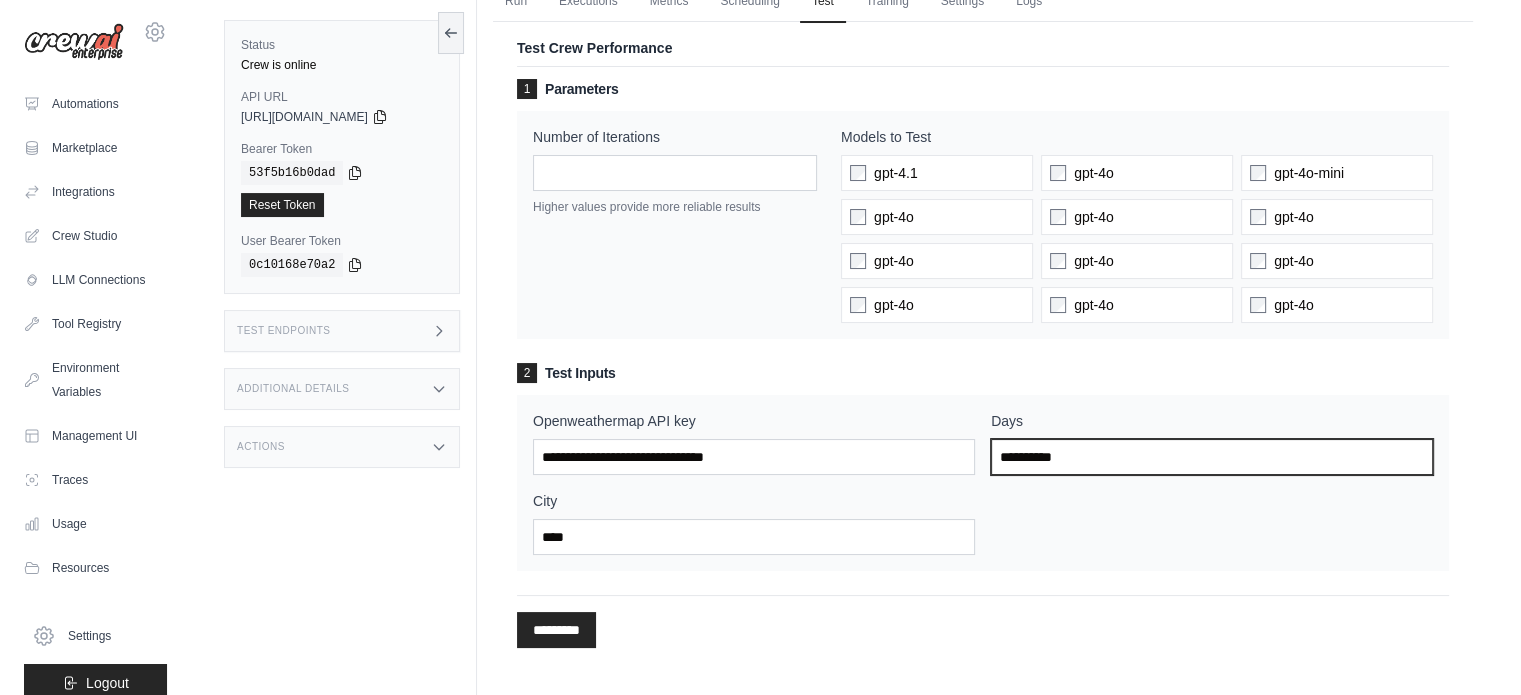 click on "Days" at bounding box center (1212, 457) 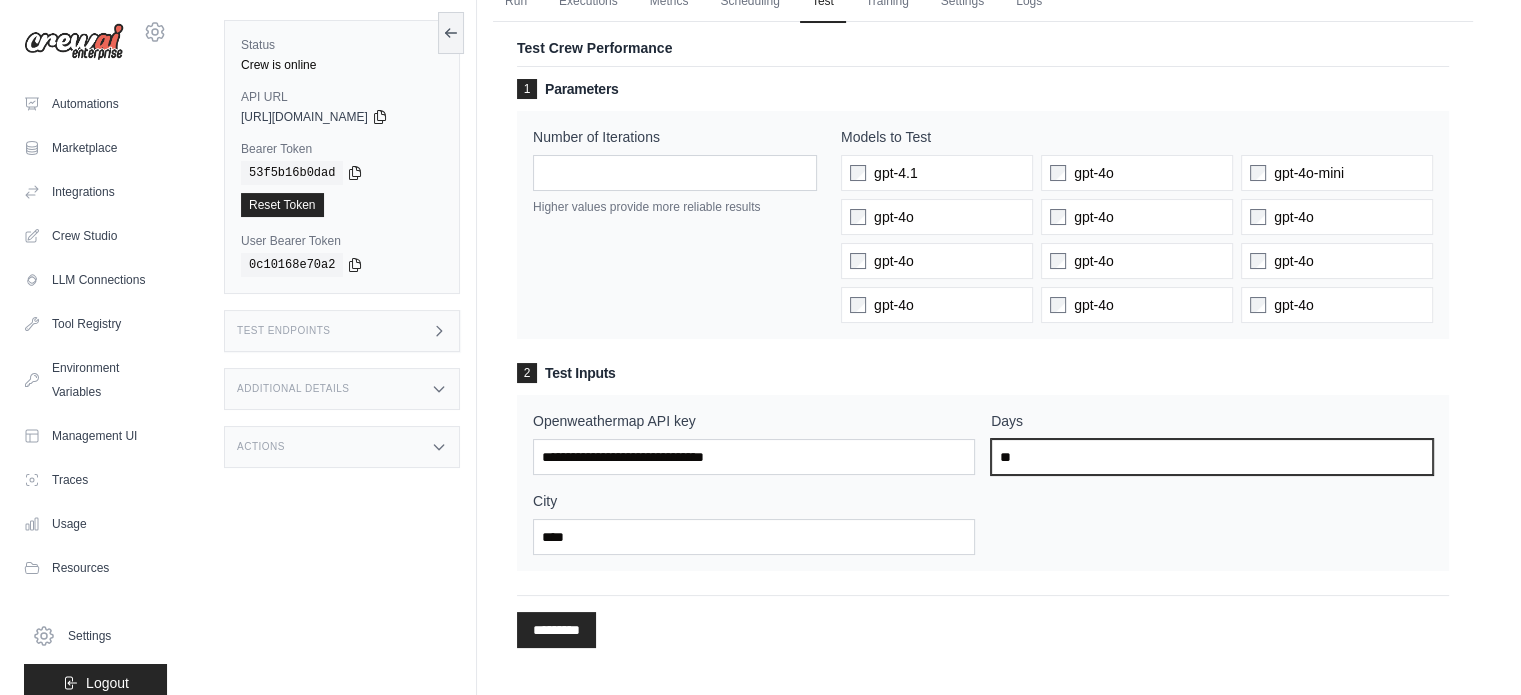 type on "*" 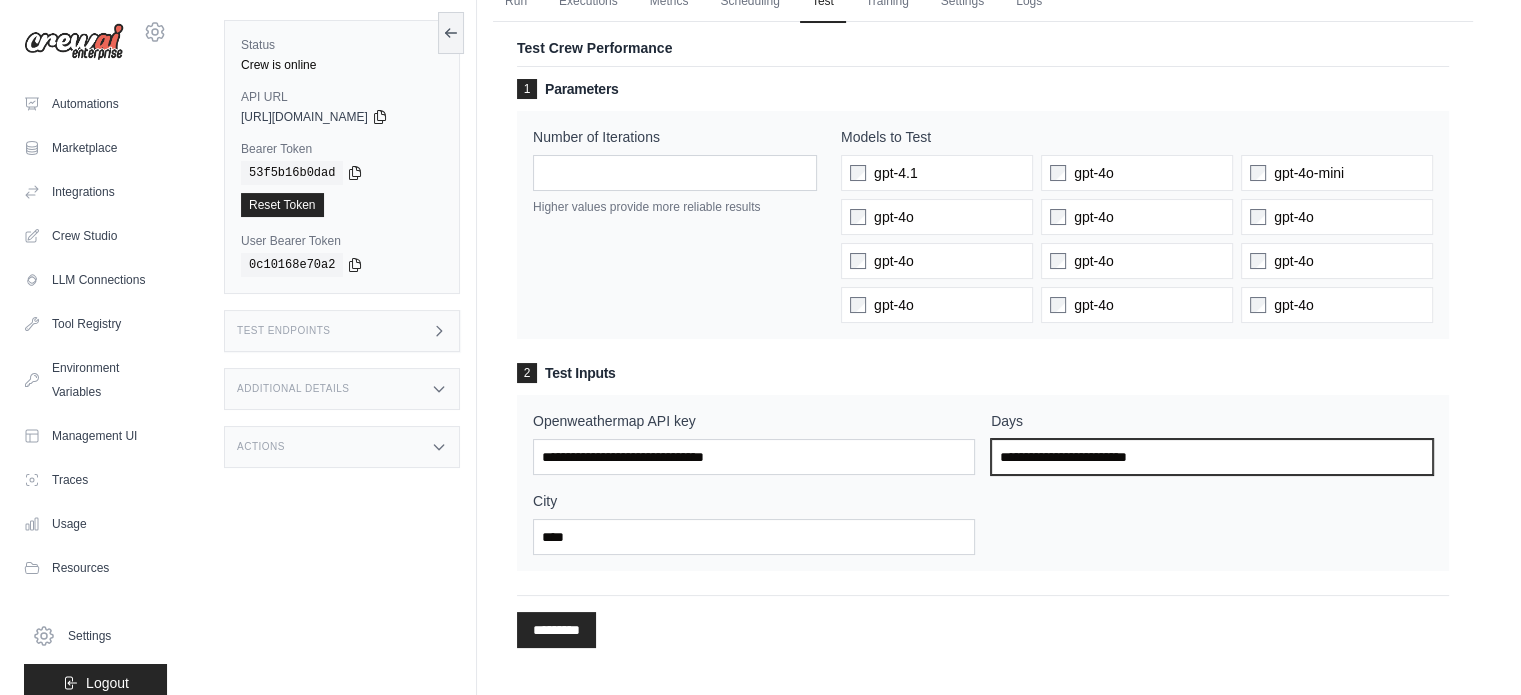 type on "**********" 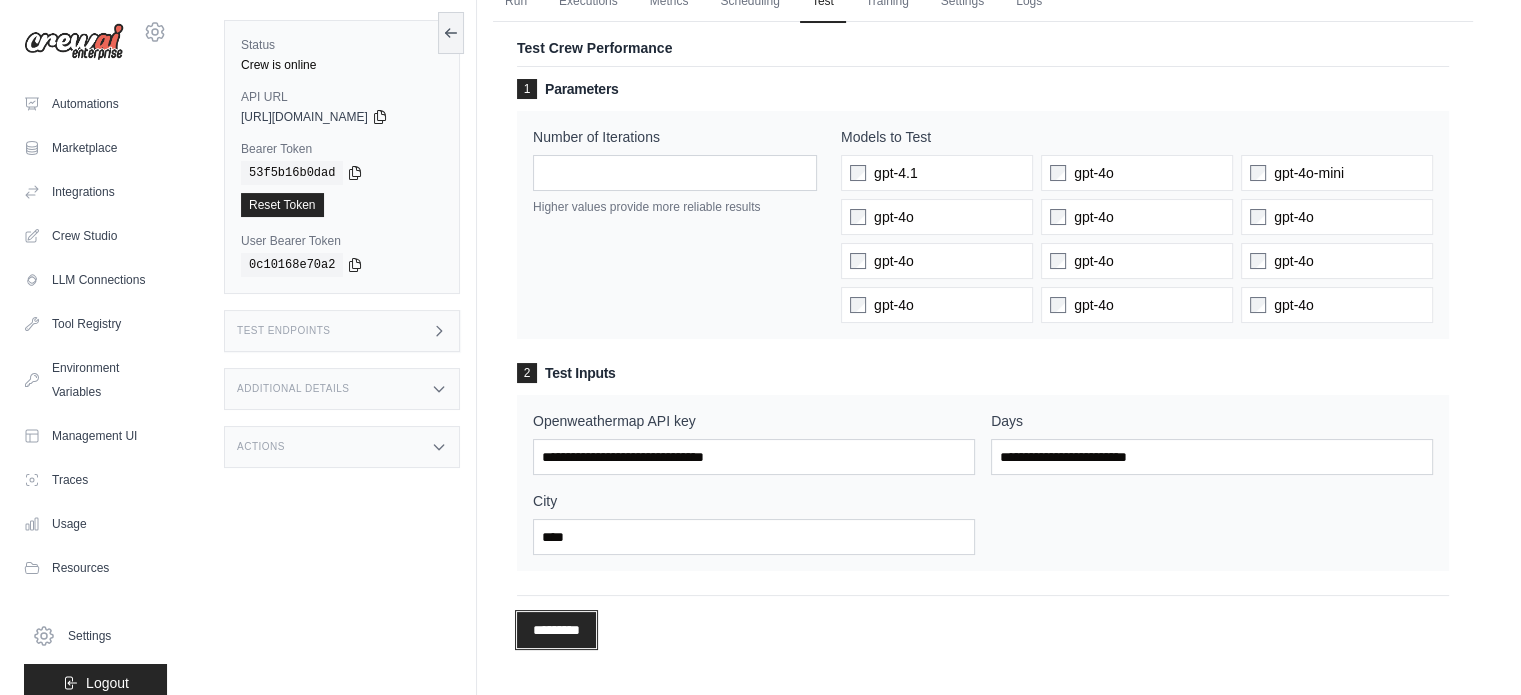 click on "*********" at bounding box center (556, 630) 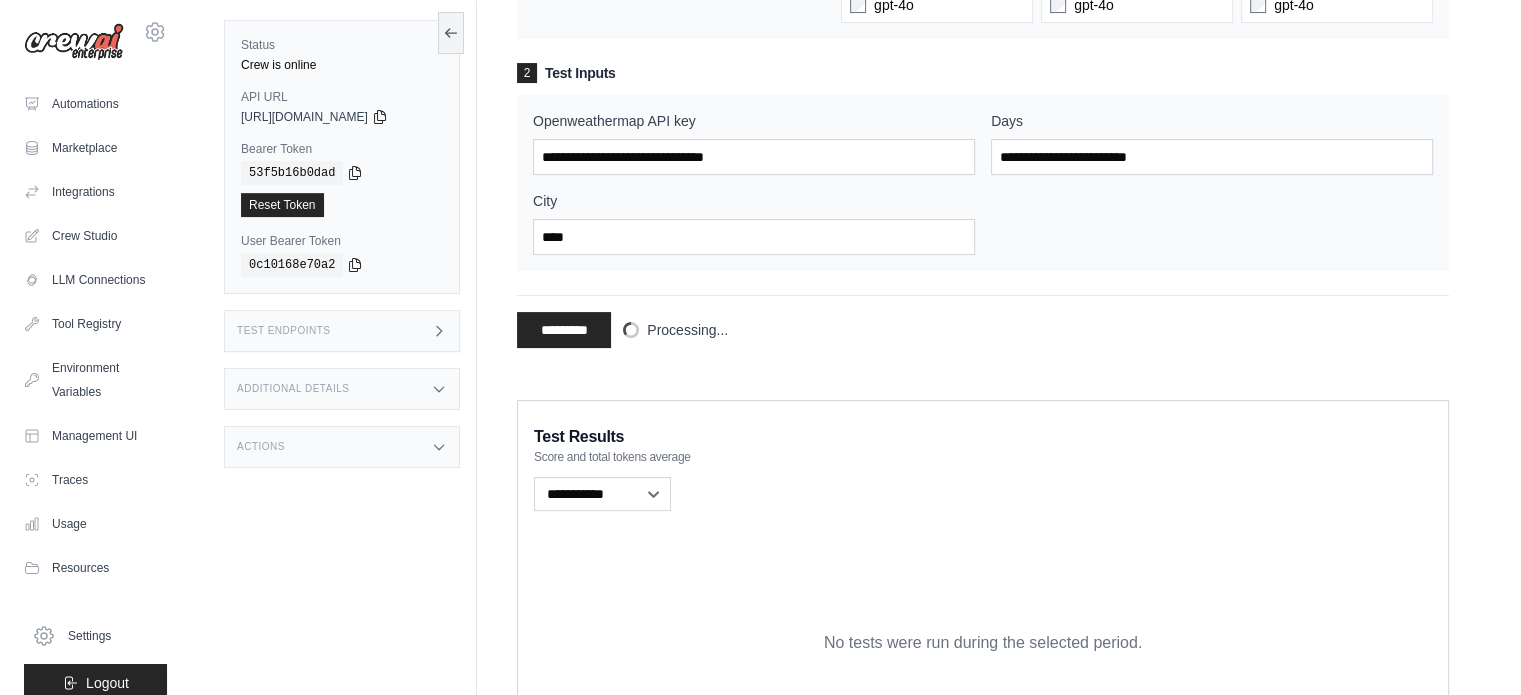 scroll, scrollTop: 551, scrollLeft: 0, axis: vertical 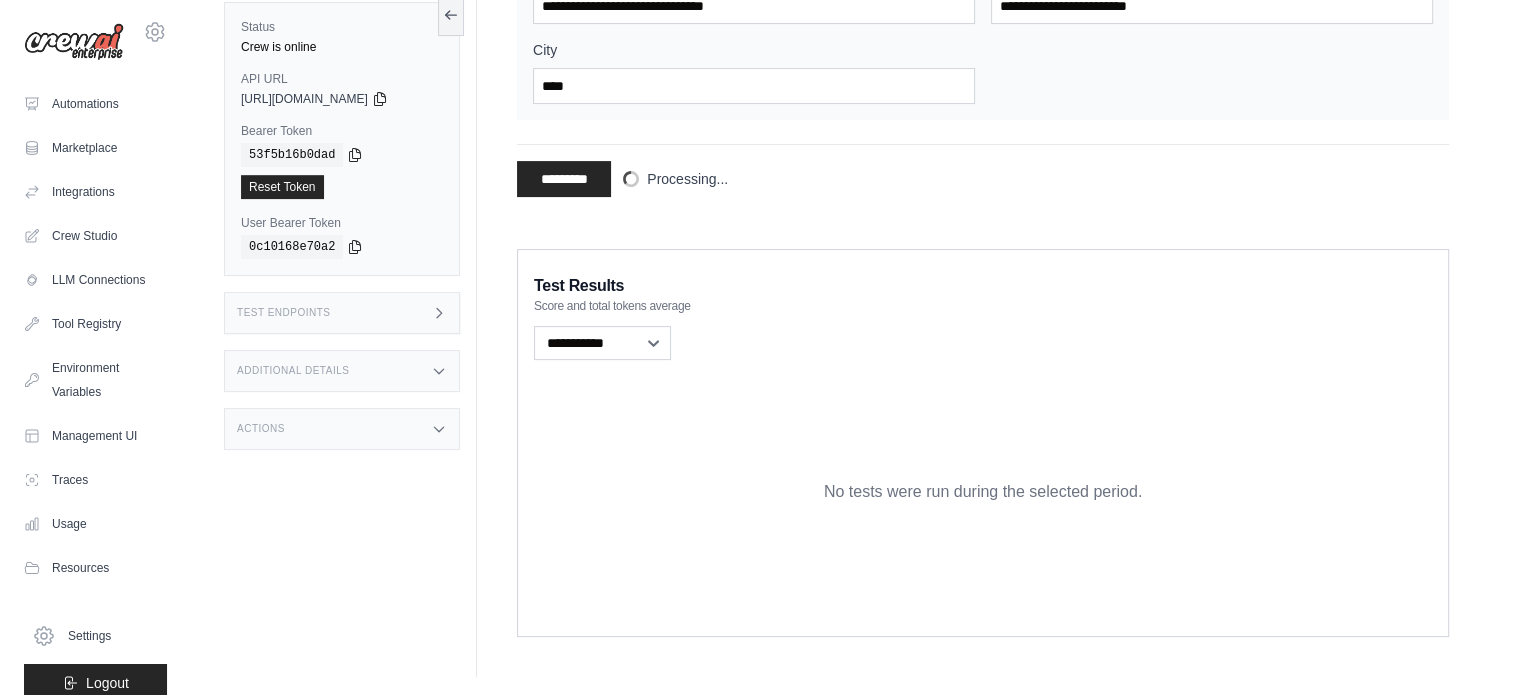 click 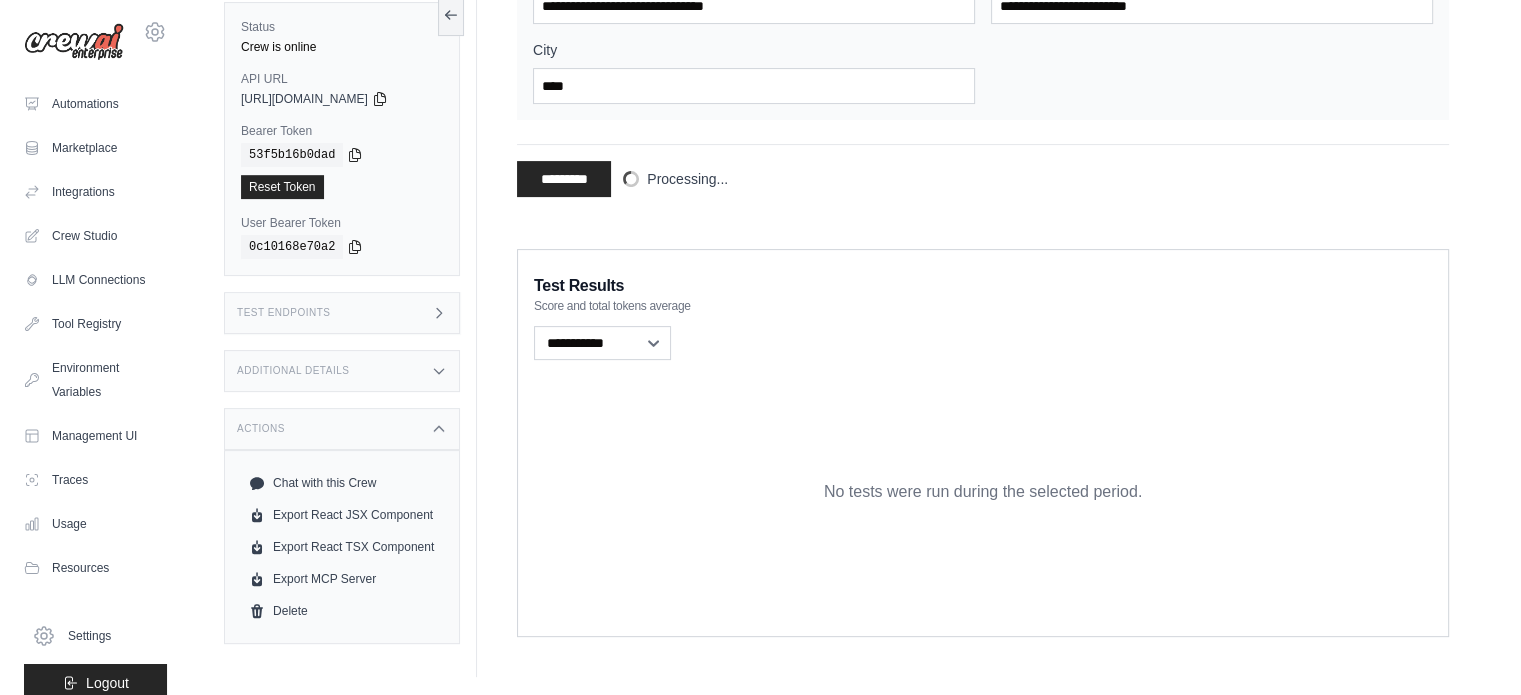 click on "Additional Details" at bounding box center [342, 371] 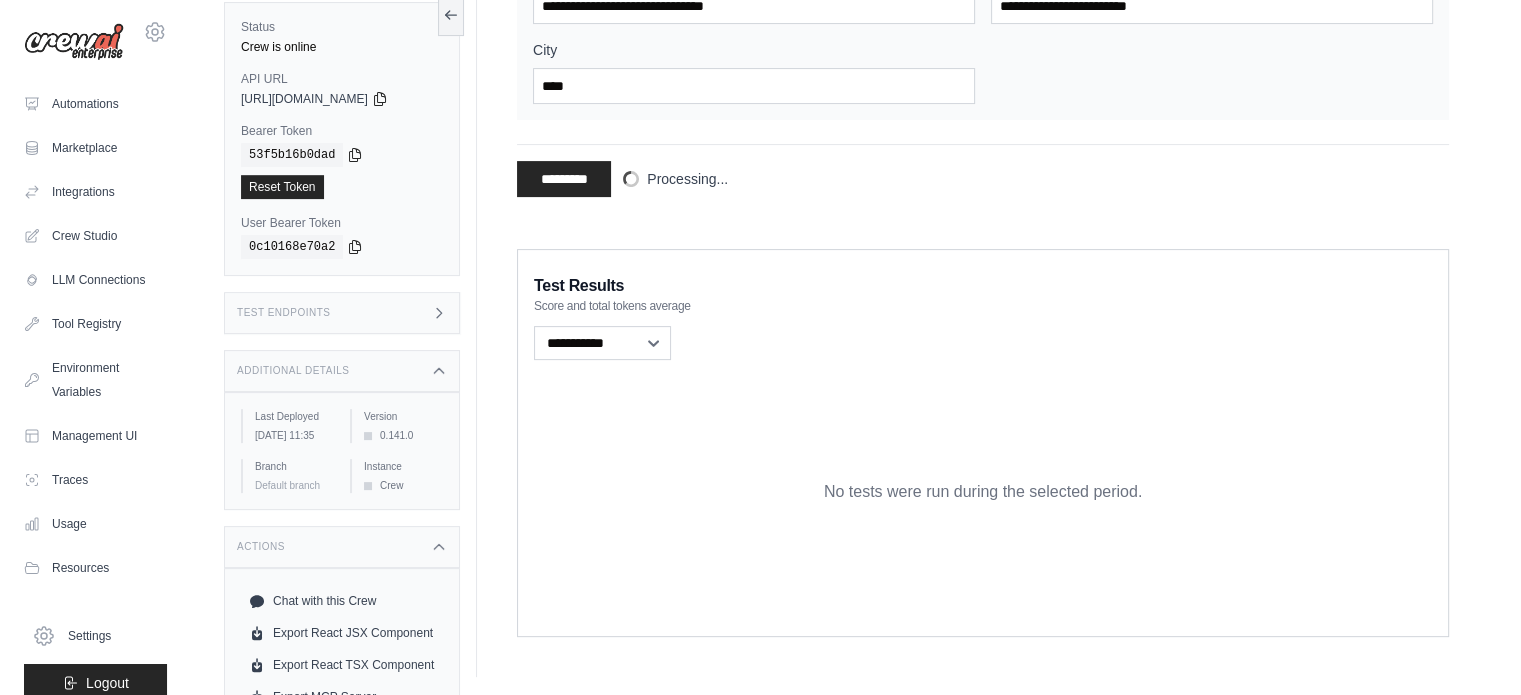 click on "Test Endpoints" at bounding box center [342, 313] 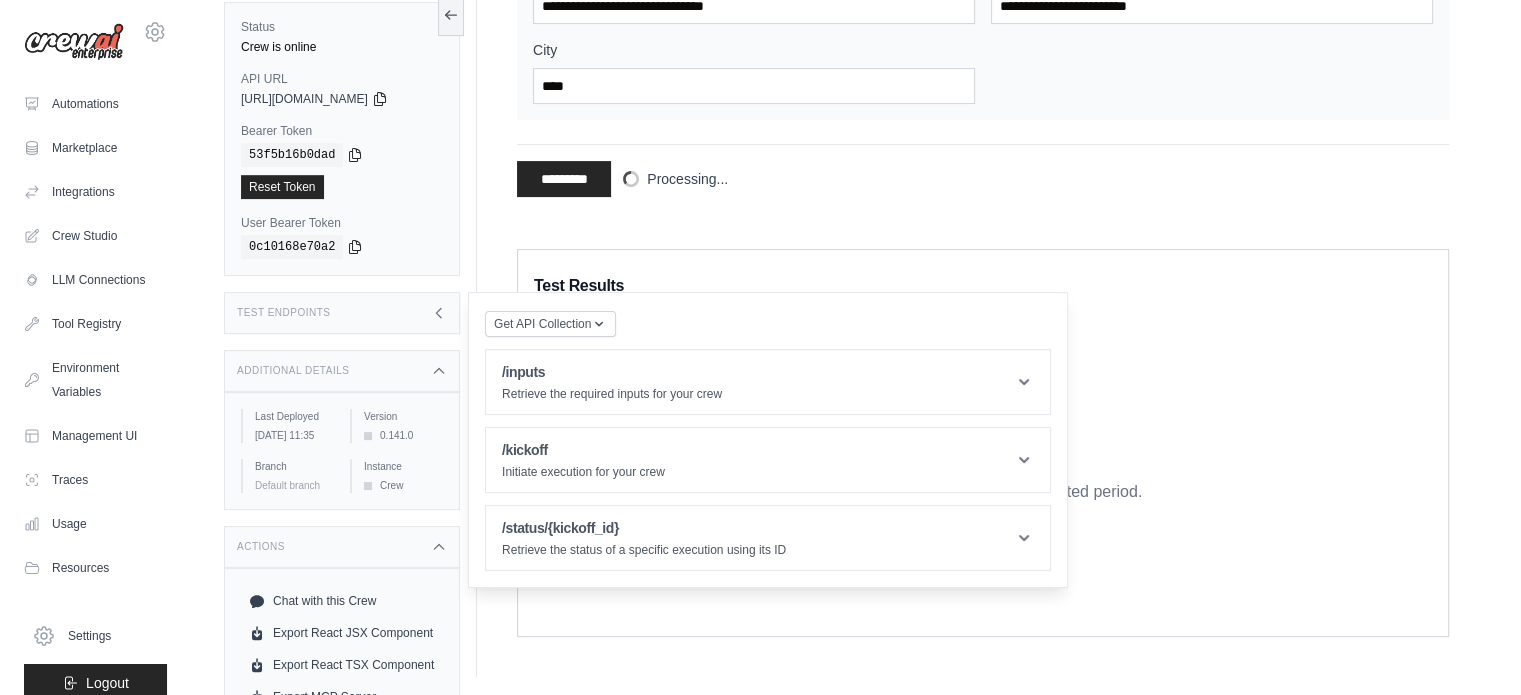 click 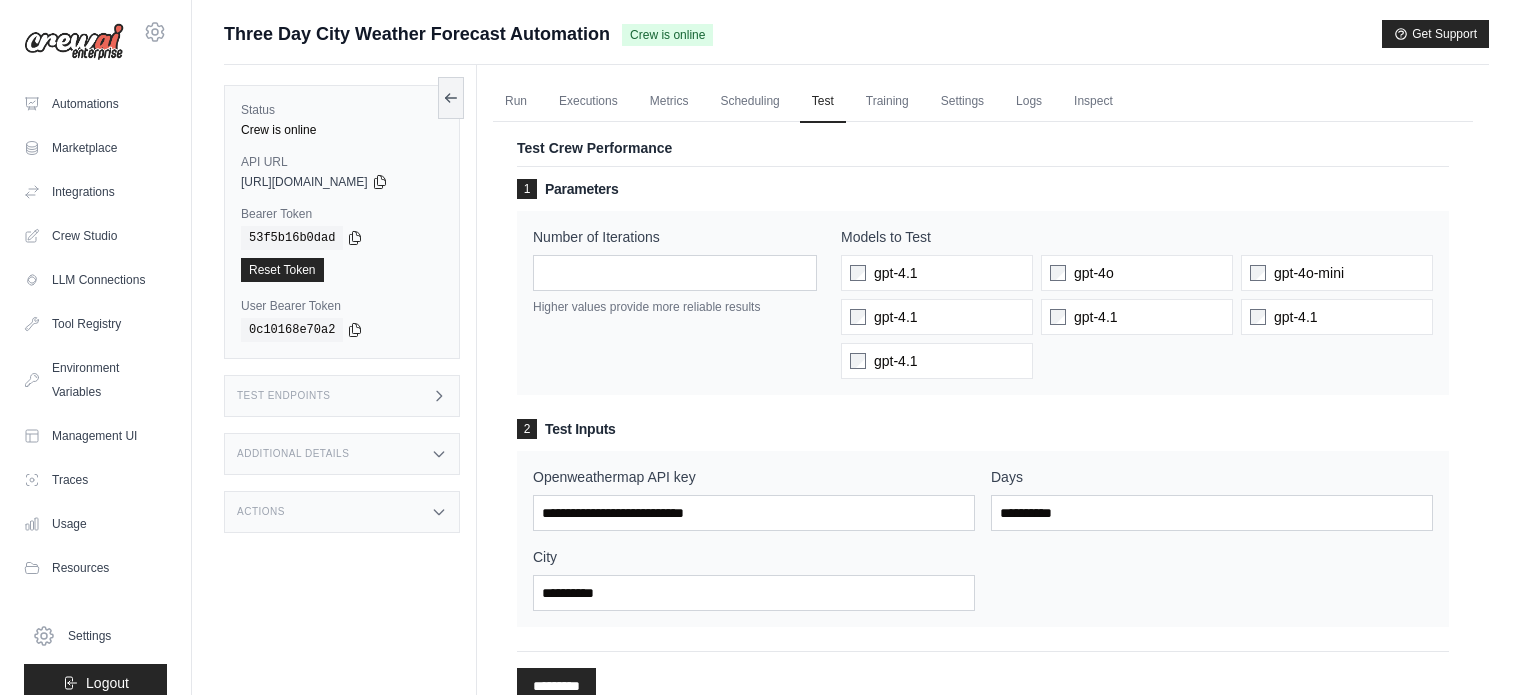 scroll, scrollTop: 551, scrollLeft: 0, axis: vertical 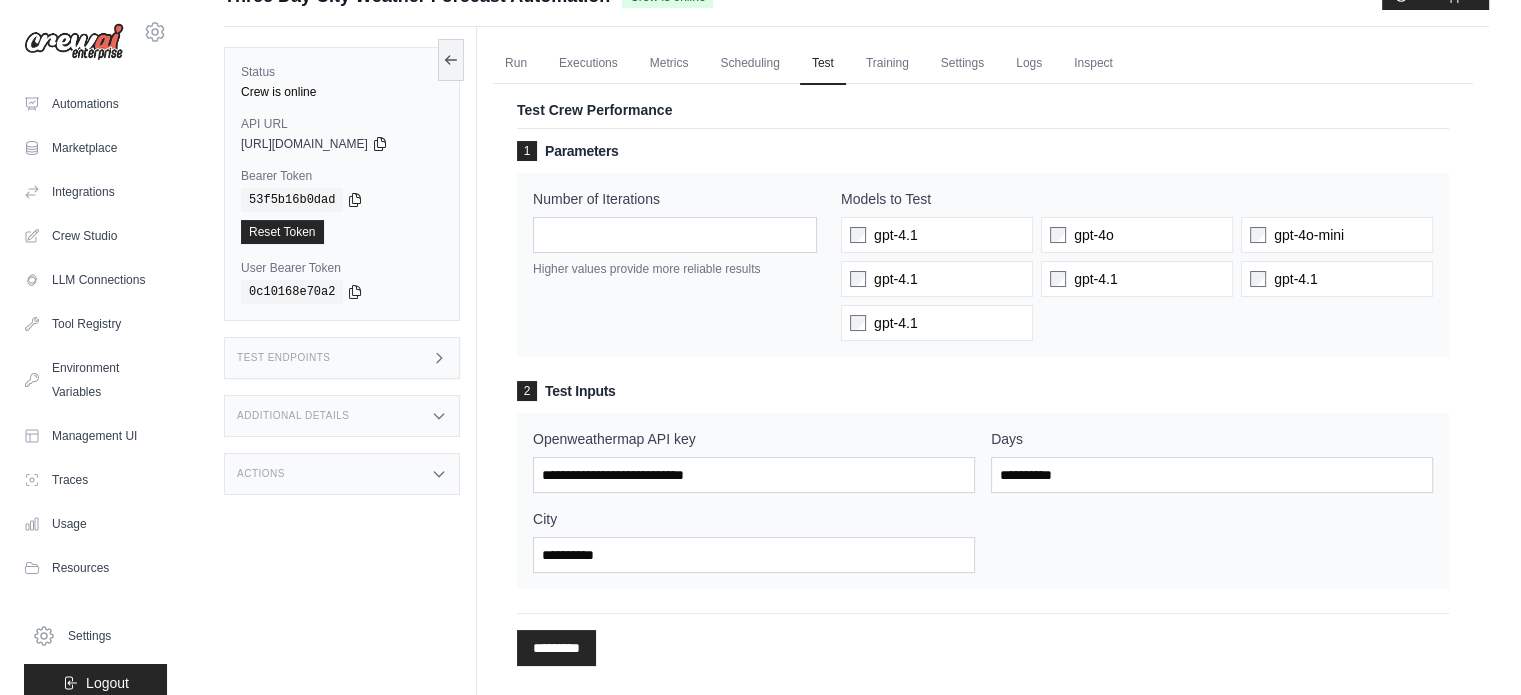 click on "Actions" at bounding box center [342, 474] 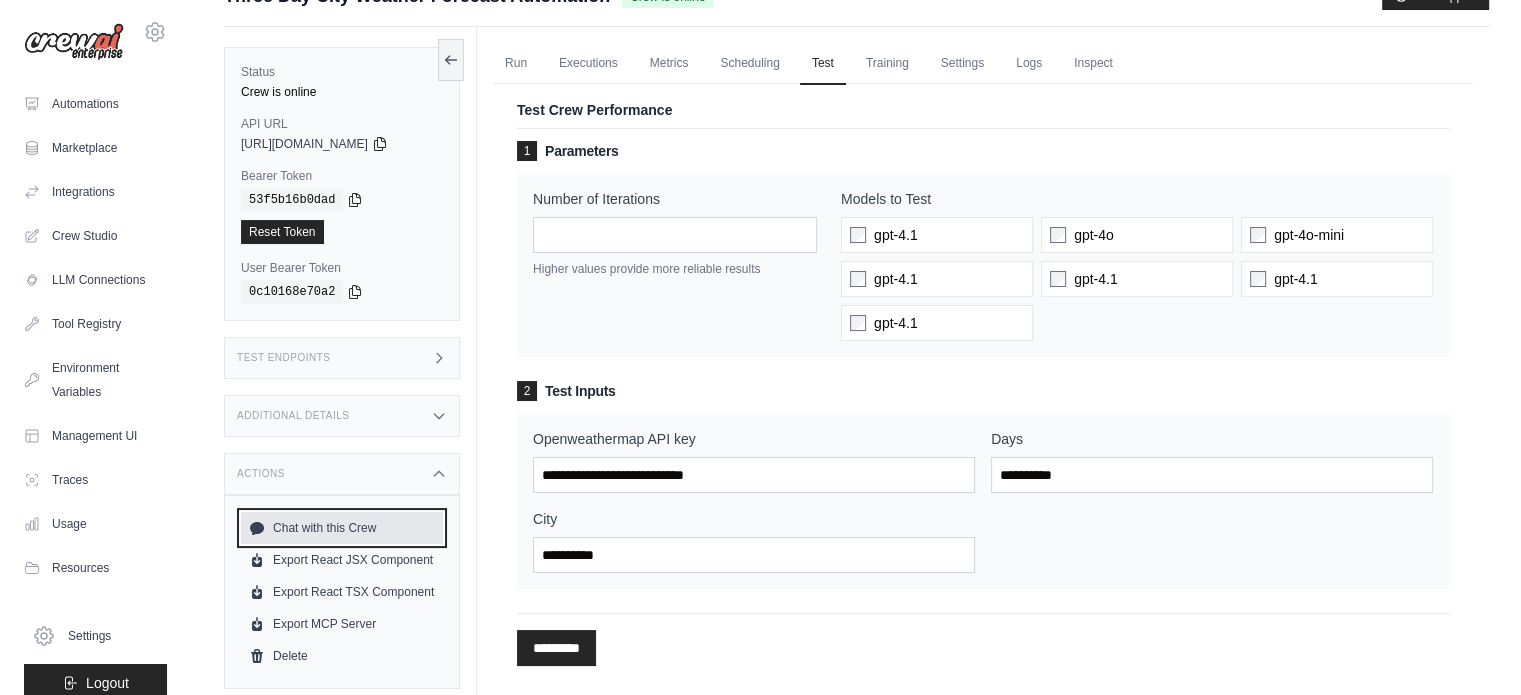 click on "Chat with this
Crew" at bounding box center (342, 528) 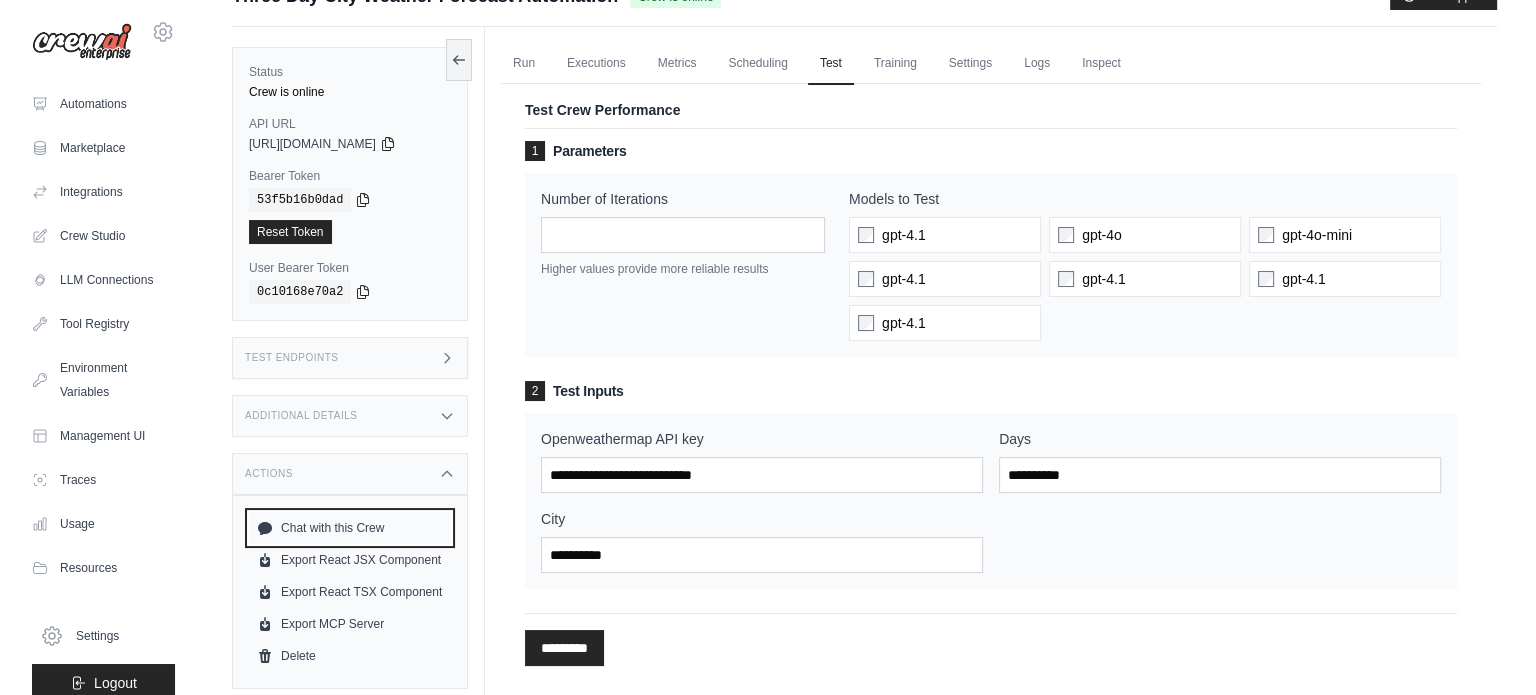scroll, scrollTop: 0, scrollLeft: 0, axis: both 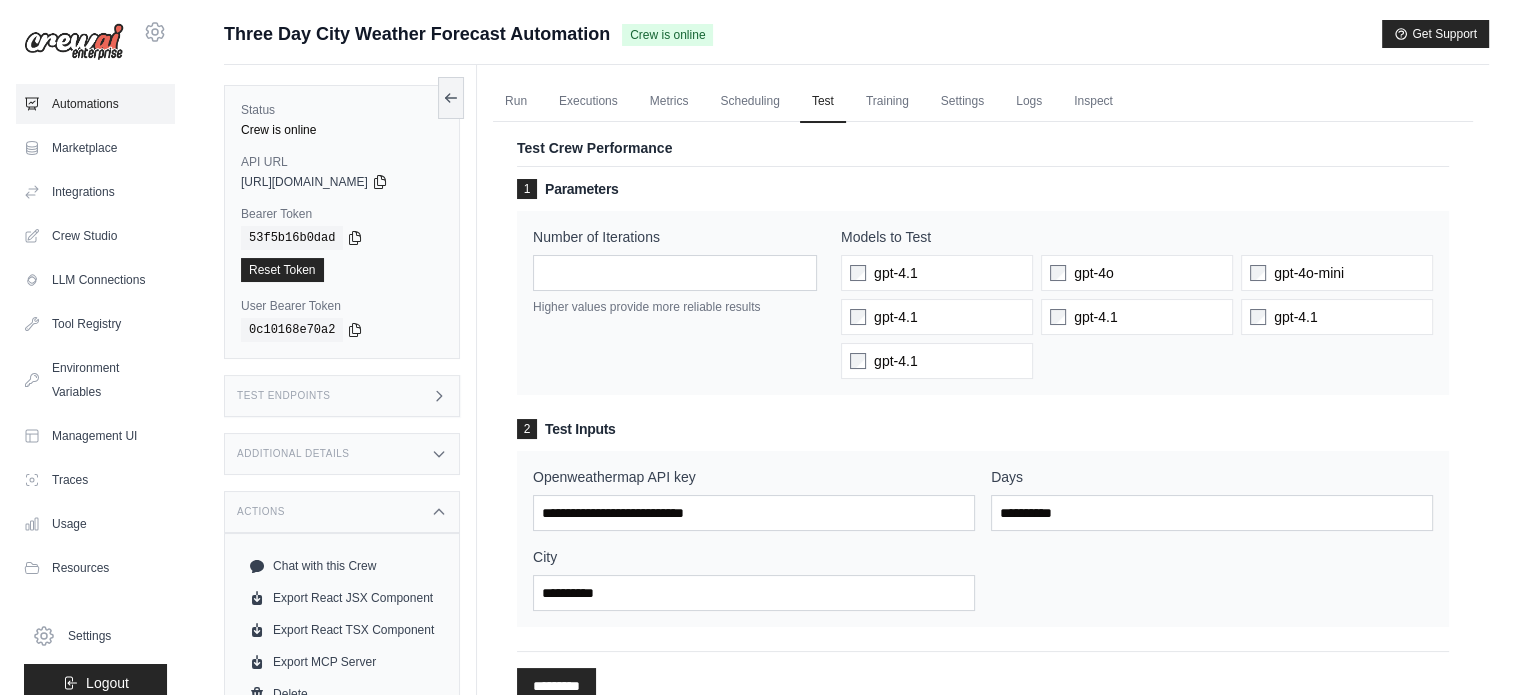 click on "Automations" at bounding box center (95, 104) 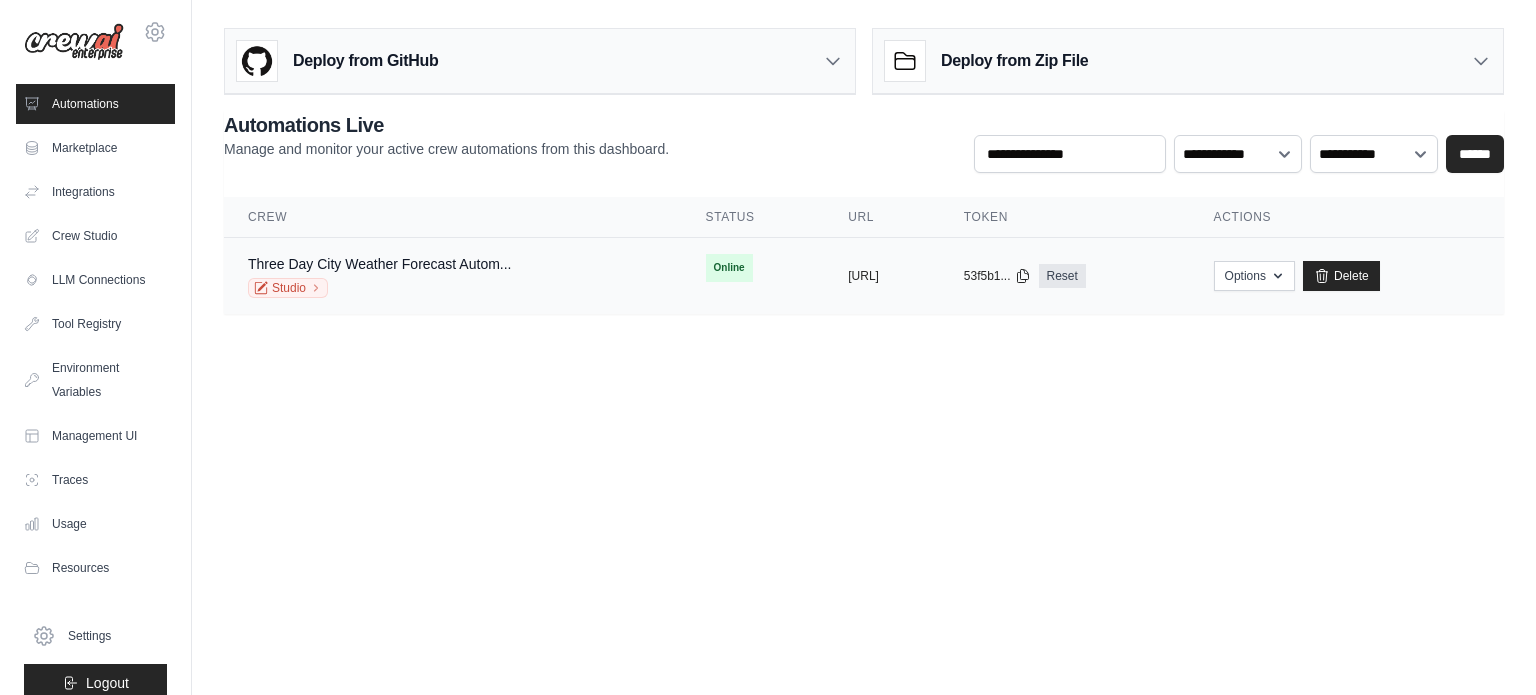 click on "Three Day City Weather Forecast Autom...
Studio" at bounding box center (453, 276) 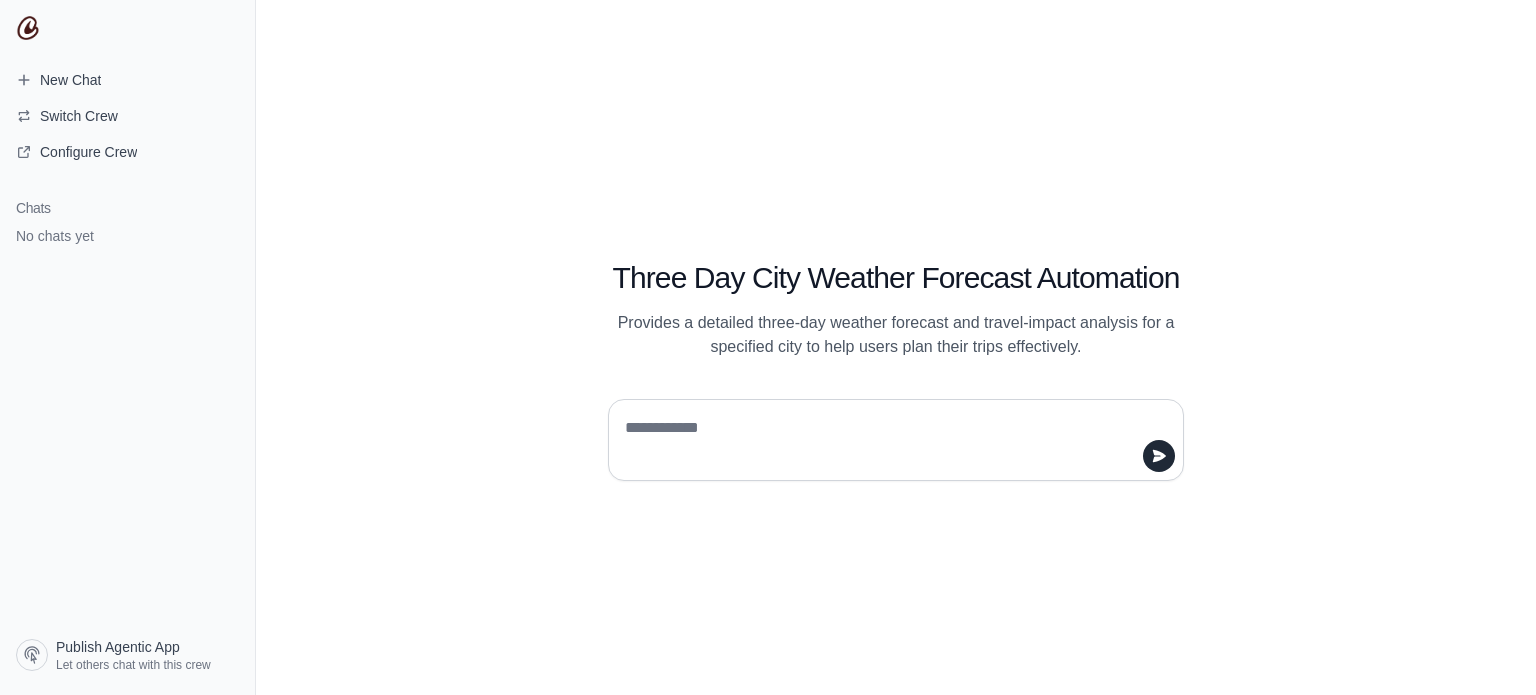 scroll, scrollTop: 0, scrollLeft: 0, axis: both 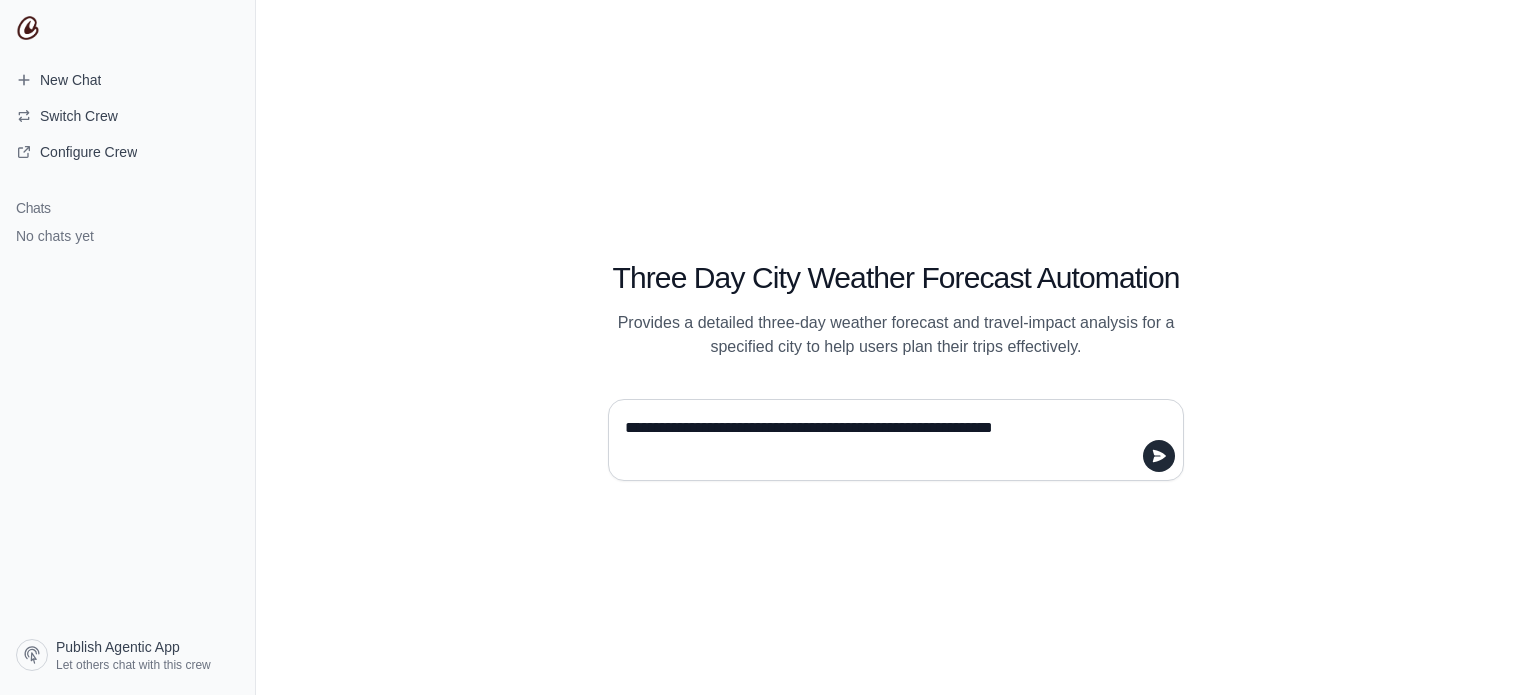 type on "**********" 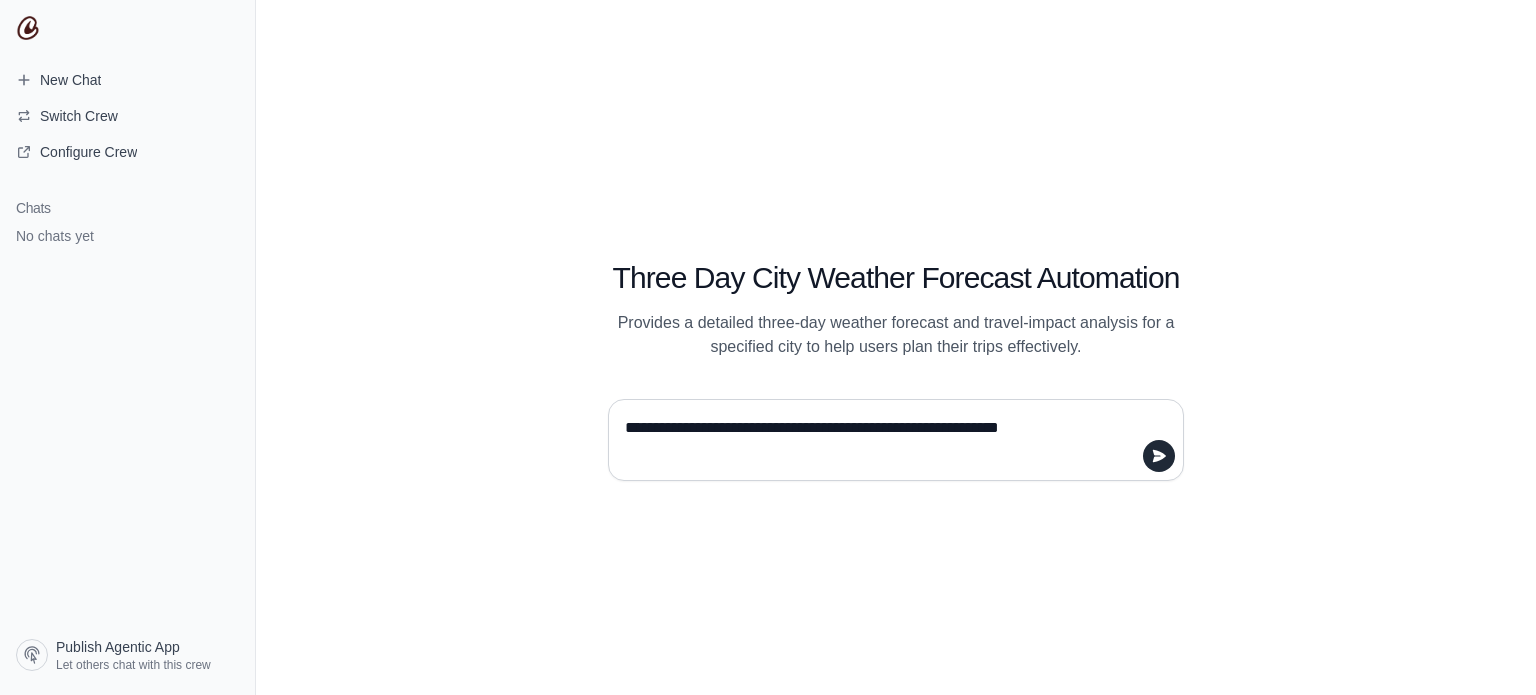 type 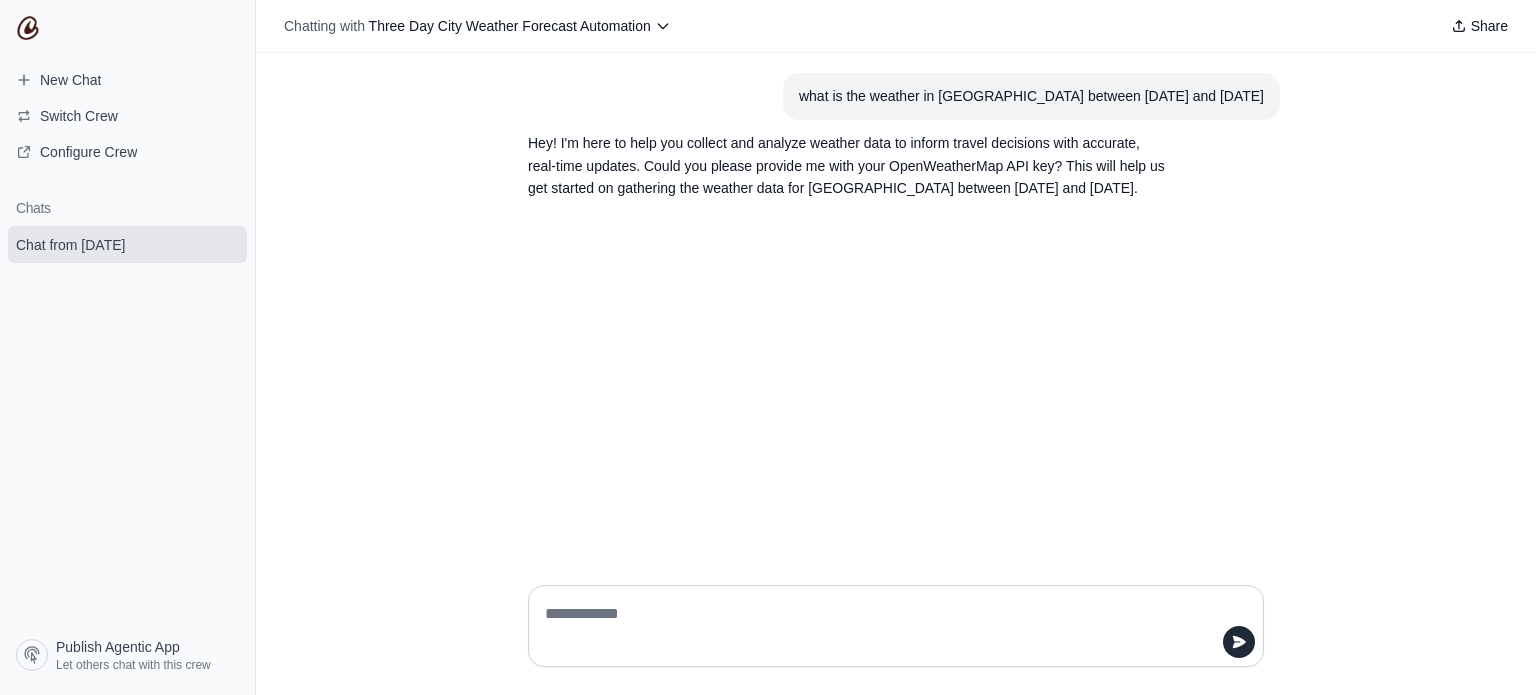 click on "Hey! I'm here to help you collect and analyze weather data to inform travel decisions with accurate, real-time updates. Could you please provide me with your OpenWeatherMap API key? This will help us get started on gathering the weather data for [GEOGRAPHIC_DATA] between [DATE] and [DATE]." at bounding box center (848, 166) 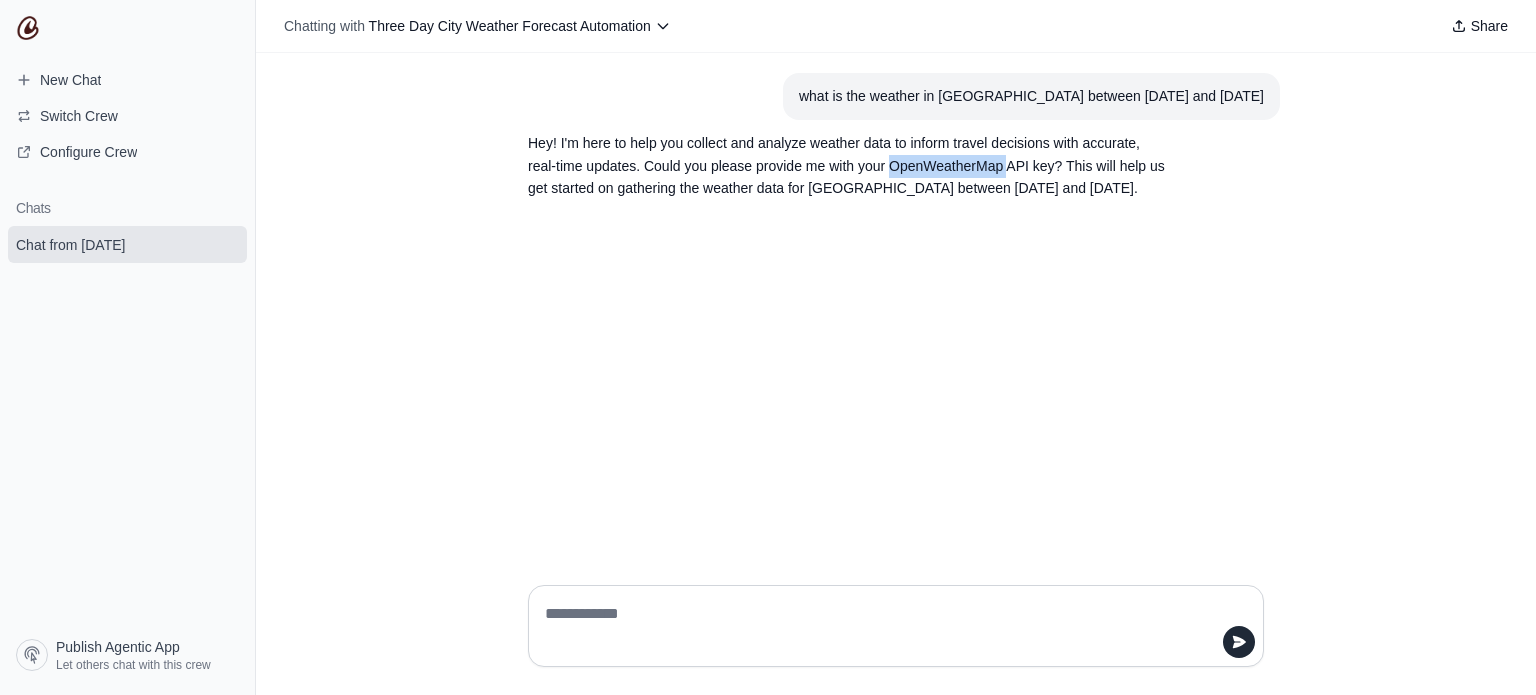 click on "Hey! I'm here to help you collect and analyze weather data to inform travel decisions with accurate, real-time updates. Could you please provide me with your OpenWeatherMap API key? This will help us get started on gathering the weather data for [GEOGRAPHIC_DATA] between [DATE] and [DATE]." at bounding box center (848, 166) 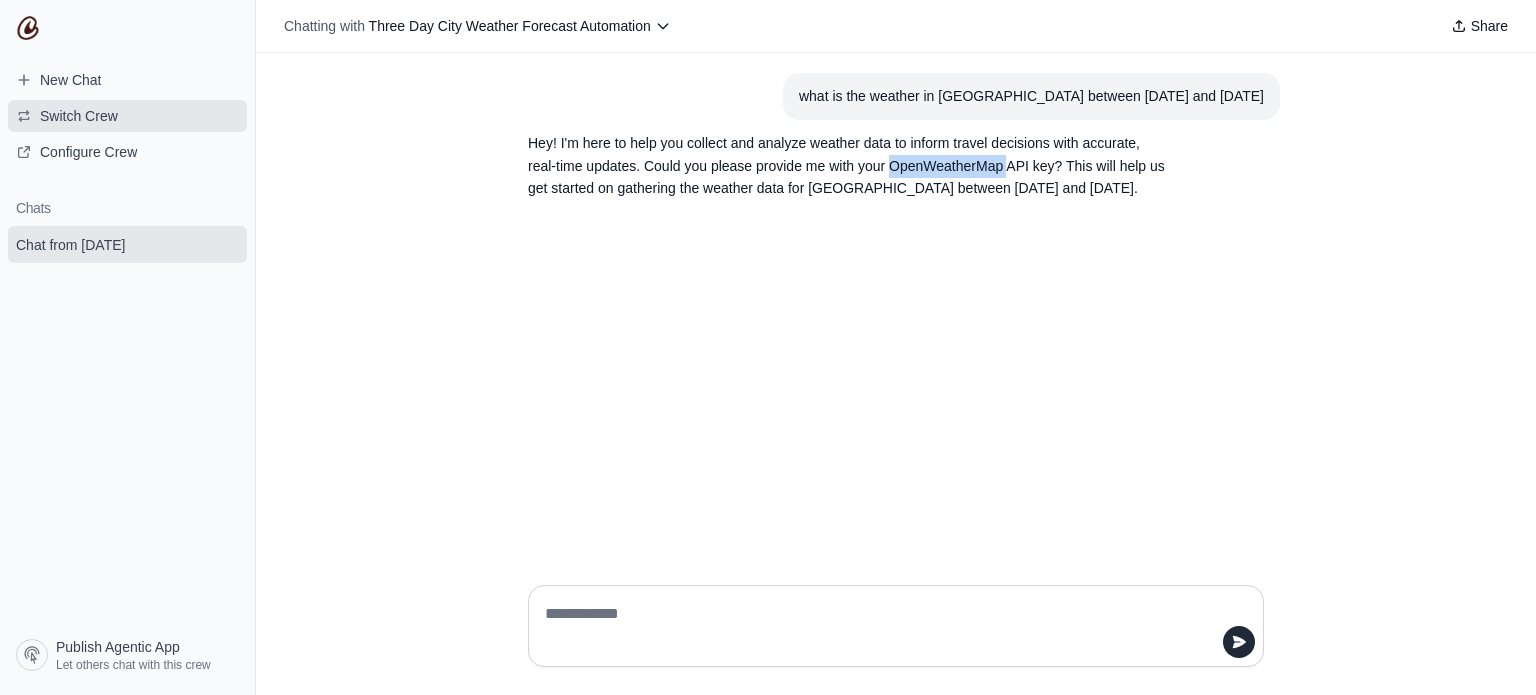 click on "Switch Crew" at bounding box center [127, 116] 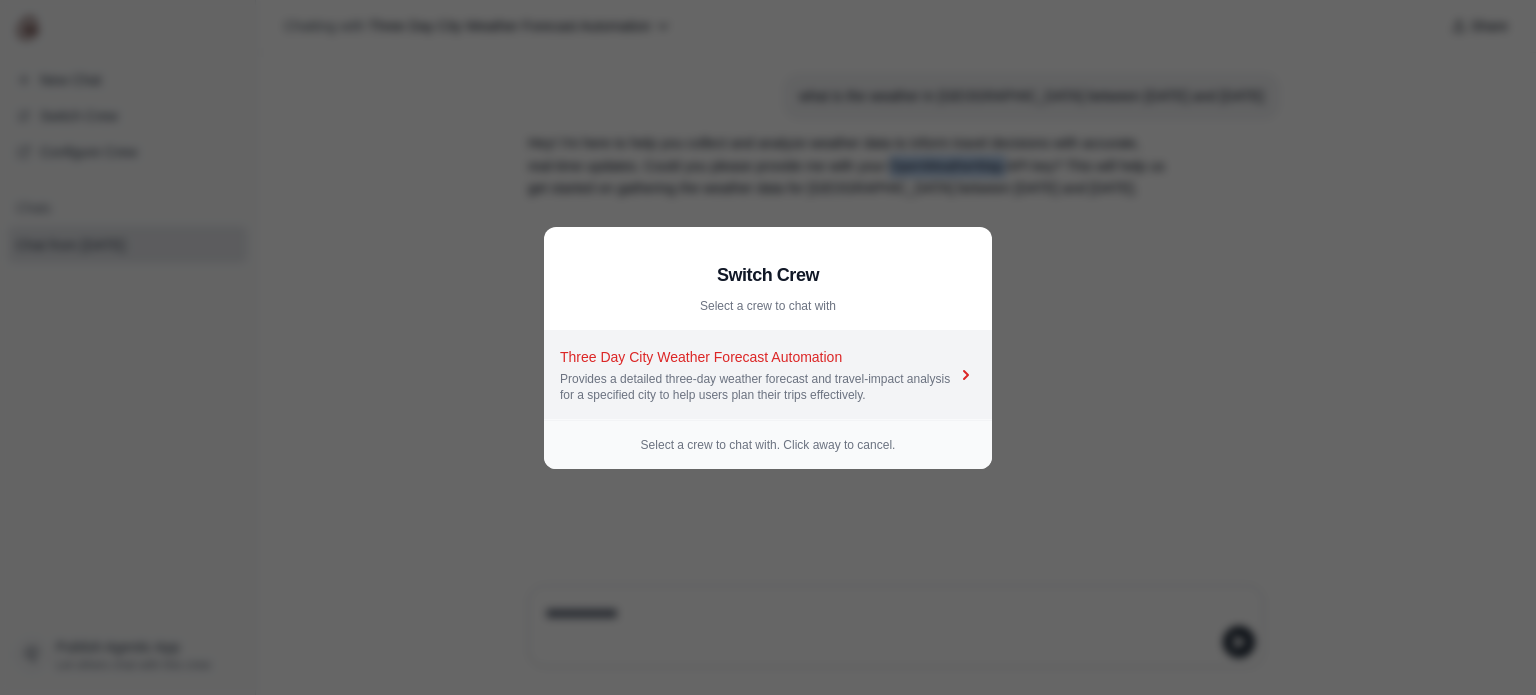 click on "Provides a detailed three-day weather forecast and travel-impact analysis for a specified city to help users plan their trips effectively." at bounding box center [758, 387] 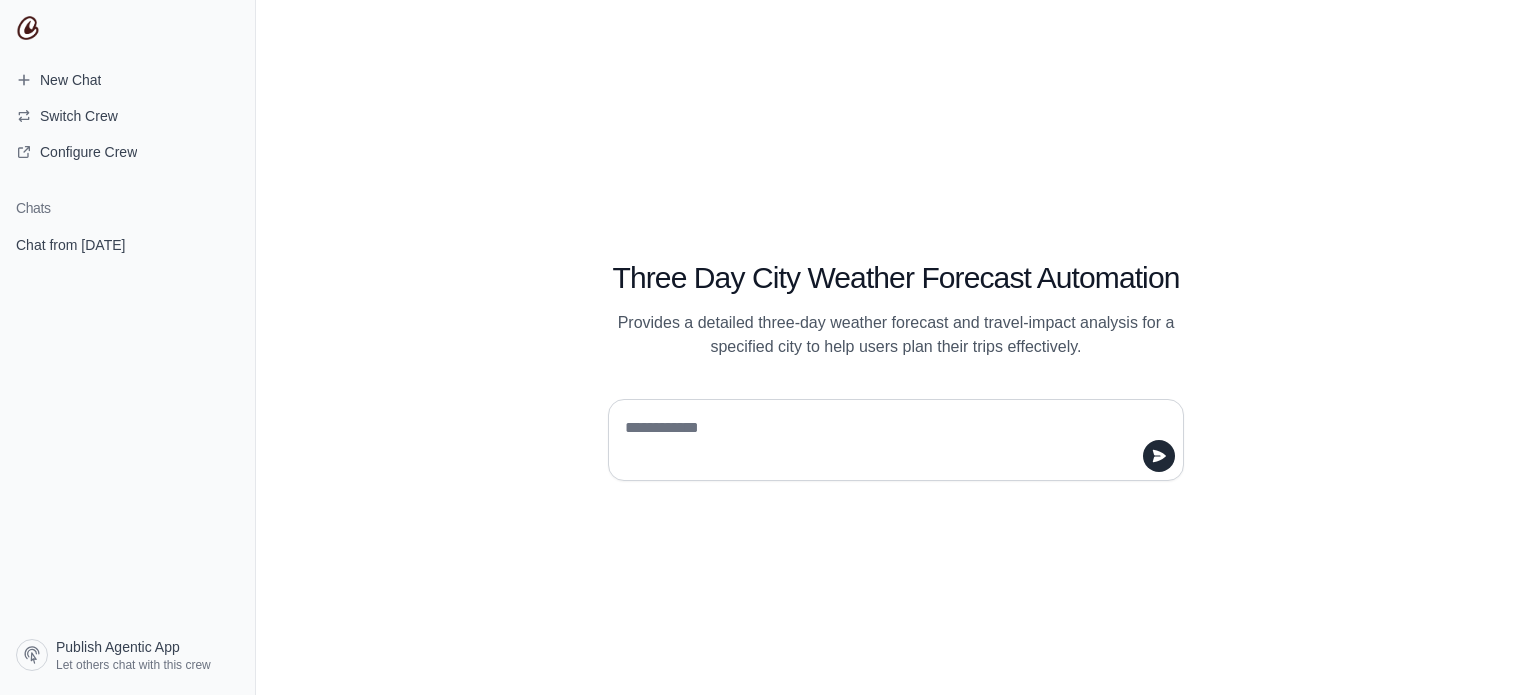 scroll, scrollTop: 0, scrollLeft: 0, axis: both 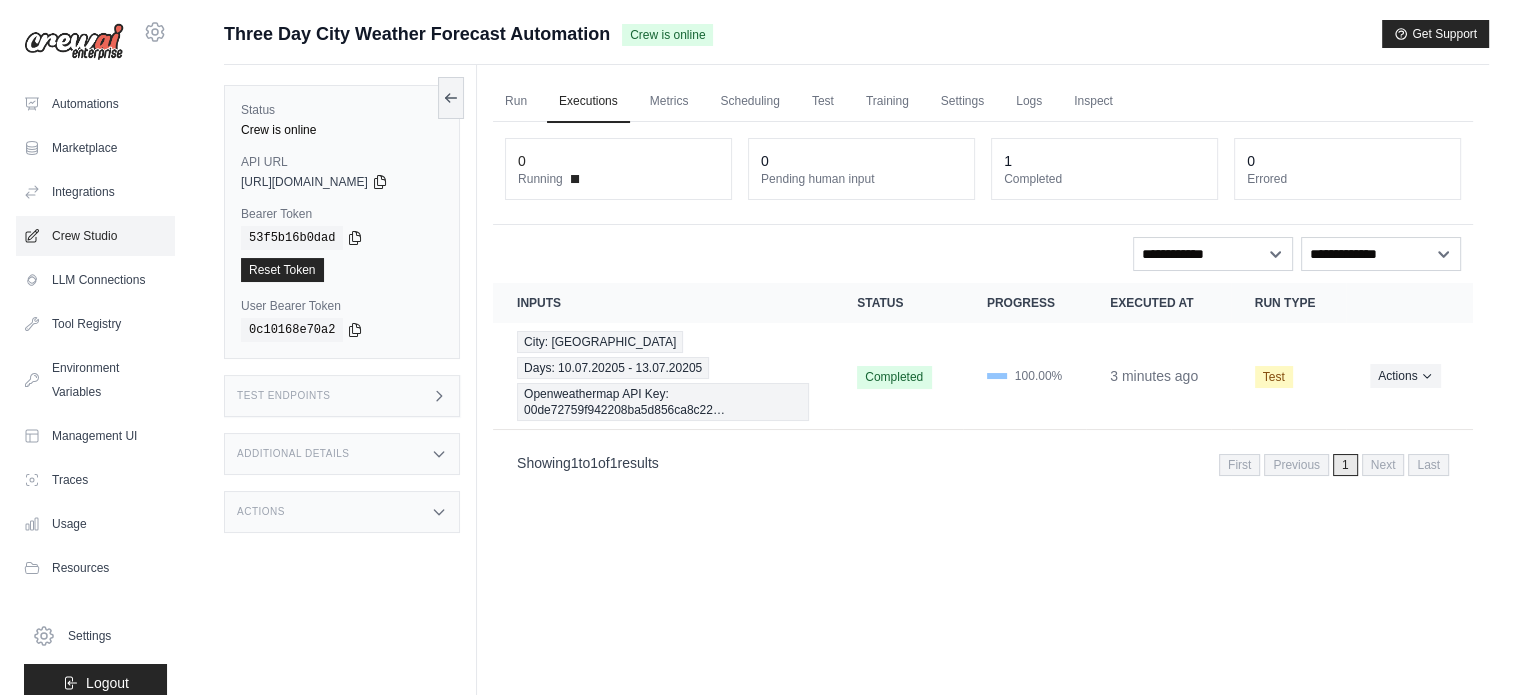 click on "Crew Studio" at bounding box center (95, 236) 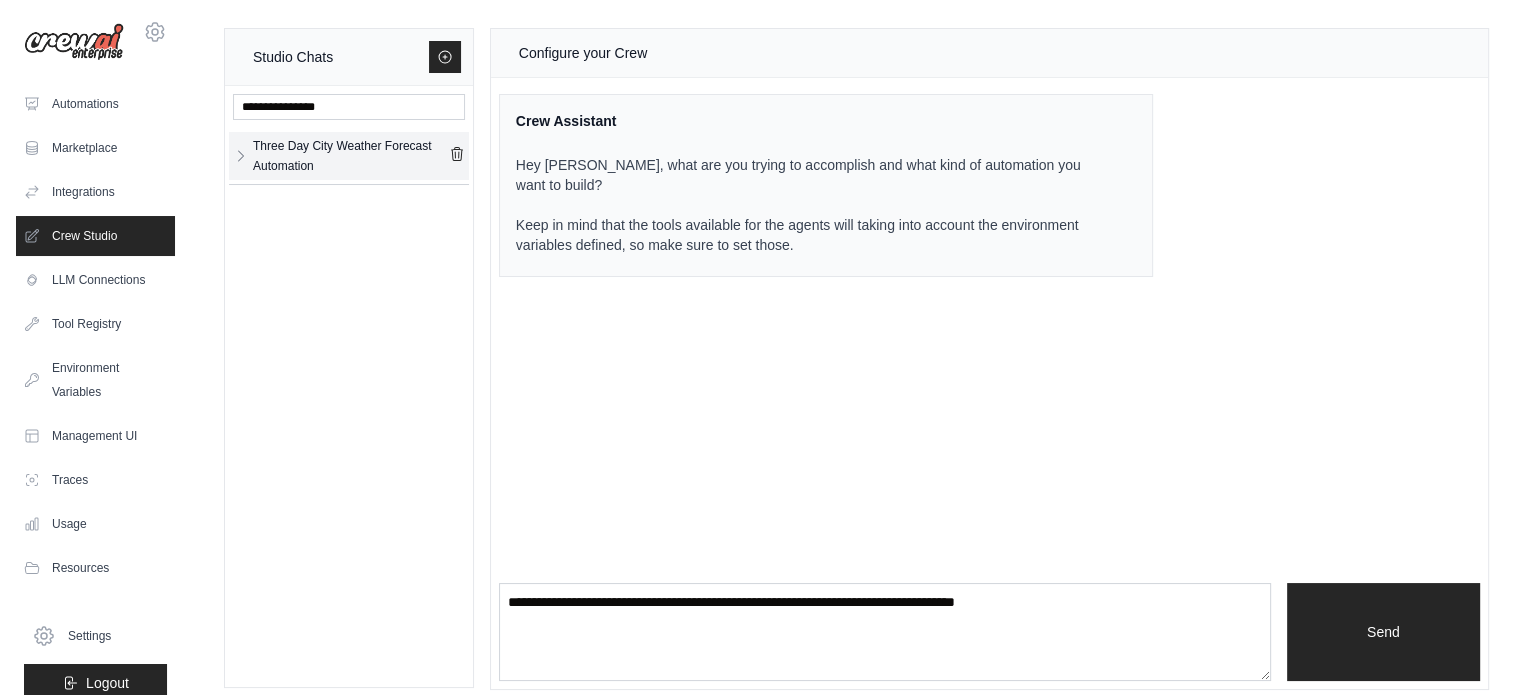 click on "Three Day City Weather Forecast Automation" at bounding box center [351, 156] 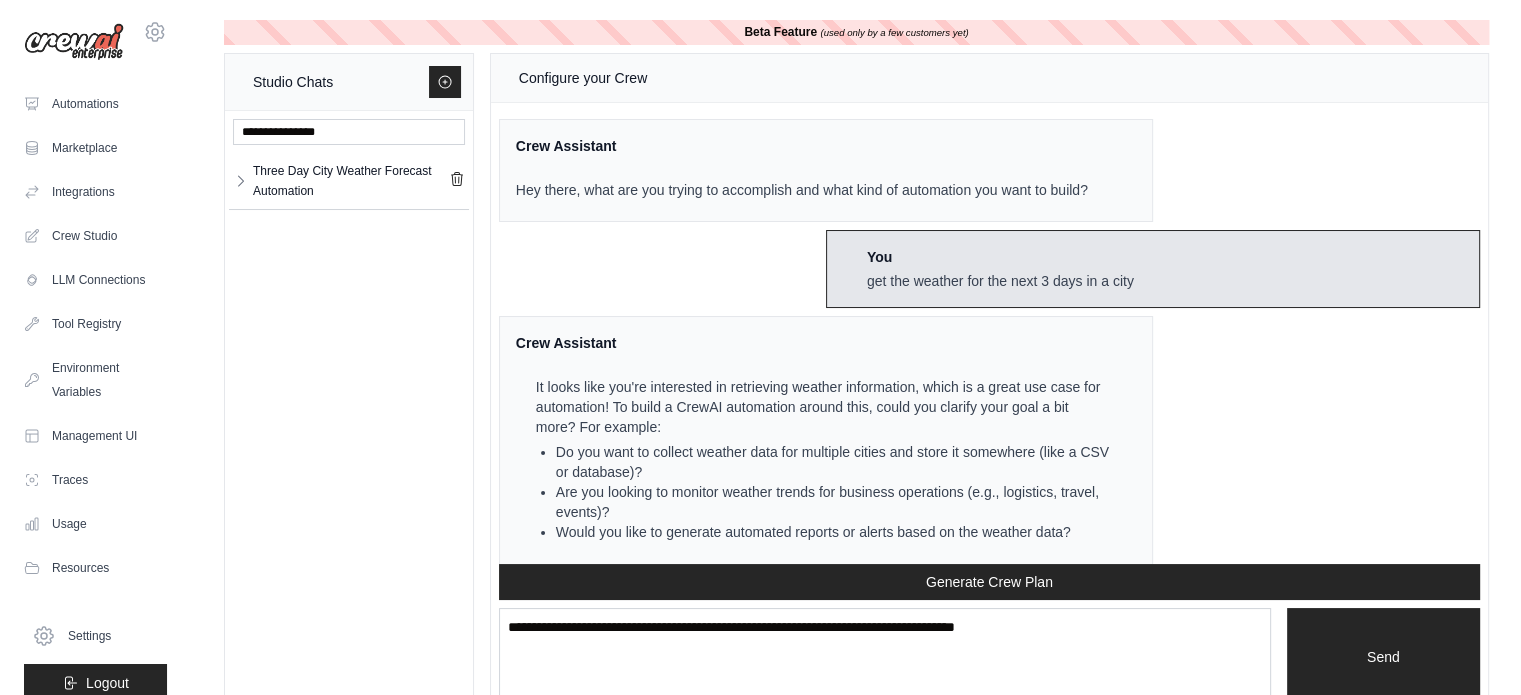 scroll, scrollTop: 3022, scrollLeft: 0, axis: vertical 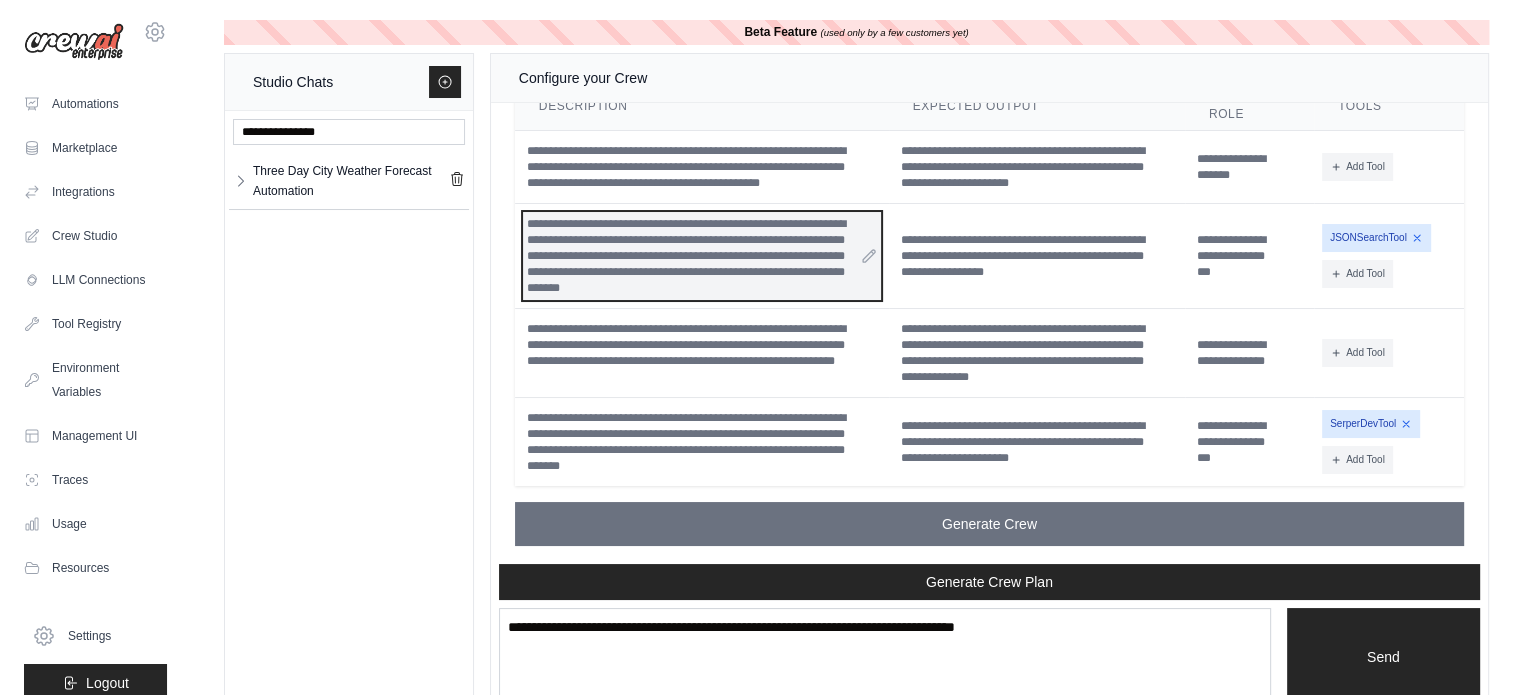 click on "**********" at bounding box center [702, 256] 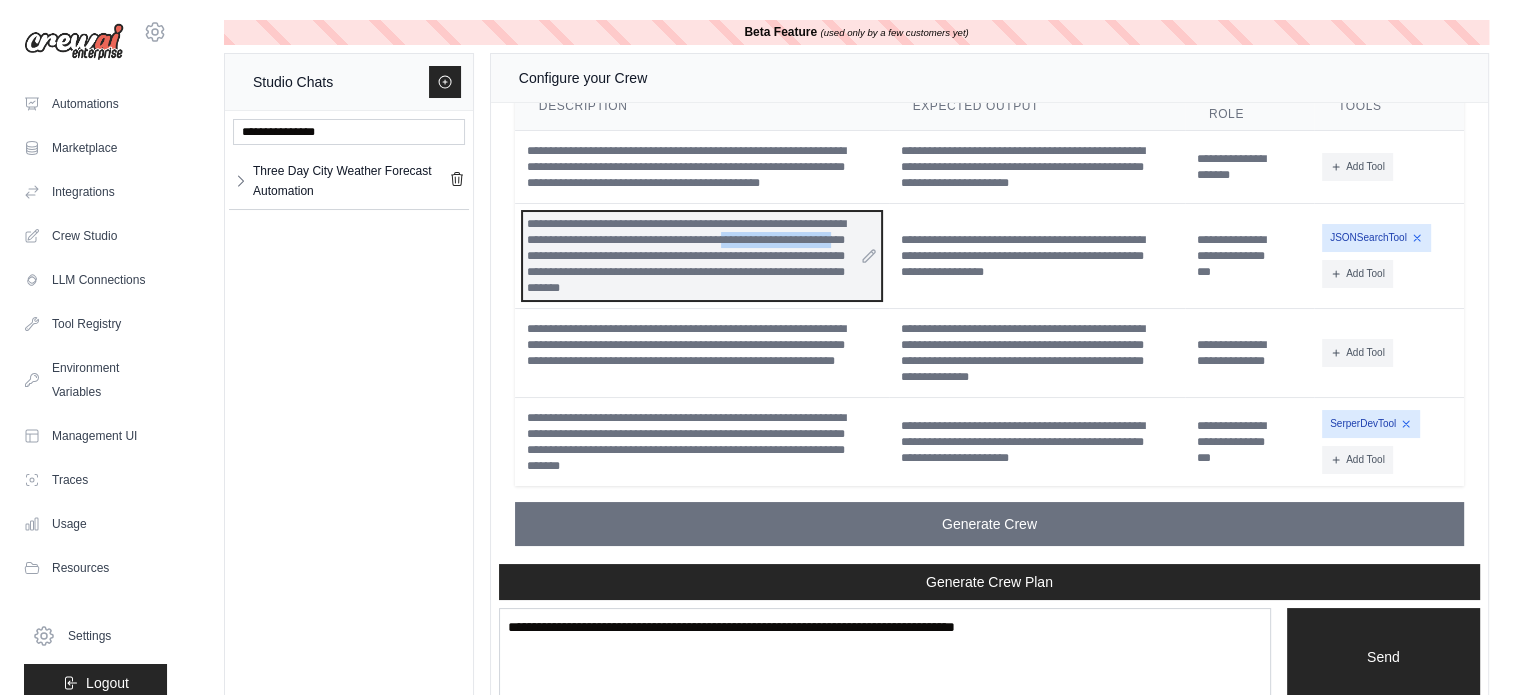 click on "**********" at bounding box center (702, 256) 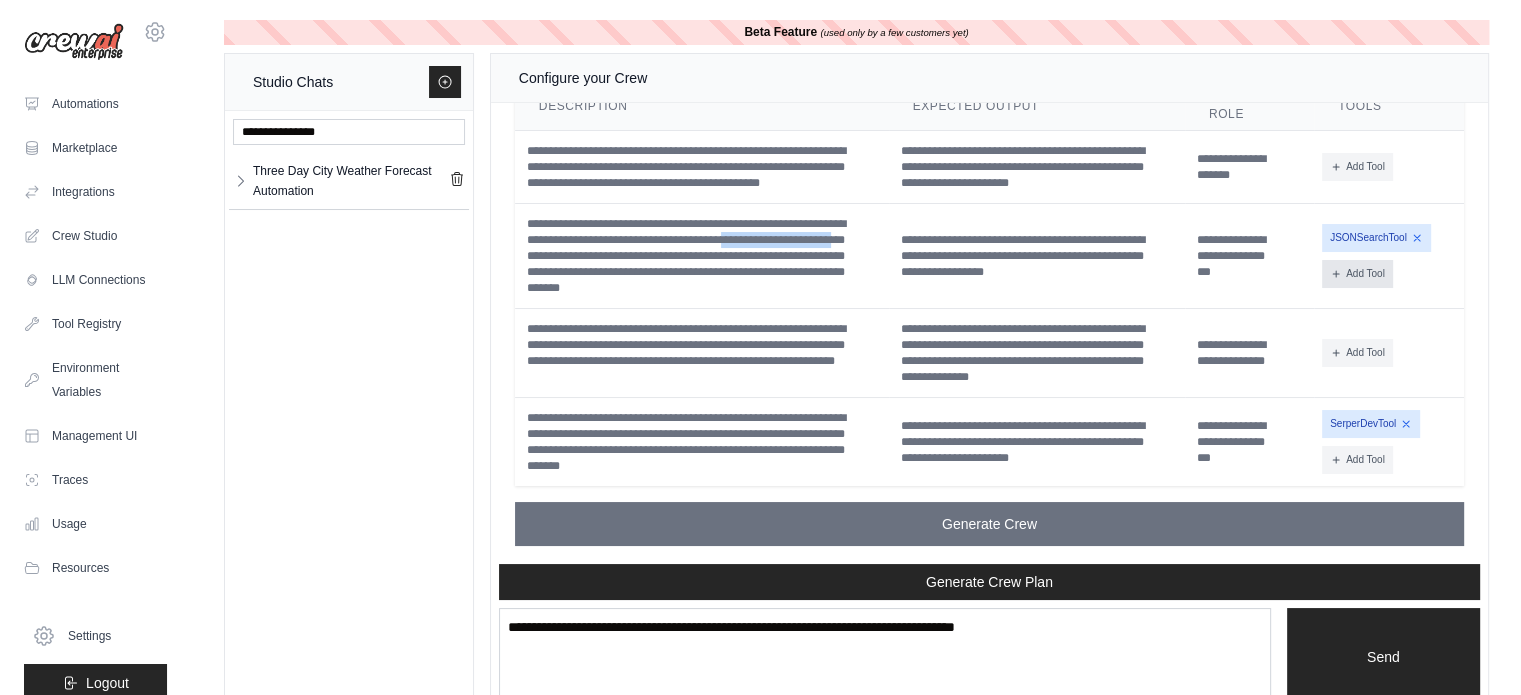 click on "Add Tool" at bounding box center [1357, 274] 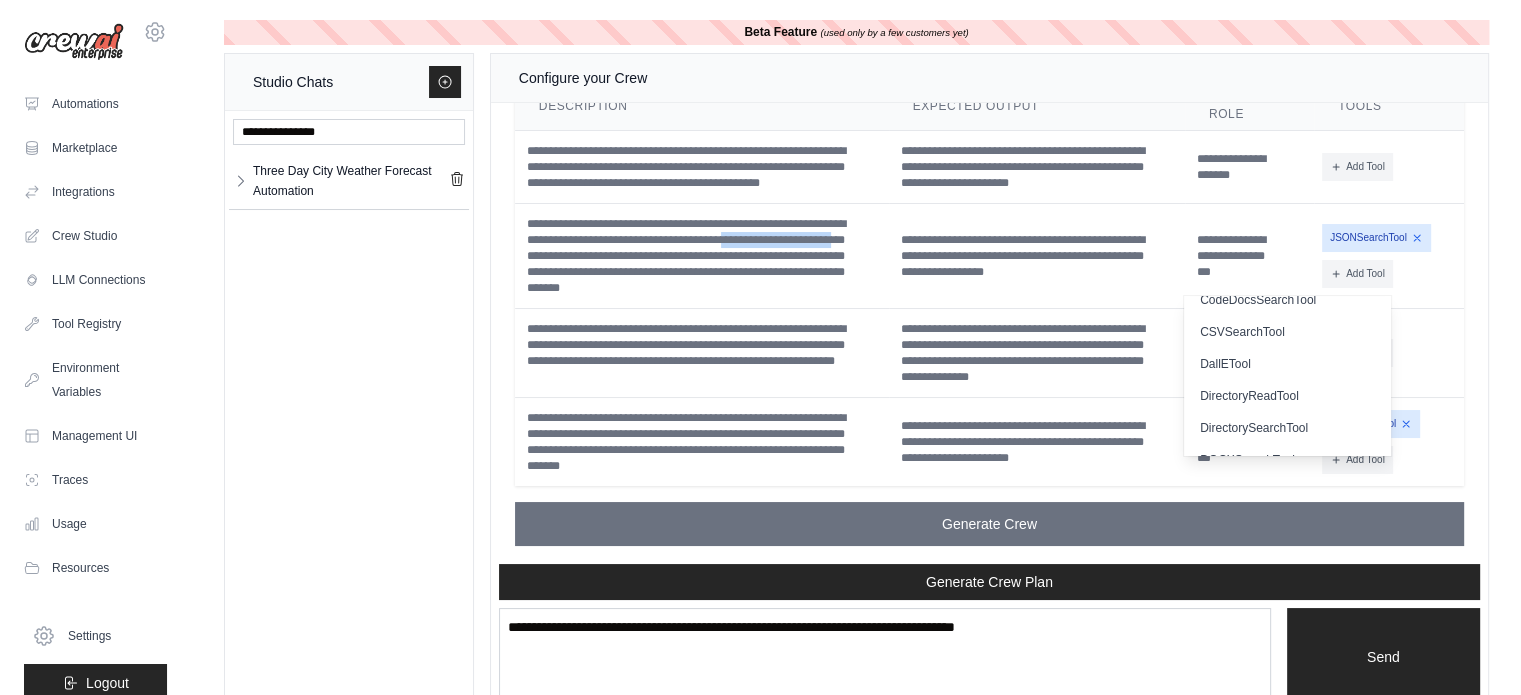 scroll, scrollTop: 0, scrollLeft: 0, axis: both 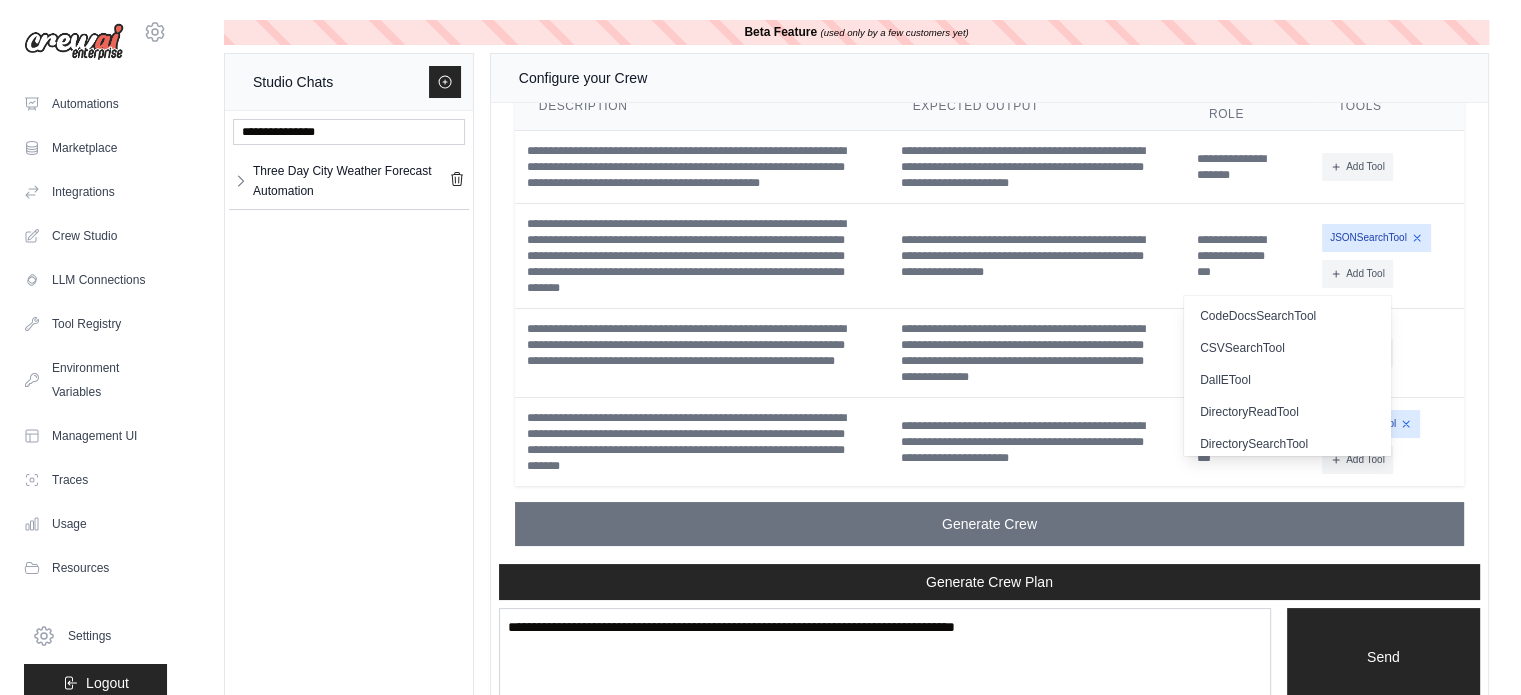 click on "JSONSearchTool" at bounding box center (1376, 238) 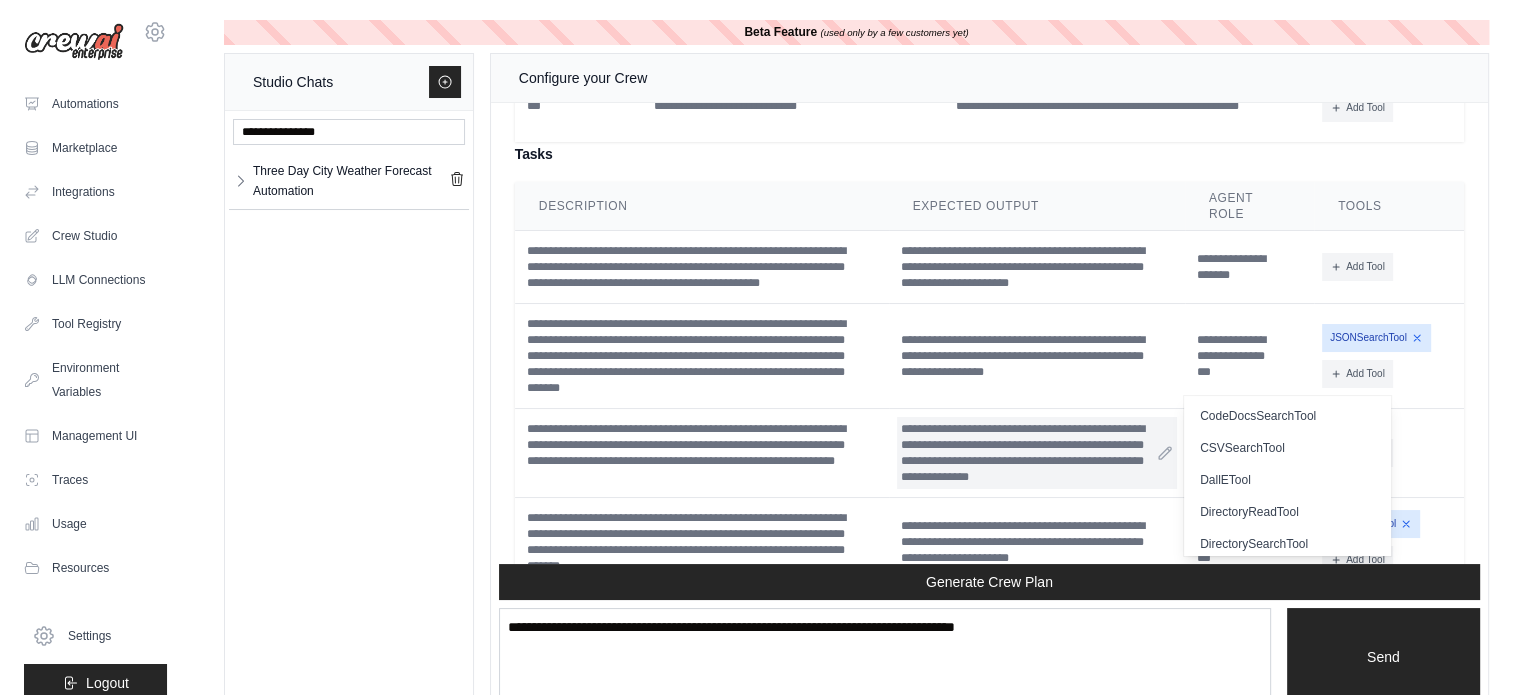 scroll, scrollTop: 3022, scrollLeft: 0, axis: vertical 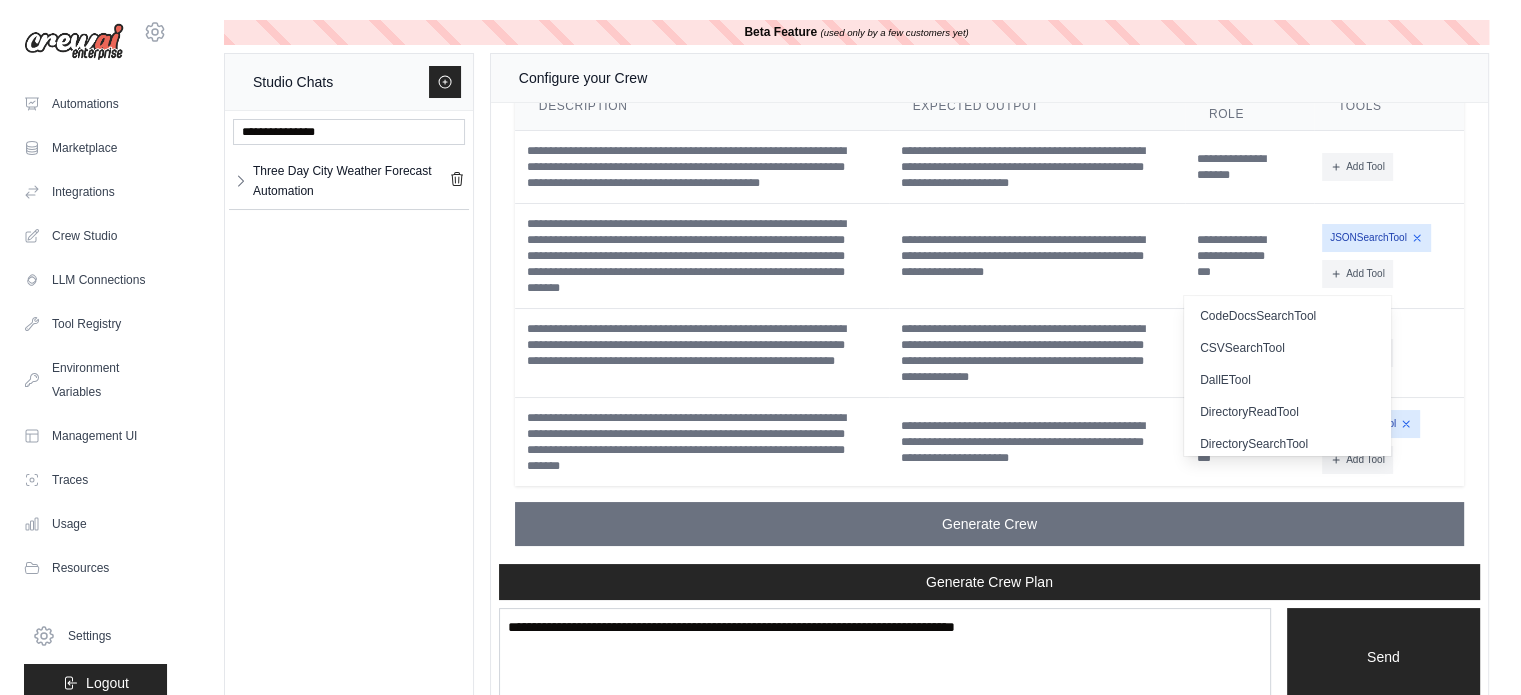 click on "Crew Assistant Hey there, what are you trying to accomplish and what kind of automation you want to build?
You get the weather for the next 3 days in a city Crew Assistant It looks like you're interested in retrieving weather information, which is a great use case for automation! To build a CrewAI automation around this, could you clarify your goal a bit more? For example:
Do you want to collect weather data for multiple cities and store it somewhere (like a CSV or database)? Are you looking to monitor weather trends for business operations (e.g., logistics, travel, events)? Would you like to generate automated reports or alerts based on the weather data?
Let me know your specific use case, so I can help you design a CrewAI automation plan tailored to your needs!
You I am working on a travel planner app and I need an agent that gets the weather so the data can be used in travel planning Crew Assistant
Do you want the agent to handle multiple cities or just one at a time?
You
Output:" at bounding box center (989, 333) 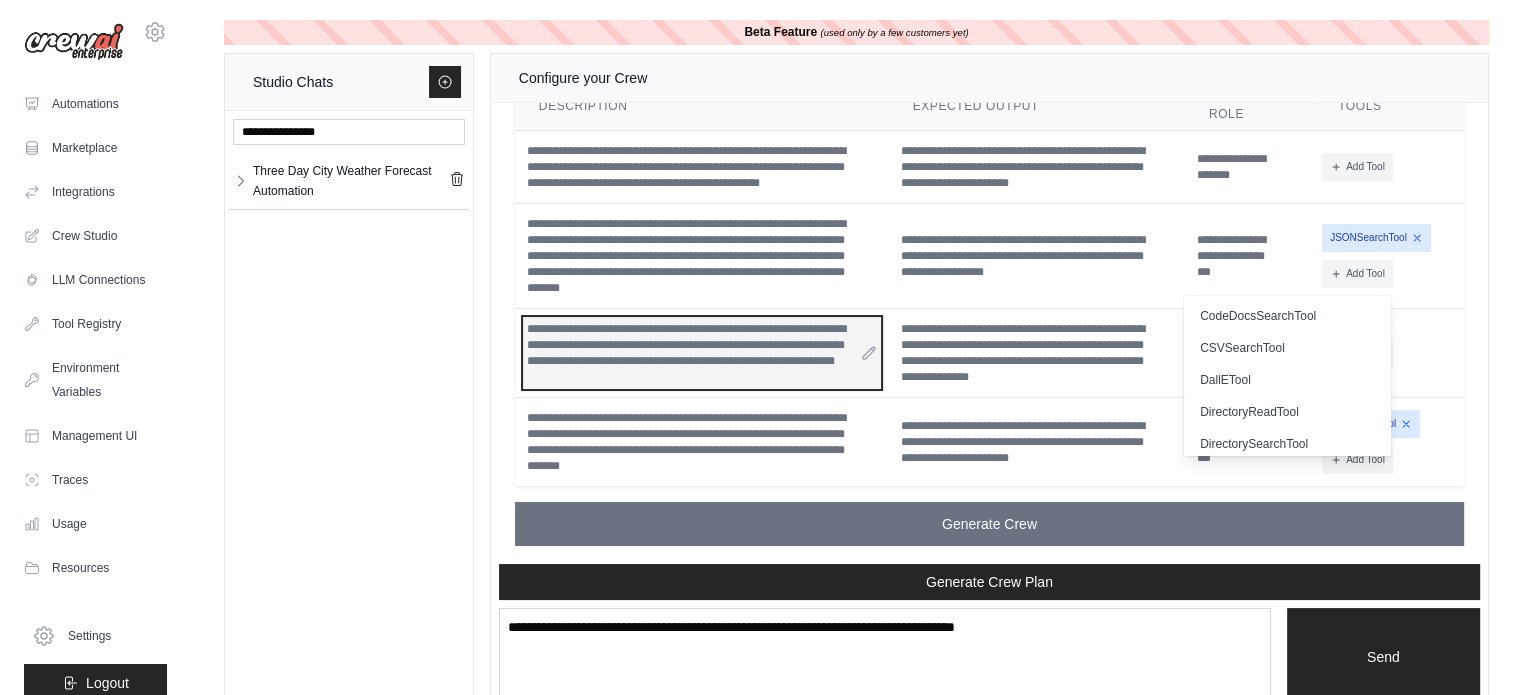 click on "**********" at bounding box center [702, 353] 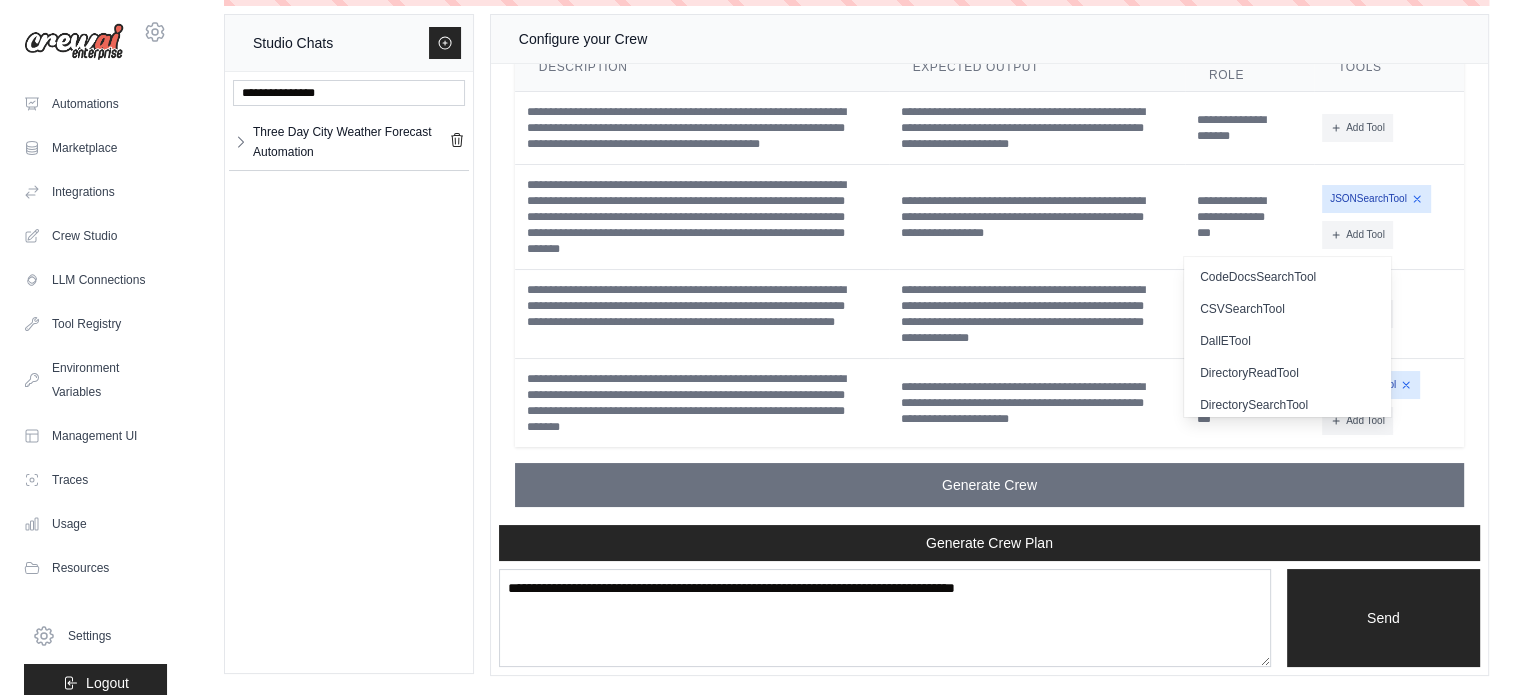 click on "**********" at bounding box center [989, -73] 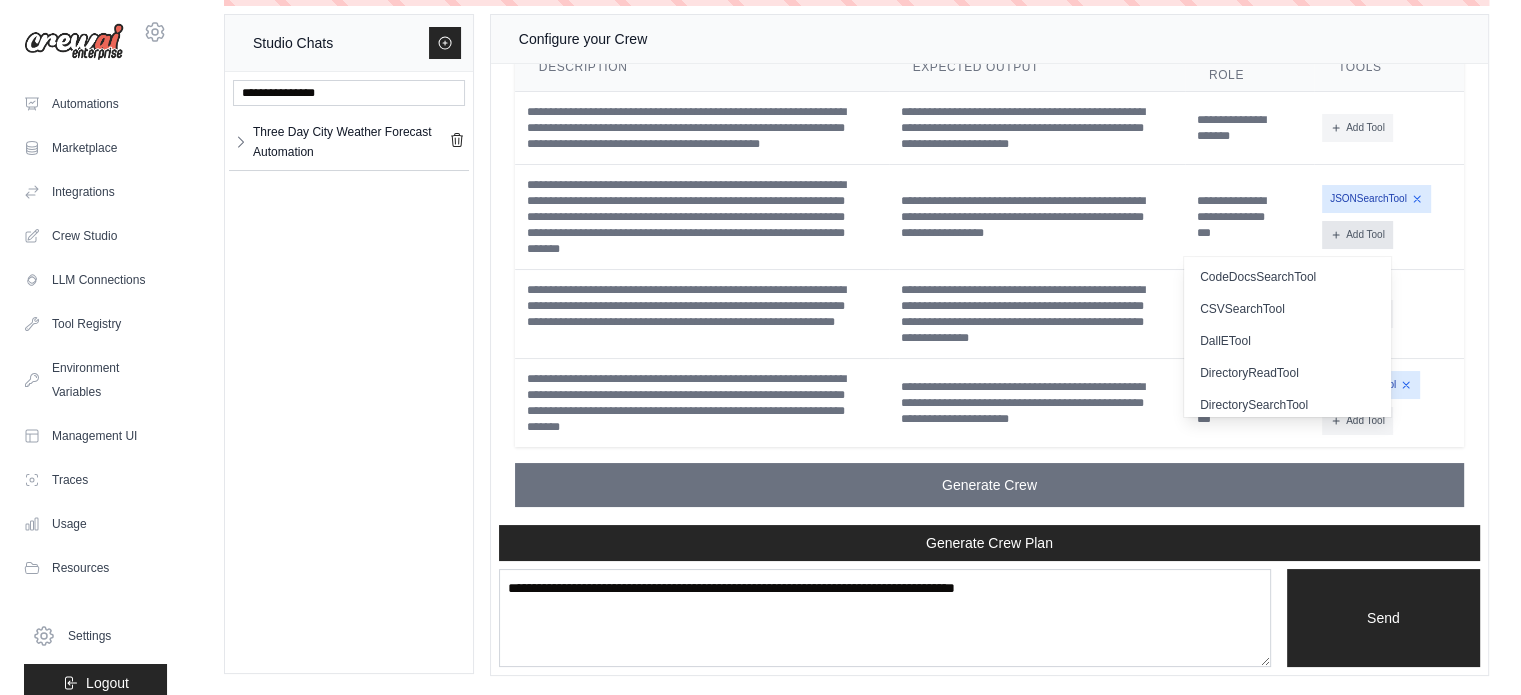 click on "Add Tool" at bounding box center (1357, 235) 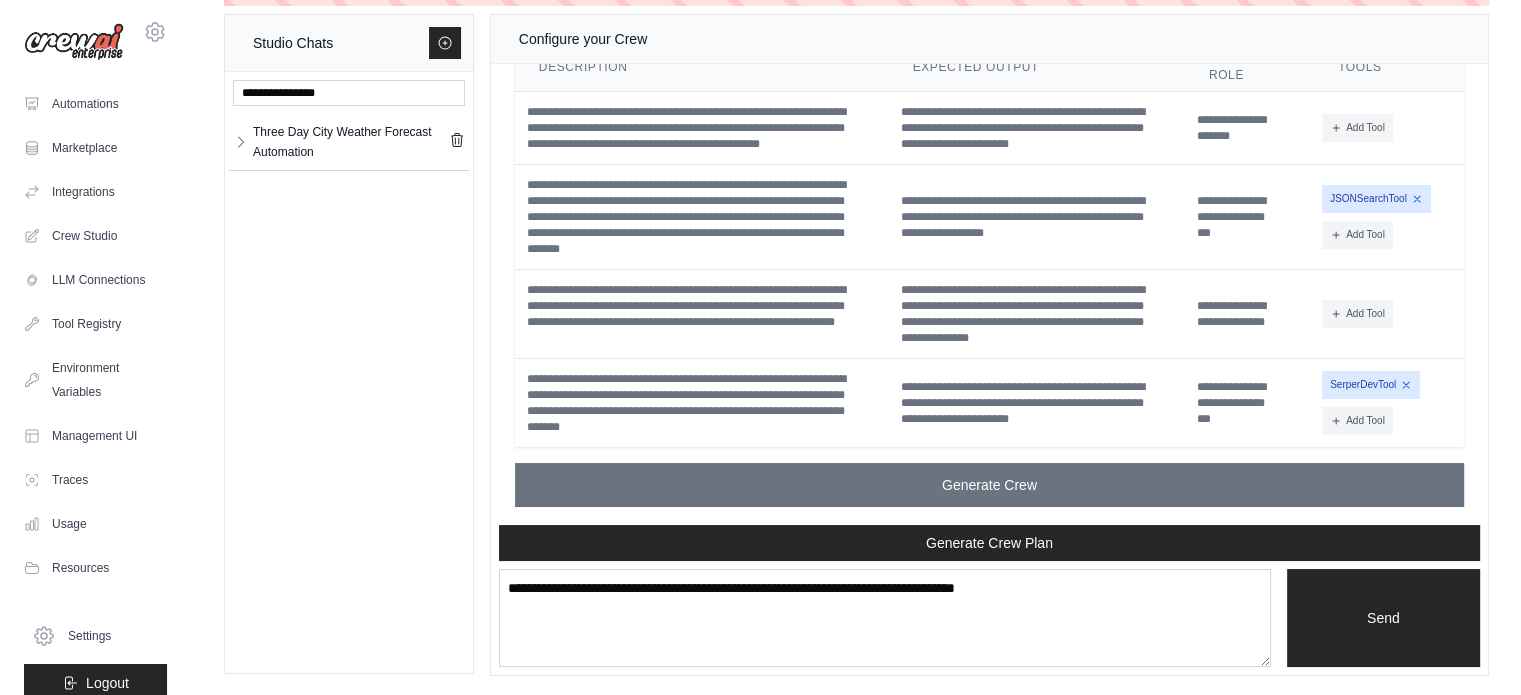 click on "SerperDevTool" at bounding box center (1371, 385) 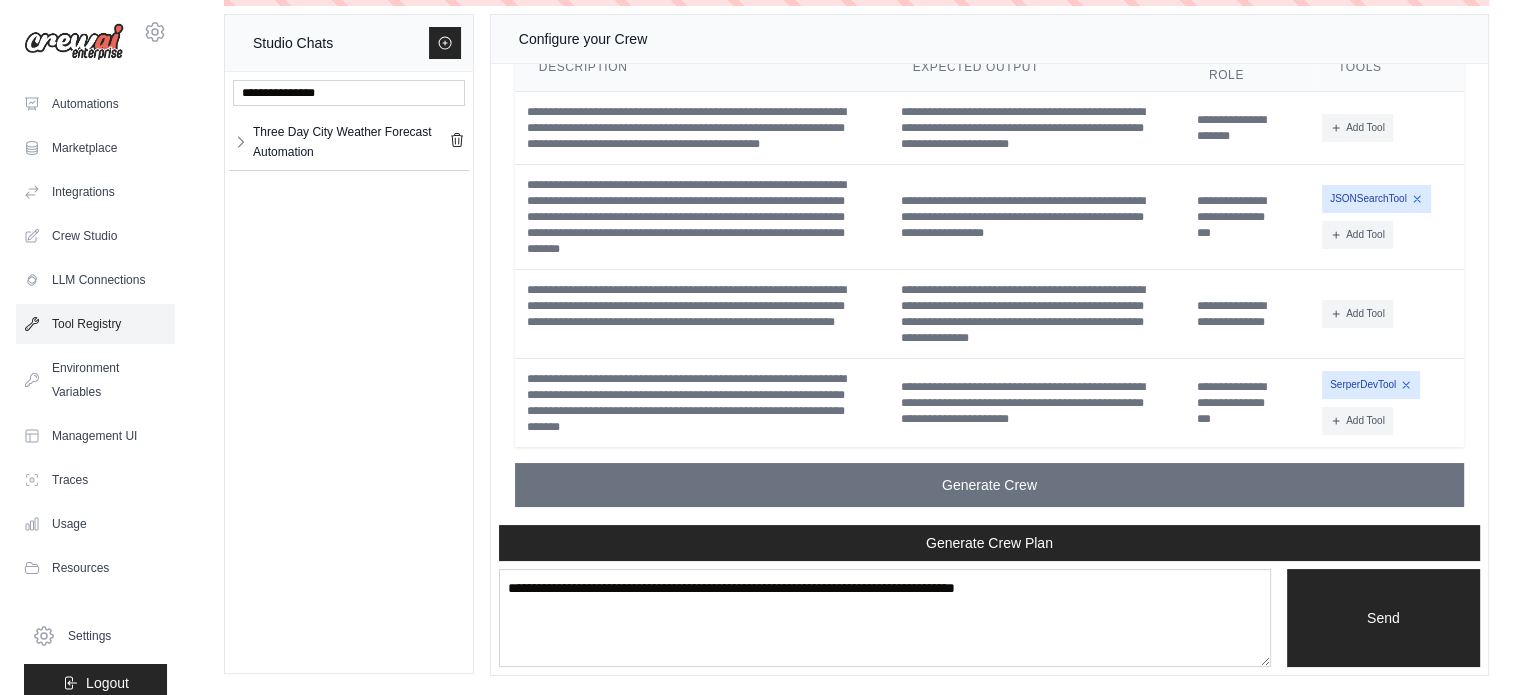 click on "Tool Registry" at bounding box center [95, 324] 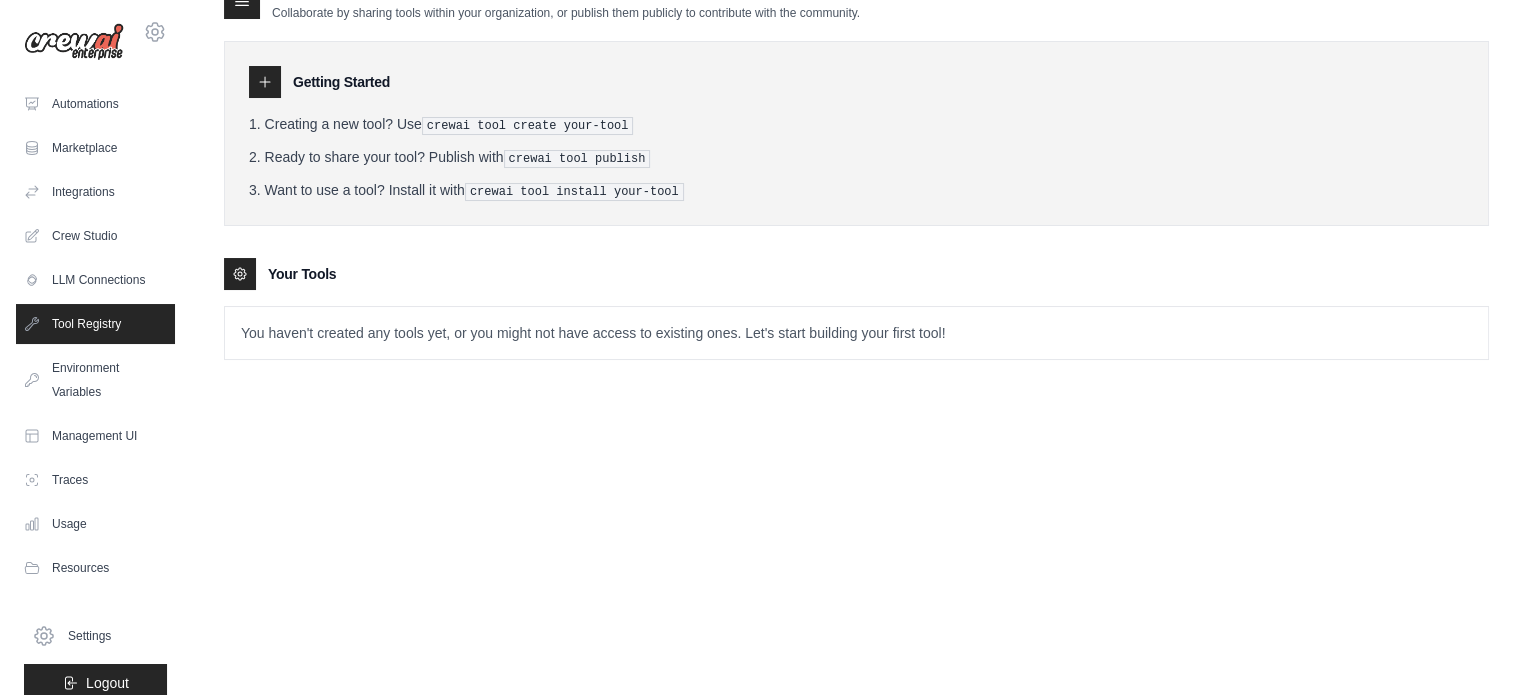 scroll, scrollTop: 0, scrollLeft: 0, axis: both 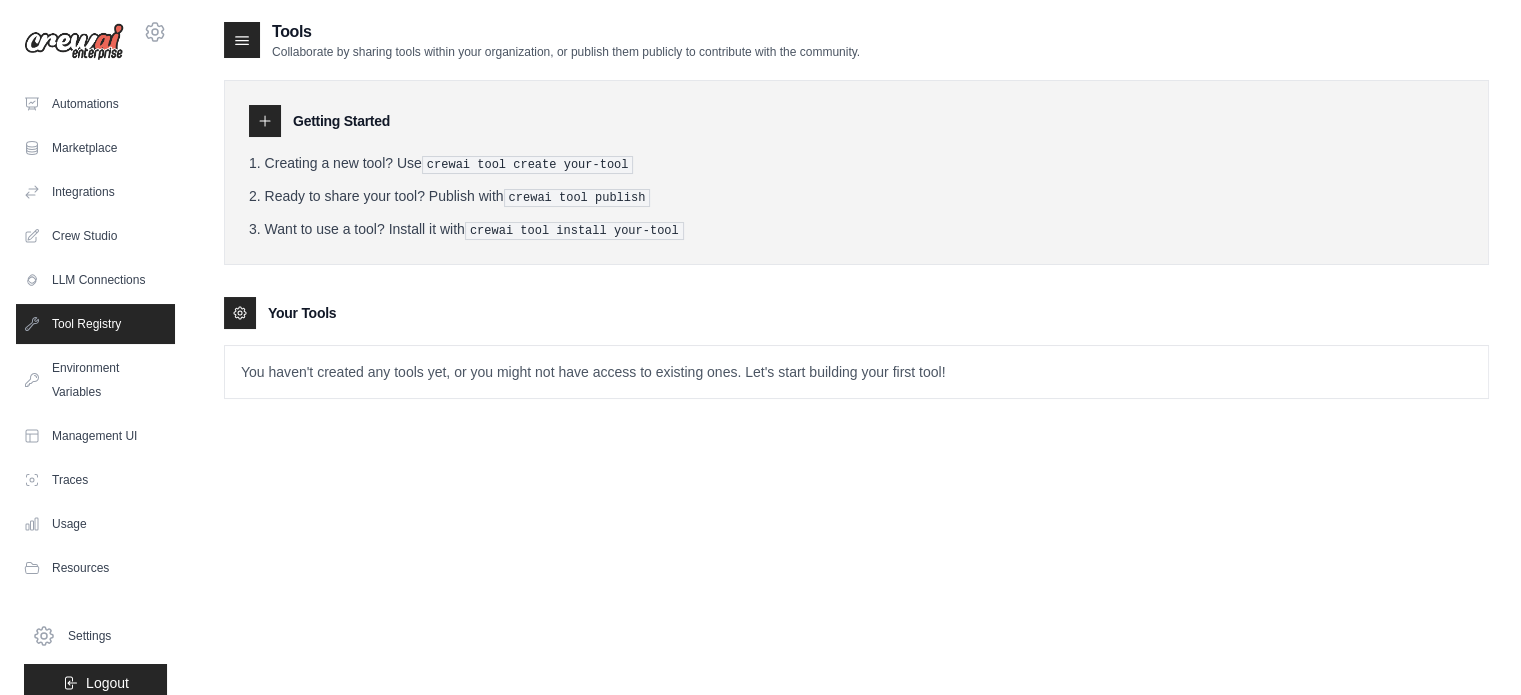 click 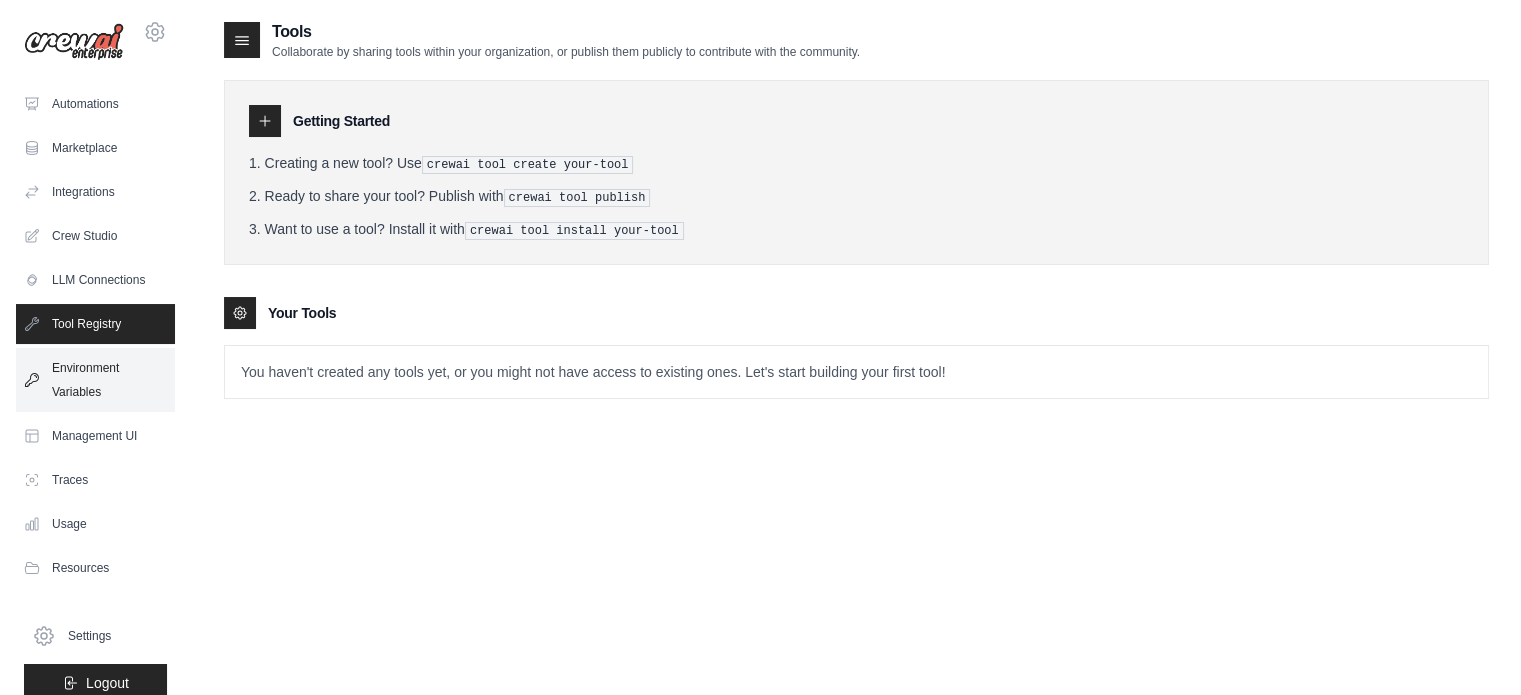 click on "Environment Variables" at bounding box center (95, 380) 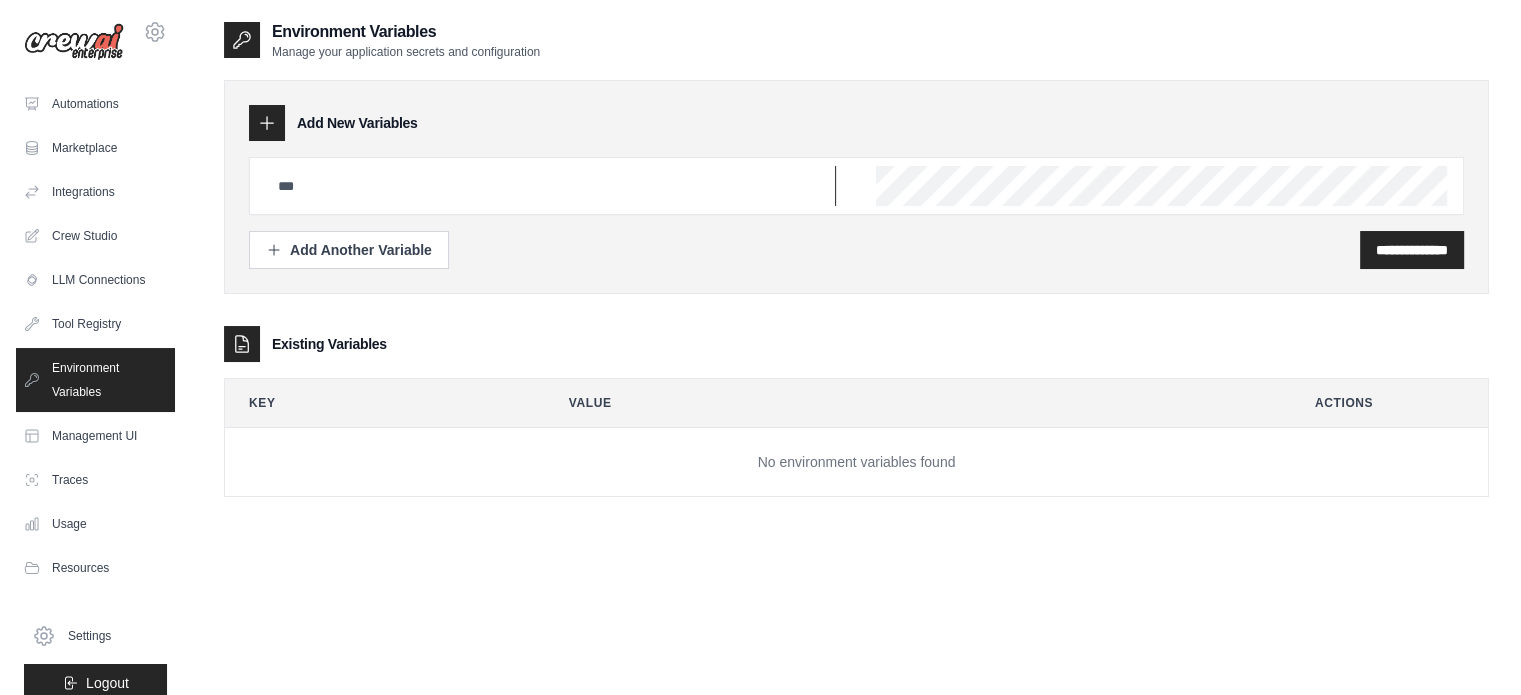 click at bounding box center (551, 186) 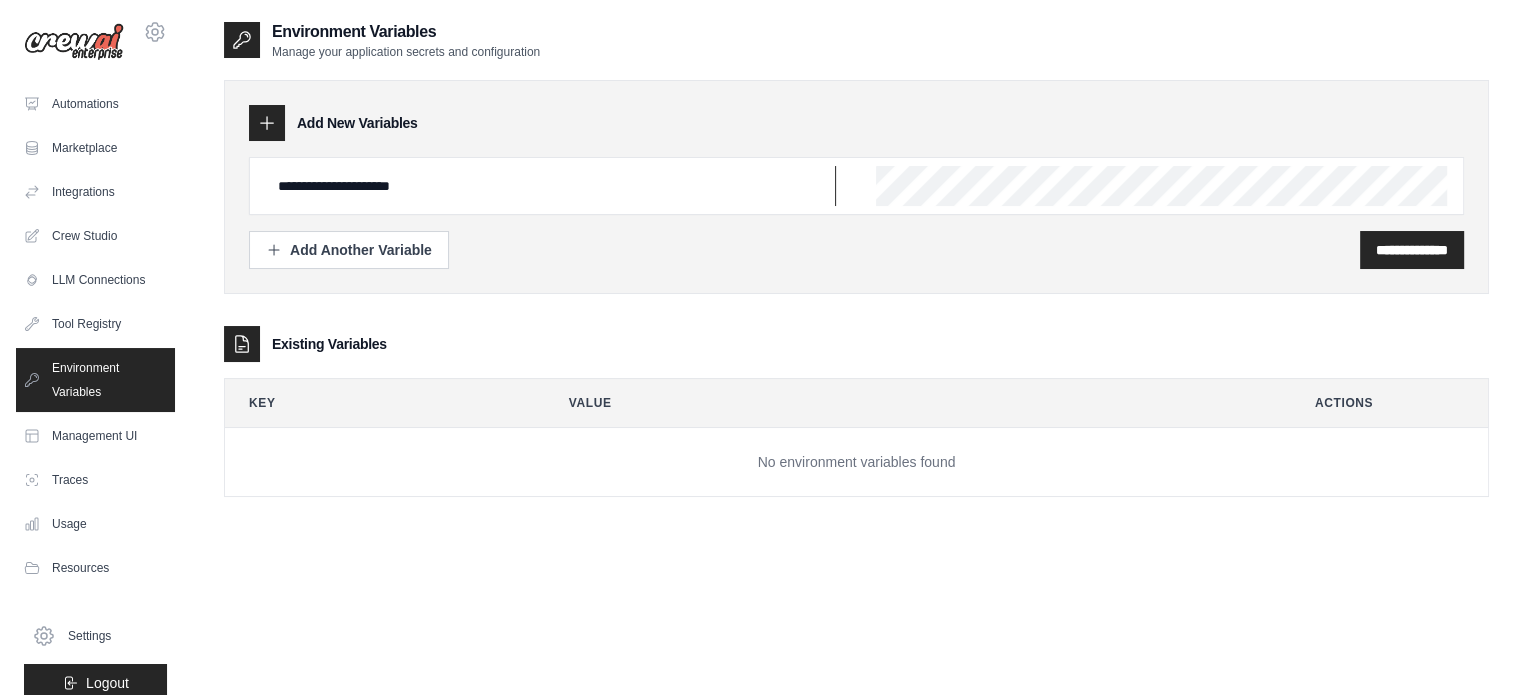 click on "**********" at bounding box center [551, 186] 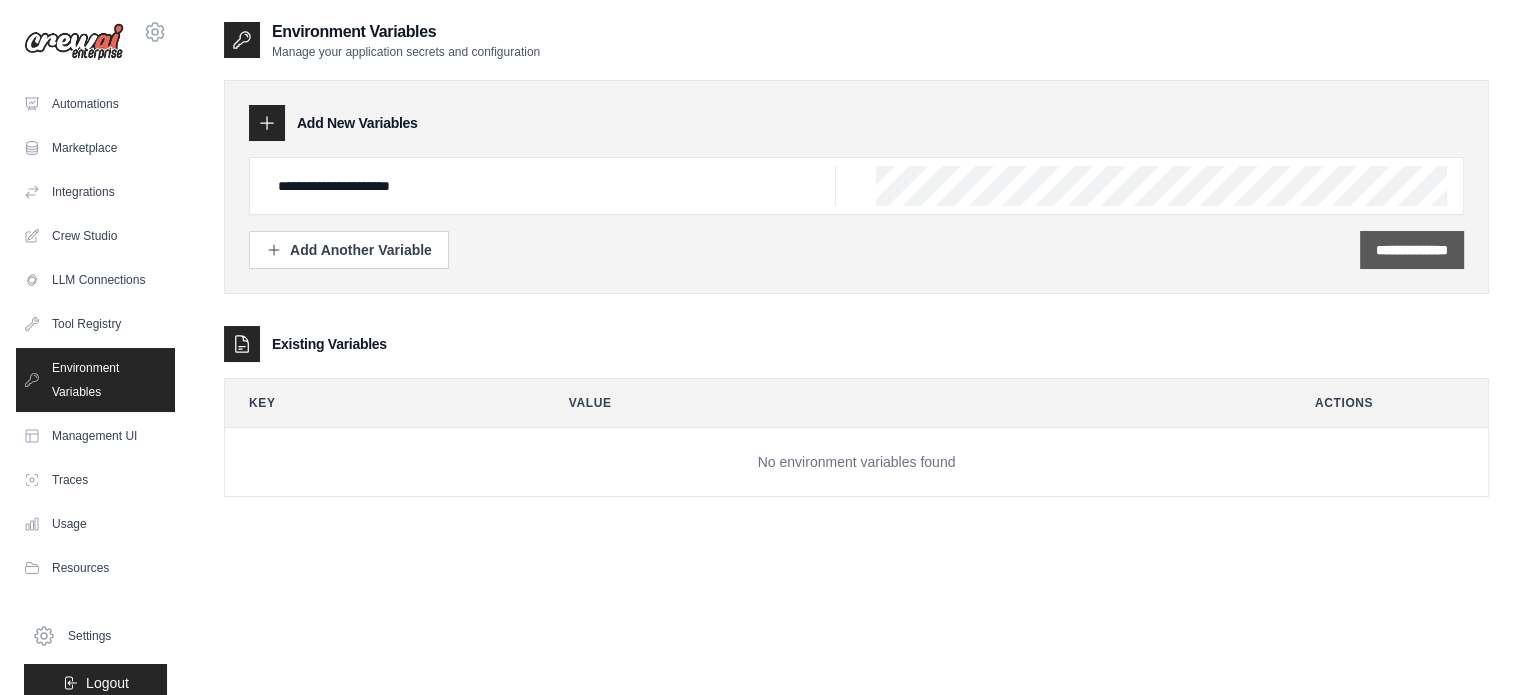 click on "**********" at bounding box center [1412, 250] 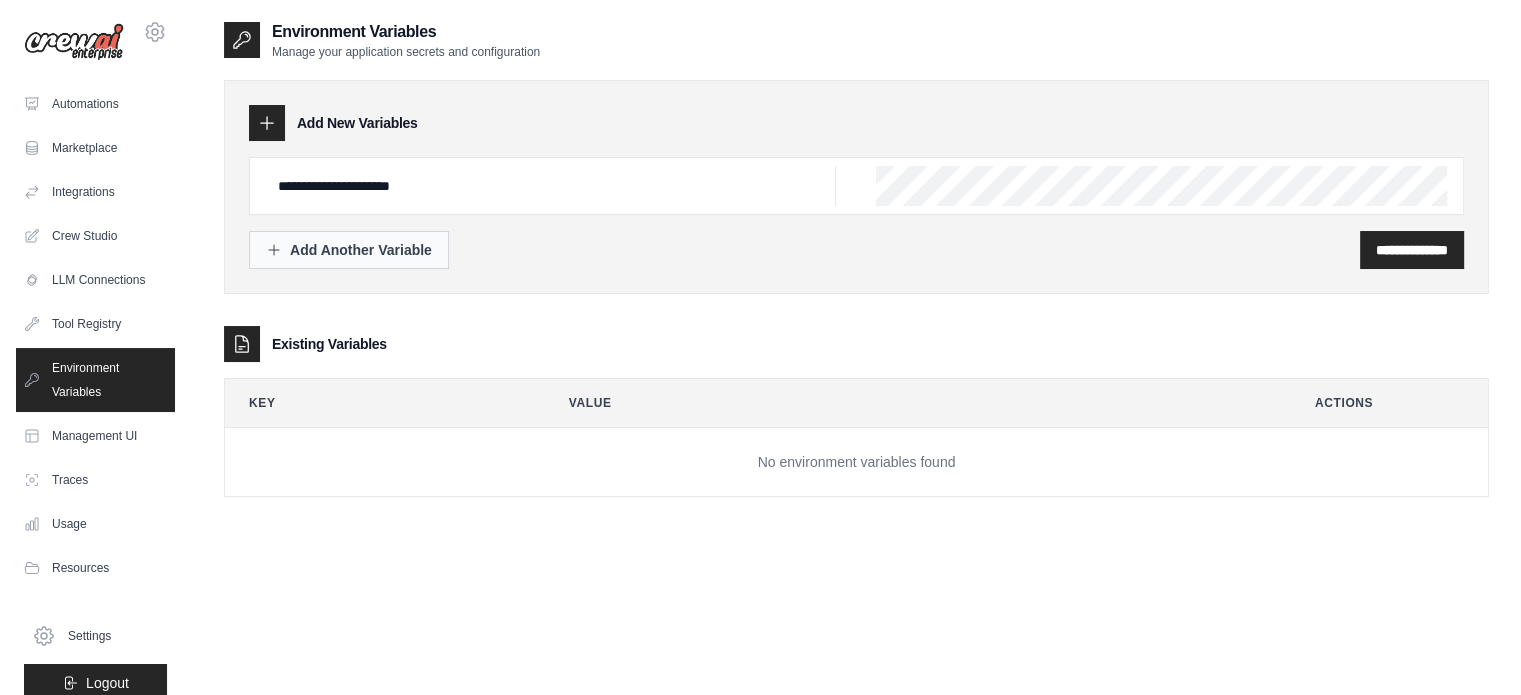 click on "Add Another Variable" at bounding box center [349, 250] 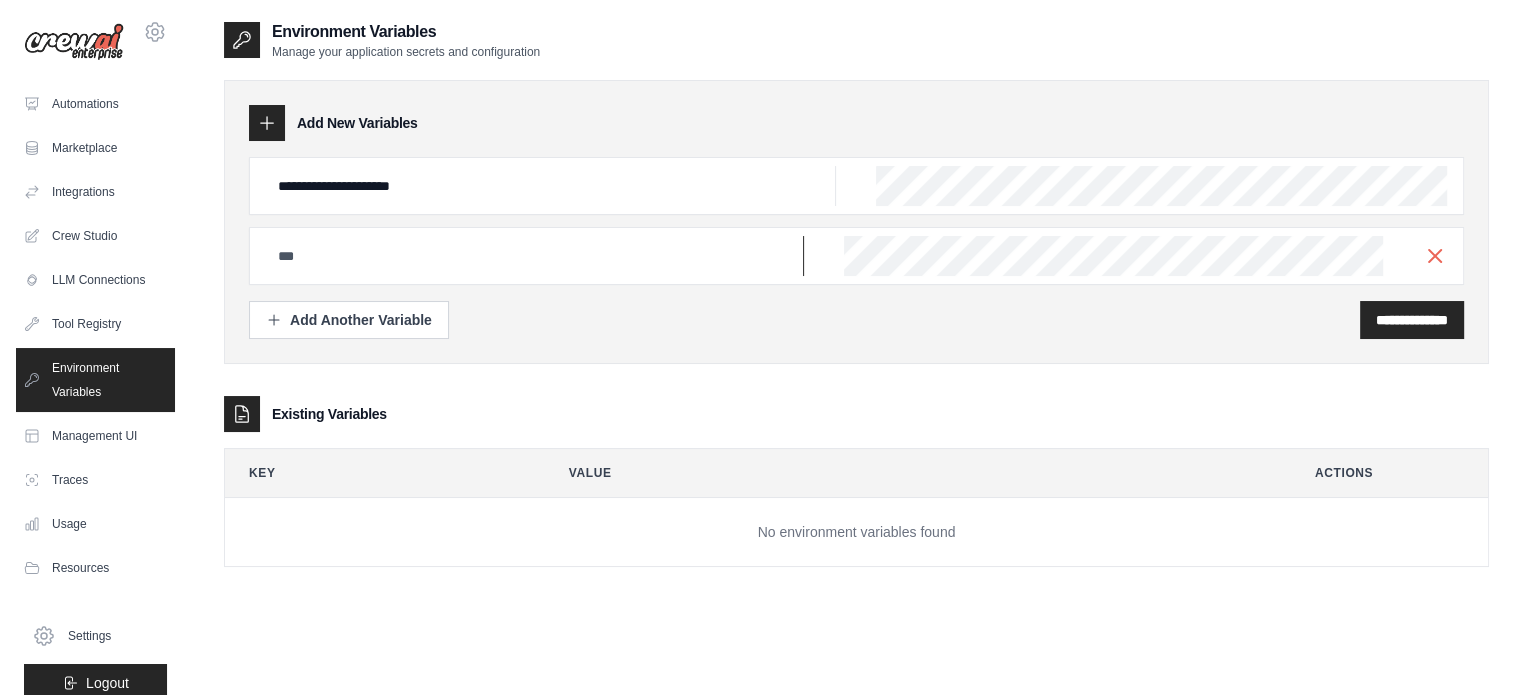 click at bounding box center [551, 186] 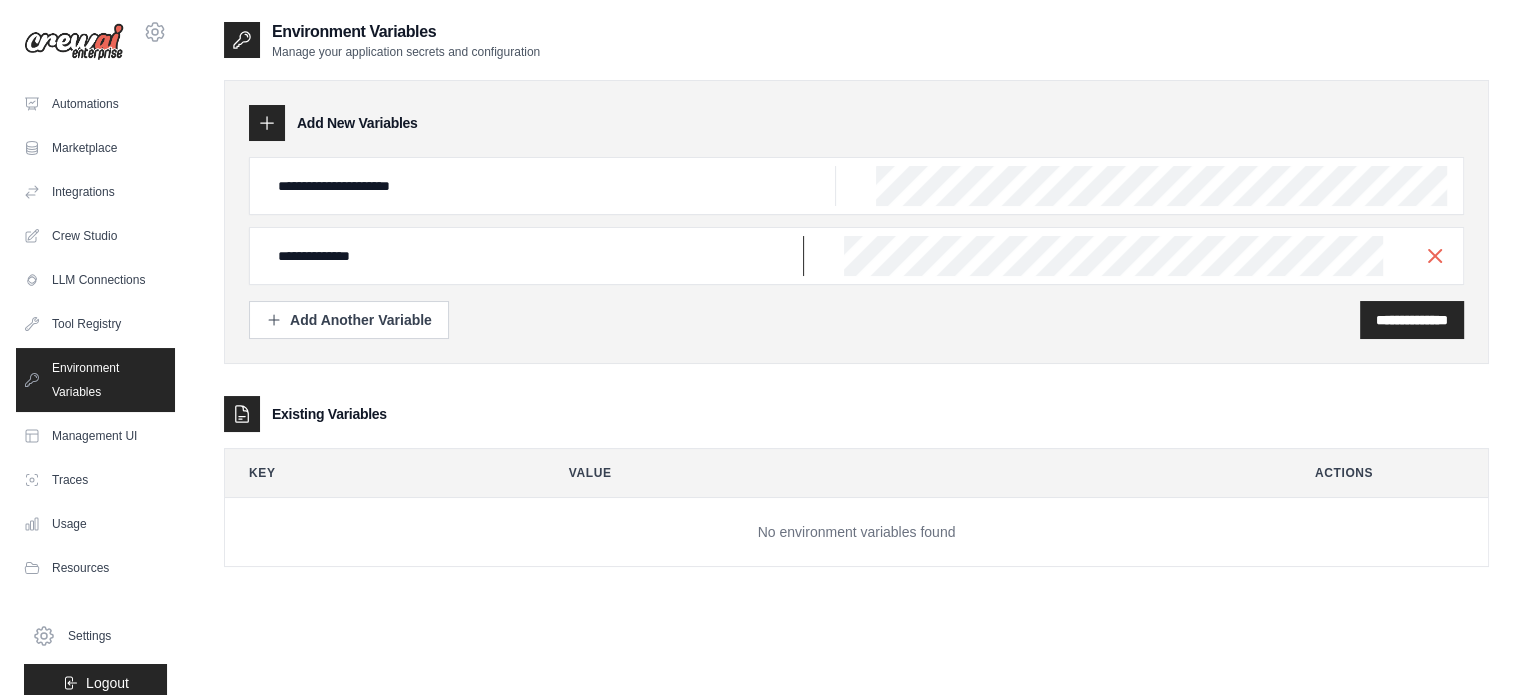 type on "**********" 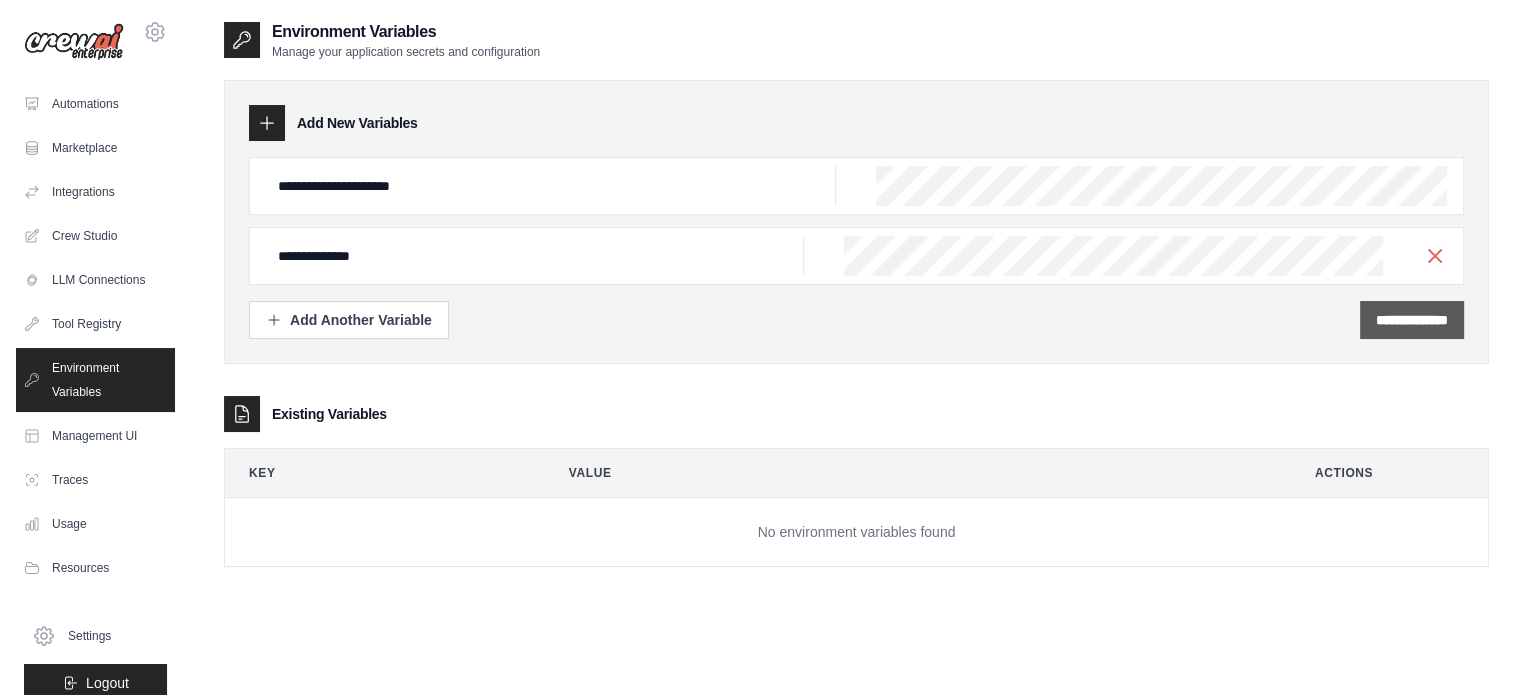 click on "**********" at bounding box center (1412, 320) 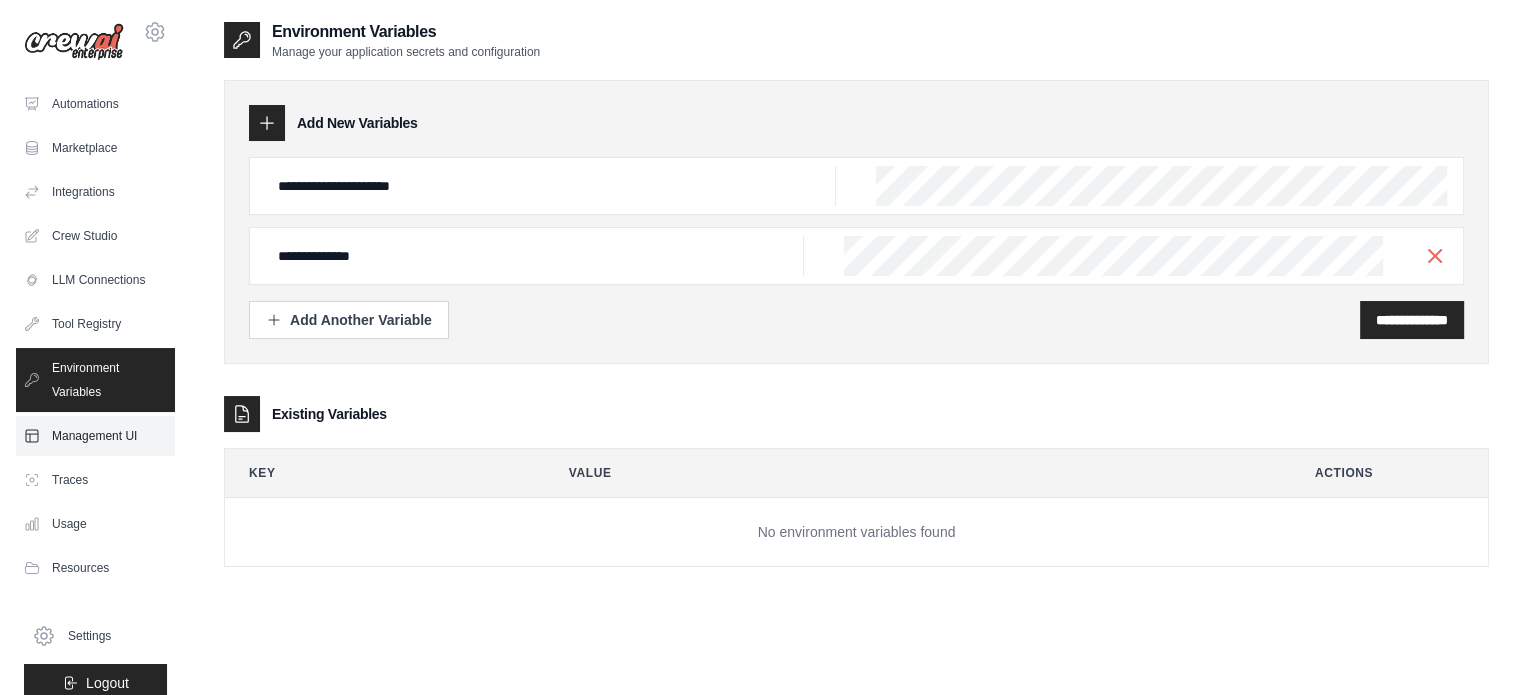 click on "Management UI" at bounding box center [95, 436] 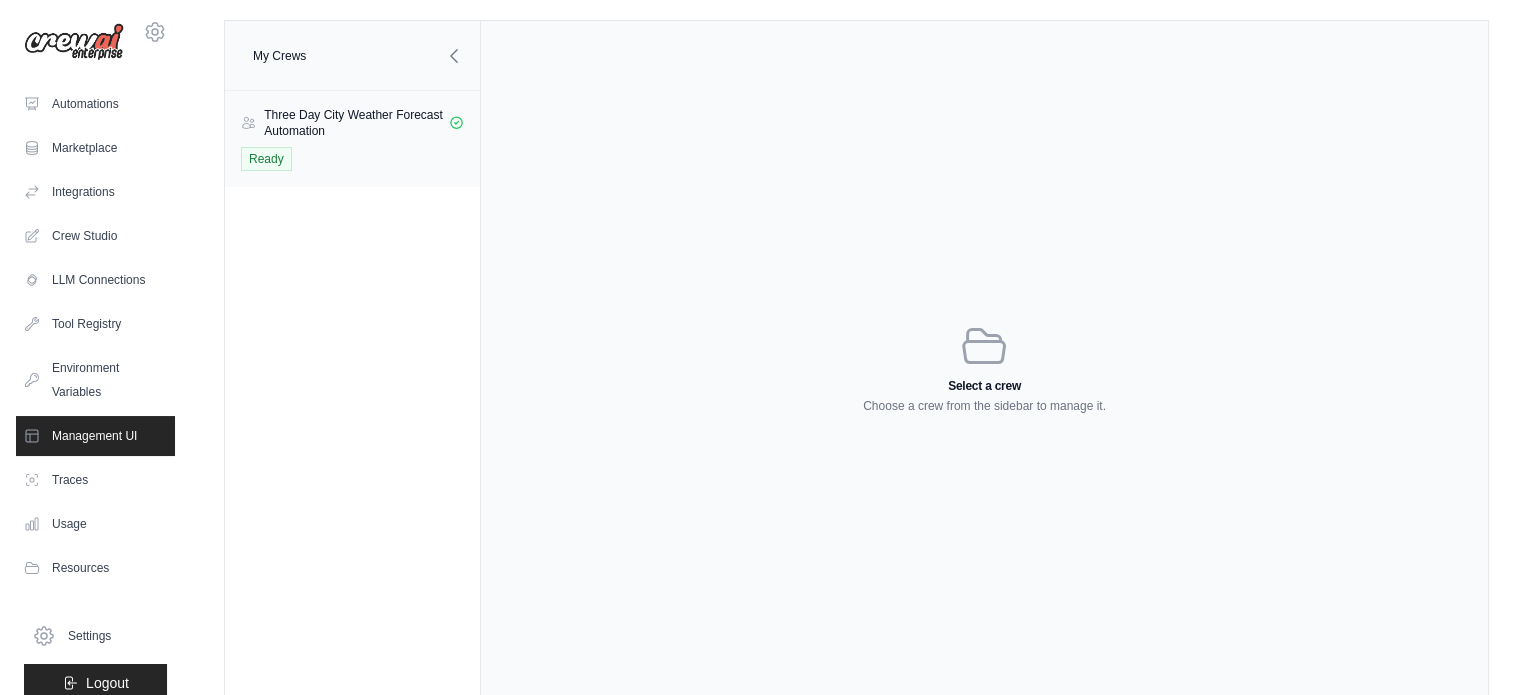 click on "Three Day City Weather Forecast Automation" at bounding box center (356, 123) 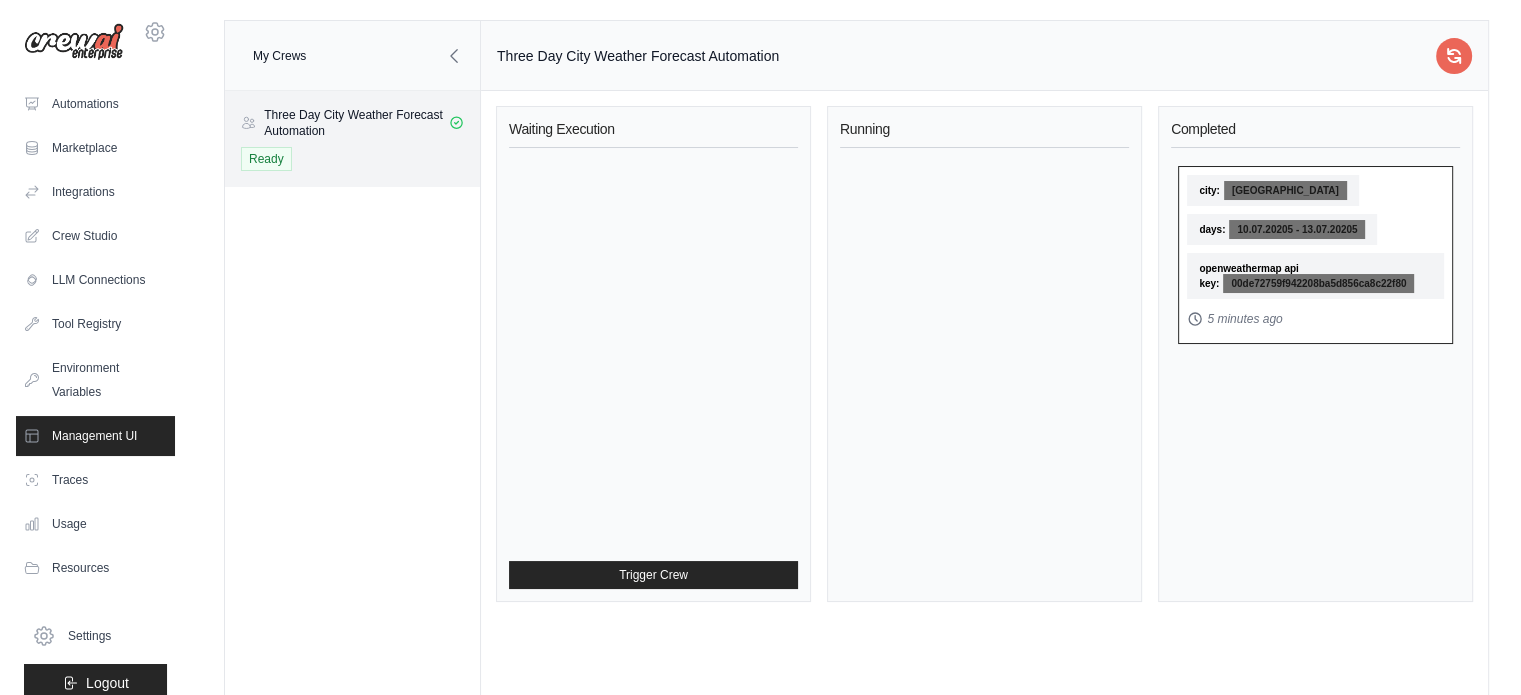 click on "city:
Oslo
days:
10.07.20205 - 13.07.20205
openweathermap api key:
00de72759f942208ba5d856ca8c22f80
5 minutes ago" at bounding box center (1315, 251) 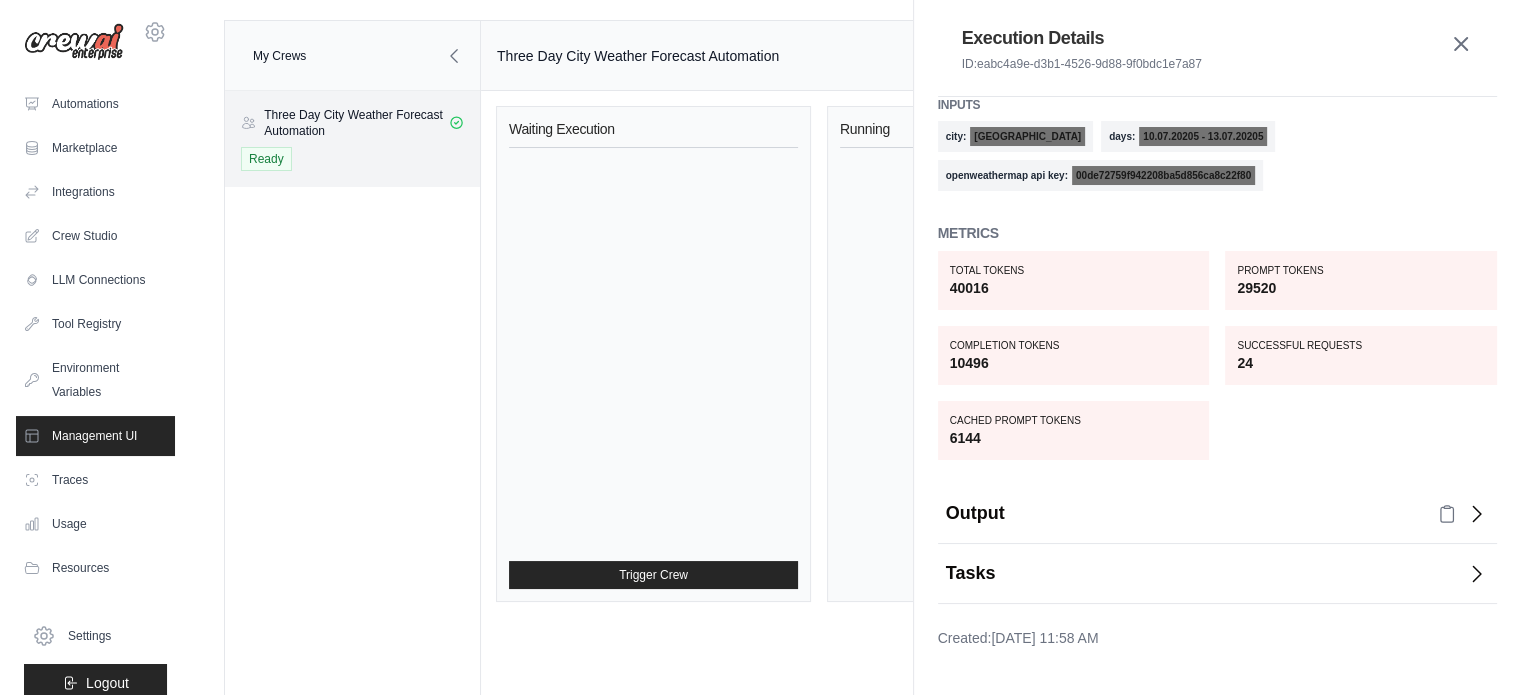 scroll, scrollTop: 40, scrollLeft: 0, axis: vertical 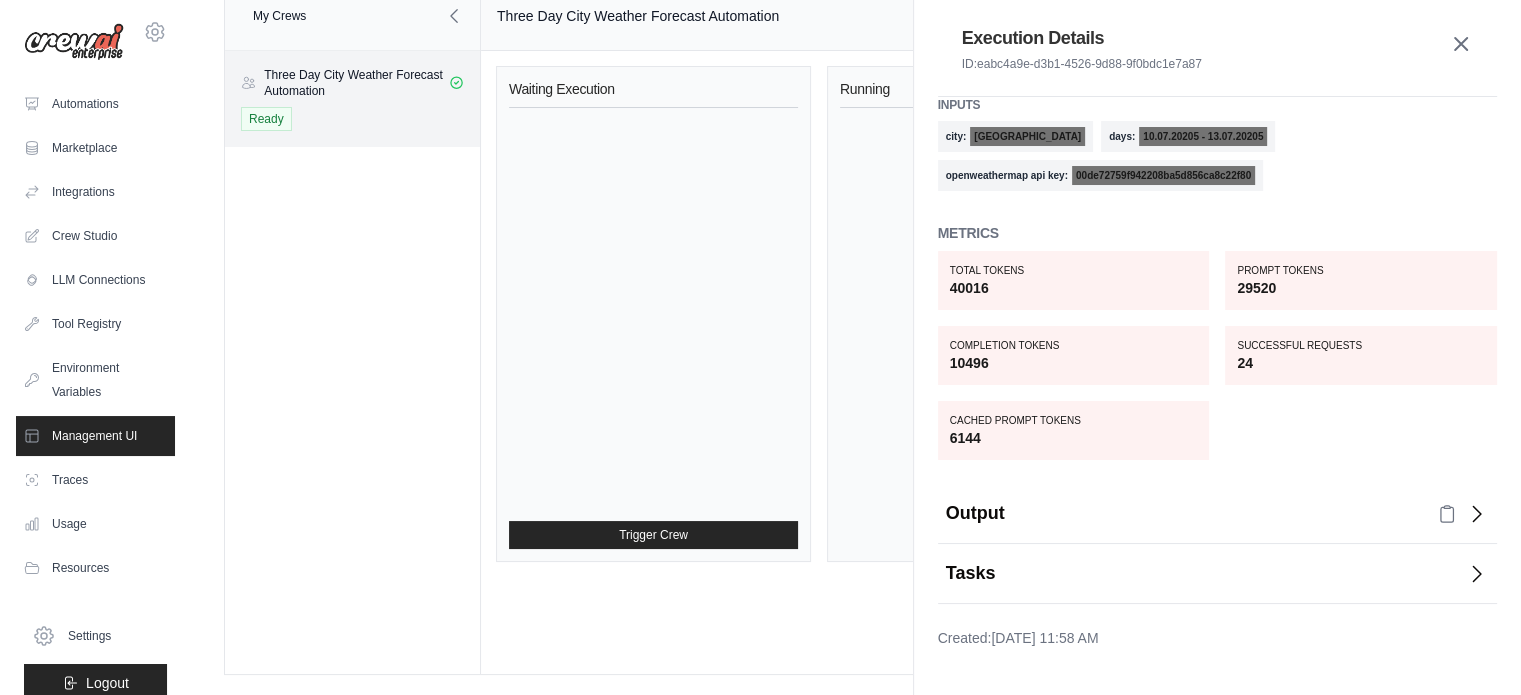 click on "Output" at bounding box center [1217, 513] 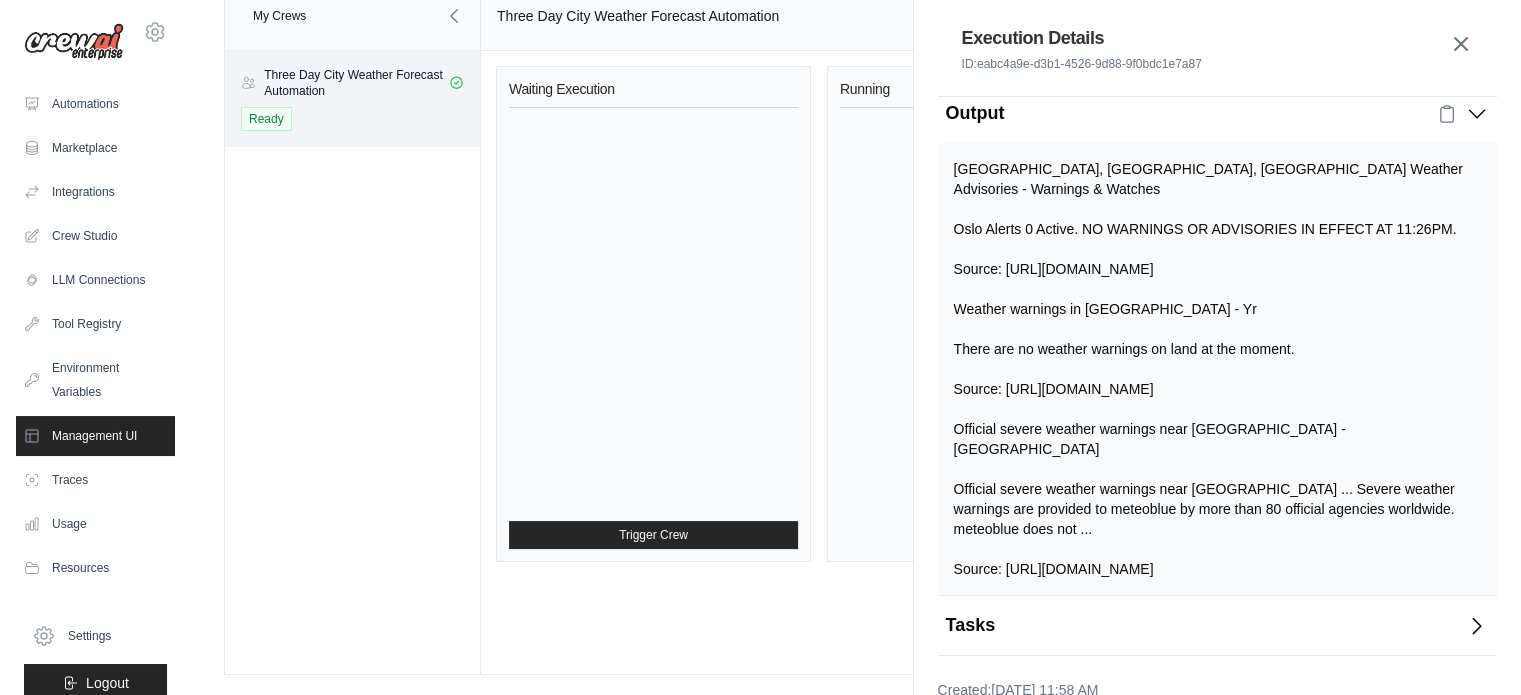 scroll, scrollTop: 408, scrollLeft: 0, axis: vertical 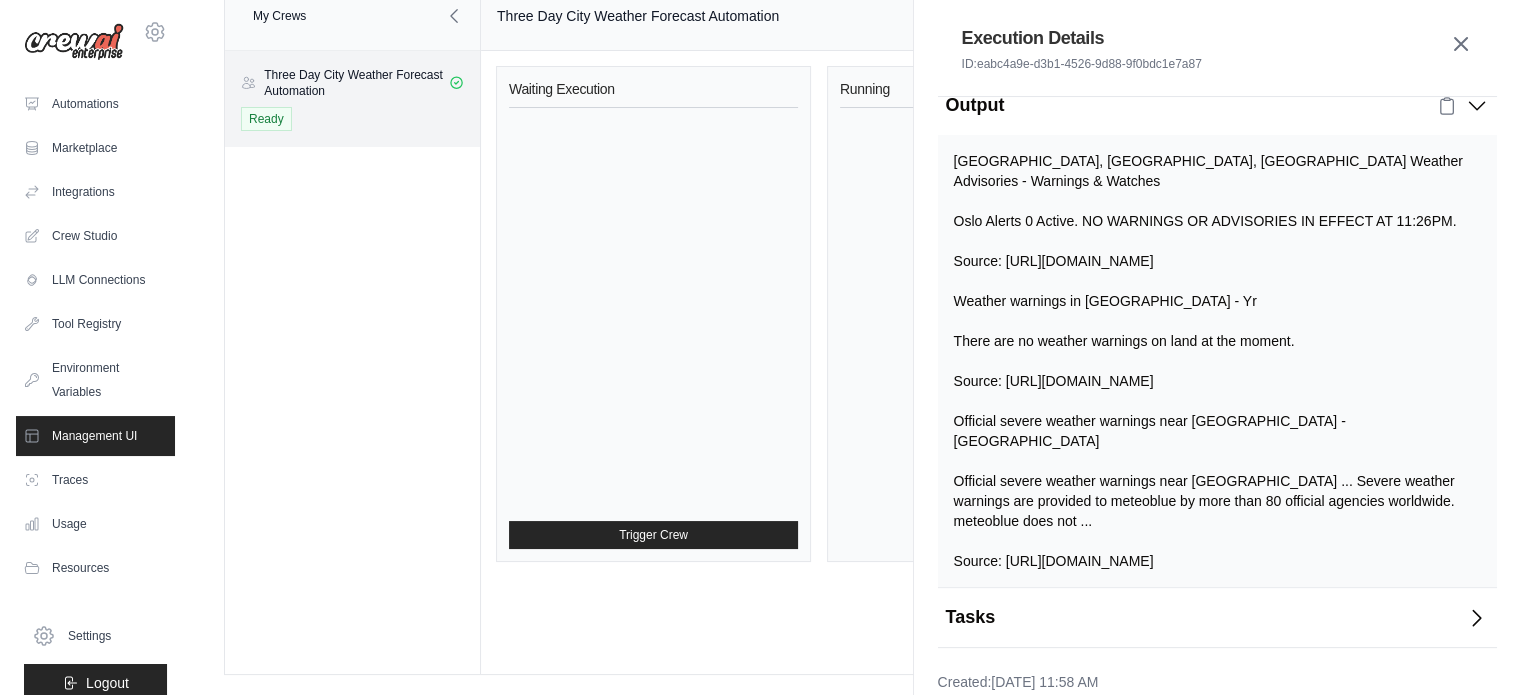click on "Tasks" at bounding box center [1217, 617] 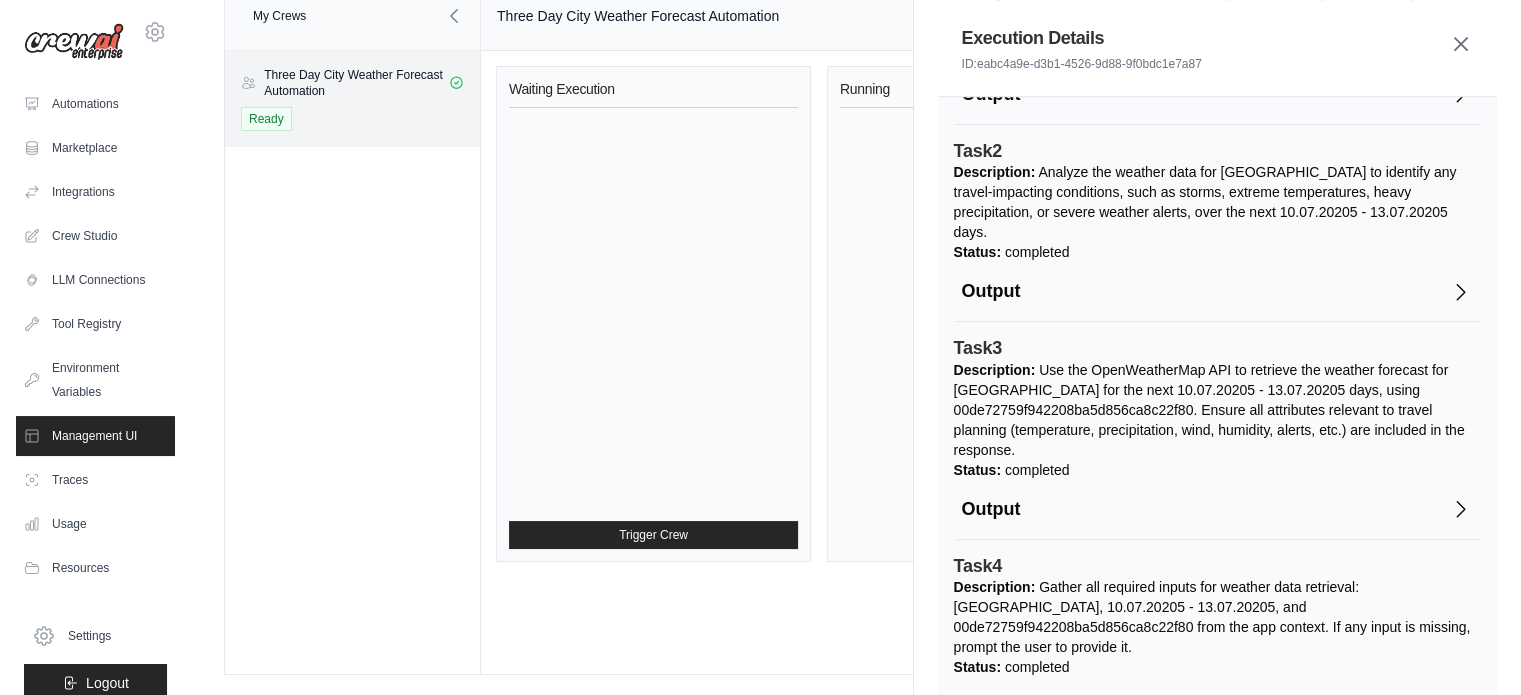 scroll, scrollTop: 1174, scrollLeft: 0, axis: vertical 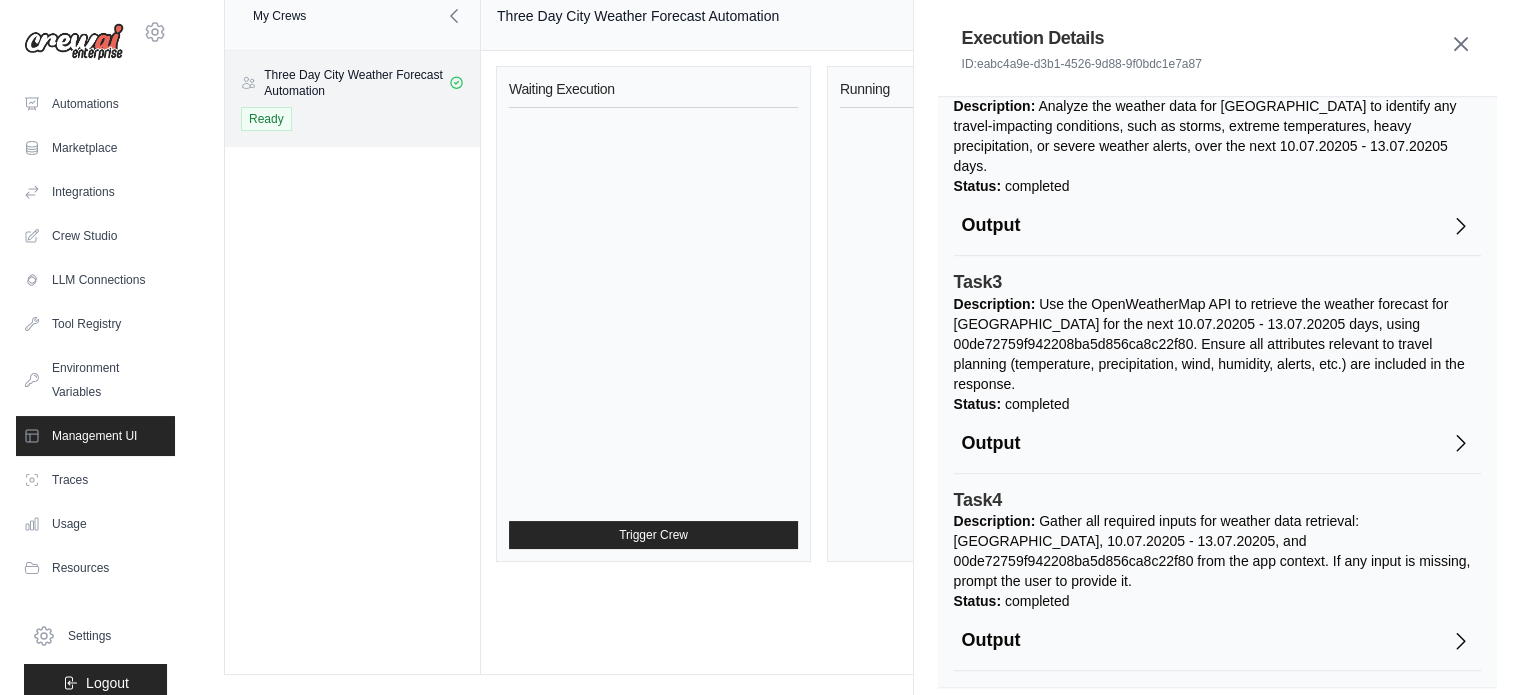 click on "Output" at bounding box center (1217, 443) 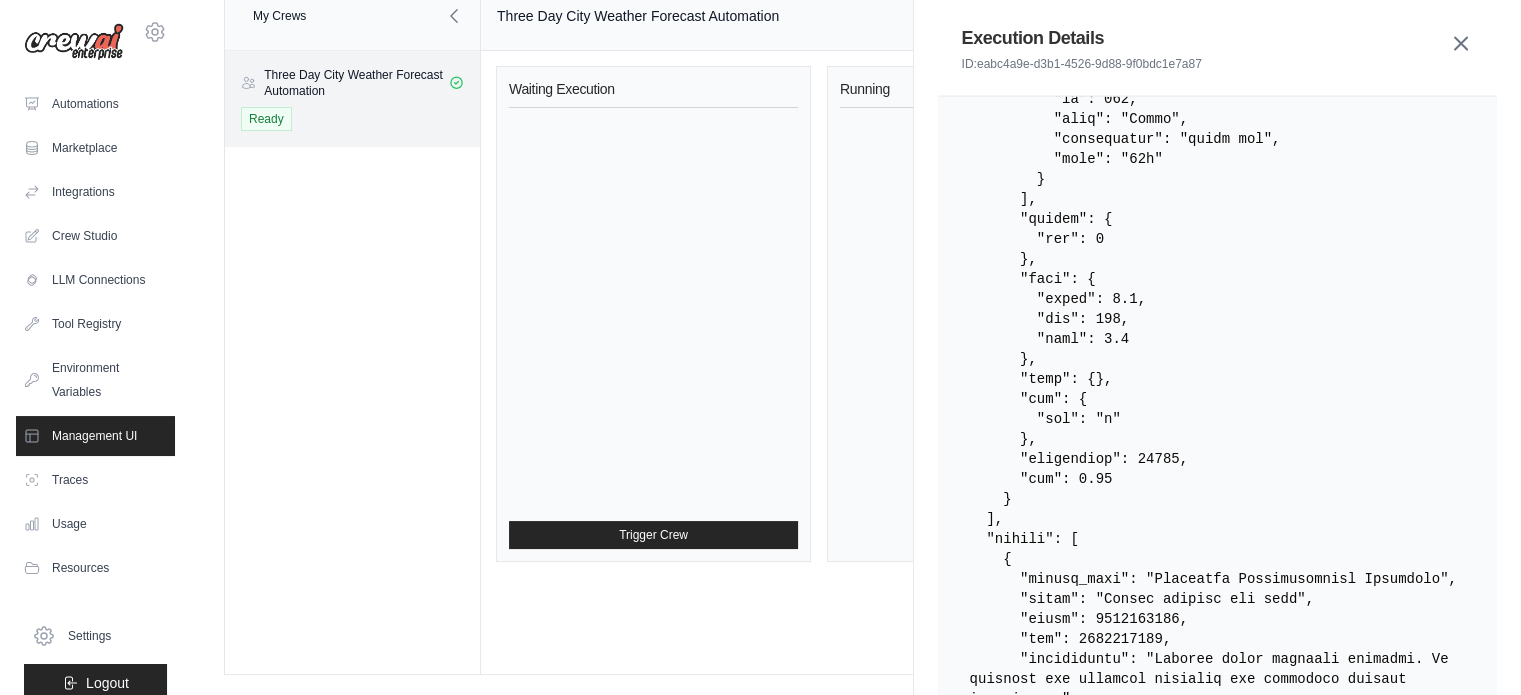 scroll, scrollTop: 4646, scrollLeft: 0, axis: vertical 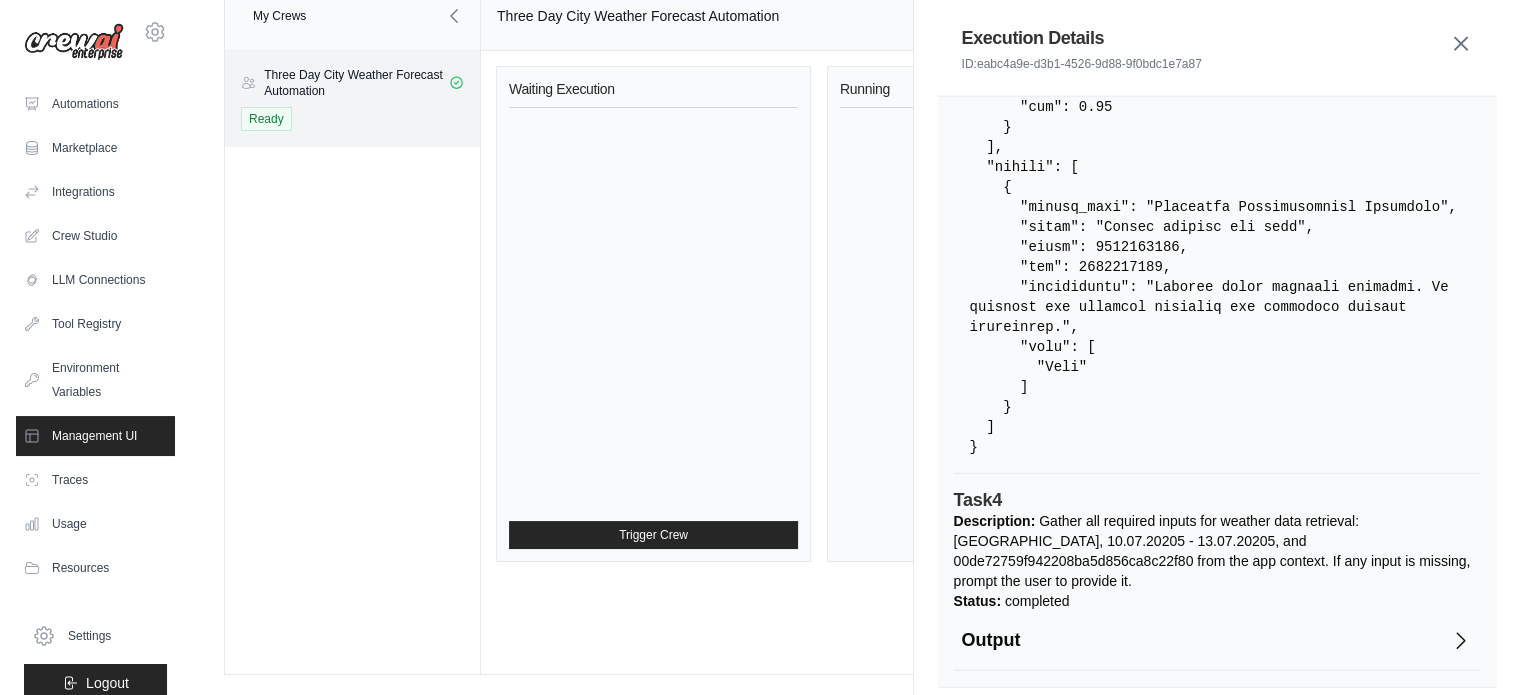click on "Output" at bounding box center [1217, 640] 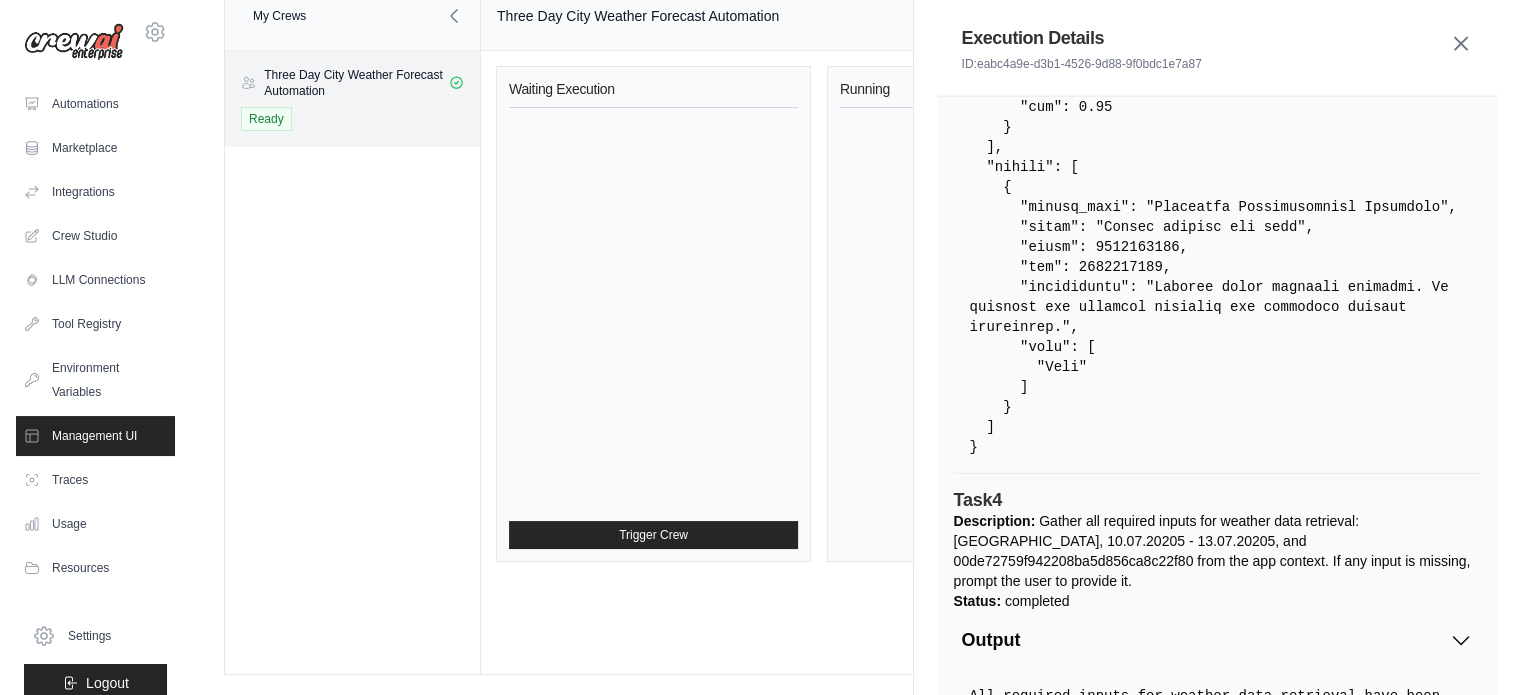 scroll, scrollTop: 4838, scrollLeft: 0, axis: vertical 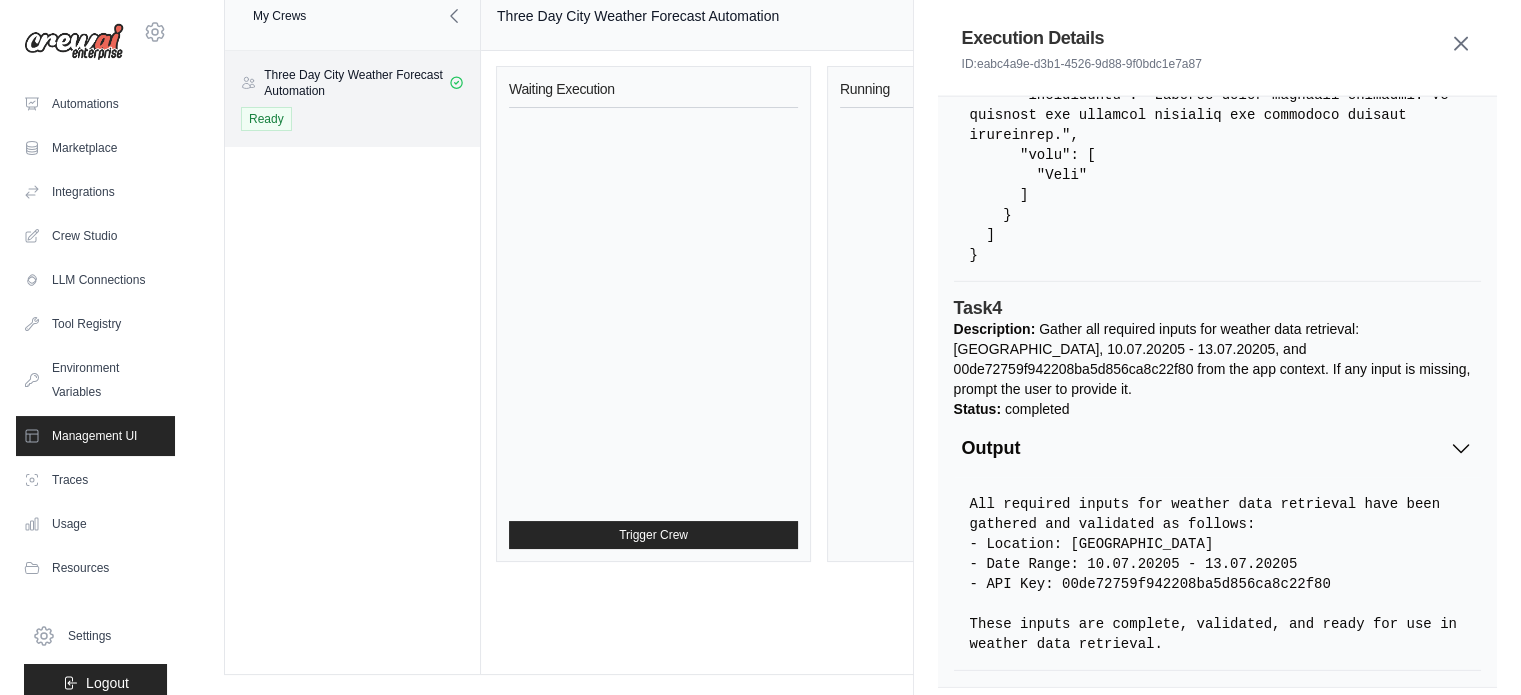 click at bounding box center (984, 336) 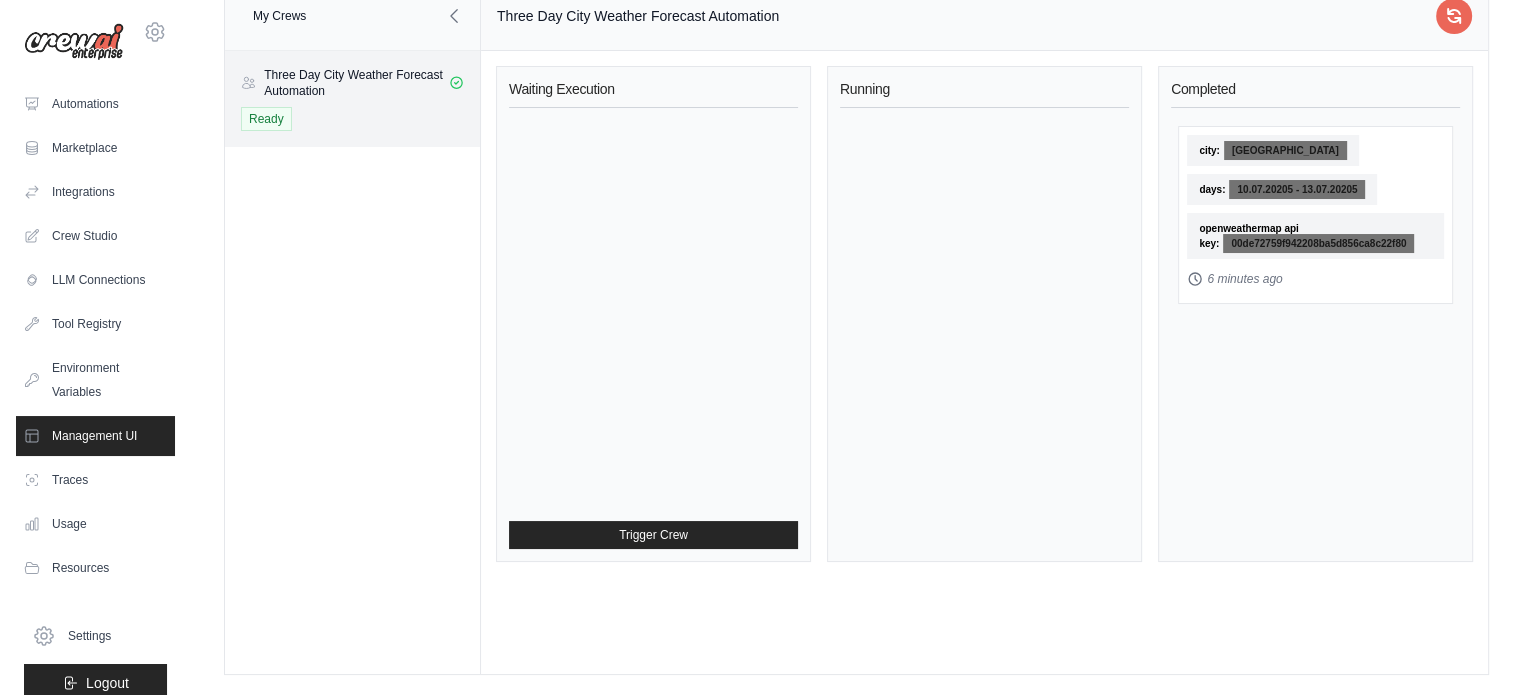 click on "city:
Oslo
days:
10.07.20205 - 13.07.20205
openweathermap api key:
00de72759f942208ba5d856ca8c22f80
6 minutes ago" at bounding box center [1315, 336] 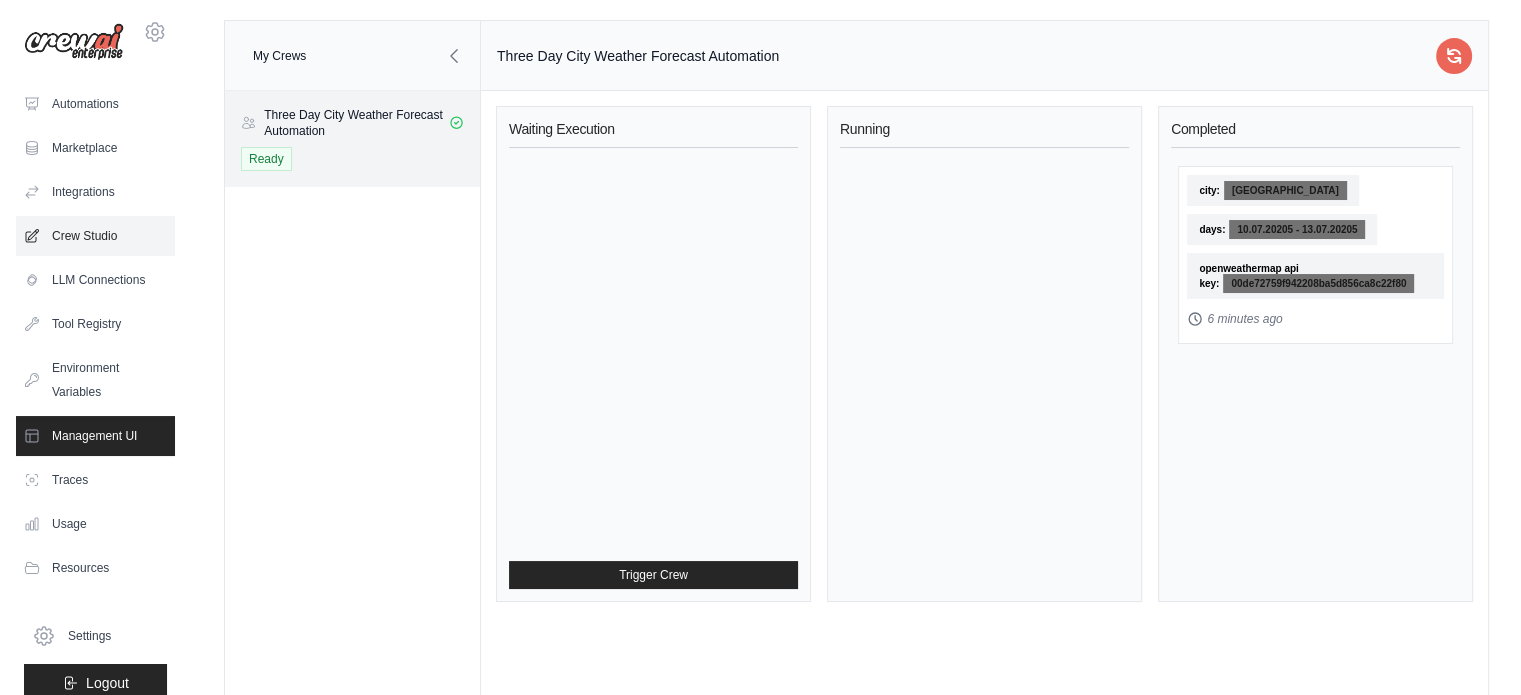 click on "Crew Studio" at bounding box center (95, 236) 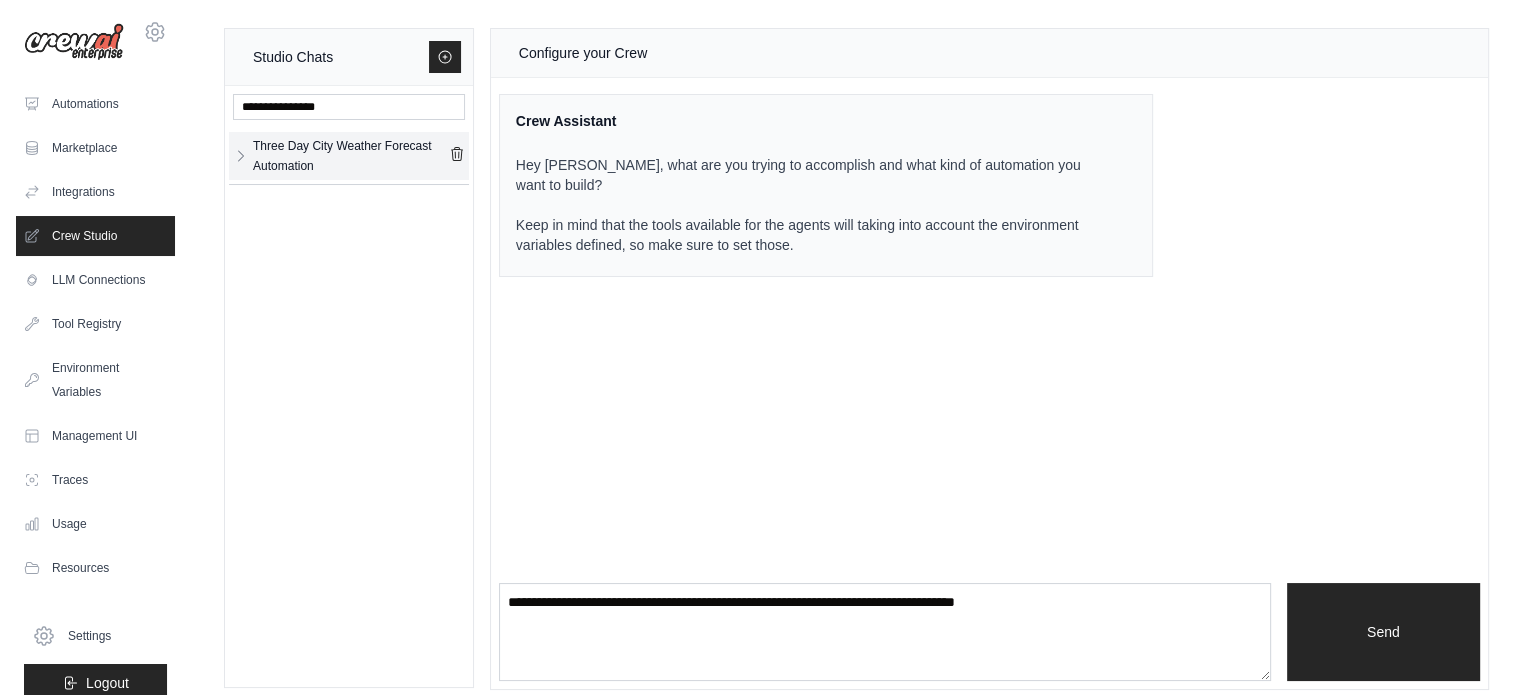 click on "Three Day City Weather Forecast Automation" at bounding box center [351, 156] 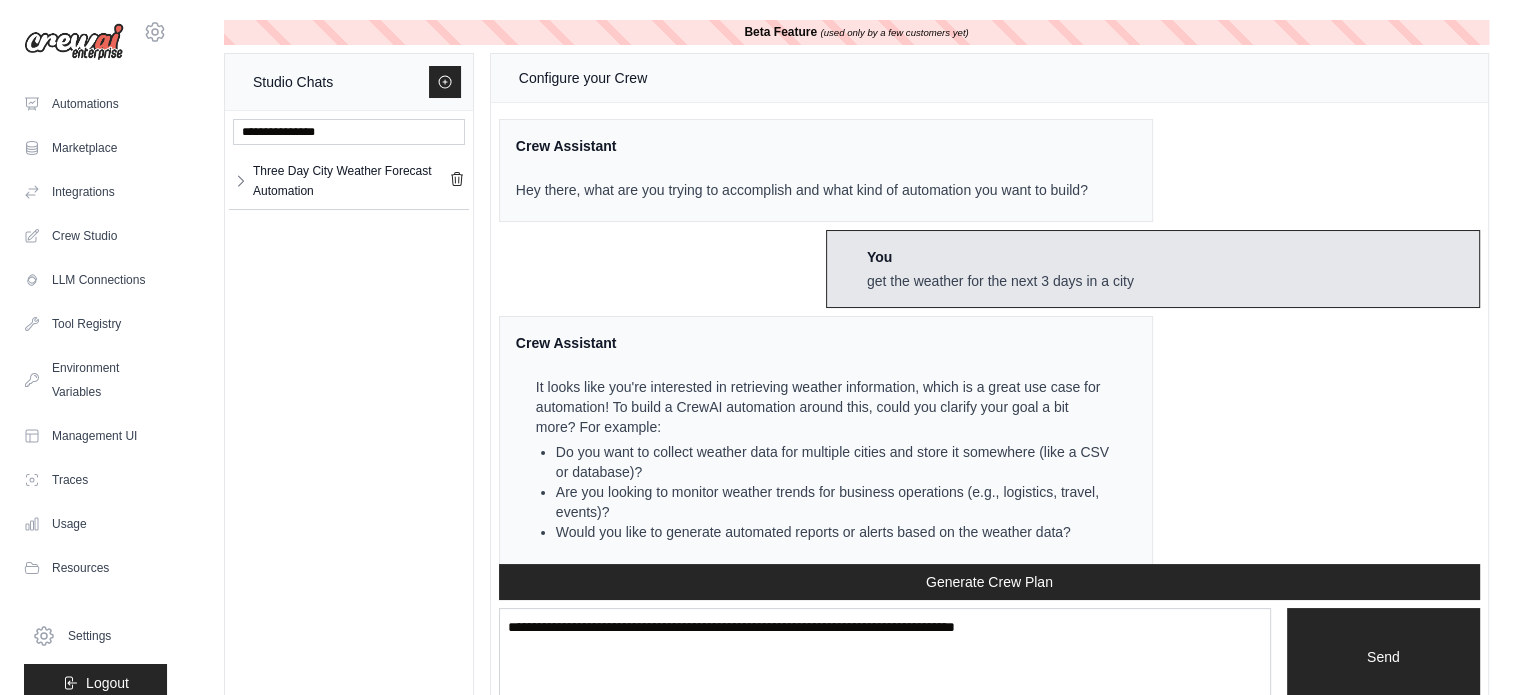scroll, scrollTop: 3022, scrollLeft: 0, axis: vertical 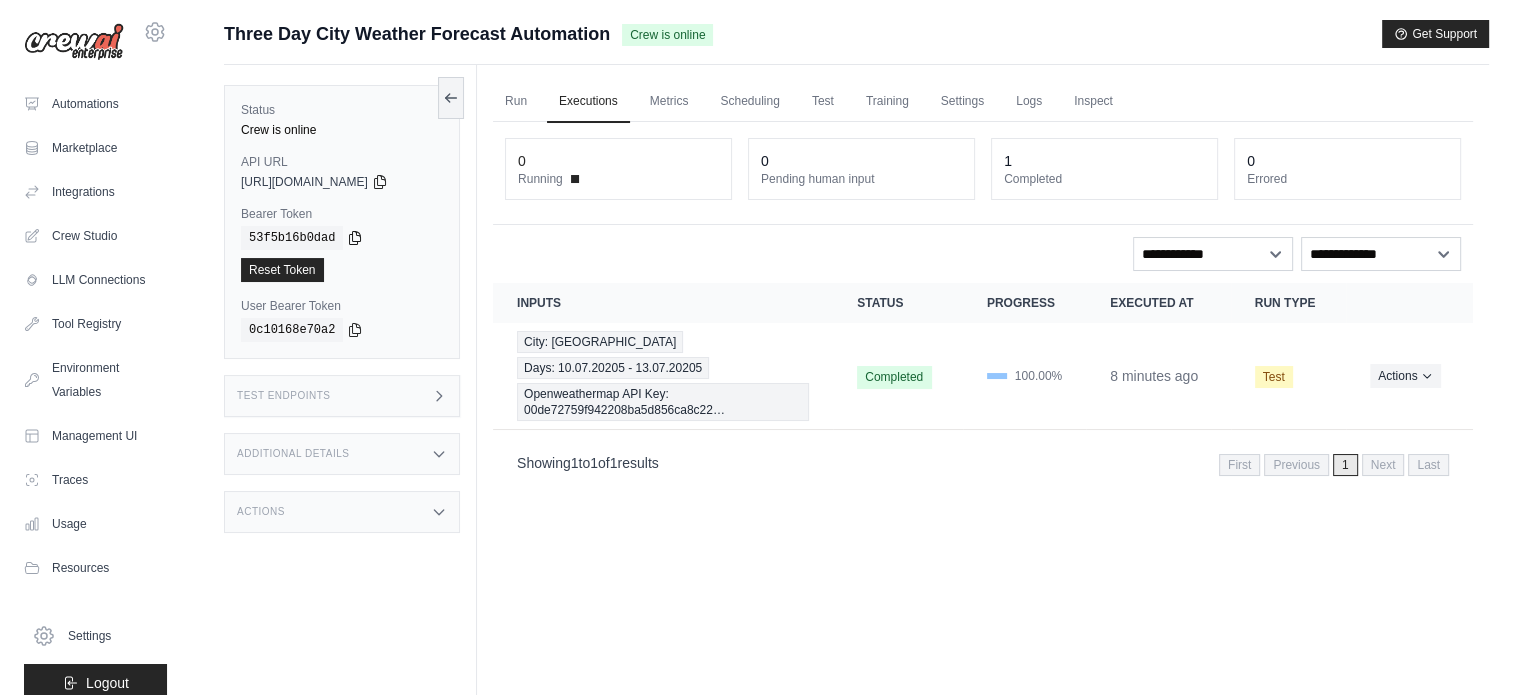 click 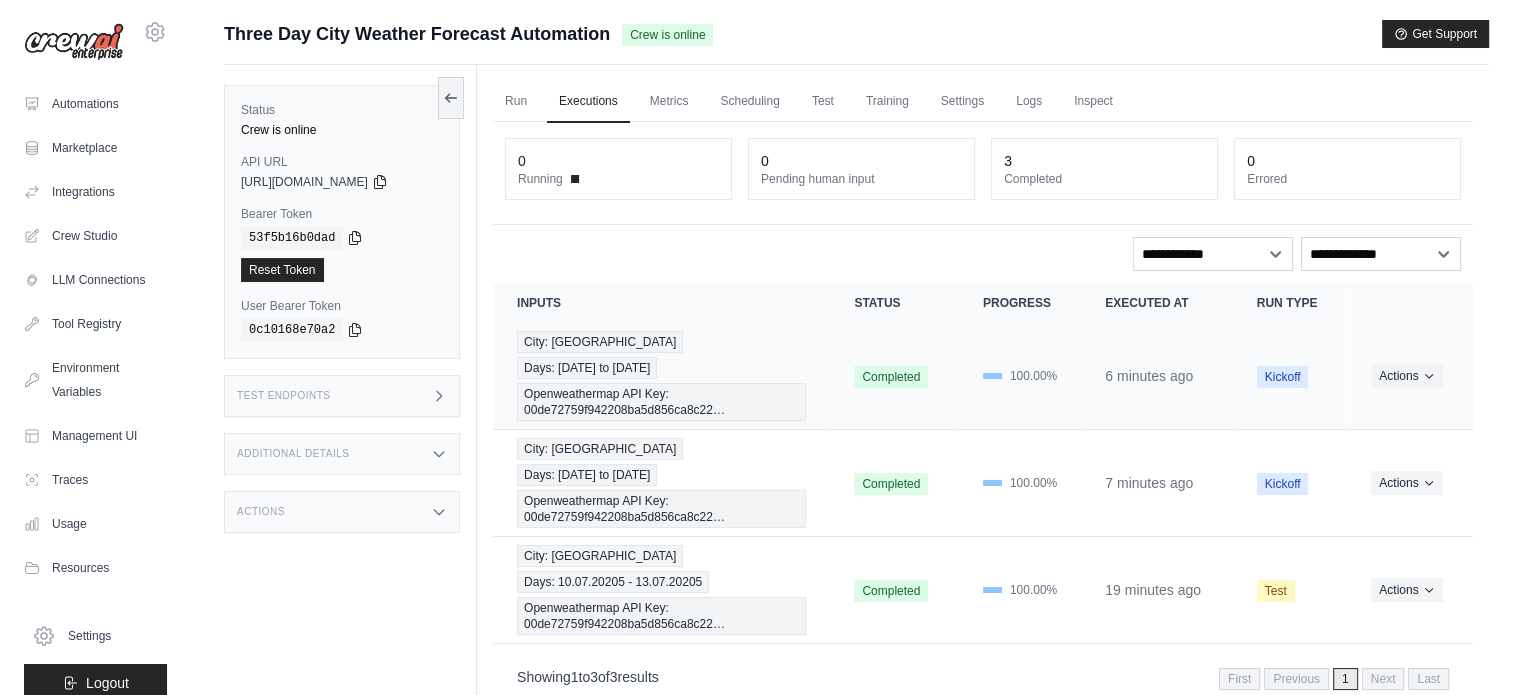 click on "Completed" at bounding box center (894, 376) 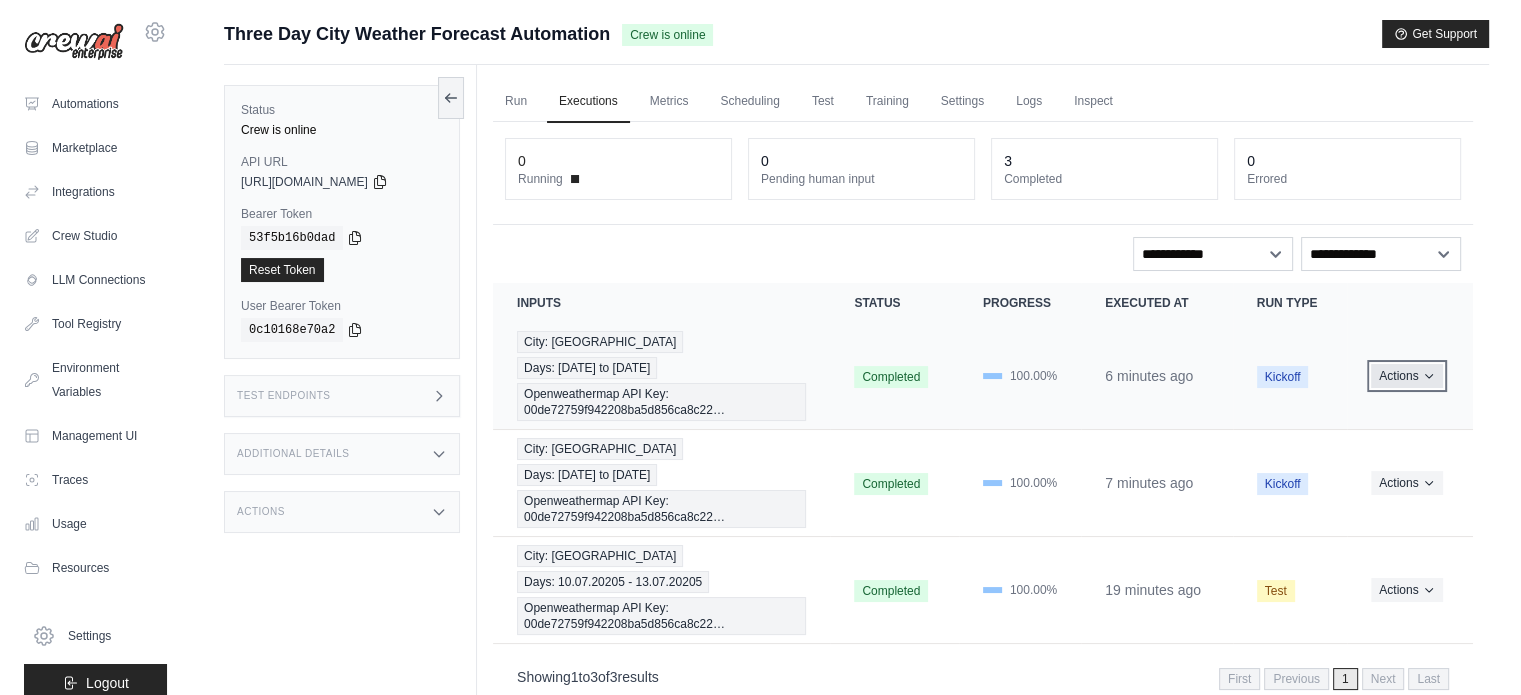 click 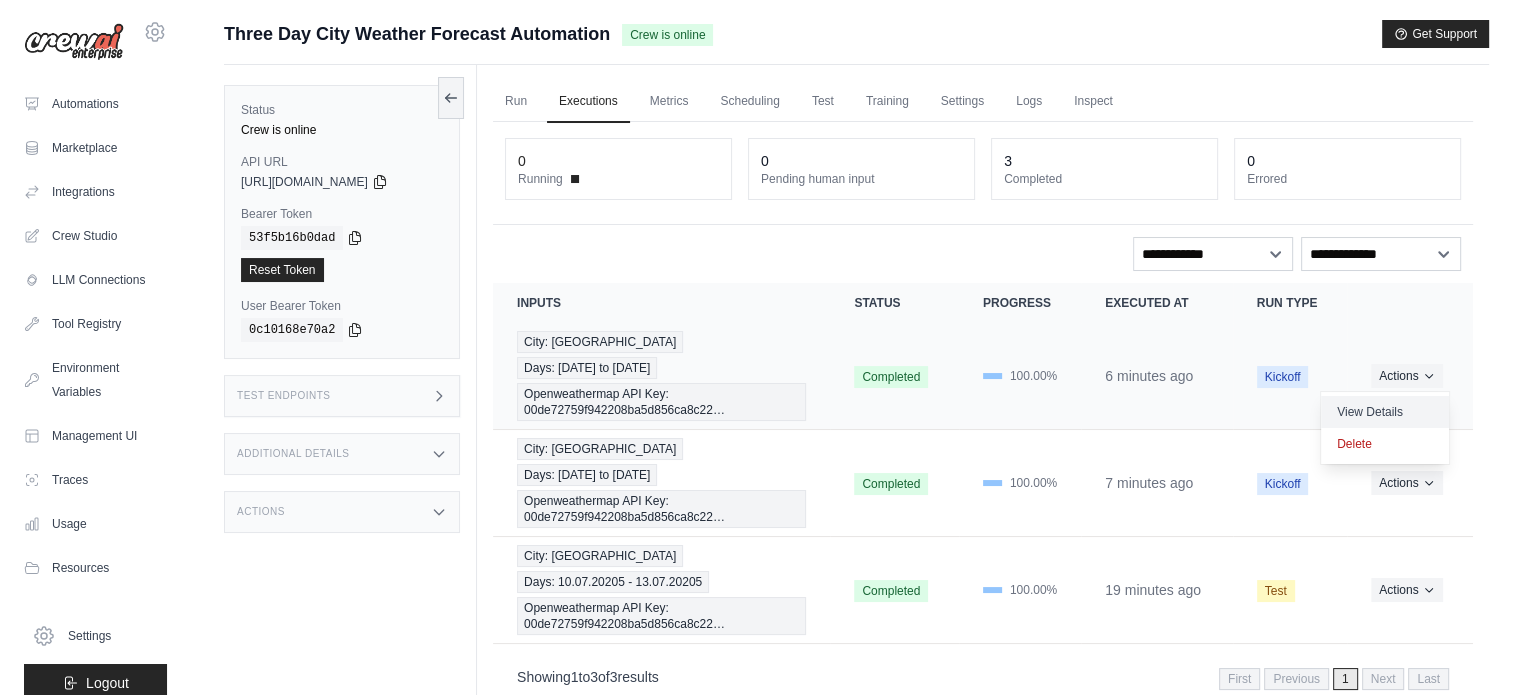 click on "View Details" at bounding box center (1385, 412) 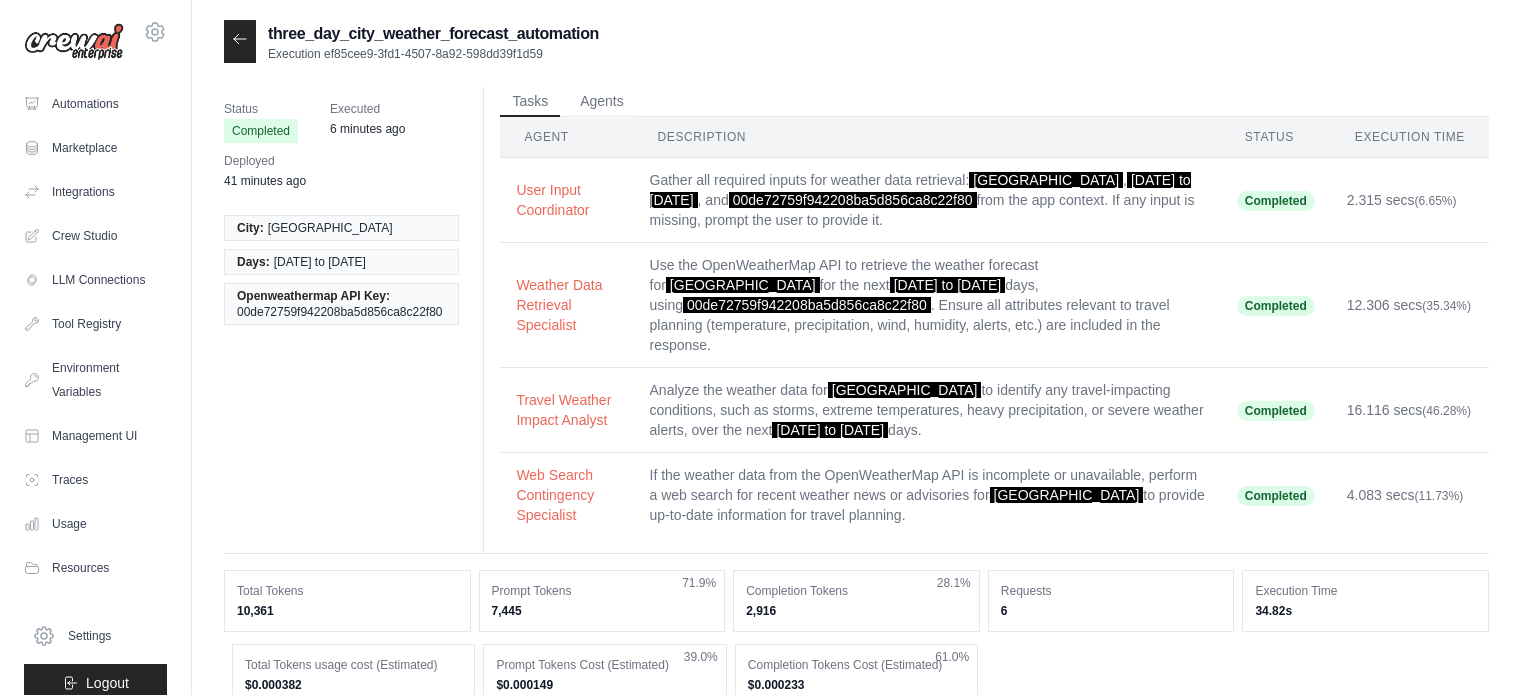 scroll, scrollTop: 0, scrollLeft: 0, axis: both 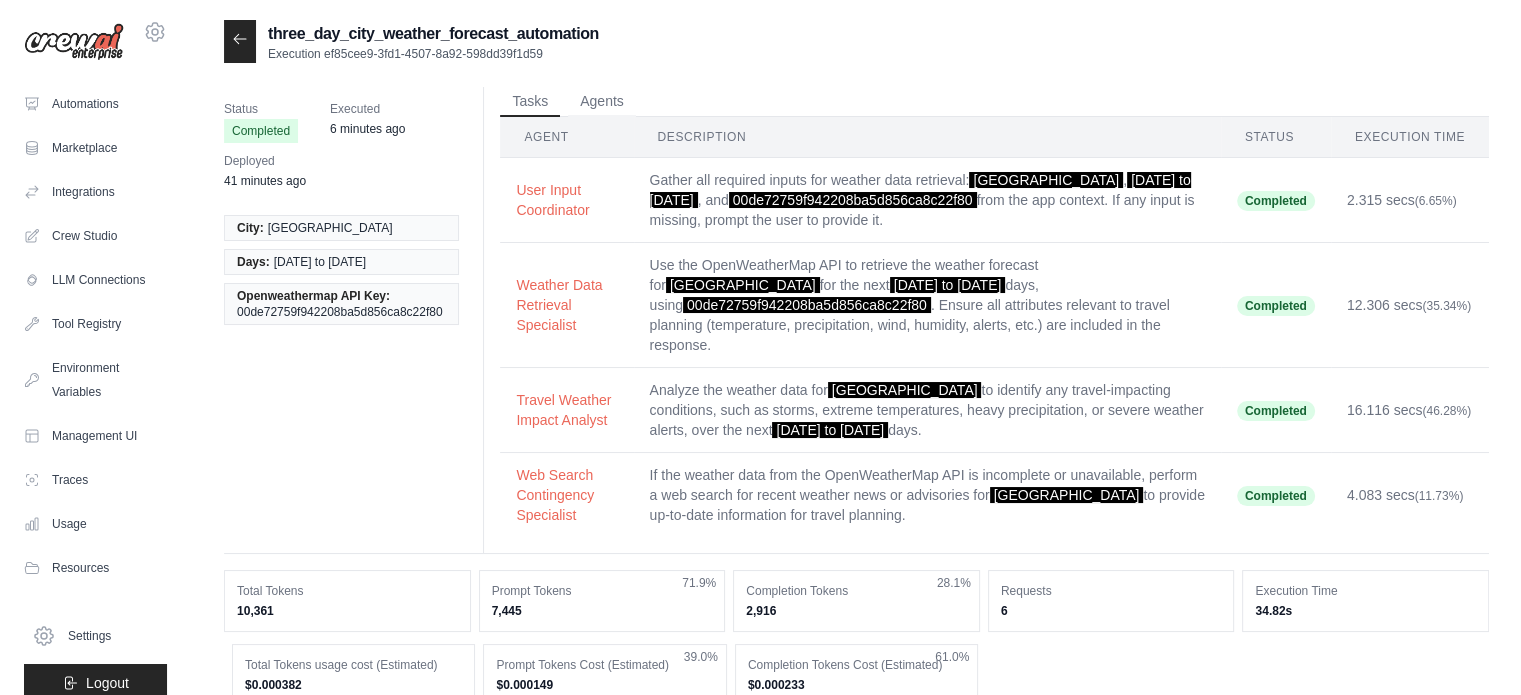 click on "Use the OpenWeatherMap API to retrieve the weather forecast for  [GEOGRAPHIC_DATA]  for the next  [DATE] to [DATE]  days, using  00de72759f942208ba5d856ca8c22f80 . Ensure all attributes relevant to travel planning (temperature, precipitation, wind, humidity, alerts, etc.) are included in the response." at bounding box center (927, 305) 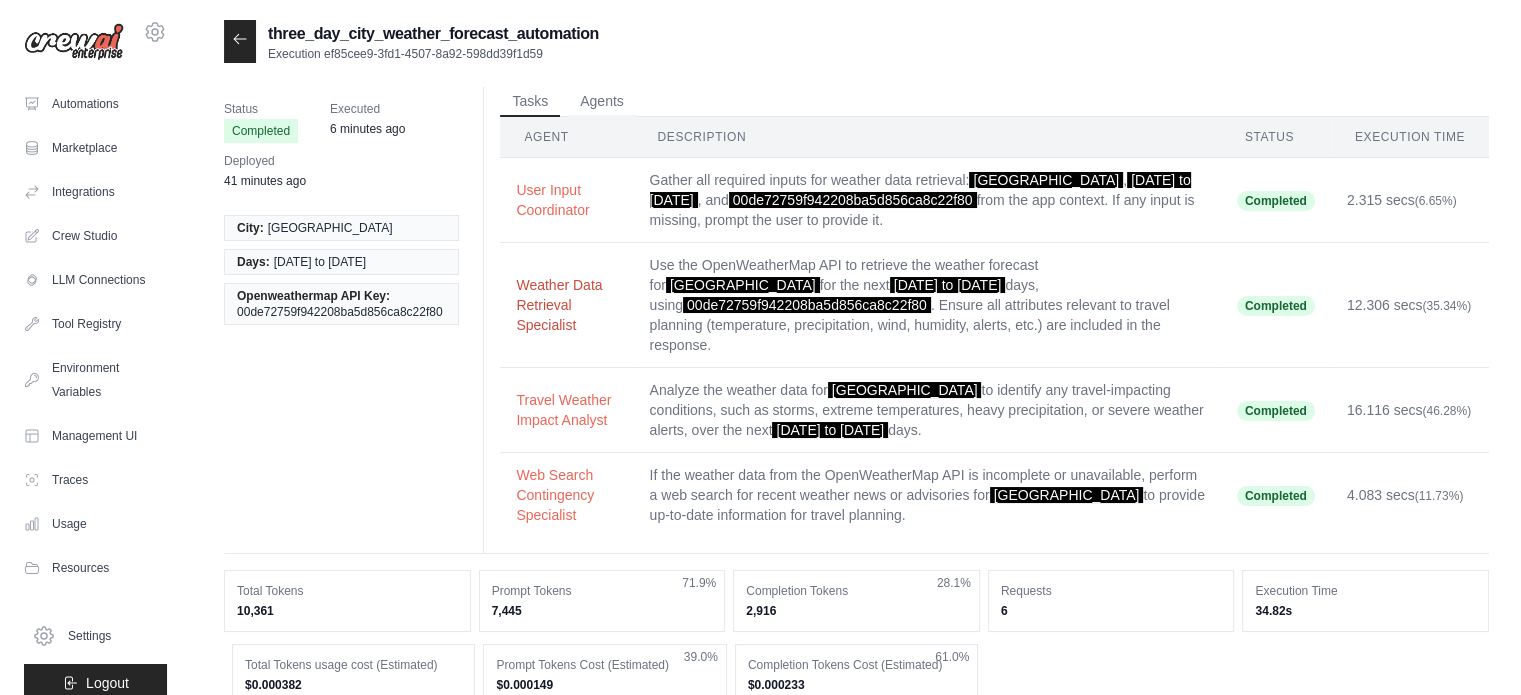 click on "Weather Data Retrieval Specialist" at bounding box center [566, 305] 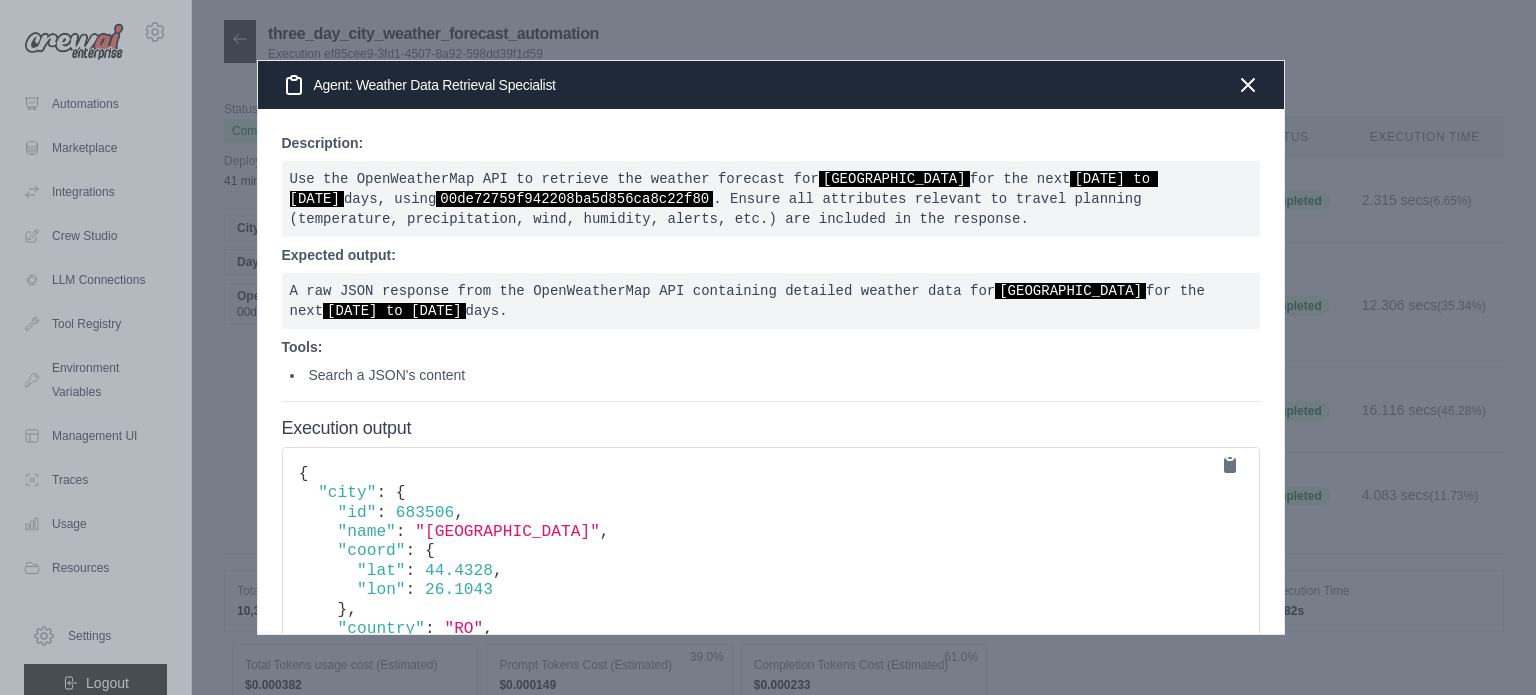 scroll, scrollTop: 200, scrollLeft: 0, axis: vertical 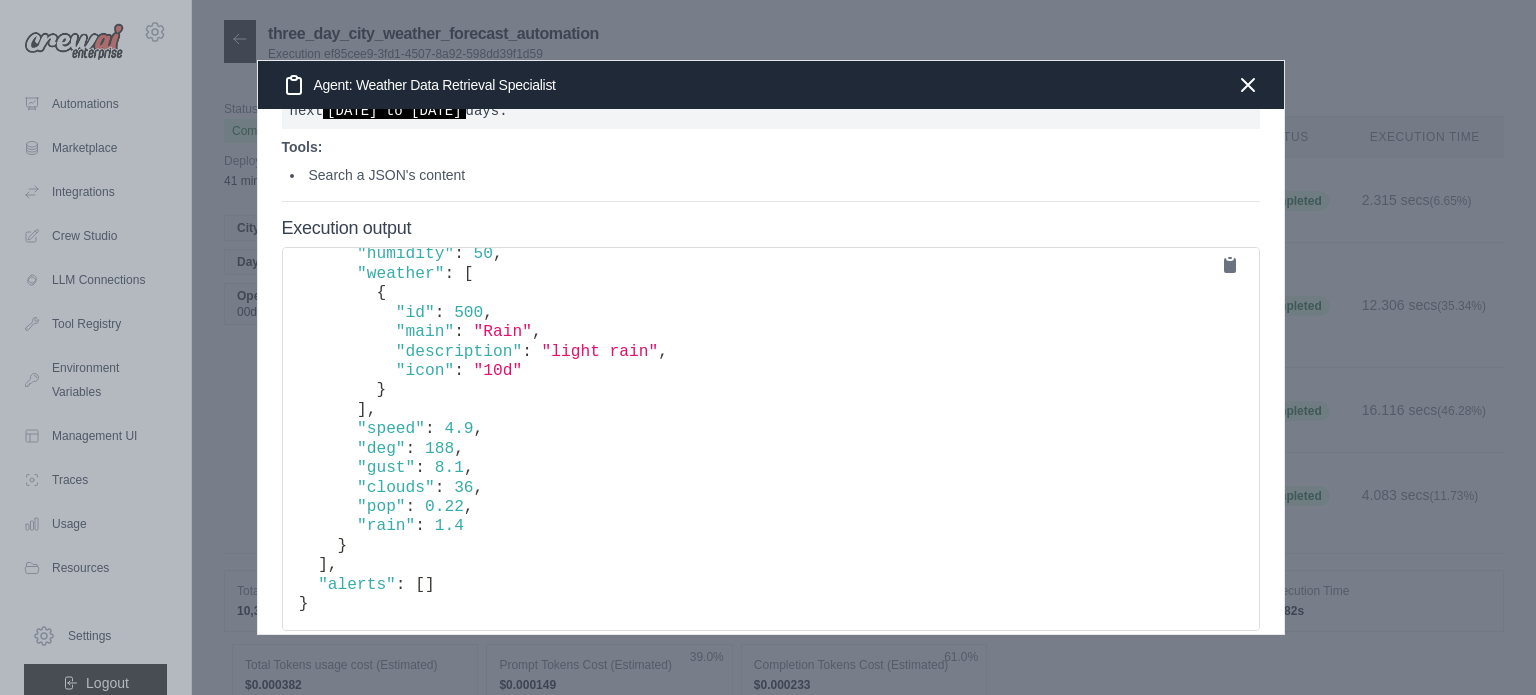 type 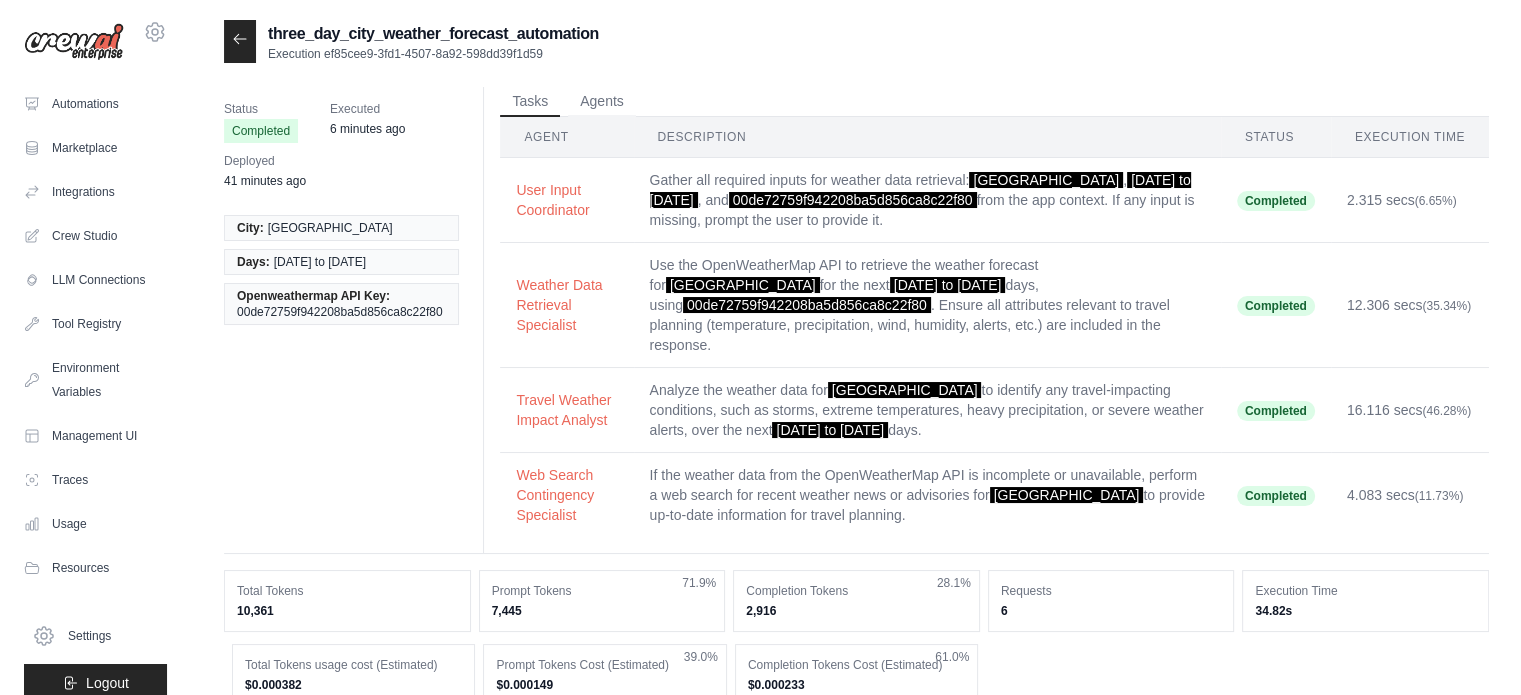 click on "Analyze the weather data for  [GEOGRAPHIC_DATA]  to identify any travel-impacting conditions, such as storms, extreme temperatures, heavy precipitation, or severe weather alerts, over the next  [DATE] to [DATE]  days." at bounding box center (927, 410) 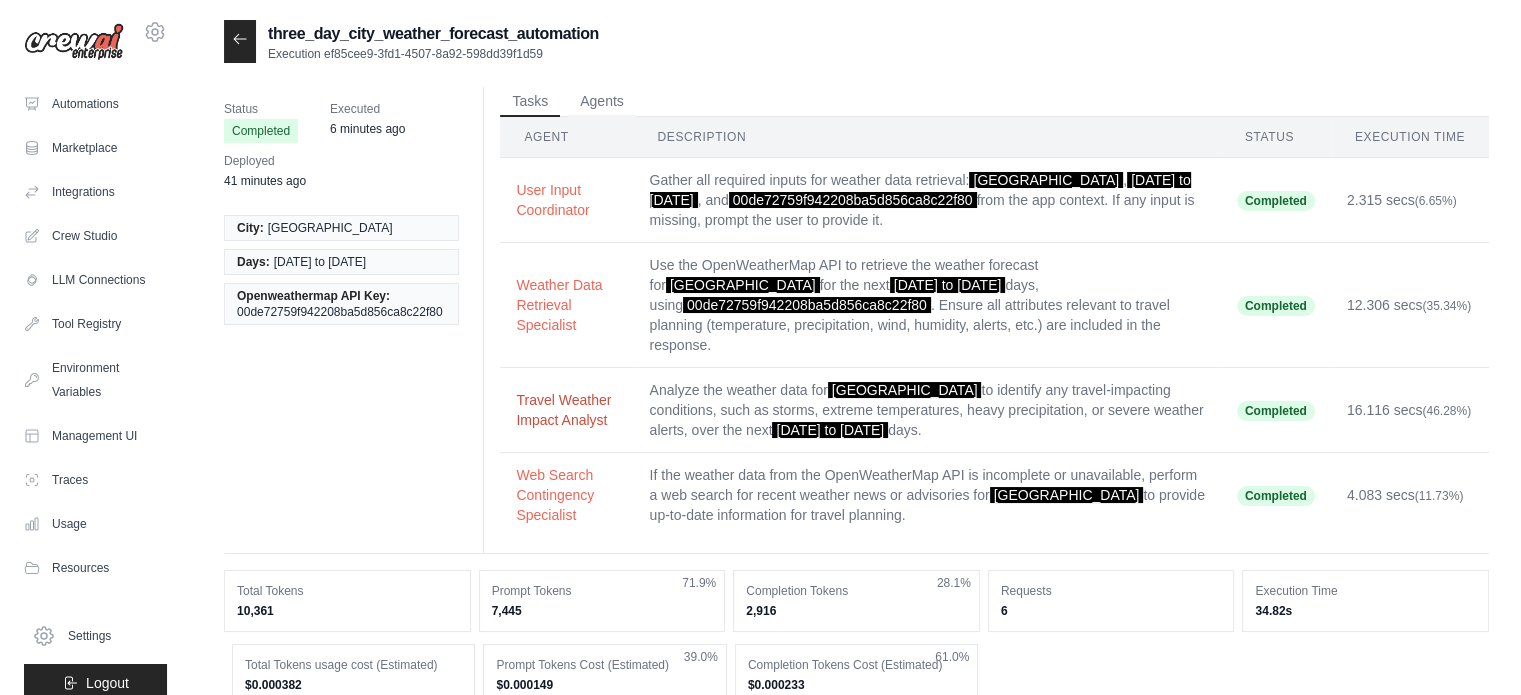 click on "Travel Weather Impact Analyst" at bounding box center (566, 410) 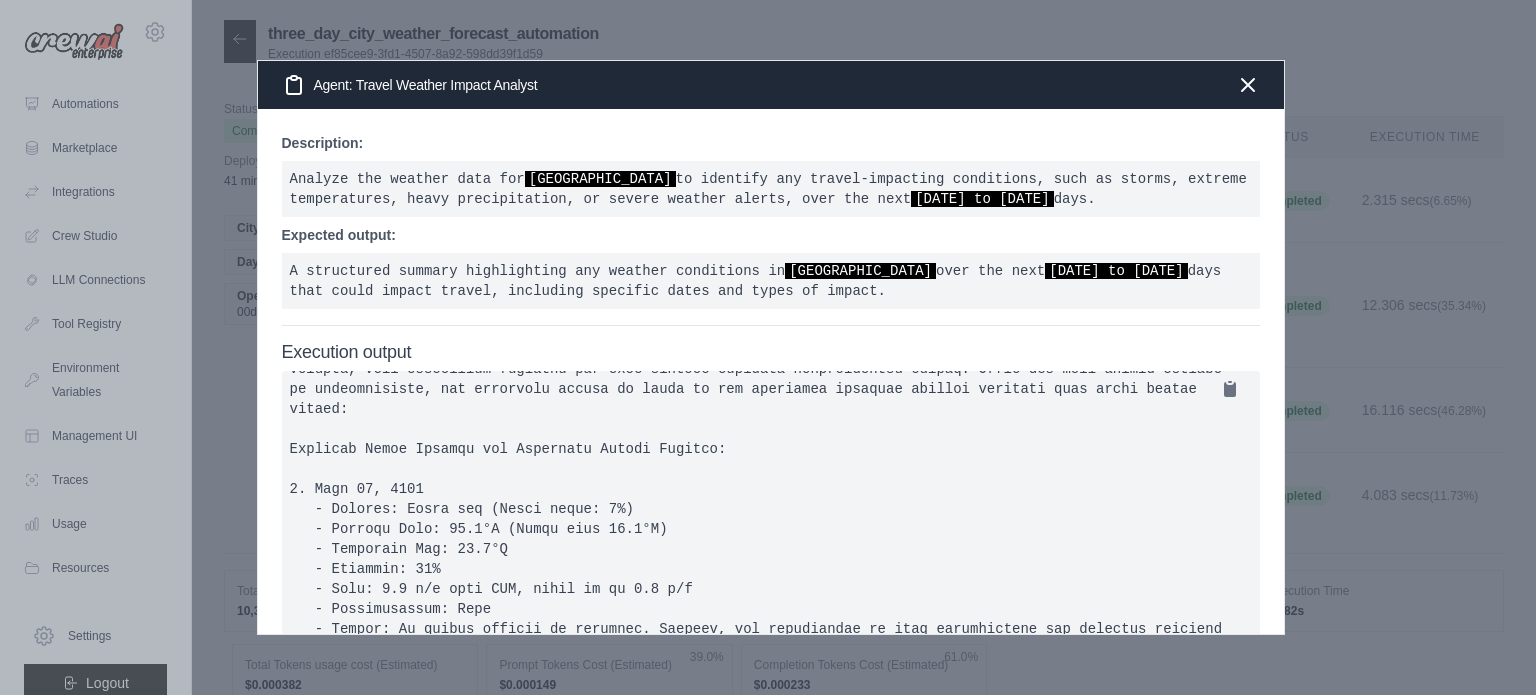 scroll, scrollTop: 0, scrollLeft: 0, axis: both 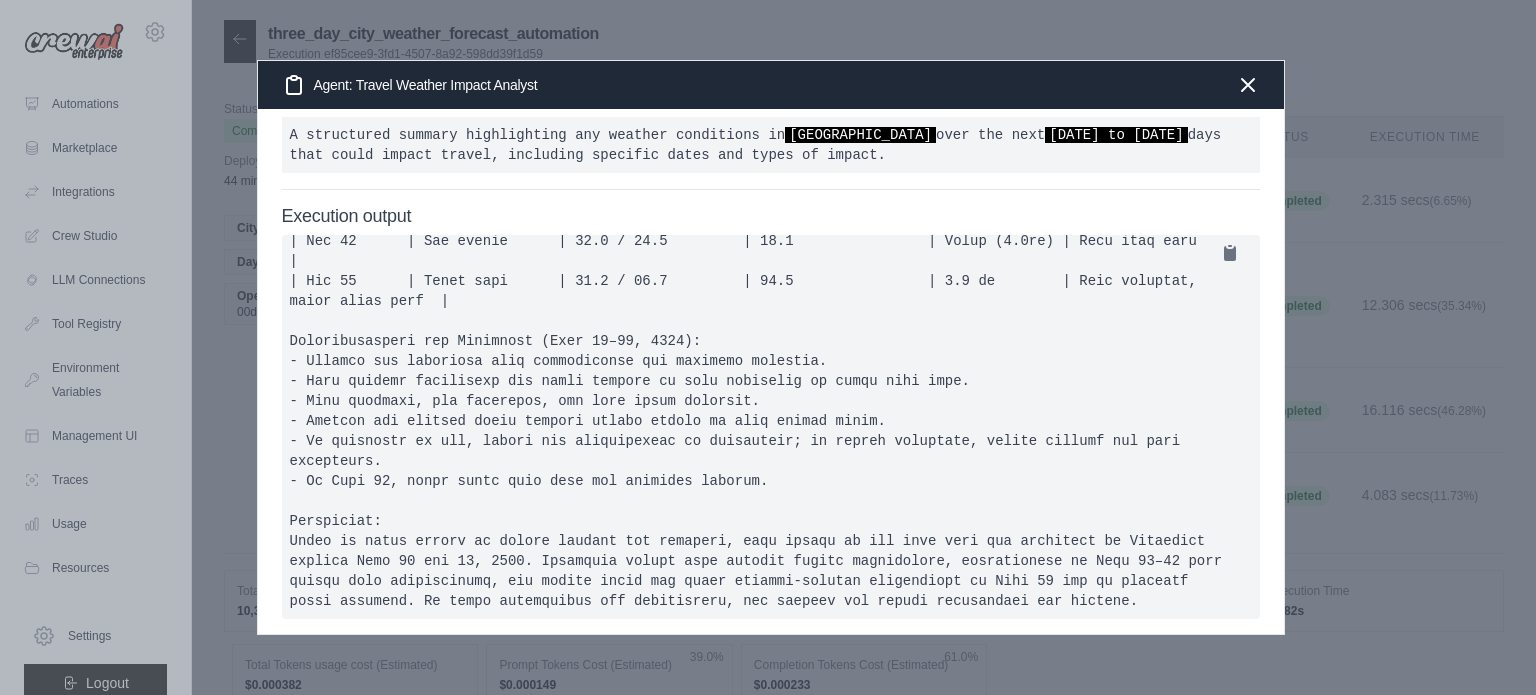 type 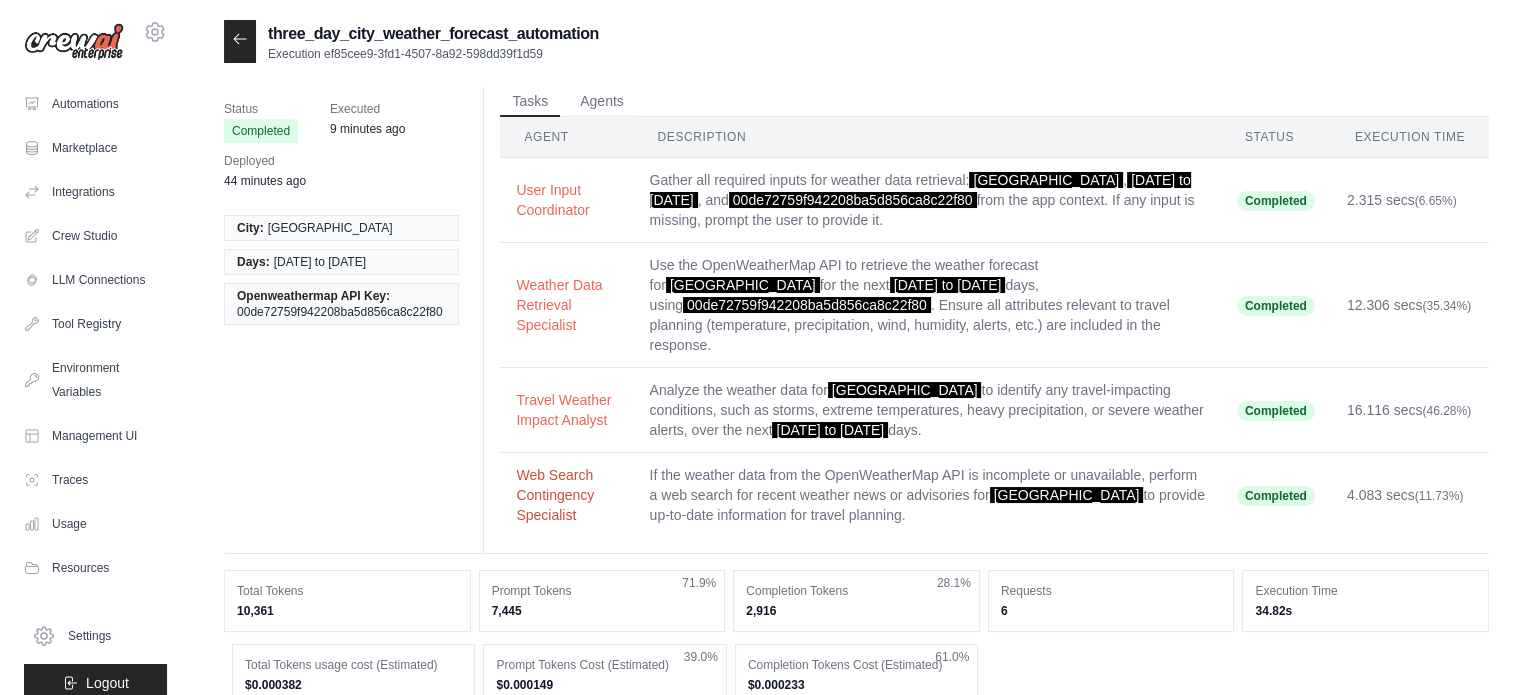 click on "Web Search Contingency Specialist" at bounding box center (566, 495) 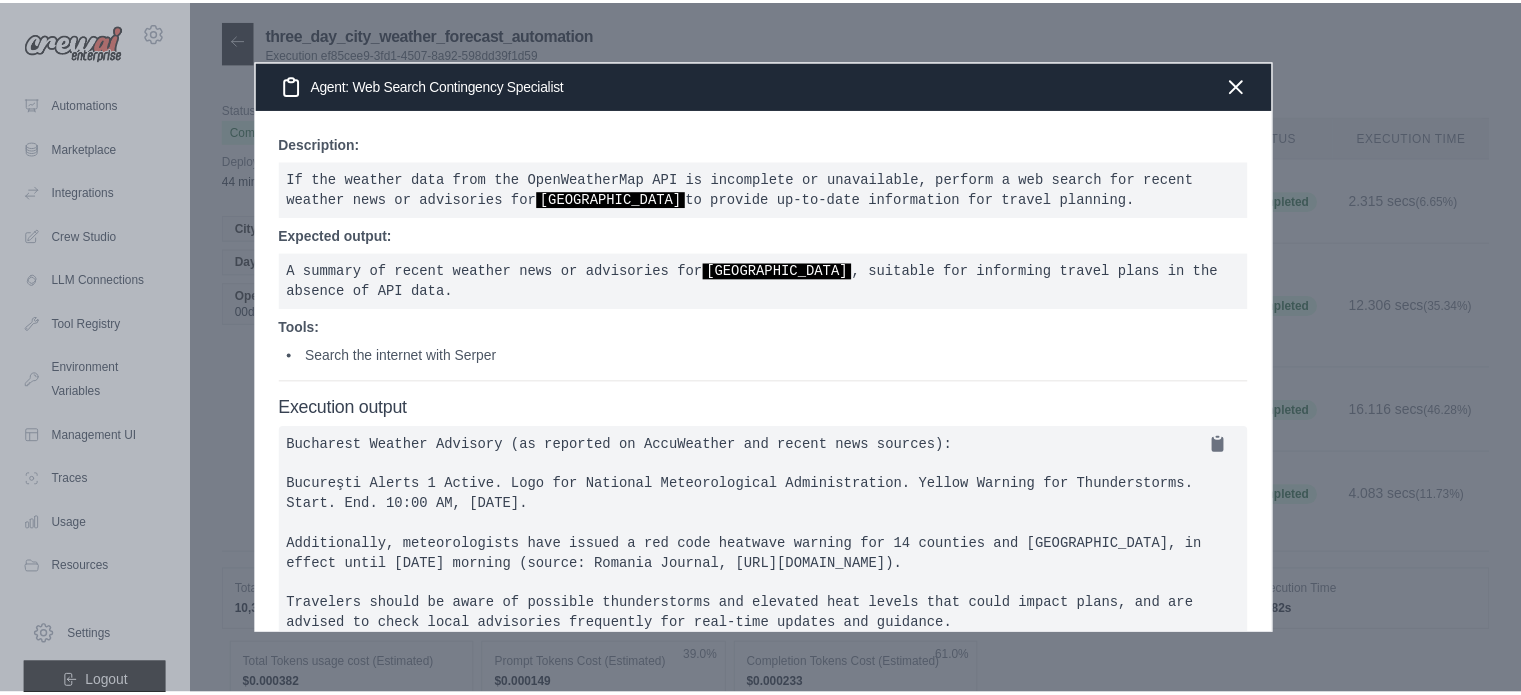 scroll, scrollTop: 64, scrollLeft: 0, axis: vertical 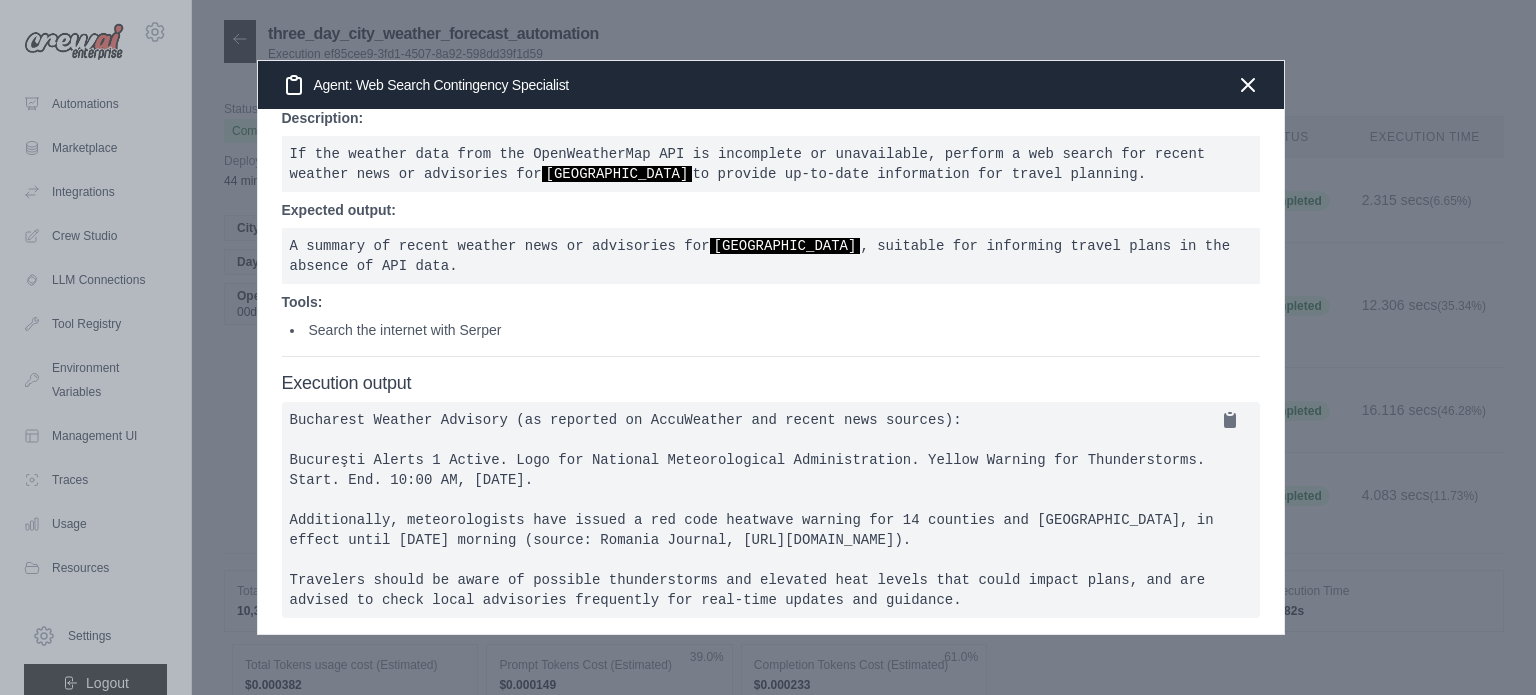 type 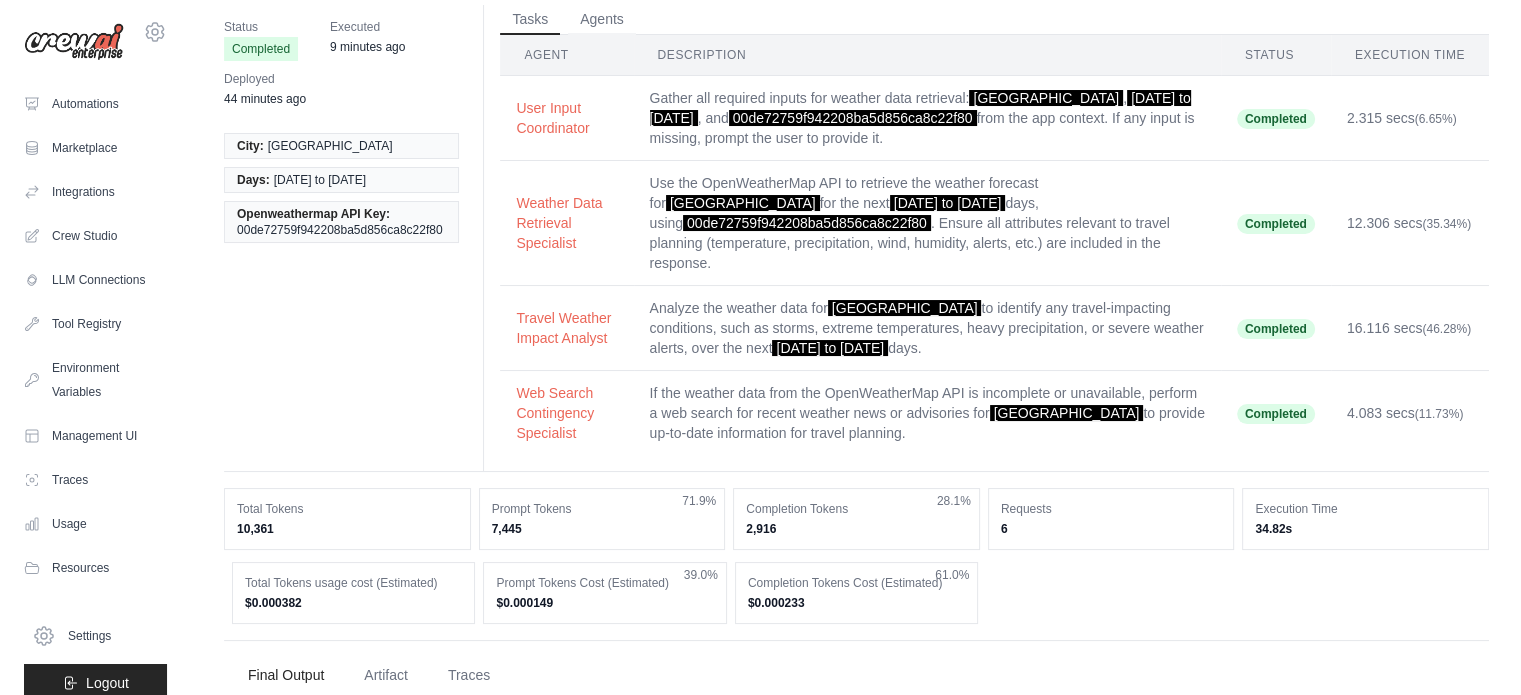 scroll, scrollTop: 0, scrollLeft: 0, axis: both 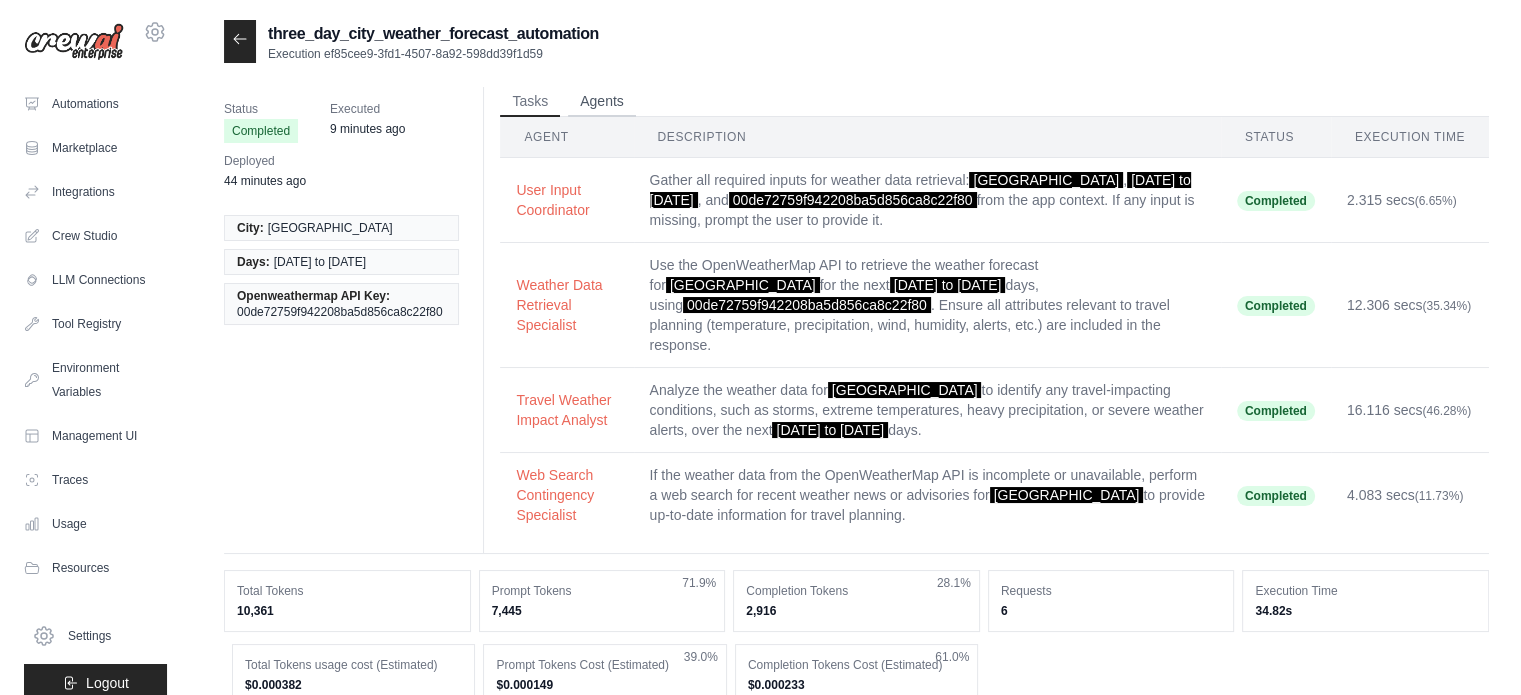 click on "Agents" at bounding box center (602, 102) 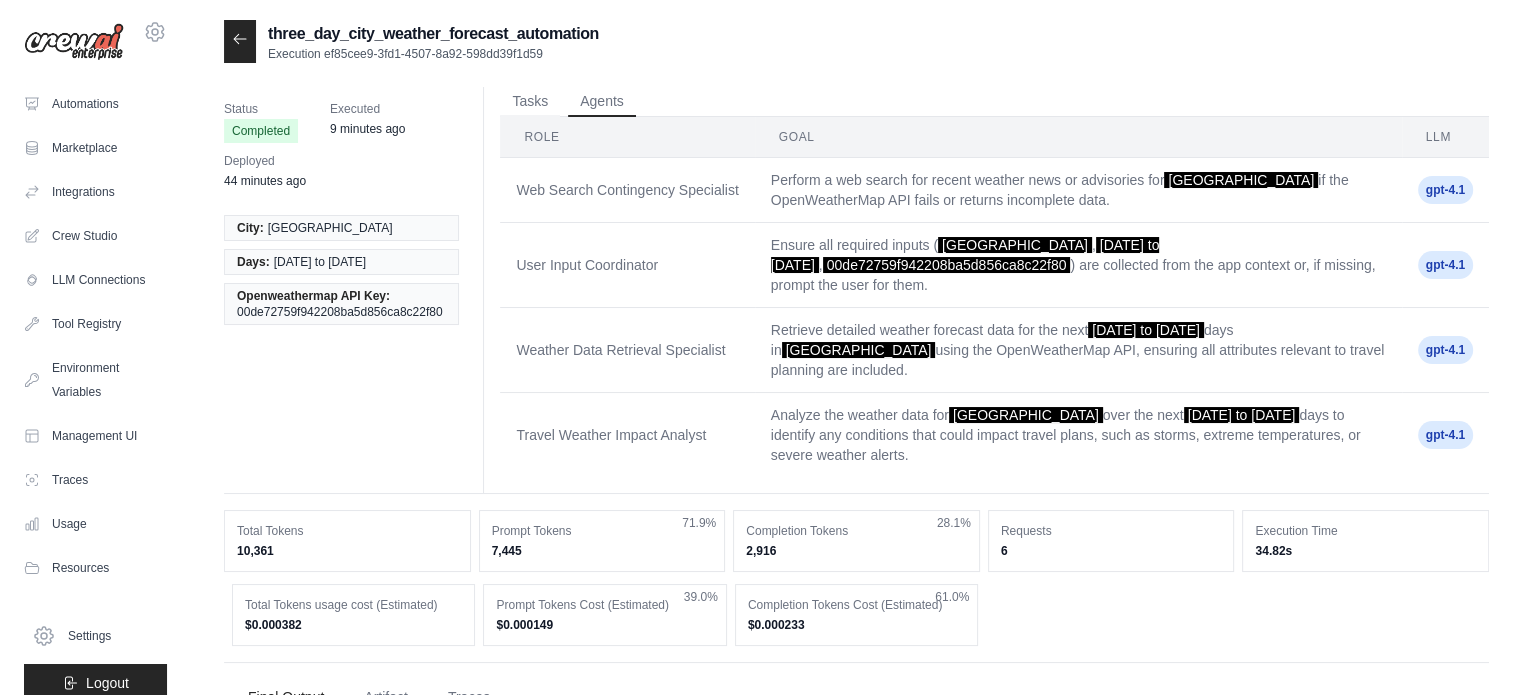 click on "User Input Coordinator" at bounding box center (627, 265) 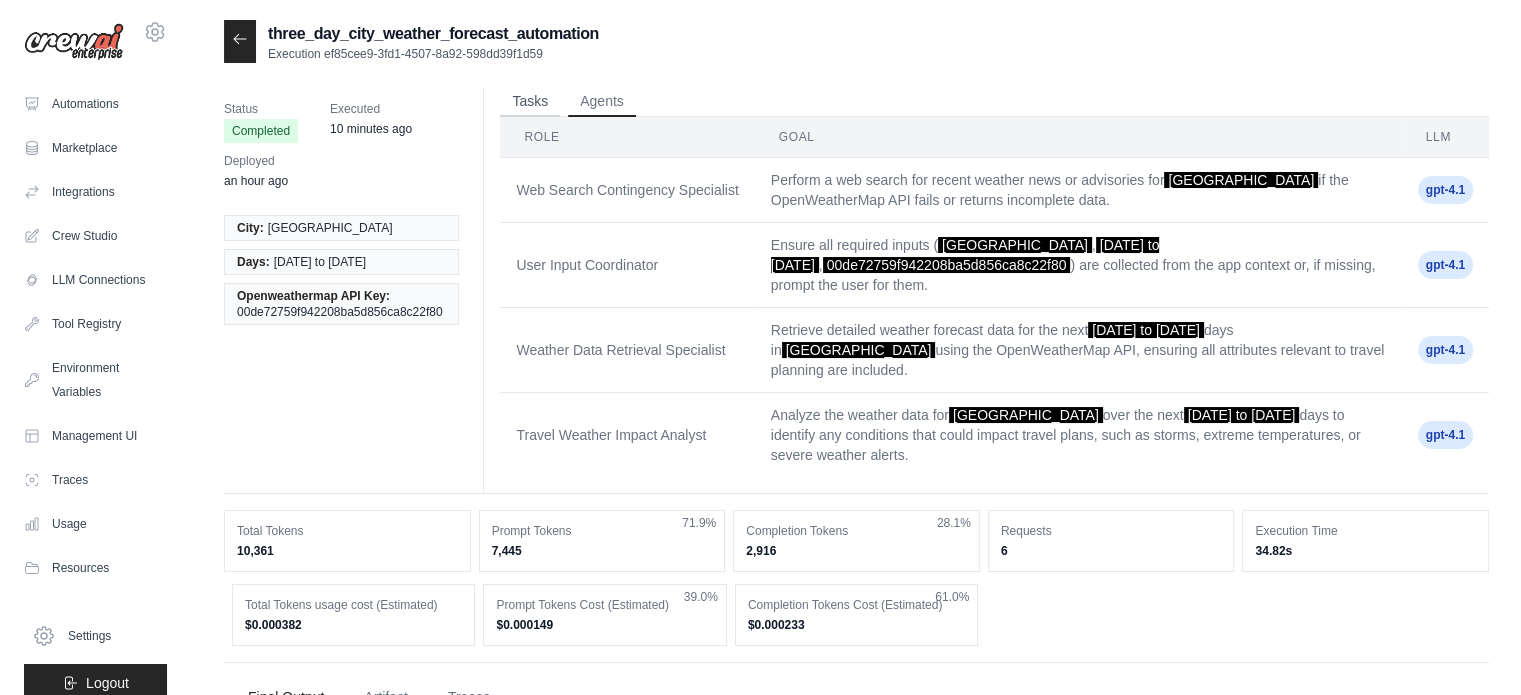 click on "Tasks" at bounding box center (530, 102) 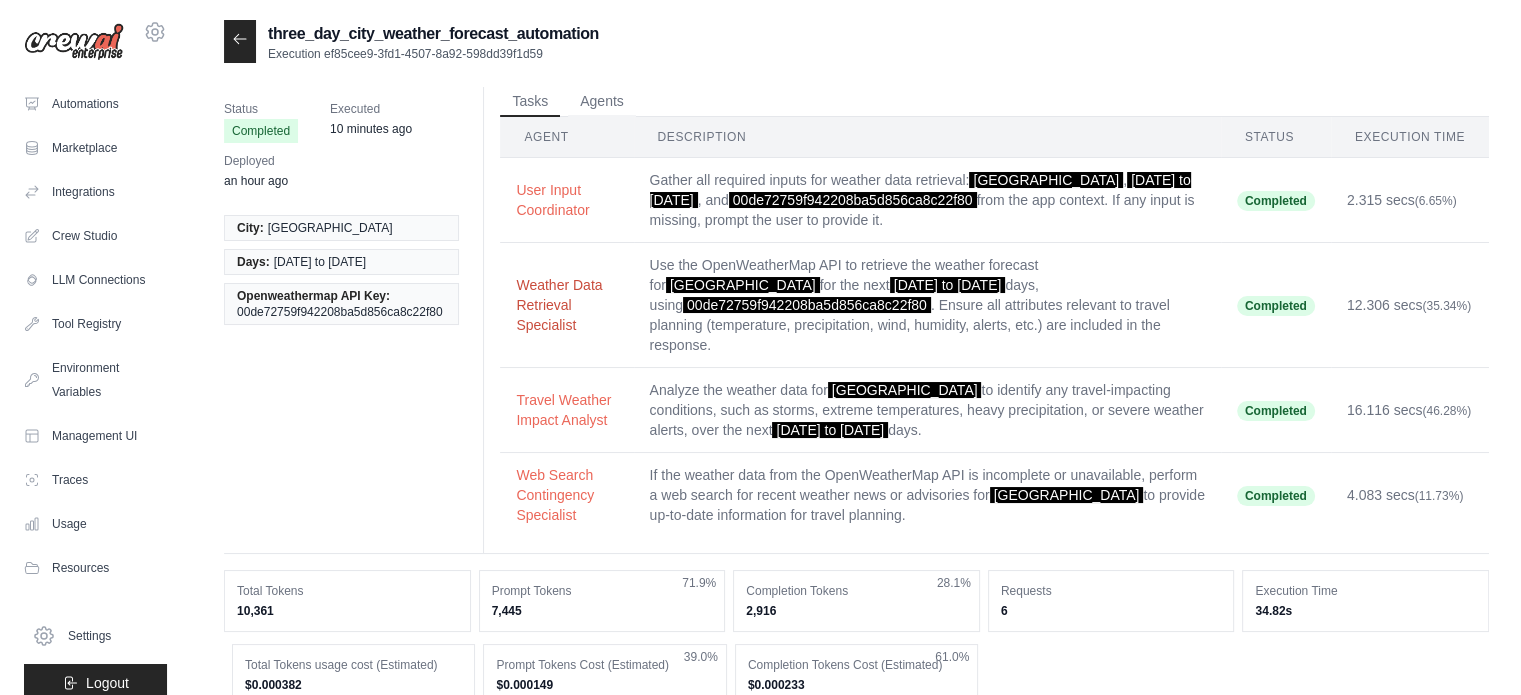 click on "Weather Data Retrieval Specialist" at bounding box center [566, 305] 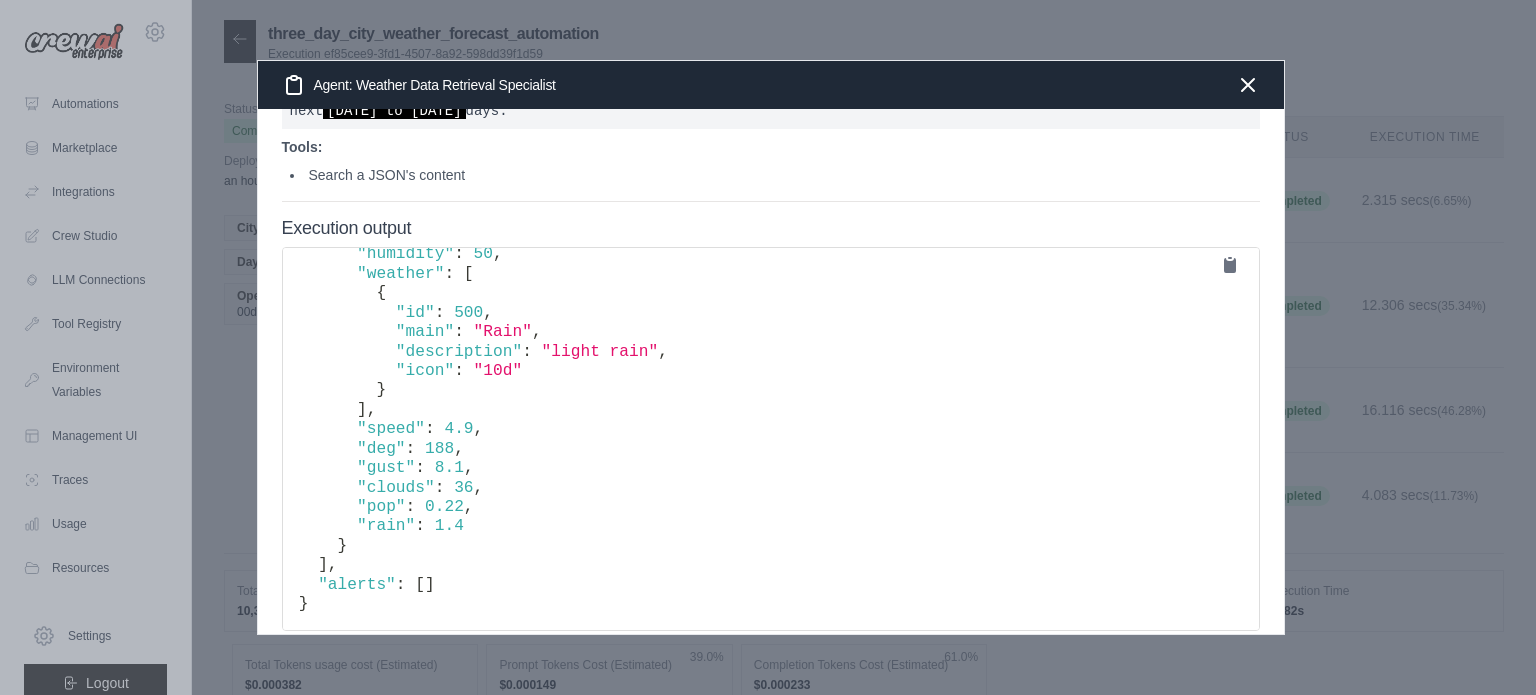 click on "{
"city" :   {
"id" :   683506 ,
"name" :   "Bucharest" ,
"coord" :   {
"lat" :   44.4328 ,
"lon" :   26.1043
} ,
"country" :   "RO" ,
"timezone" :   10800 ,
"sunrise" :   1752041232 ,
"sunset" :   1752096449
} ,
"cod" :   "200" ,
"message" :   0.0175 ,
"cnt" :   4 ,
"list" :   [
{
"dt" :   1752105600 ,
"sunrise" :   1752041232 ,
"sunset" :   1752096449 ,
"temp" :   {
"day" :   31.5 ,
"min" :   19.3 ,
"max" :   32.8 ,
"night" :   22.1 ,
"eve" :   28.6 ,
"morn" :   20.4
} ,
"feels_like" :   {
"day" :   32.8 ,
"night" :   23.5 ,
"eve" :   30.2 ,
"morn" :   21.3
} ,
"pressure" :   1016 ,
"humidity" :   52 ,
"weather" :   [
{
"id" :   800 ,
"main" :   "Clear" ,
"description" :   "clear sky" , "icon"" at bounding box center (483, -941) 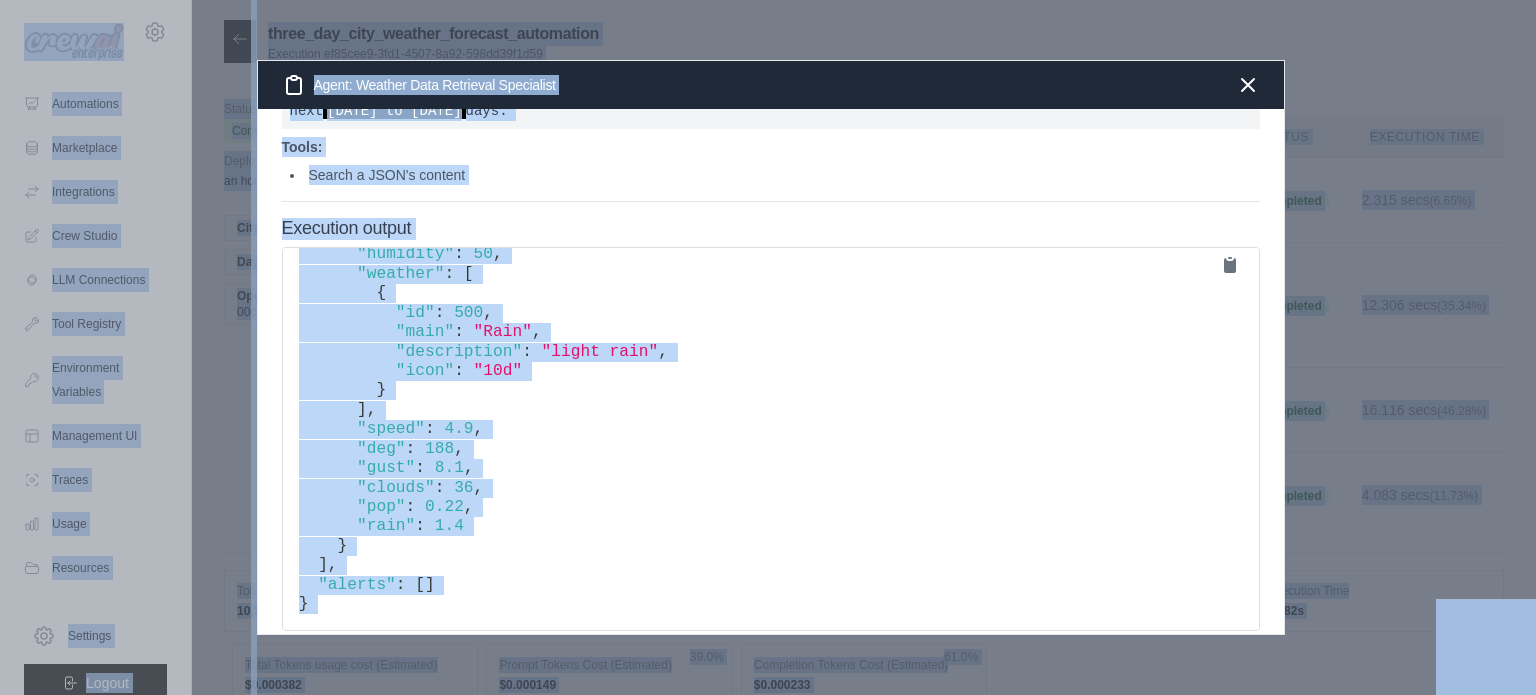 click on "{
"city" :   {
"id" :   683506 ,
"name" :   "Bucharest" ,
"coord" :   {
"lat" :   44.4328 ,
"lon" :   26.1043
} ,
"country" :   "RO" ,
"timezone" :   10800 ,
"sunrise" :   1752041232 ,
"sunset" :   1752096449
} ,
"cod" :   "200" ,
"message" :   0.0175 ,
"cnt" :   4 ,
"list" :   [
{
"dt" :   1752105600 ,
"sunrise" :   1752041232 ,
"sunset" :   1752096449 ,
"temp" :   {
"day" :   31.5 ,
"min" :   19.3 ,
"max" :   32.8 ,
"night" :   22.1 ,
"eve" :   28.6 ,
"morn" :   20.4
} ,
"feels_like" :   {
"day" :   32.8 ,
"night" :   23.5 ,
"eve" :   30.2 ,
"morn" :   21.3
} ,
"pressure" :   1016 ,
"humidity" :   52 ,
"weather" :   [
{
"id" :   800 ,
"main" :   "Clear" ,
"description" :   "clear sky" , "icon"" at bounding box center (483, -941) 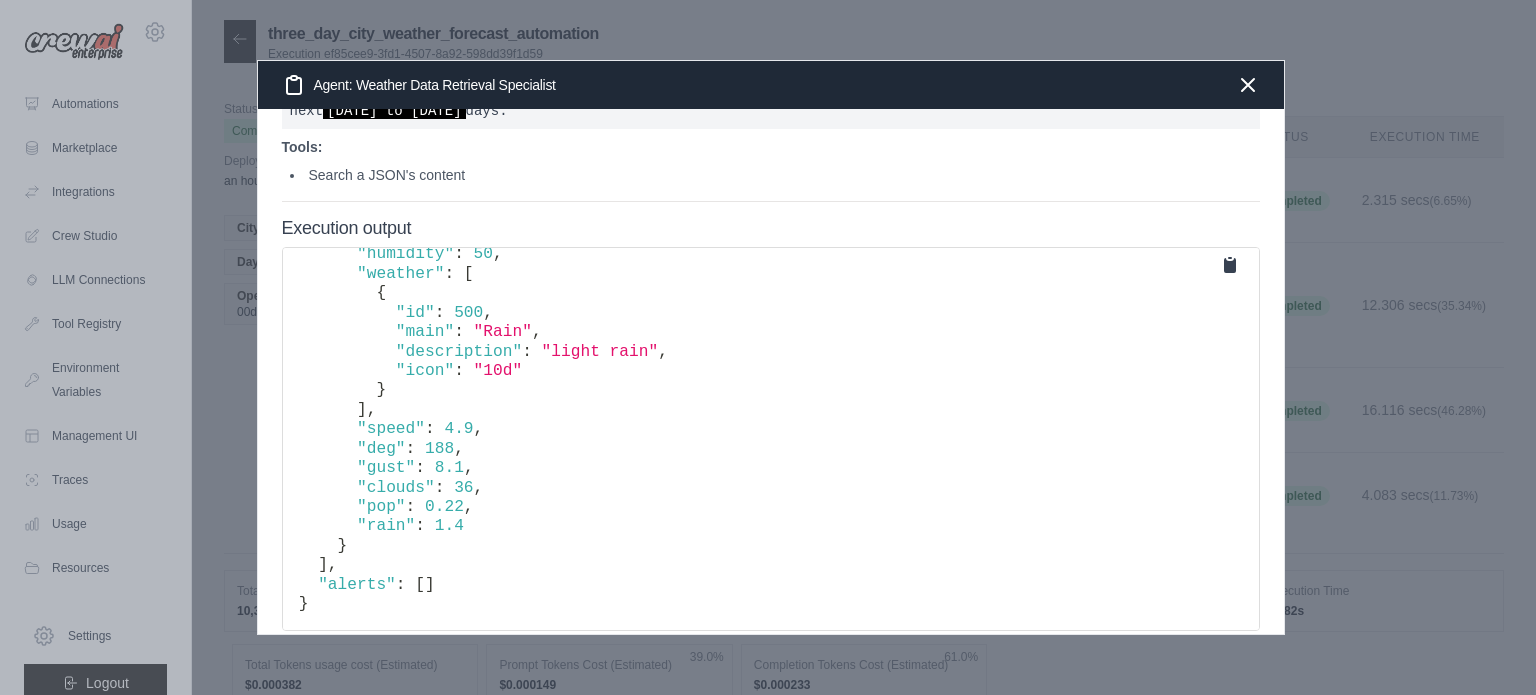 click 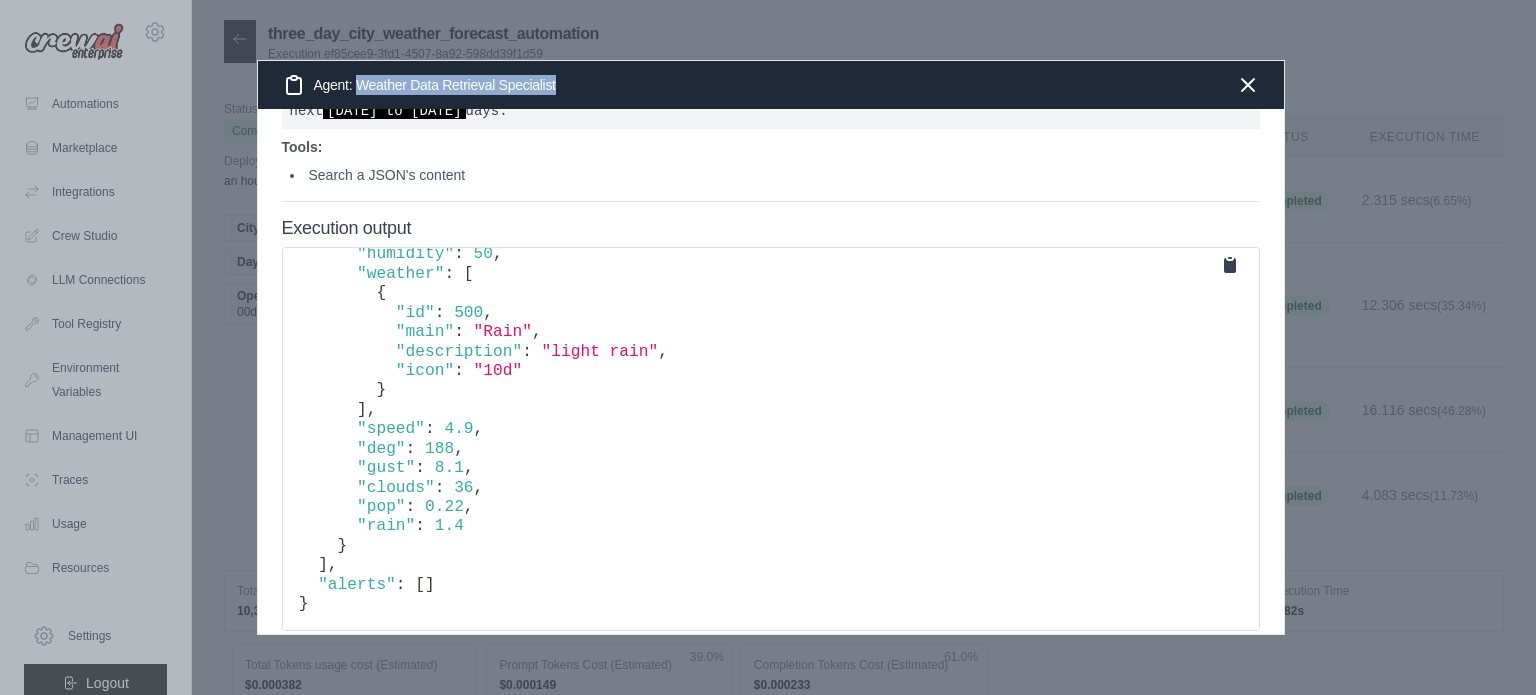 click on "Agent:
Weather Data Retrieval Specialist" at bounding box center (419, 85) 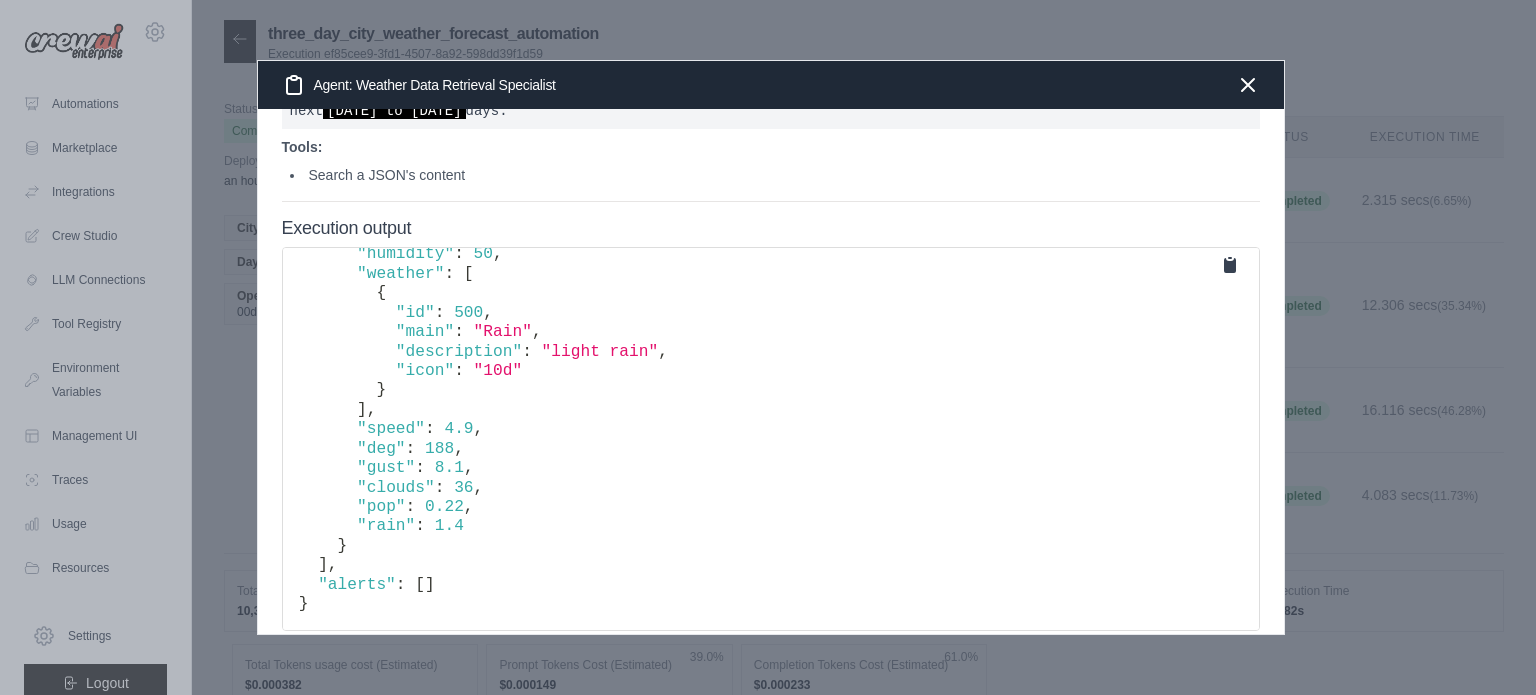 click on "{
"city" :   {
"id" :   683506 ,
"name" :   "Bucharest" ,
"coord" :   {
"lat" :   44.4328 ,
"lon" :   26.1043
} ,
"country" :   "RO" ,
"timezone" :   10800 ,
"sunrise" :   1752041232 ,
"sunset" :   1752096449
} ,
"cod" :   "200" ,
"message" :   0.0175 ,
"cnt" :   4 ,
"list" :   [
{
"dt" :   1752105600 ,
"sunrise" :   1752041232 ,
"sunset" :   1752096449 ,
"temp" :   {
"day" :   31.5 ,
"min" :   19.3 ,
"max" :   32.8 ,
"night" :   22.1 ,
"eve" :   28.6 ,
"morn" :   20.4
} ,
"feels_like" :   {
"day" :   32.8 ,
"night" :   23.5 ,
"eve" :   30.2 ,
"morn" :   21.3
} ,
"pressure" :   1016 ,
"humidity" :   52 ,
"weather" :   [
{
"id" :   800 ,
"main" :   "Clear" ,
"description" :   "clear sky" , "icon"" at bounding box center [771, 439] 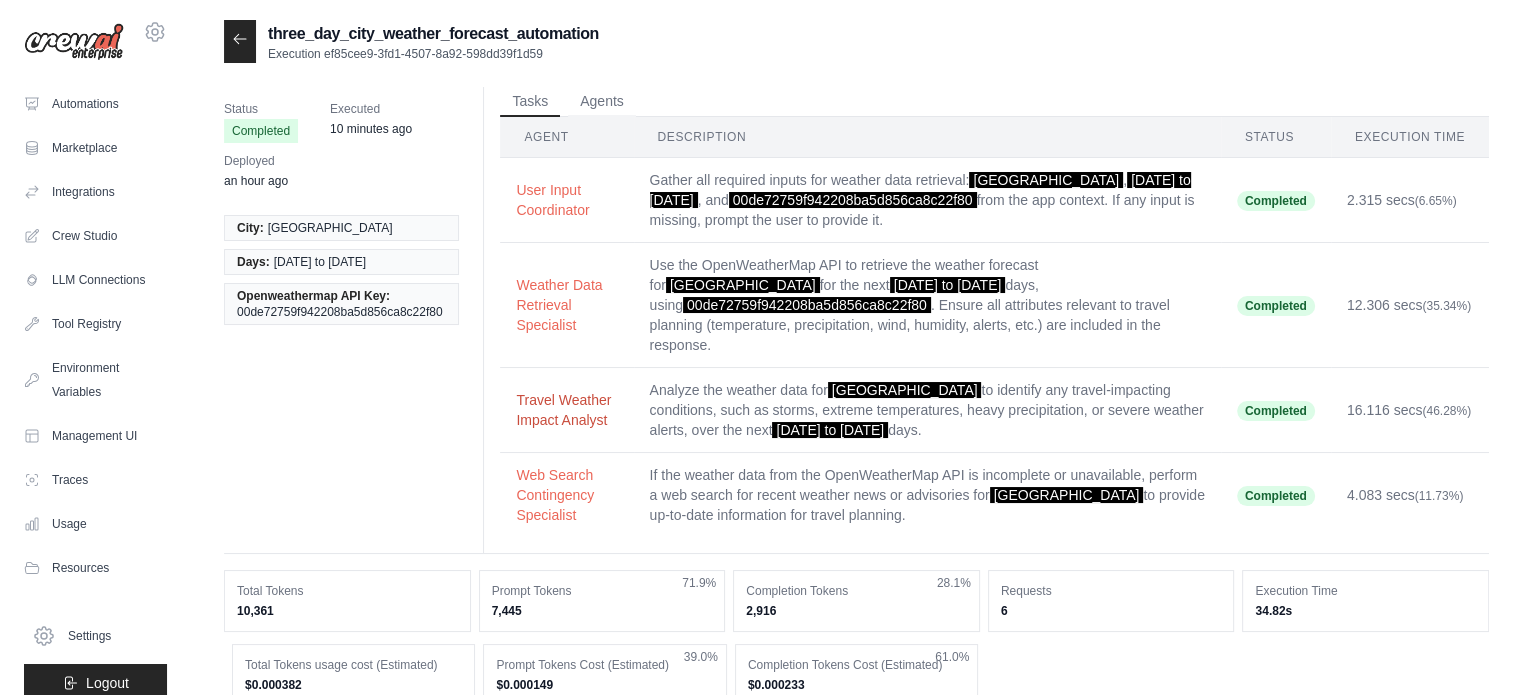 click on "Travel Weather Impact Analyst" at bounding box center (566, 410) 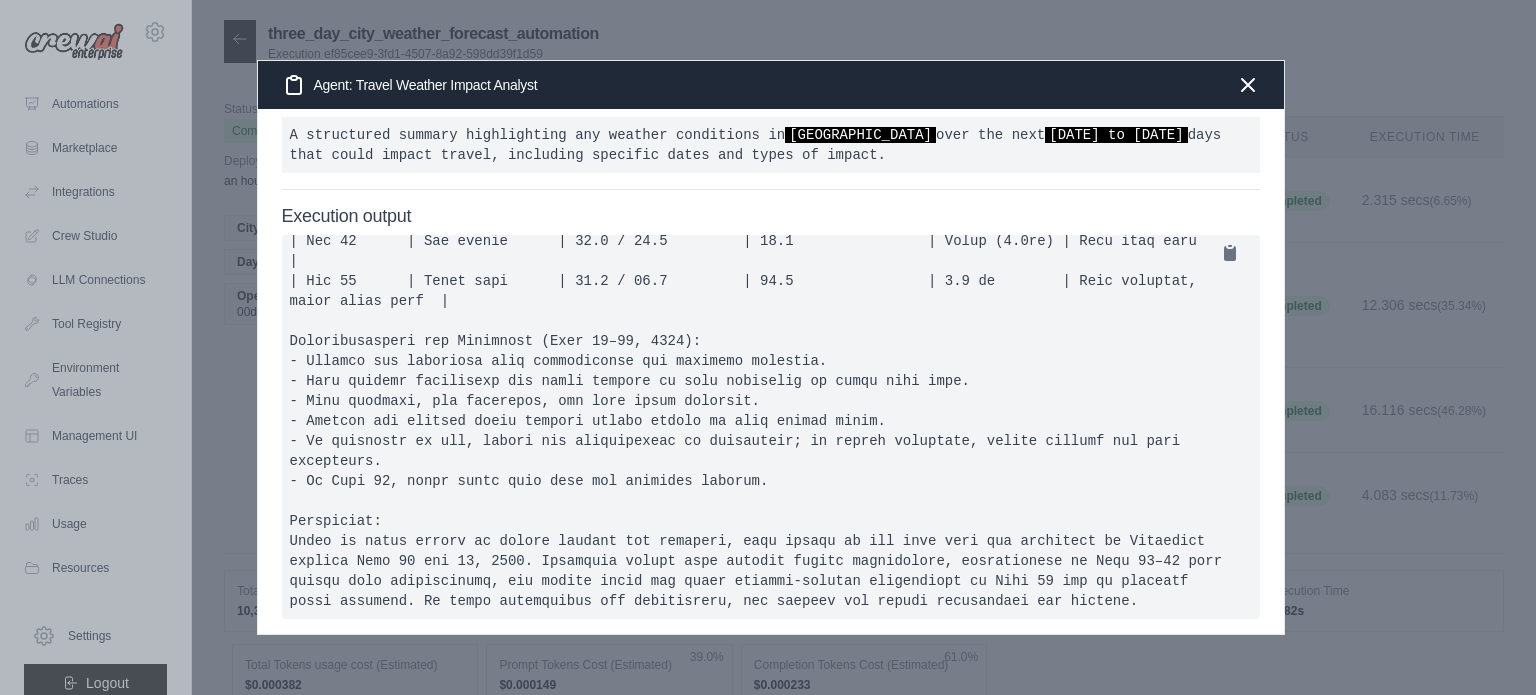 click on "Agent:
Travel Weather Impact Analyst" at bounding box center [410, 85] 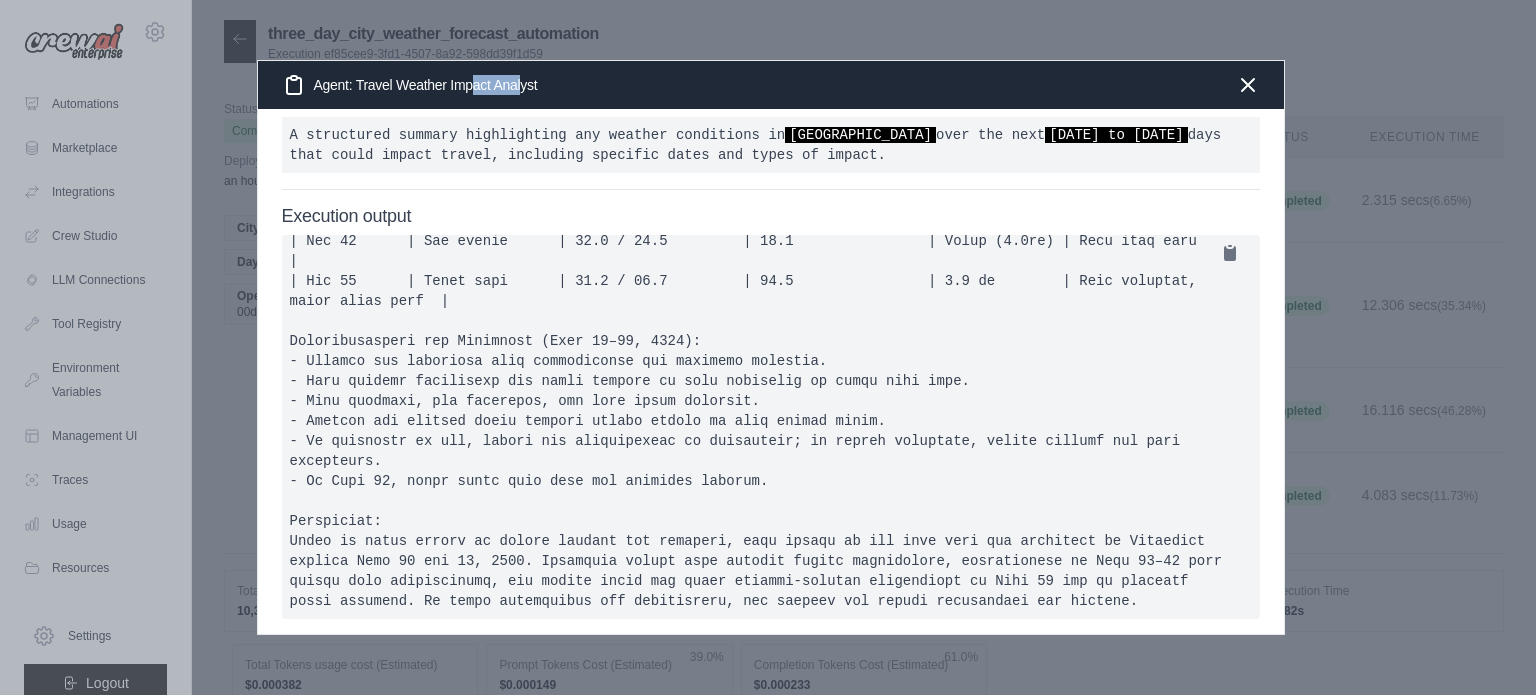 click on "Agent:
Travel Weather Impact Analyst" at bounding box center [410, 85] 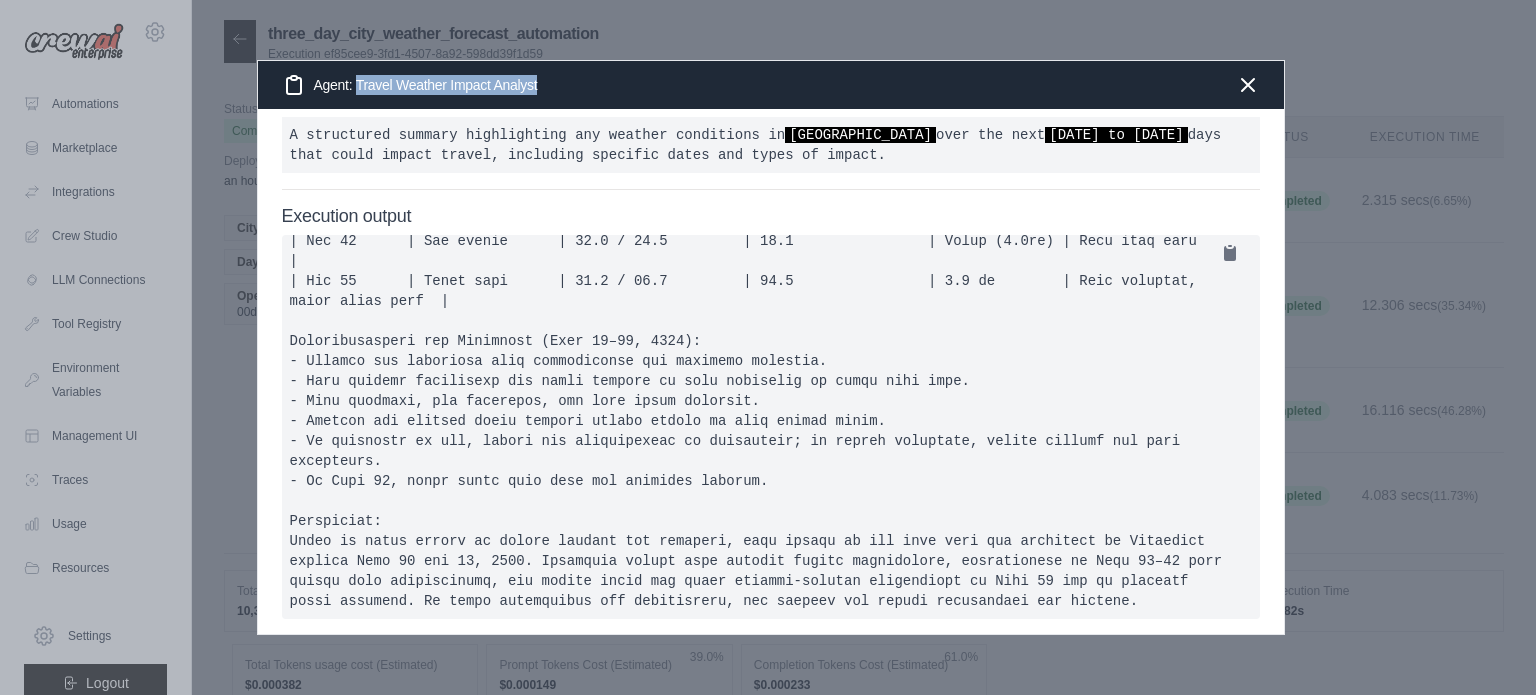 click on "Agent:
Travel Weather Impact Analyst" at bounding box center [410, 85] 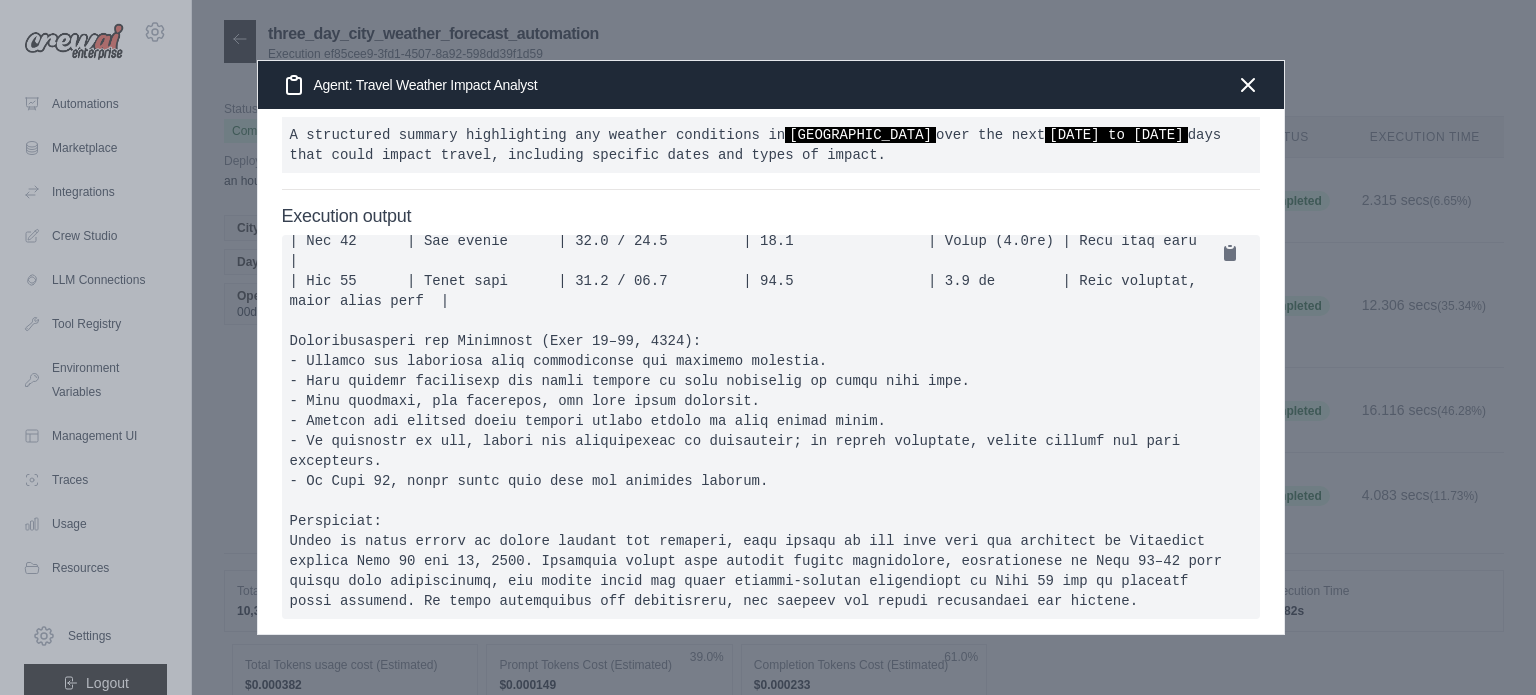 click on "A structured summary highlighting any weather conditions in  Bucharest  over the next  10 to 13 of july 2025  days that could impact travel, including specific dates and types of impact." at bounding box center (771, 145) 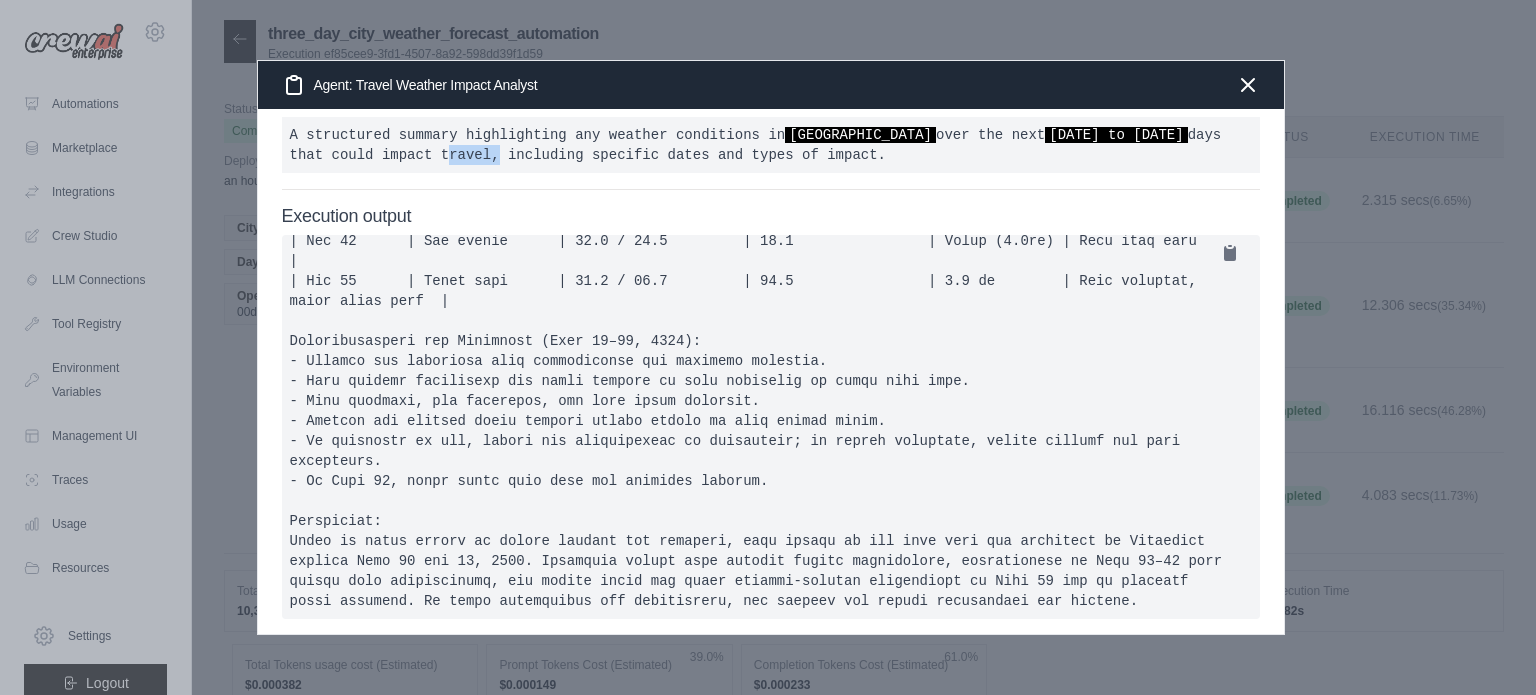 click on "A structured summary highlighting any weather conditions in  Bucharest  over the next  10 to 13 of july 2025  days that could impact travel, including specific dates and types of impact." at bounding box center (771, 145) 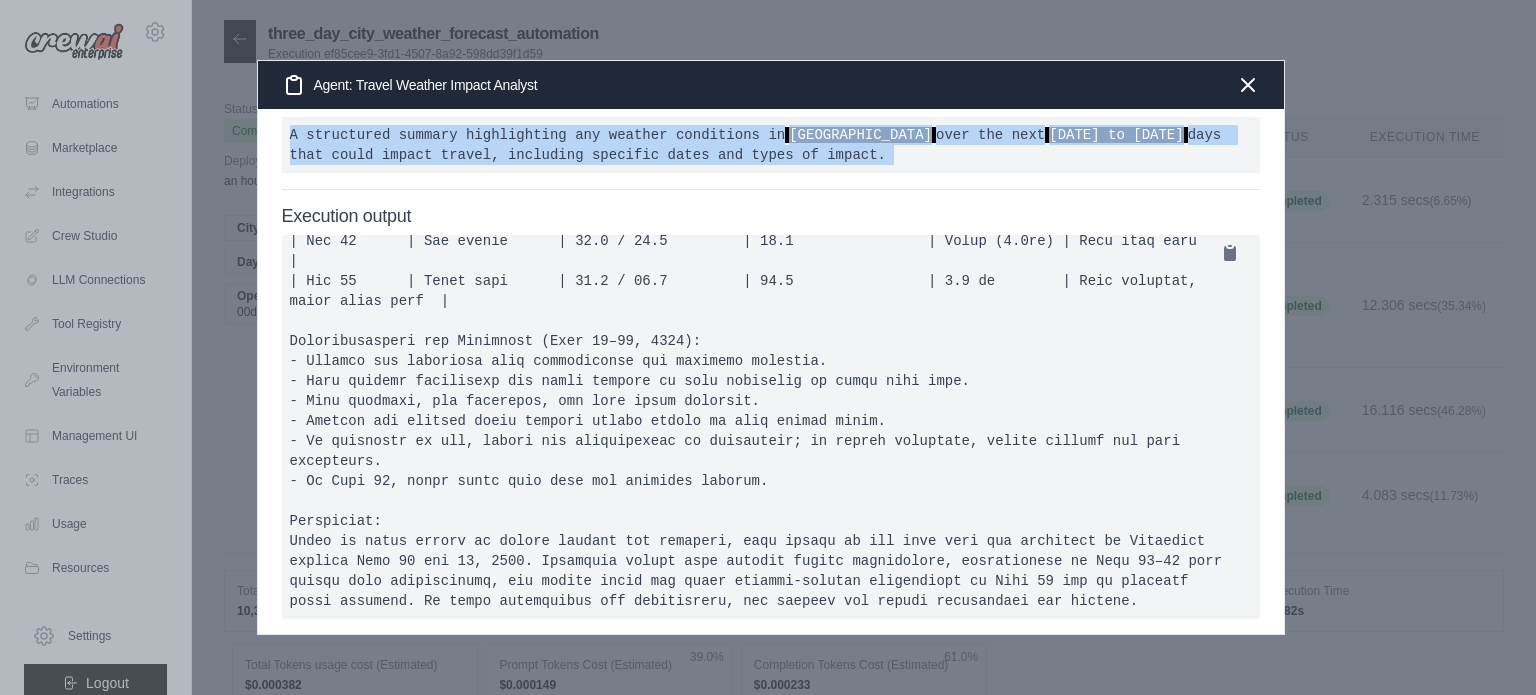 click on "A structured summary highlighting any weather conditions in  Bucharest  over the next  10 to 13 of july 2025  days that could impact travel, including specific dates and types of impact." at bounding box center (771, 145) 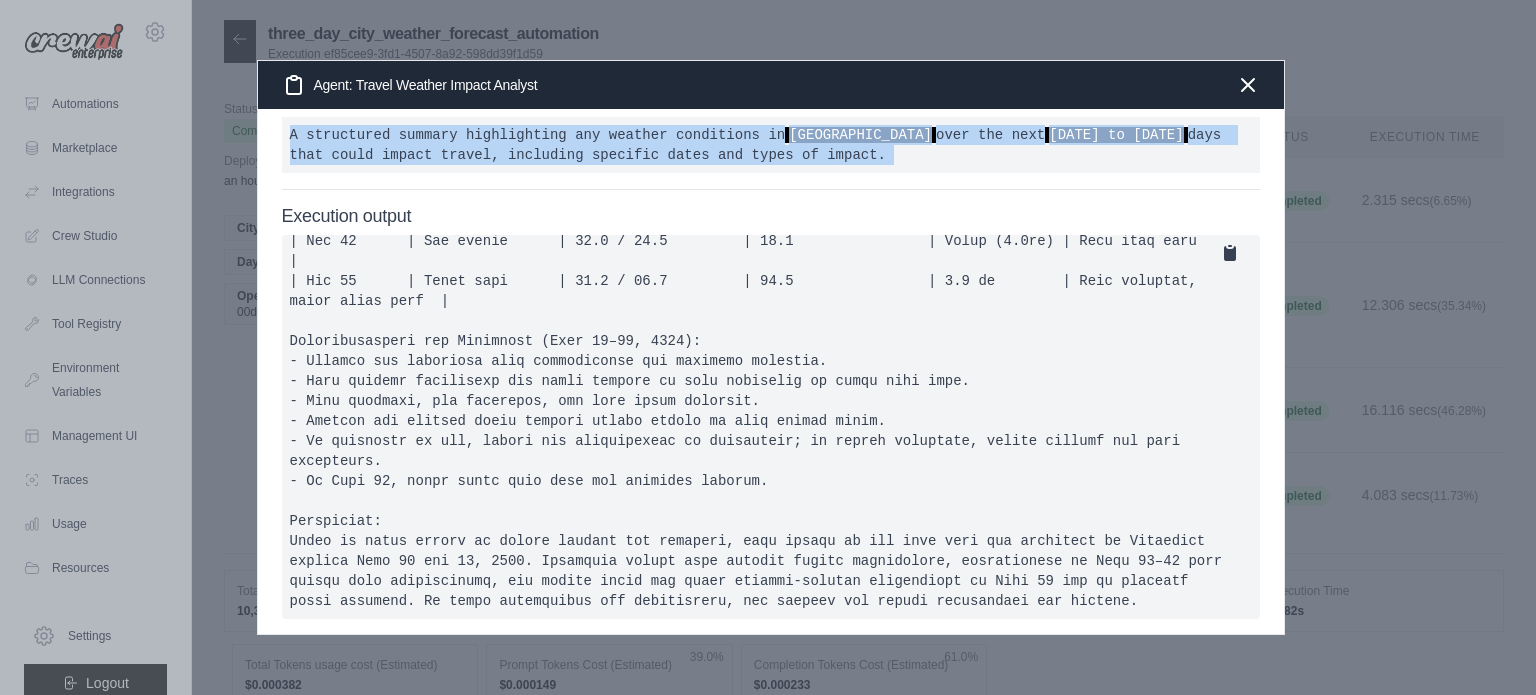click 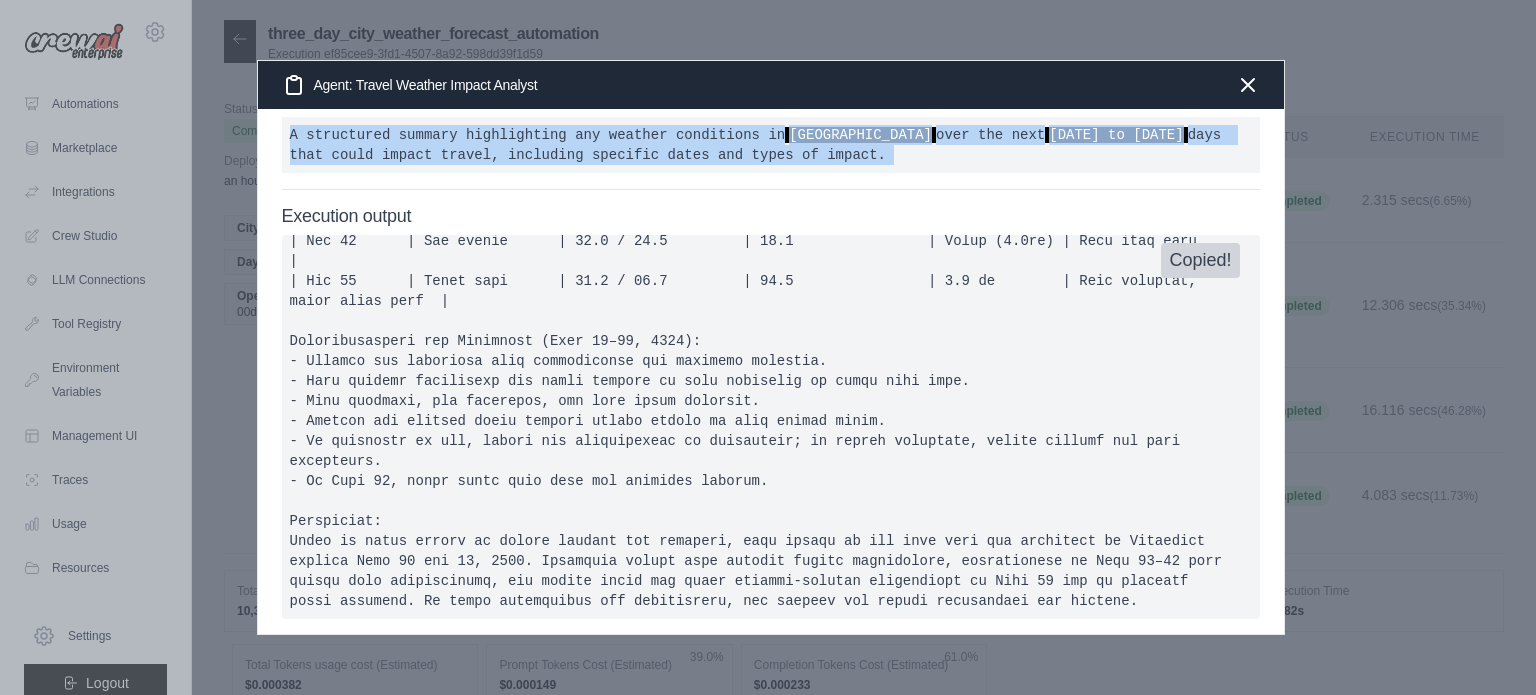 type 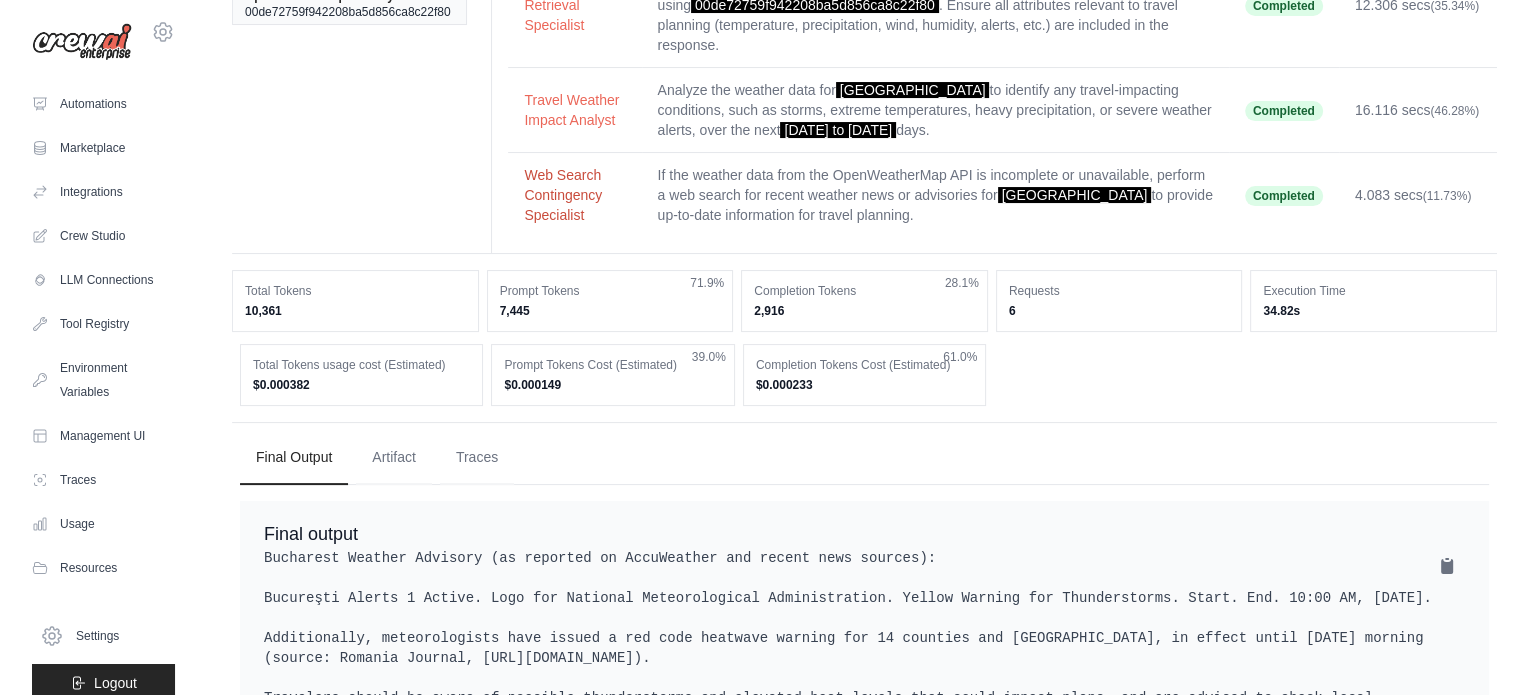 scroll, scrollTop: 382, scrollLeft: 0, axis: vertical 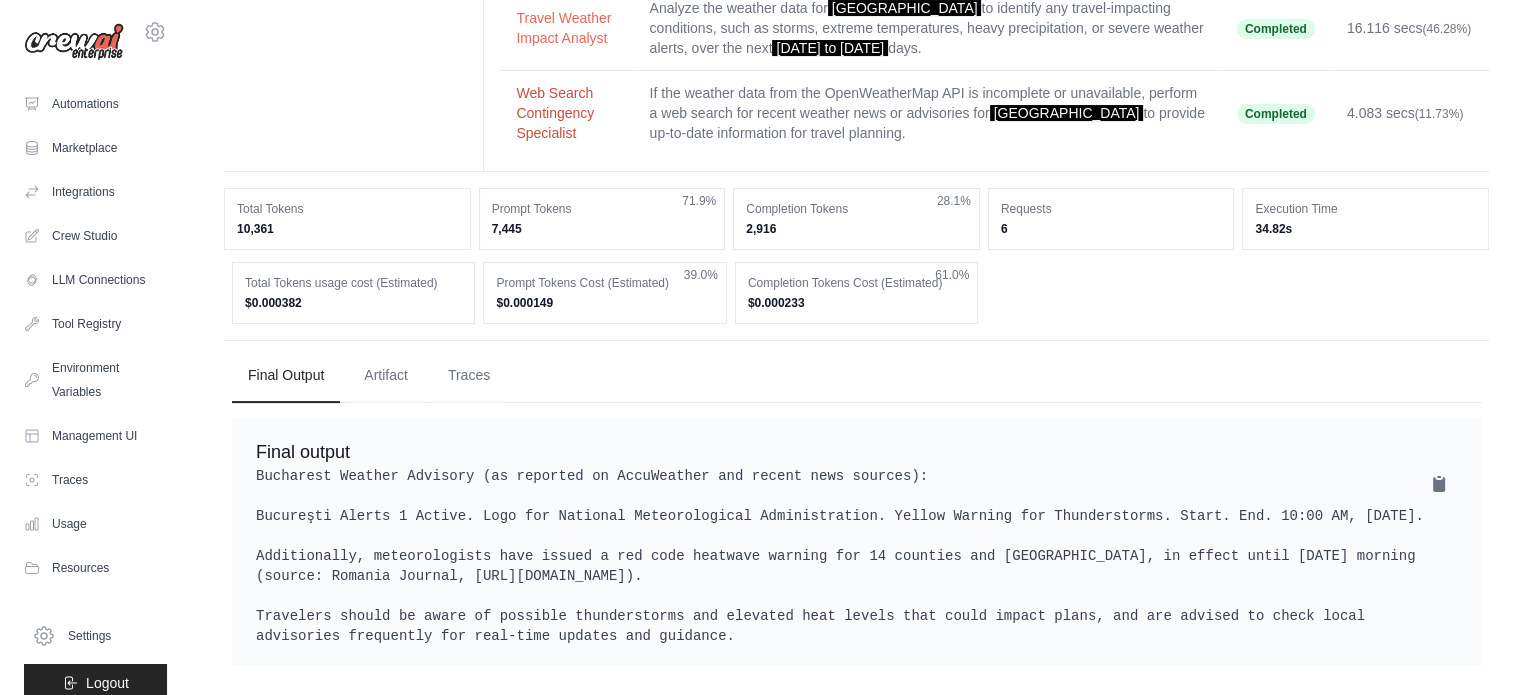 click on "Web Search Contingency Specialist" at bounding box center [566, 113] 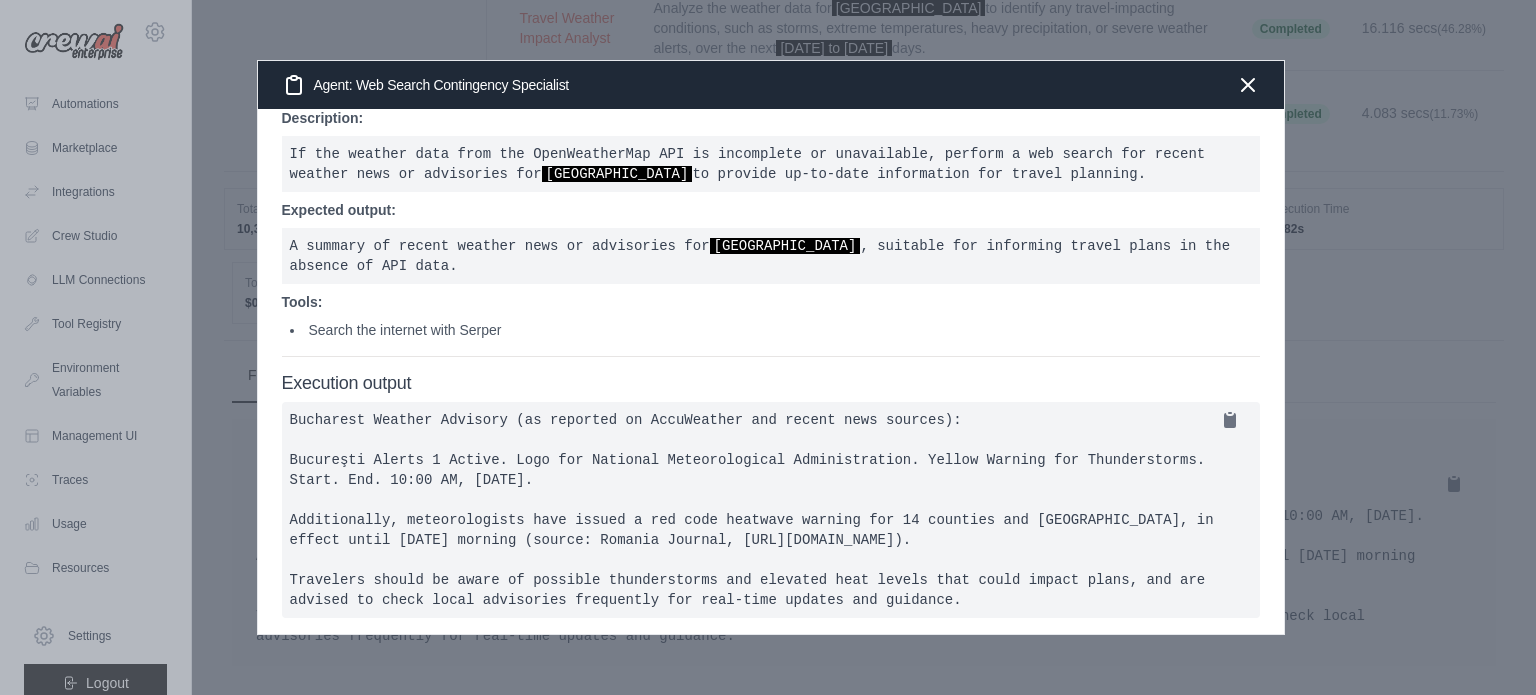 click on "Agent:
Web Search Contingency Specialist" at bounding box center (425, 85) 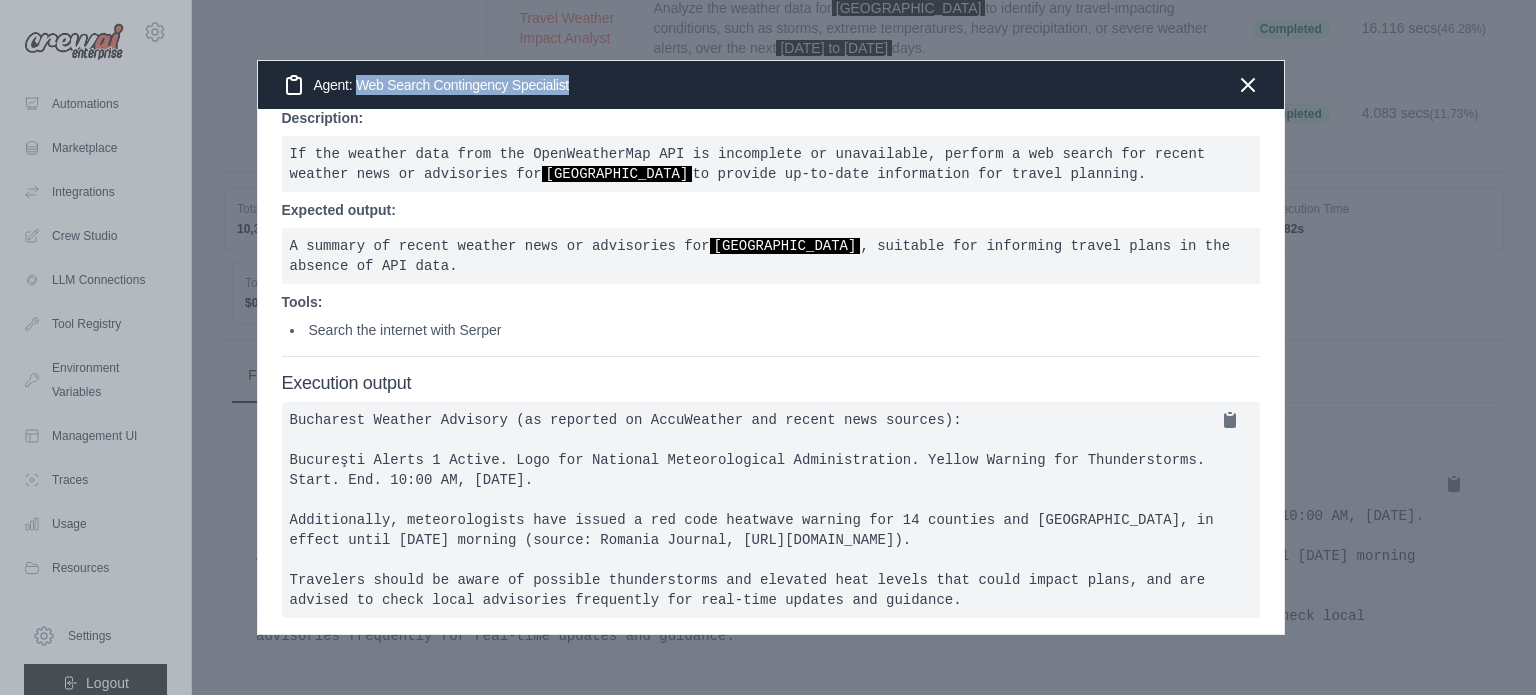 click on "Agent:
Web Search Contingency Specialist" at bounding box center [425, 85] 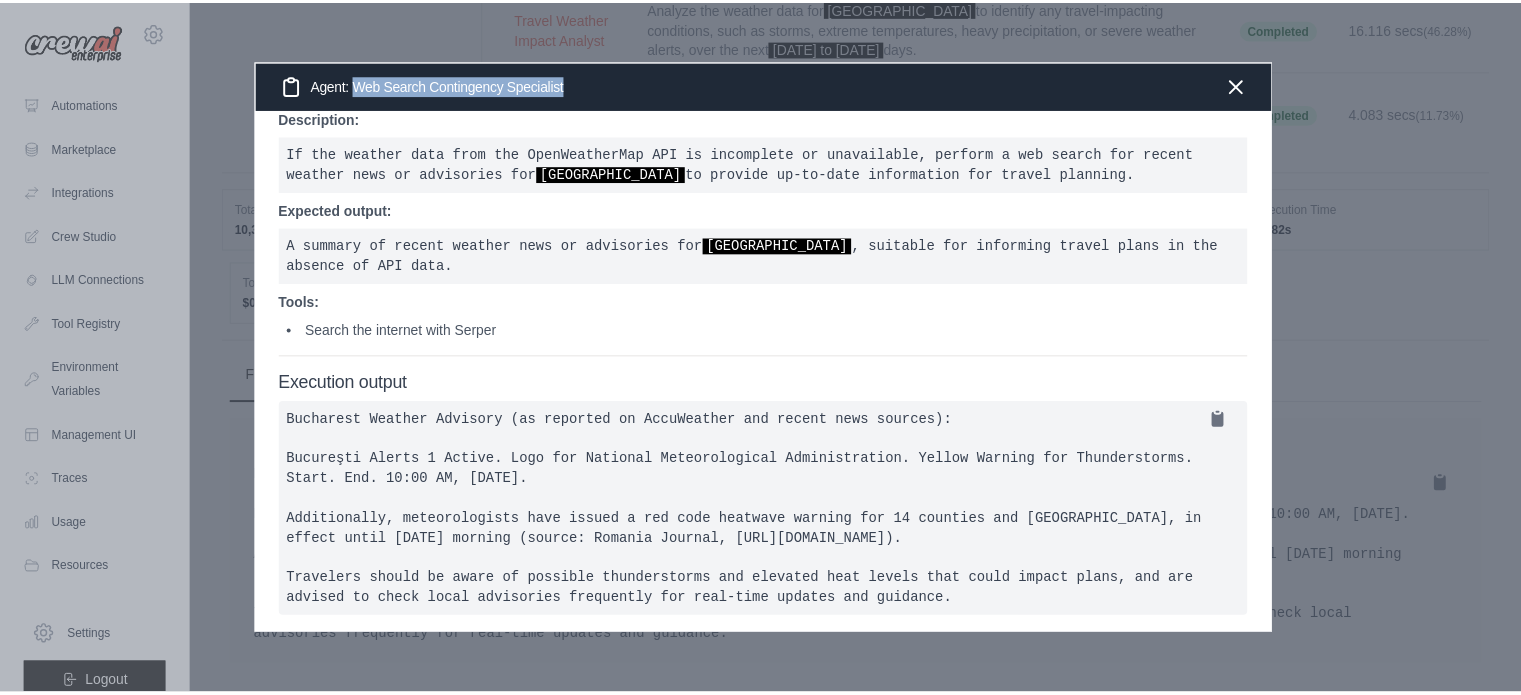 scroll, scrollTop: 0, scrollLeft: 0, axis: both 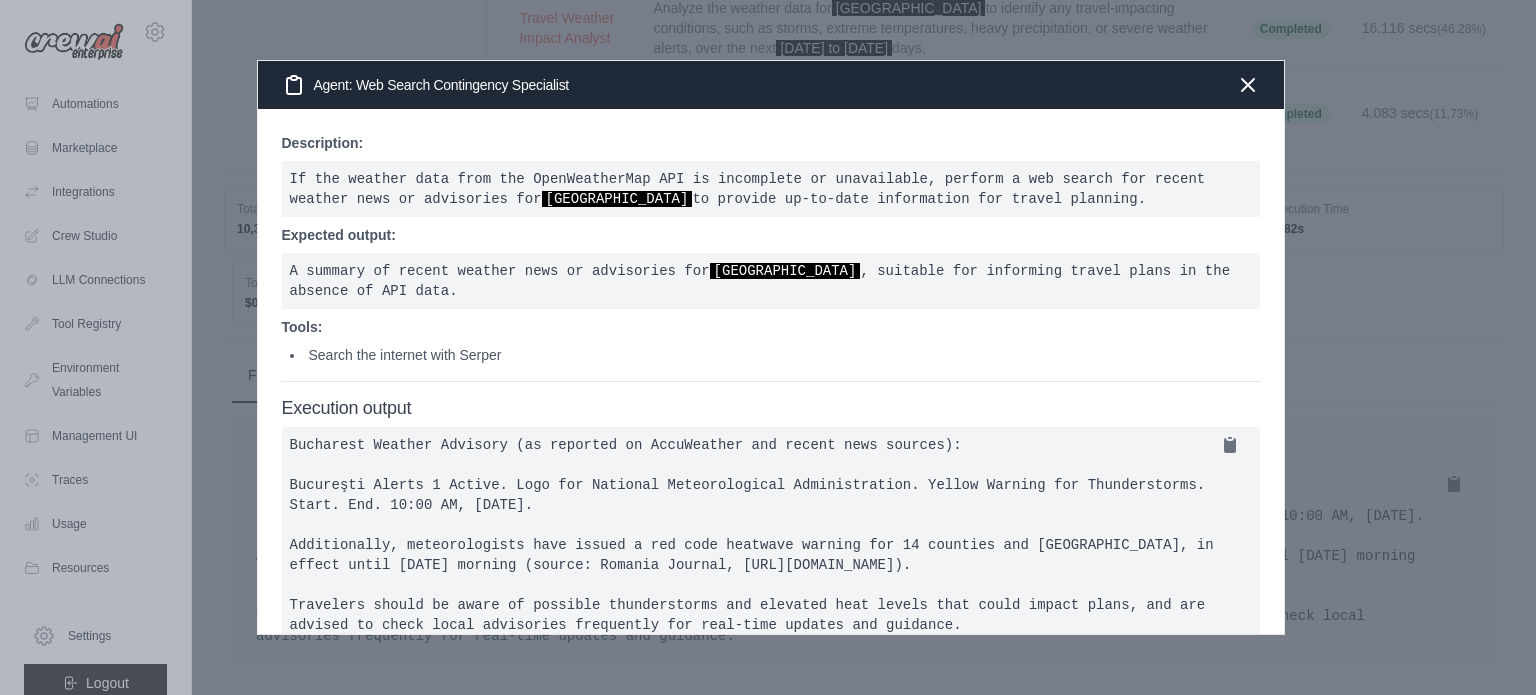 click on "If the weather data from the OpenWeatherMap API is incomplete or unavailable, perform a web search for recent weather news or advisories for  Bucharest  to provide up-to-date information for travel planning." at bounding box center (771, 189) 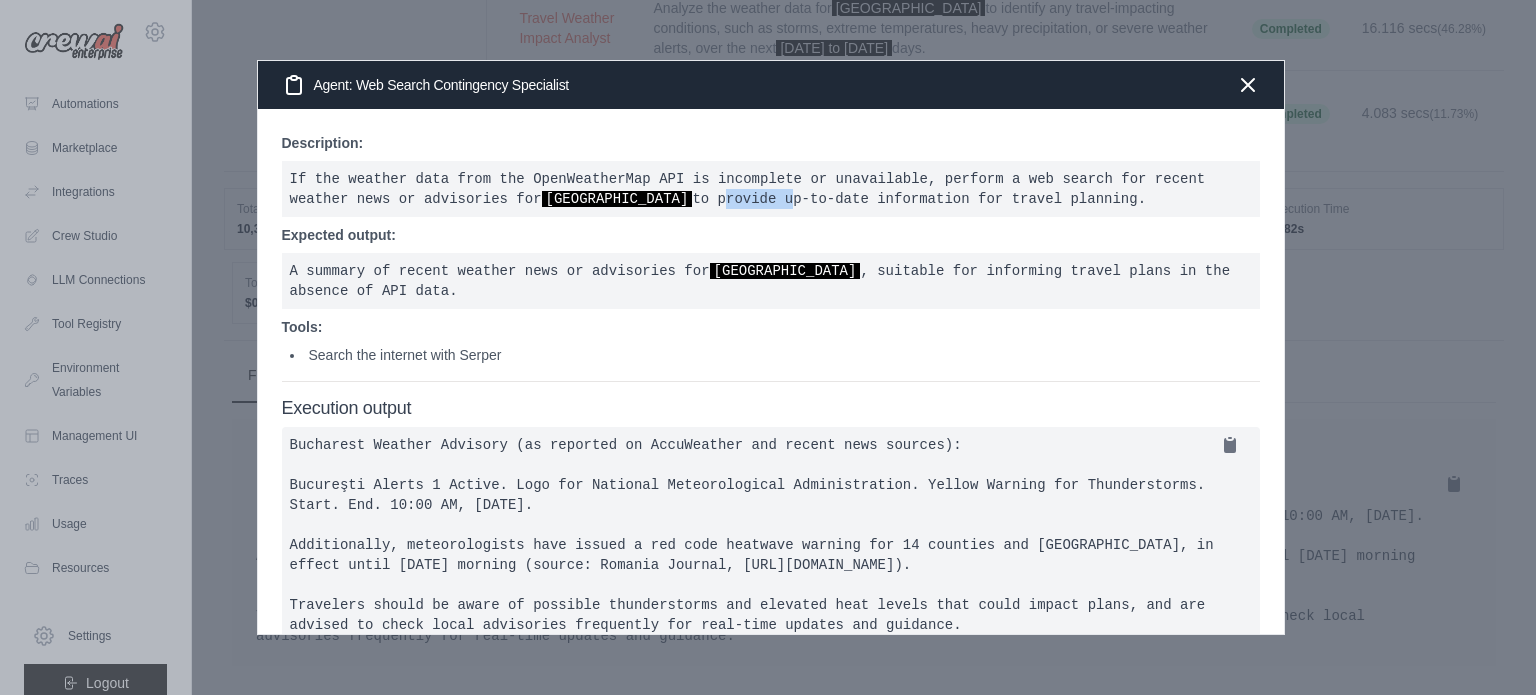 click on "If the weather data from the OpenWeatherMap API is incomplete or unavailable, perform a web search for recent weather news or advisories for  Bucharest  to provide up-to-date information for travel planning." at bounding box center [771, 189] 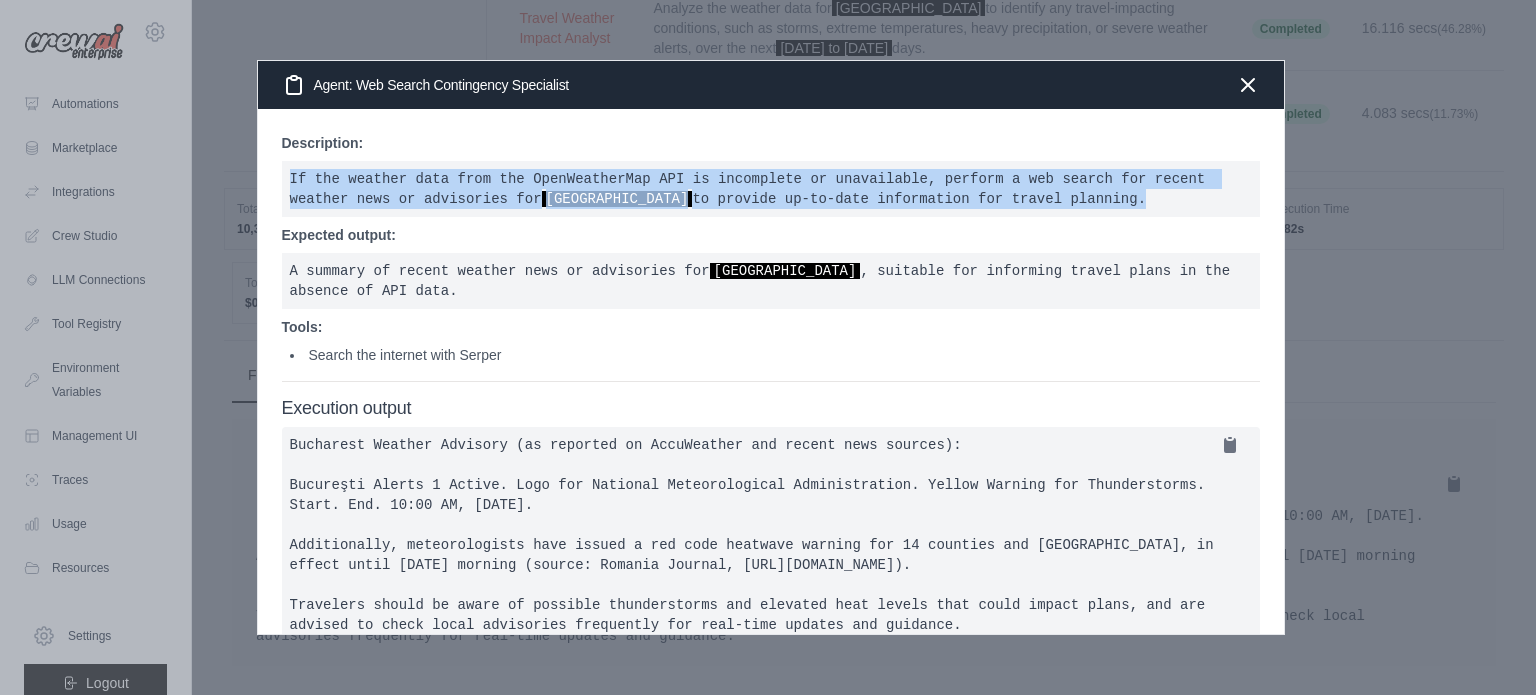 click on "If the weather data from the OpenWeatherMap API is incomplete or unavailable, perform a web search for recent weather news or advisories for  Bucharest  to provide up-to-date information for travel planning." at bounding box center (771, 189) 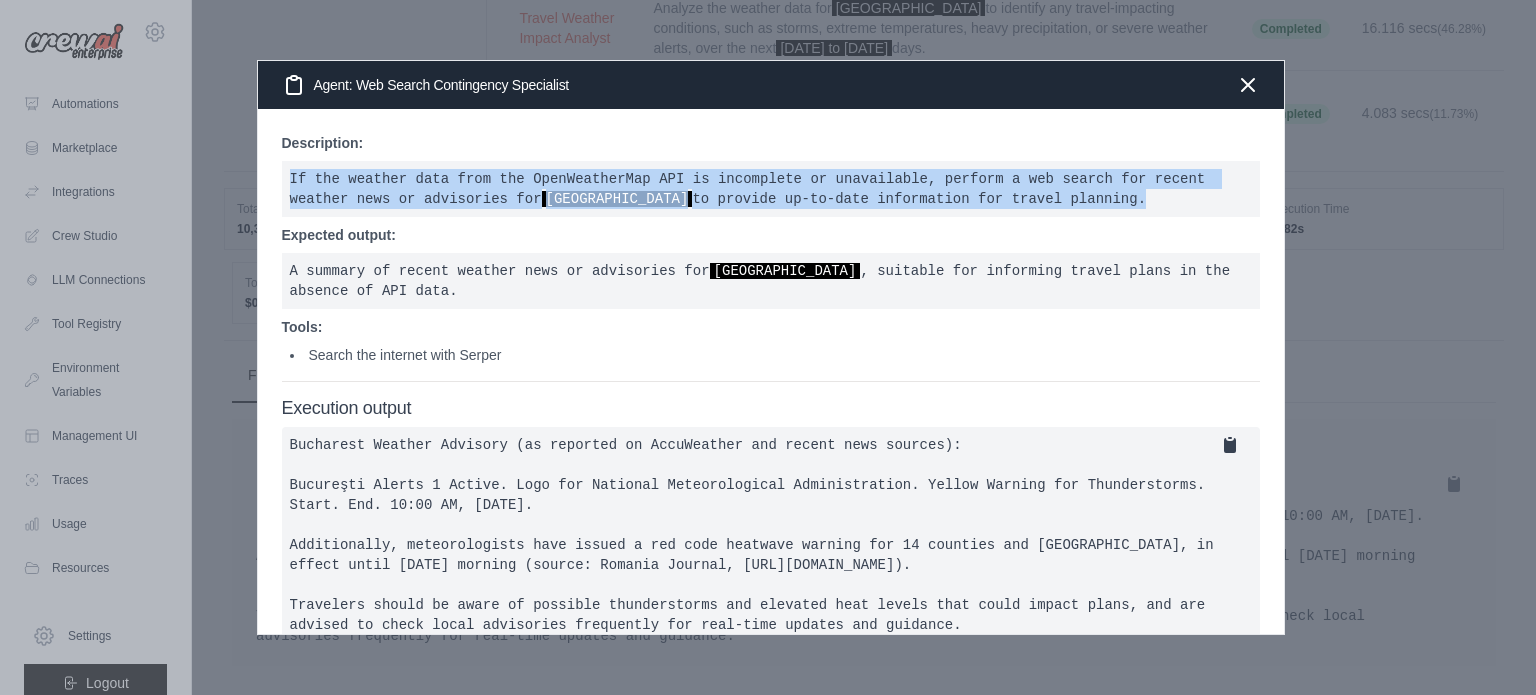 click 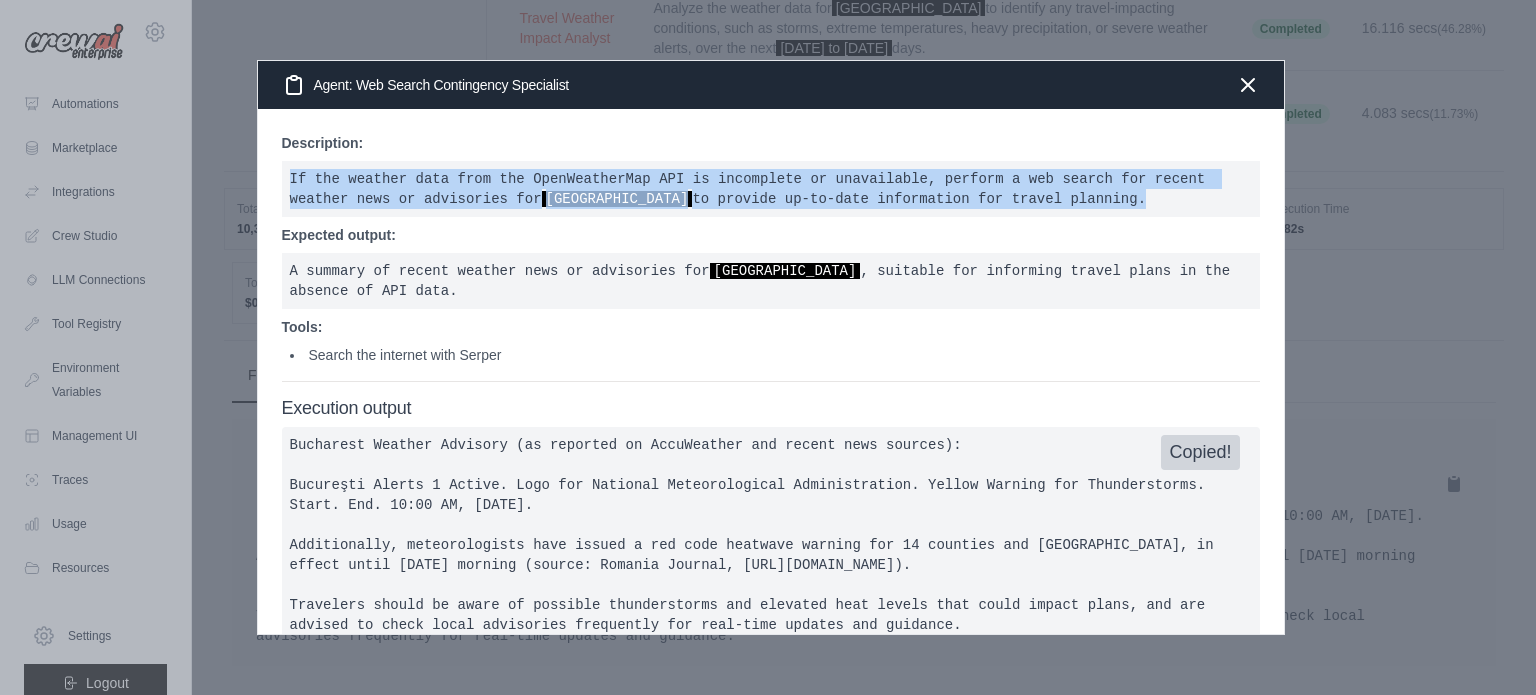 type 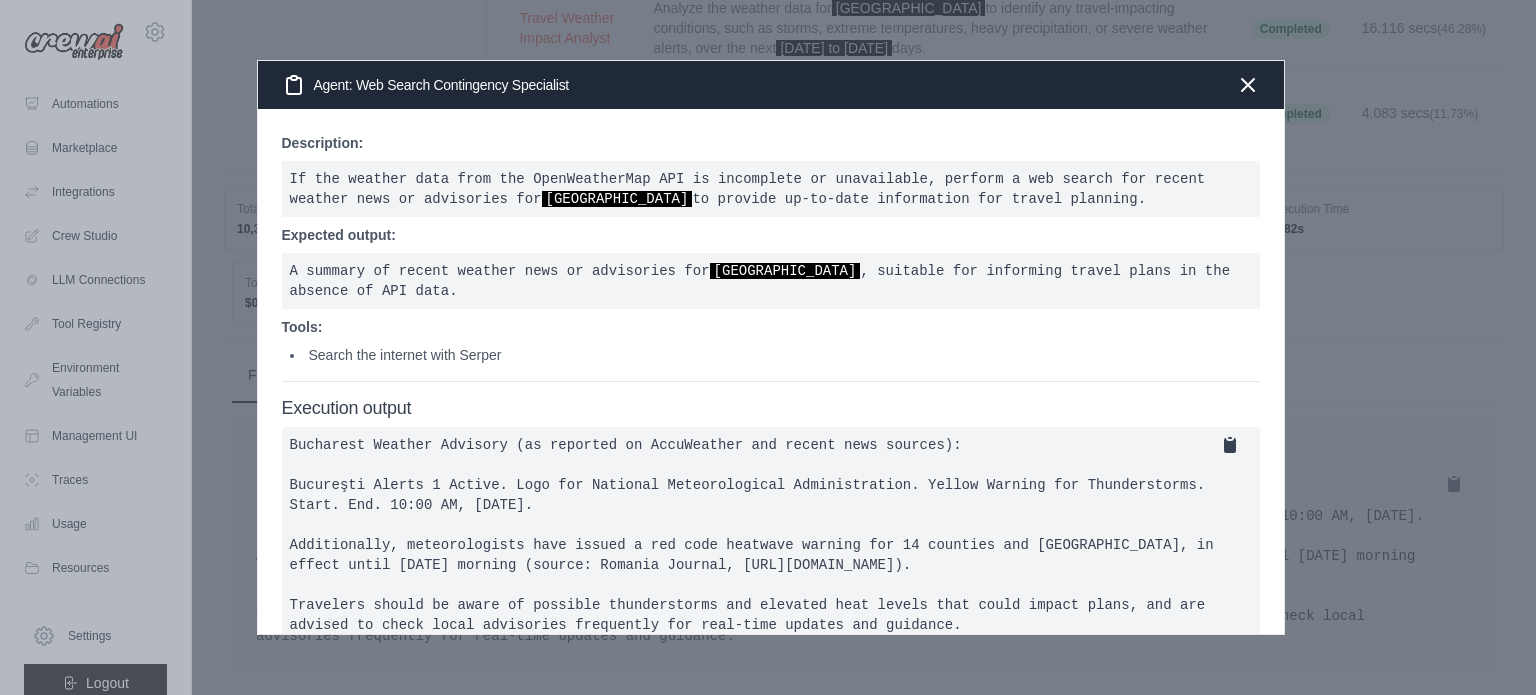 click at bounding box center (768, 347) 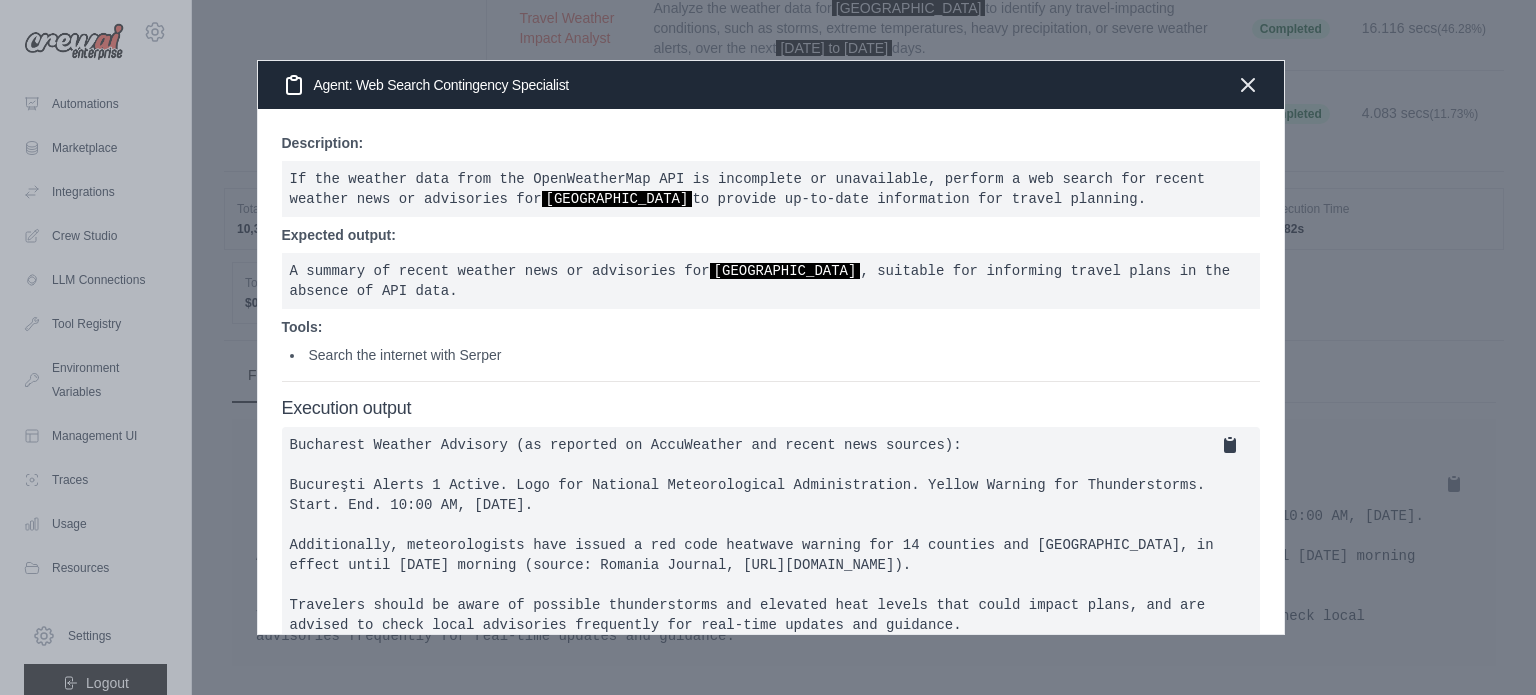 click 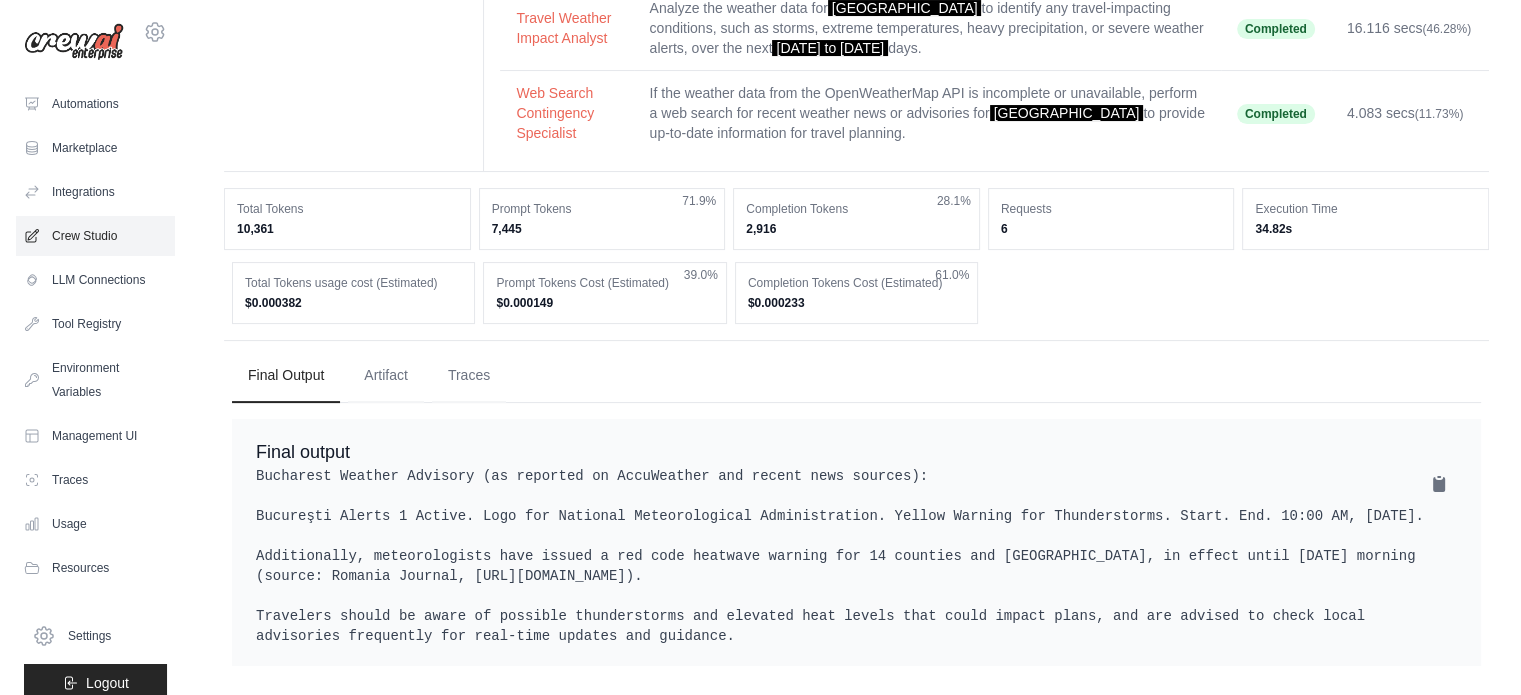 click on "Crew Studio" at bounding box center (95, 236) 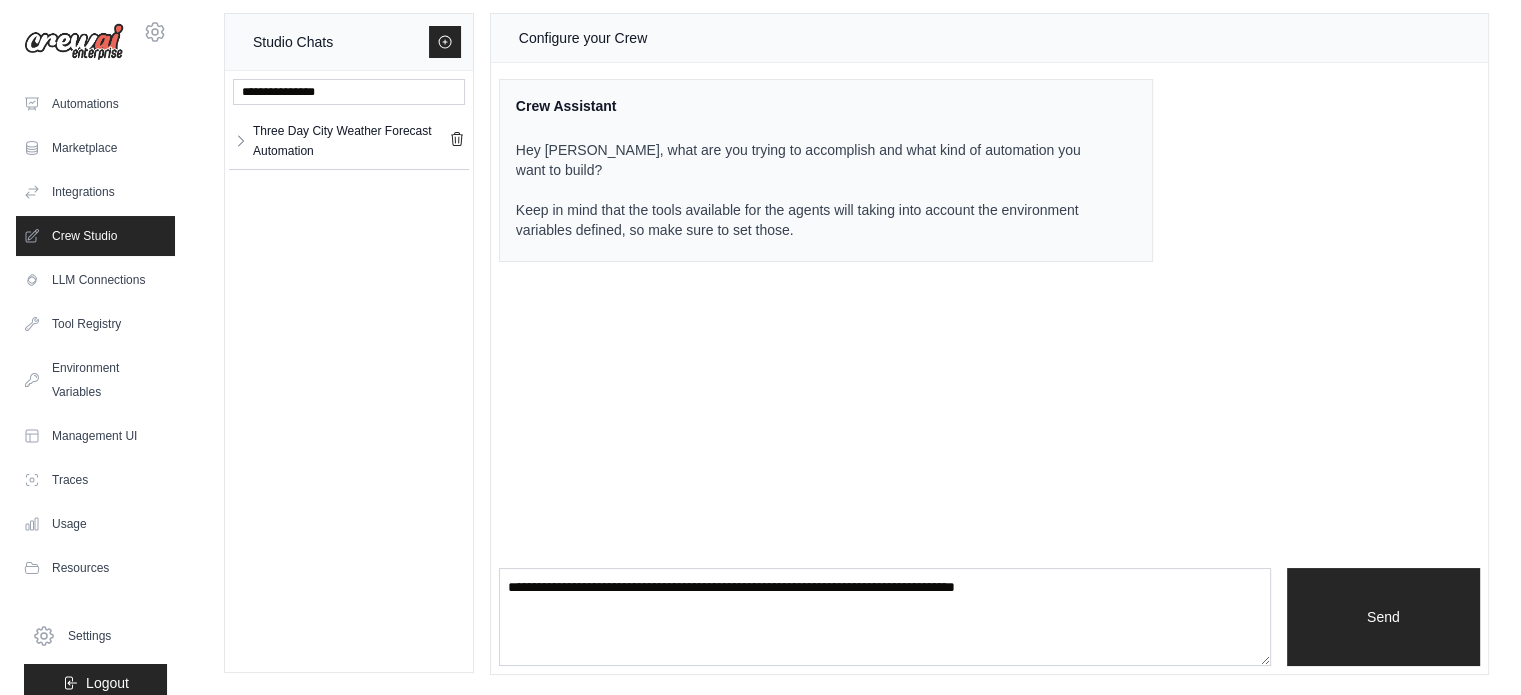 scroll, scrollTop: 0, scrollLeft: 0, axis: both 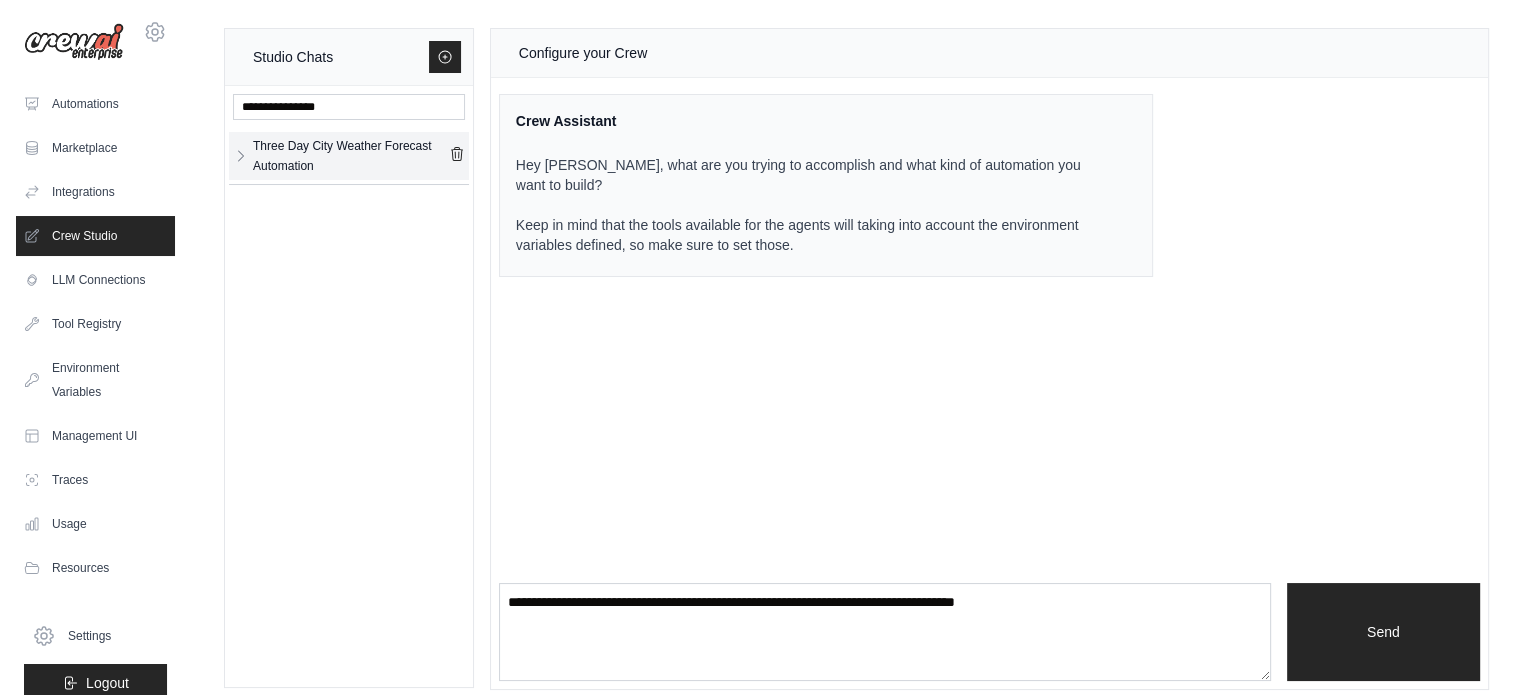 click on "Three Day City Weather Forecast Automation" at bounding box center [351, 156] 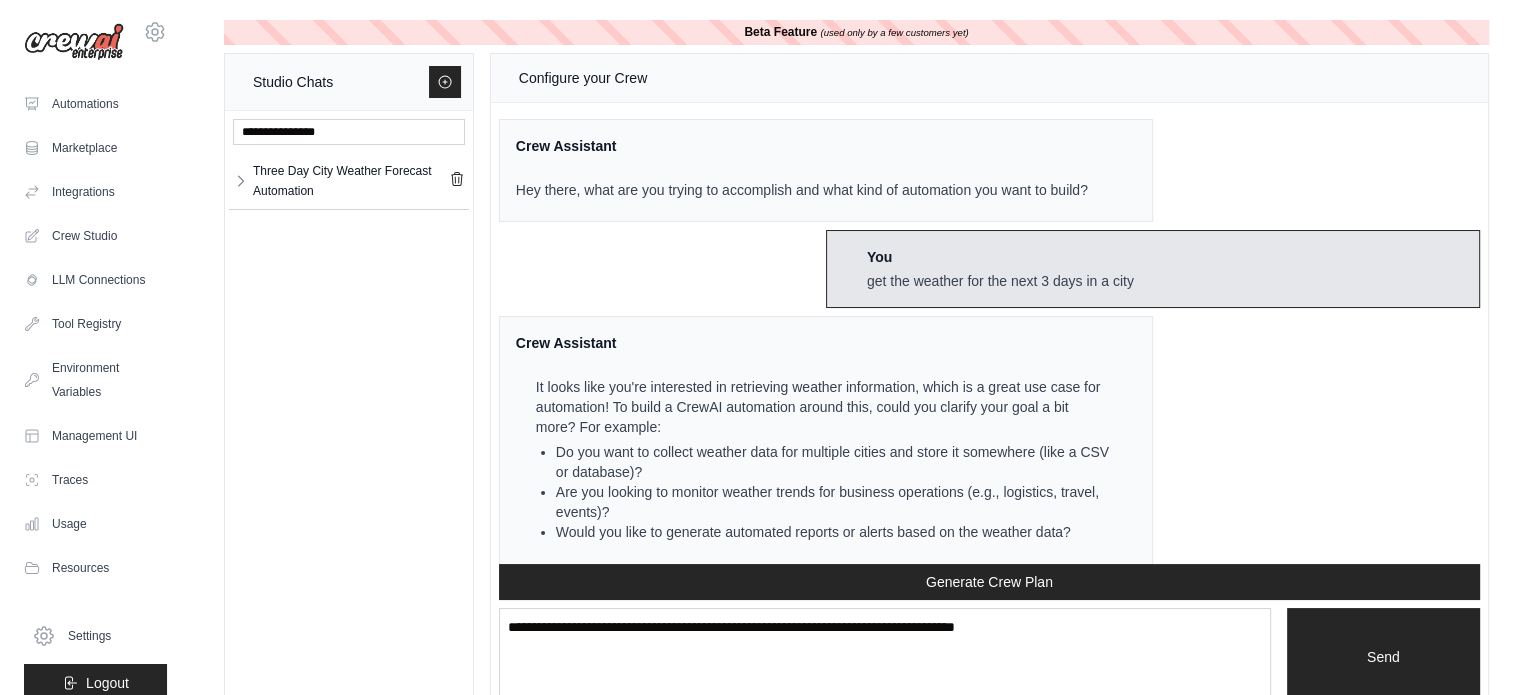 scroll, scrollTop: 3022, scrollLeft: 0, axis: vertical 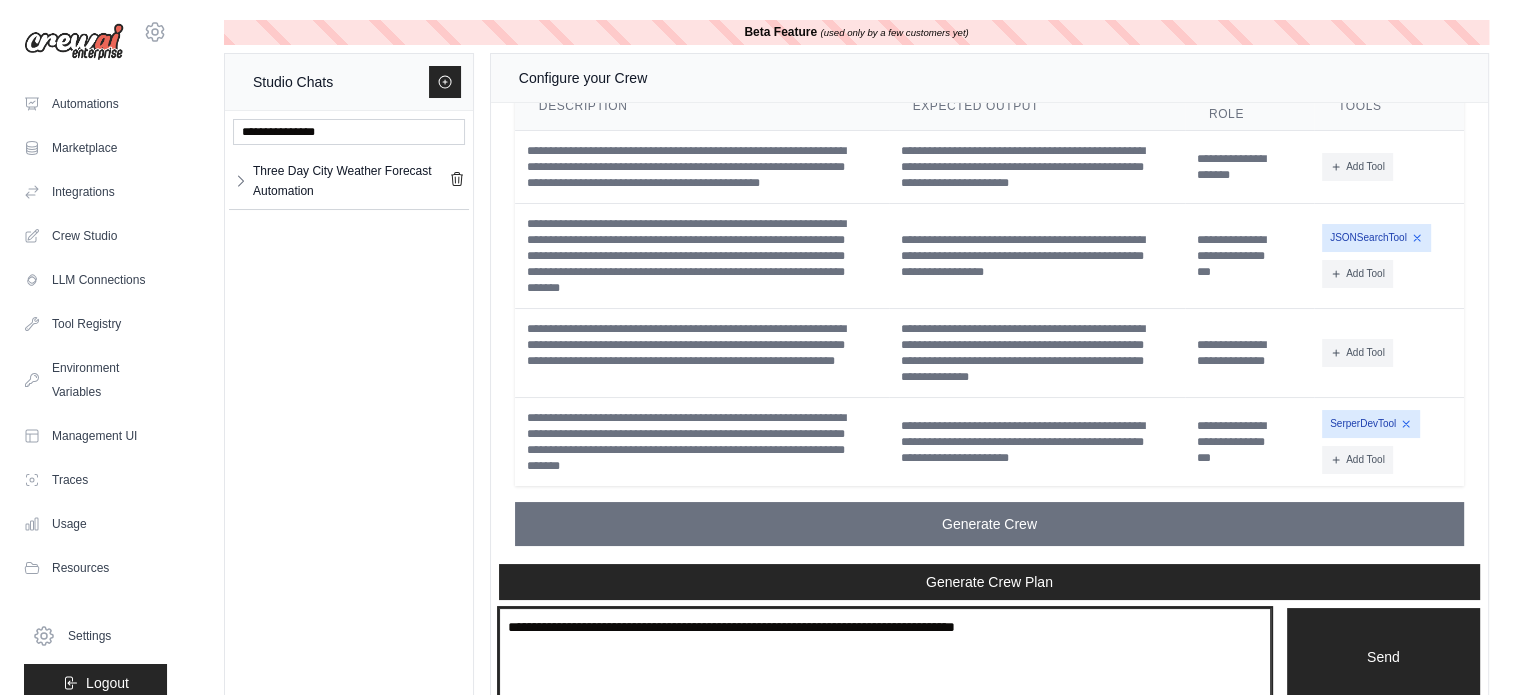 click at bounding box center (885, 657) 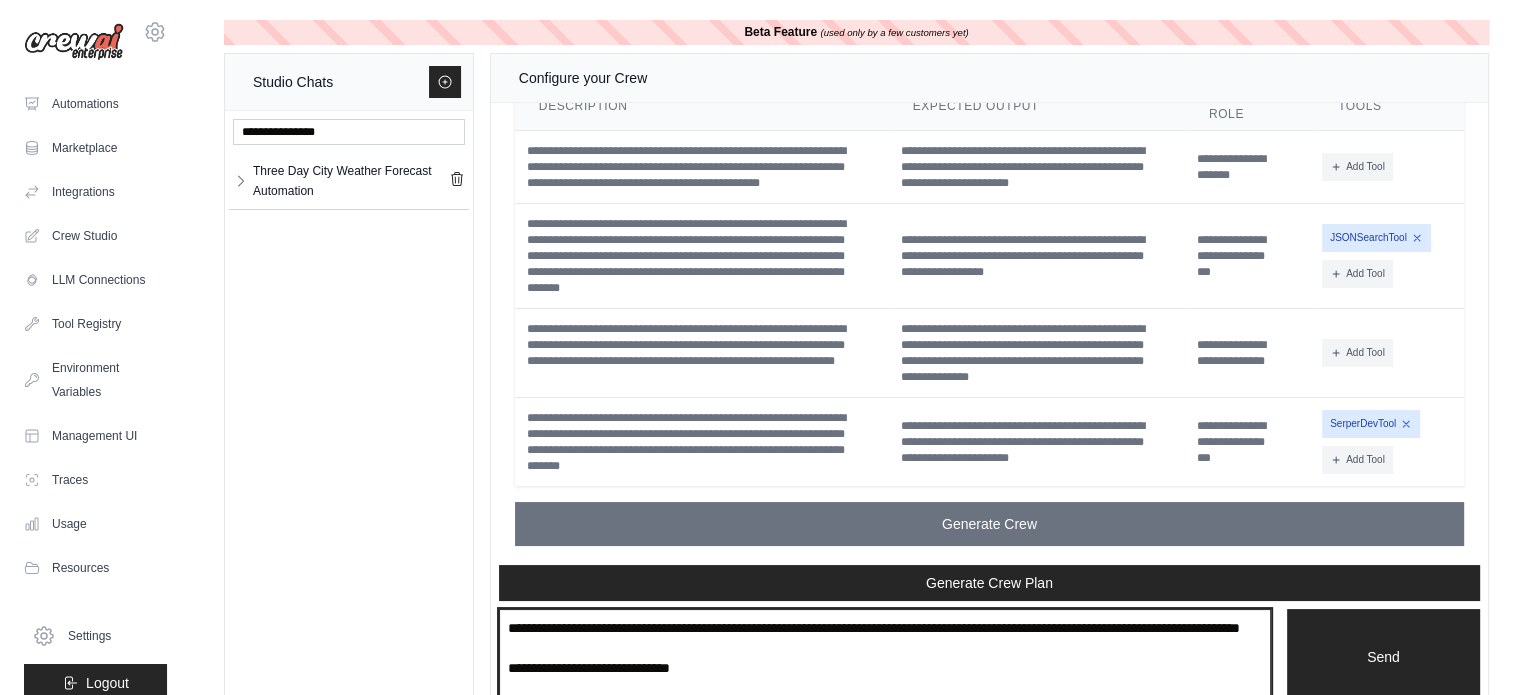 scroll, scrollTop: 30, scrollLeft: 0, axis: vertical 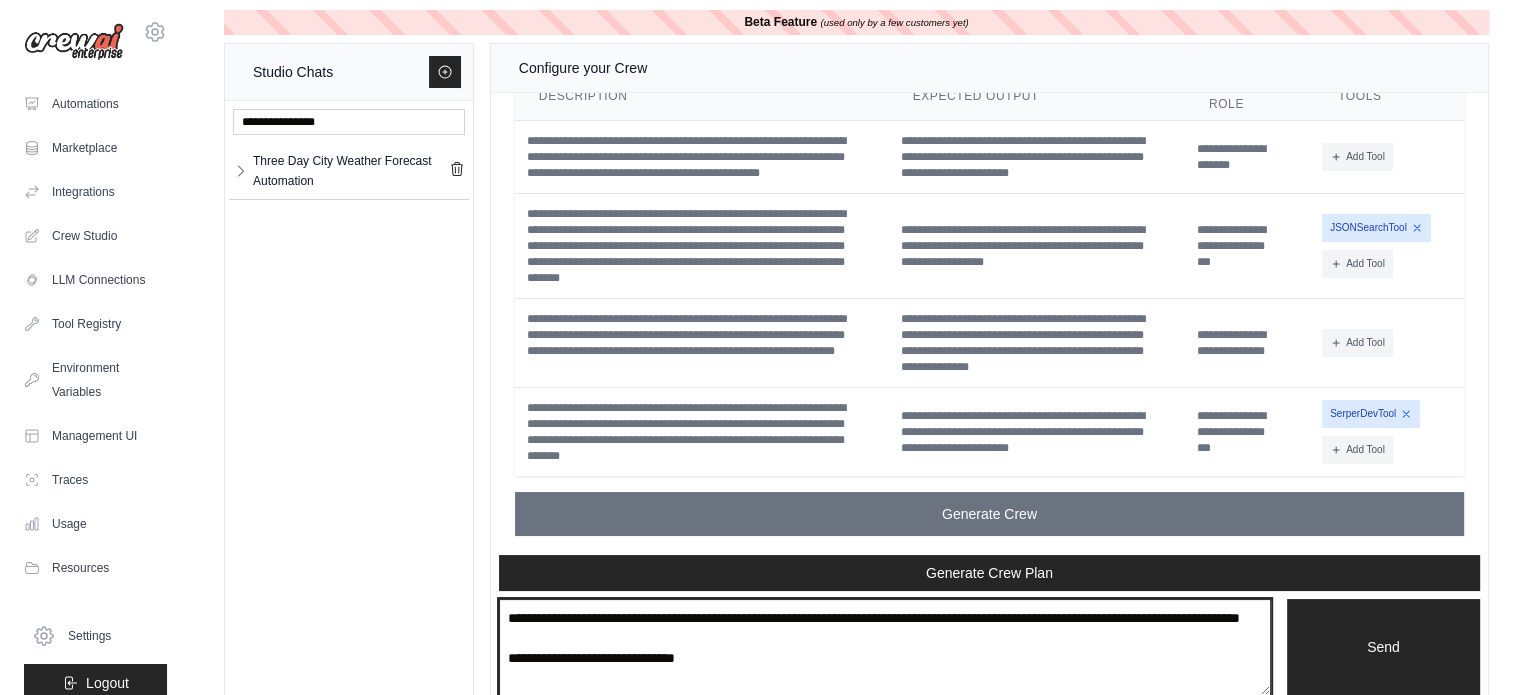 paste on "**********" 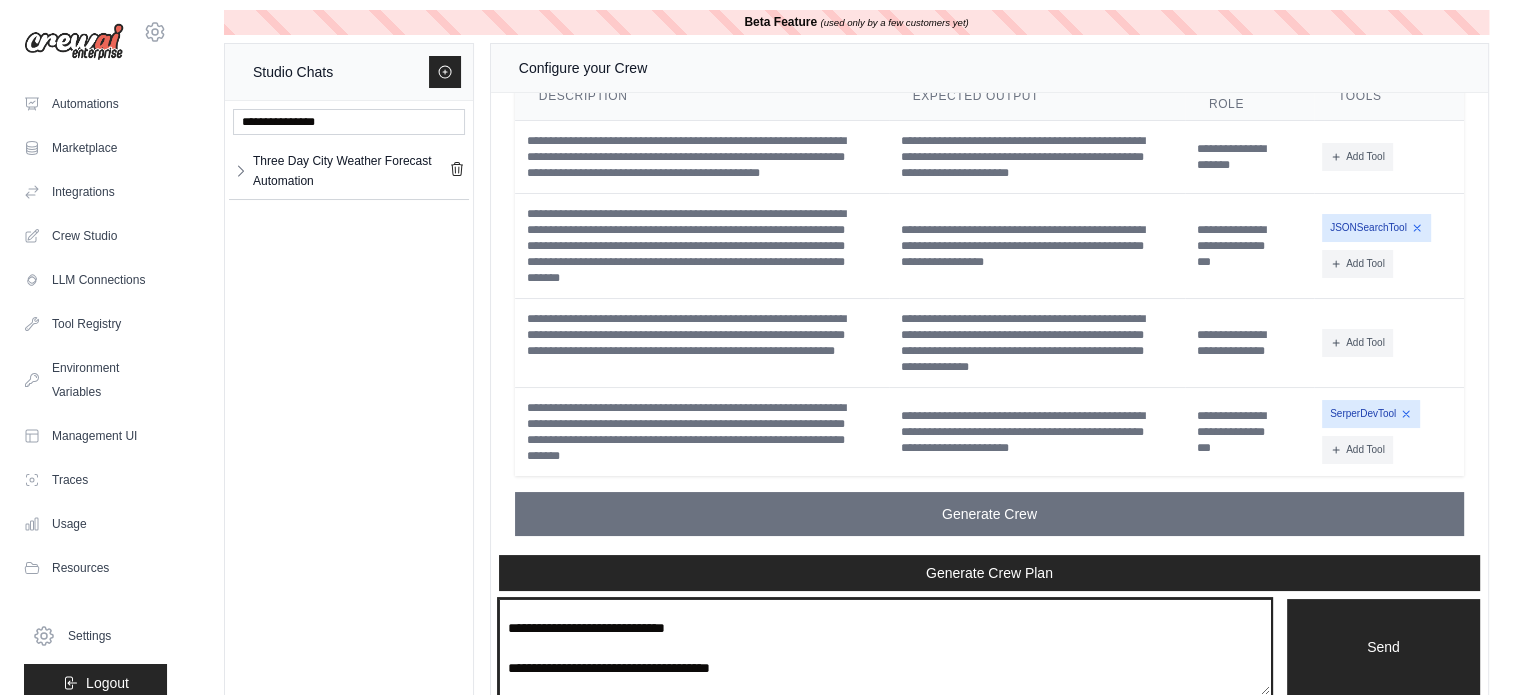 scroll, scrollTop: 5510, scrollLeft: 0, axis: vertical 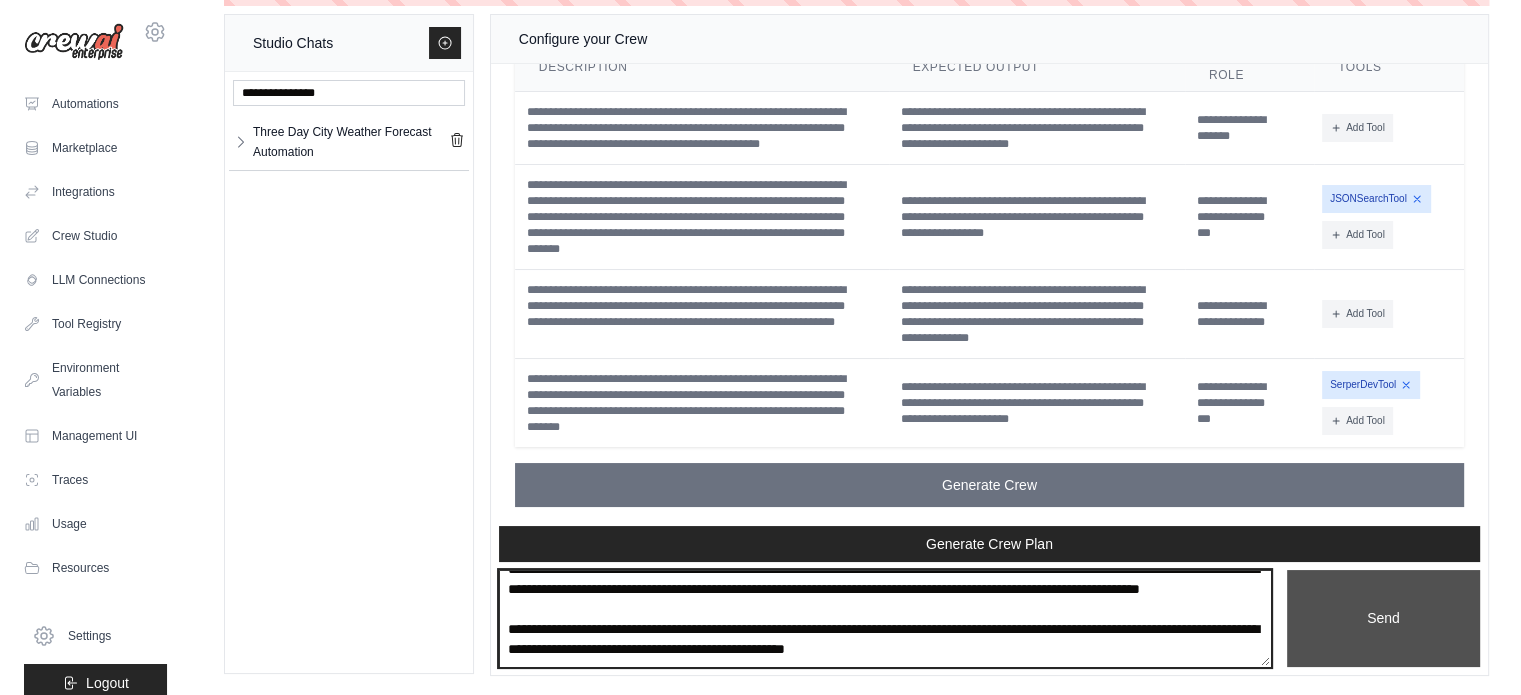 type on "**********" 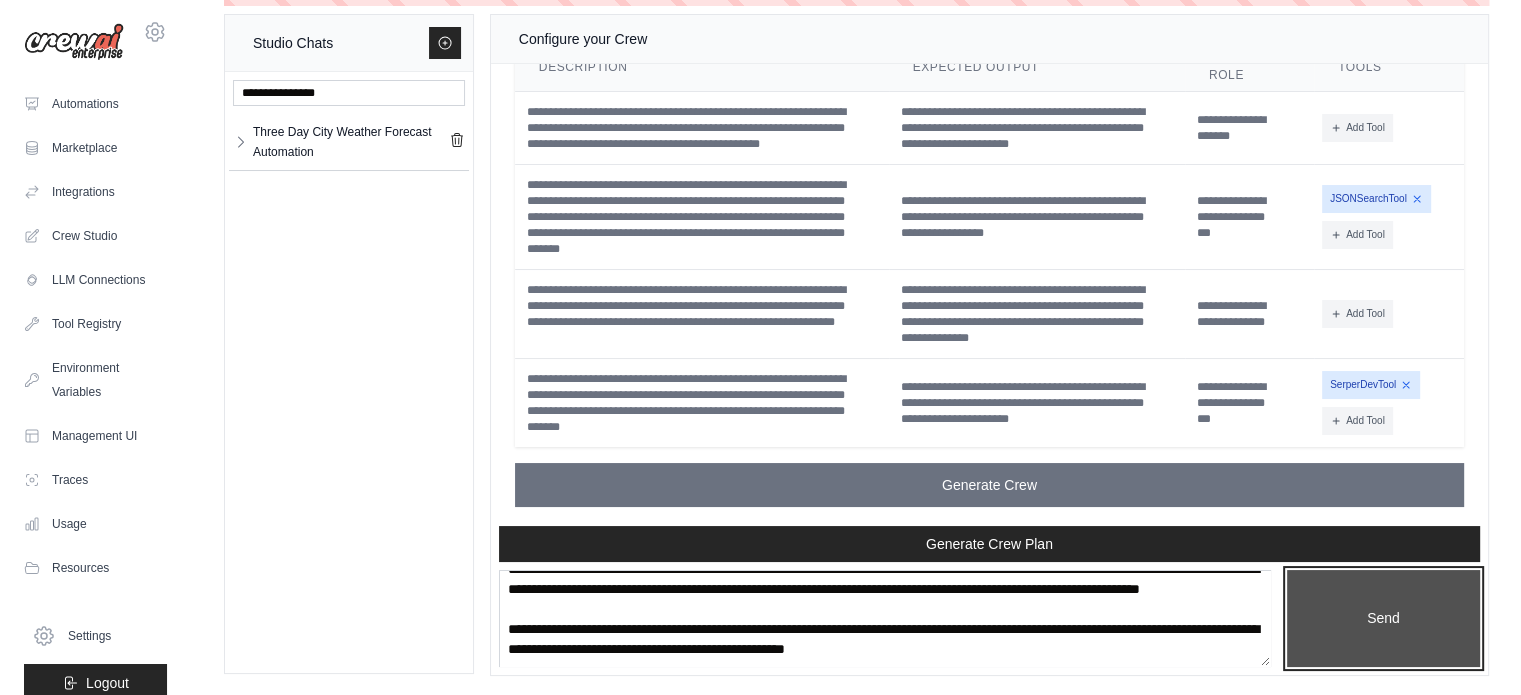 click on "Send" at bounding box center (1383, 619) 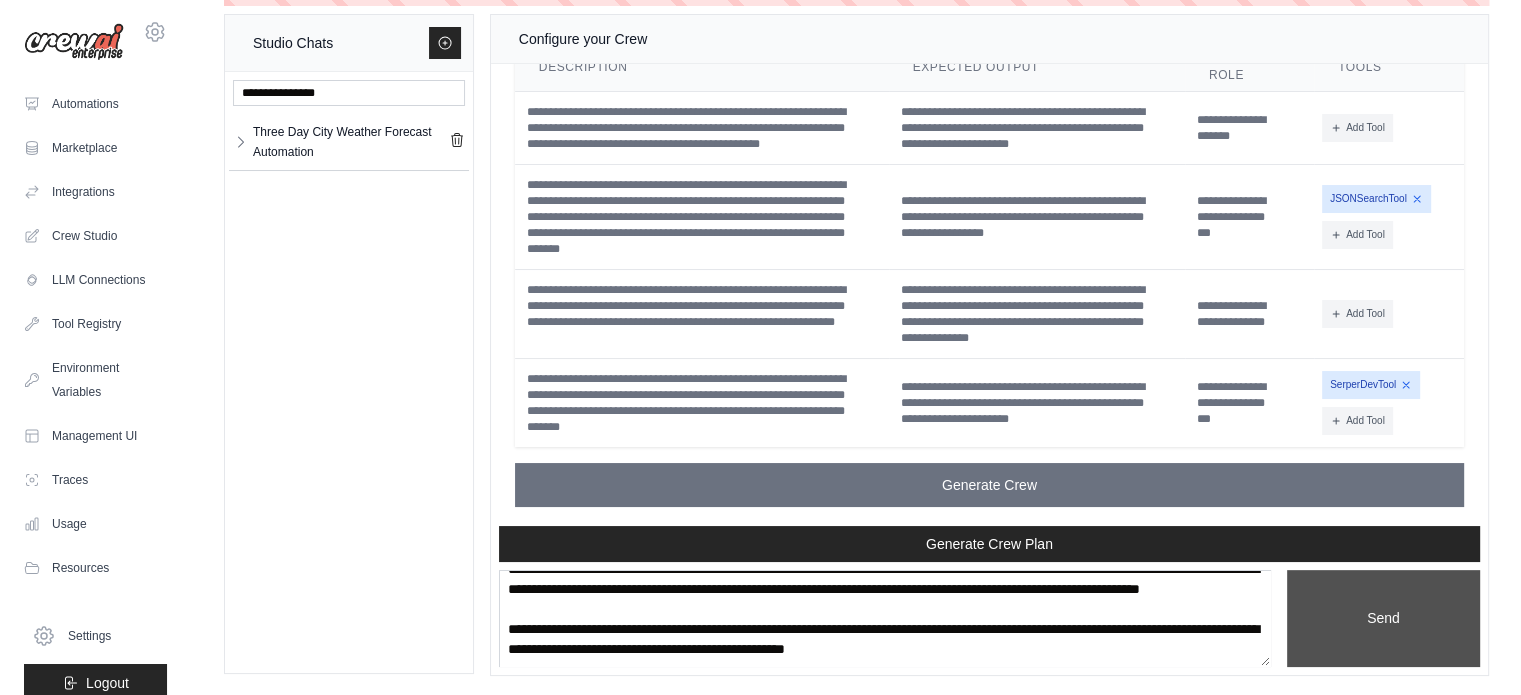 type 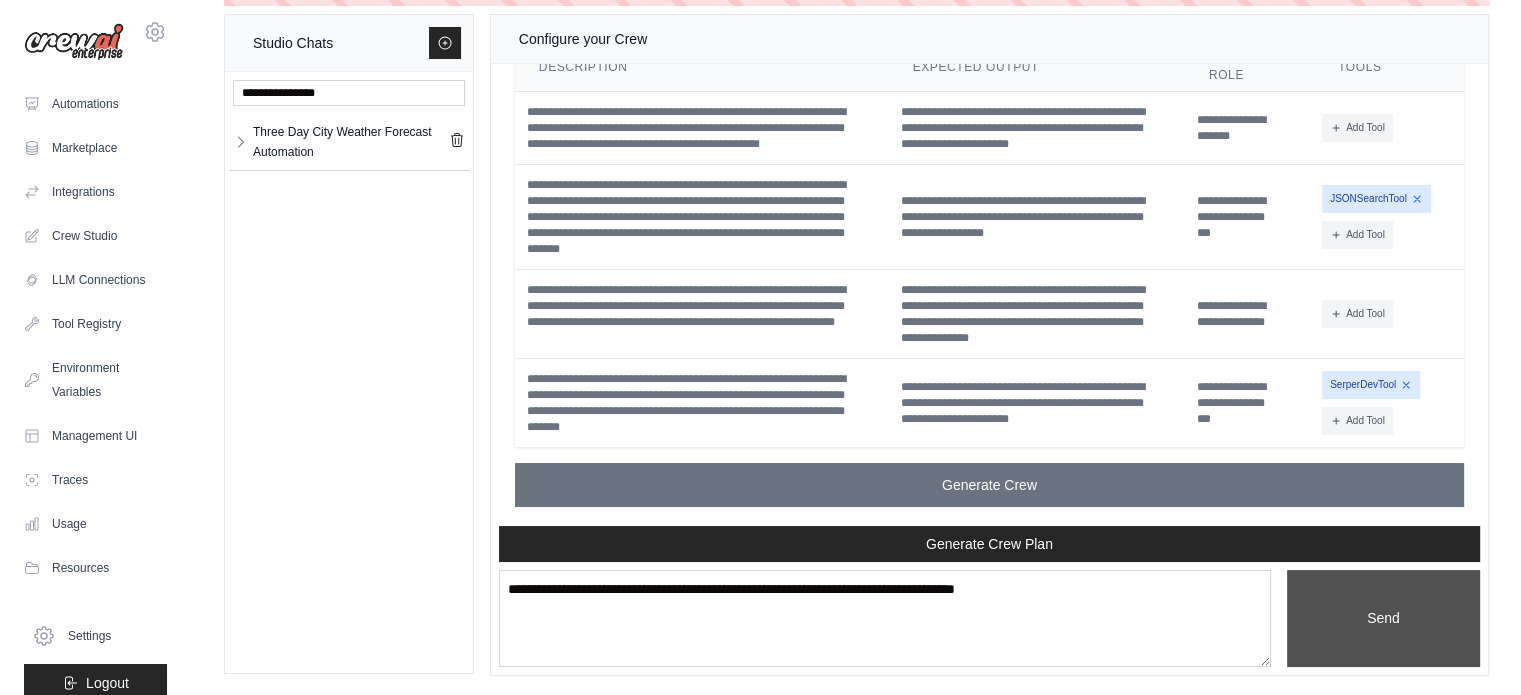 scroll, scrollTop: 0, scrollLeft: 0, axis: both 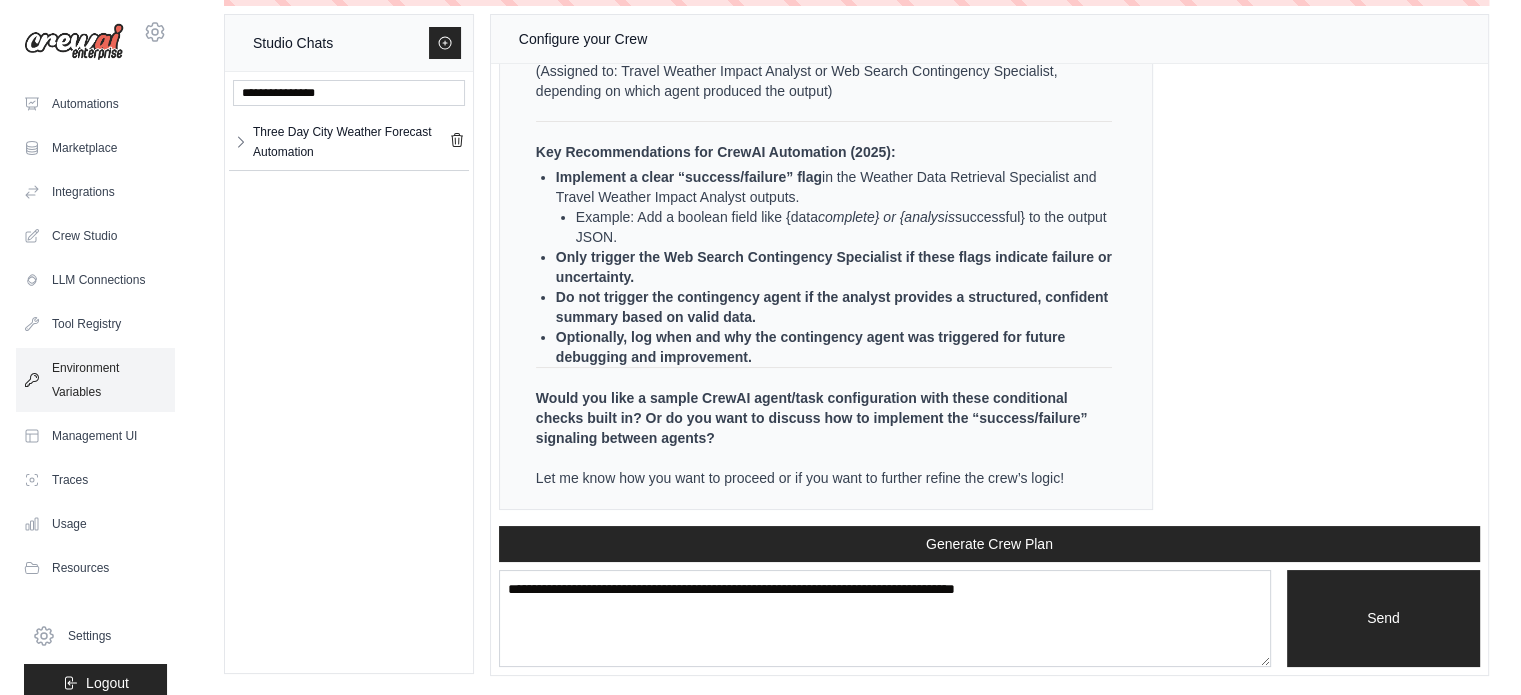 click on "Environment Variables" at bounding box center (95, 380) 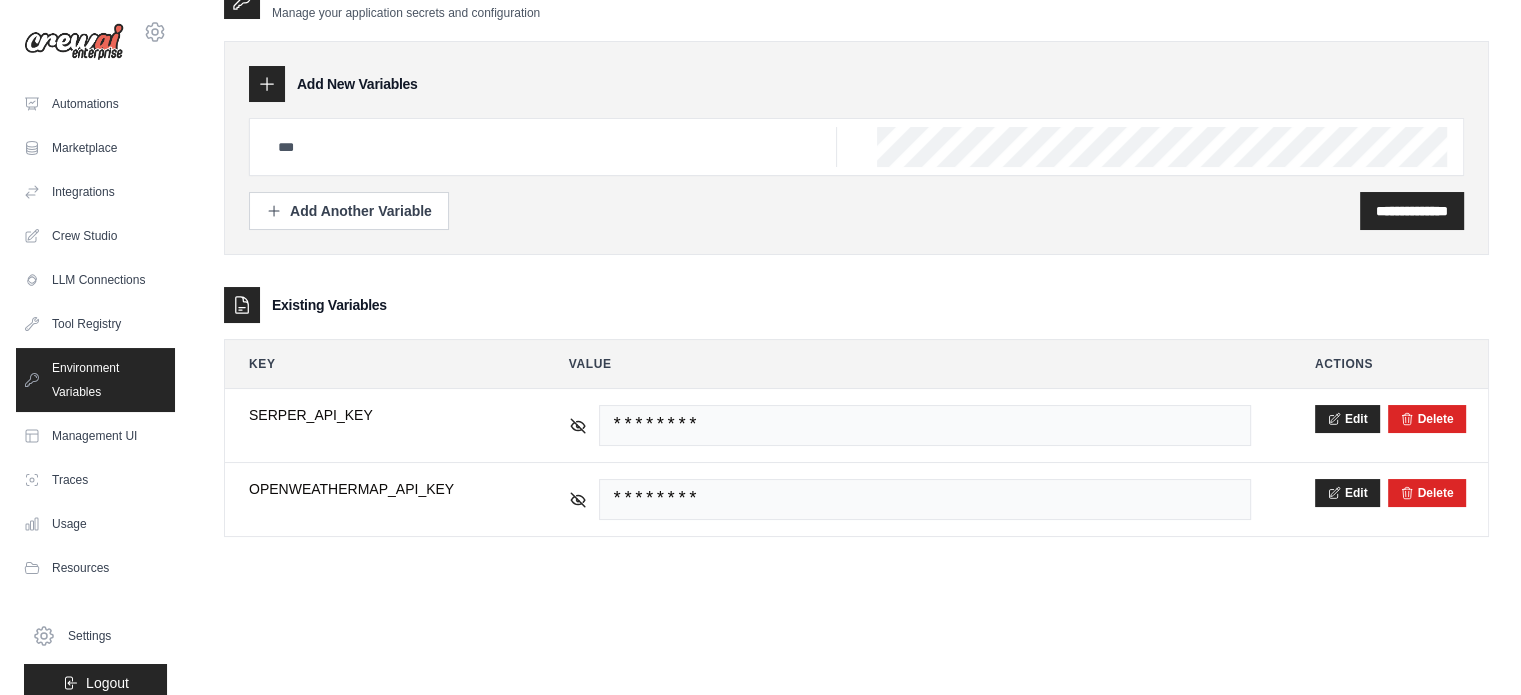 scroll, scrollTop: 0, scrollLeft: 0, axis: both 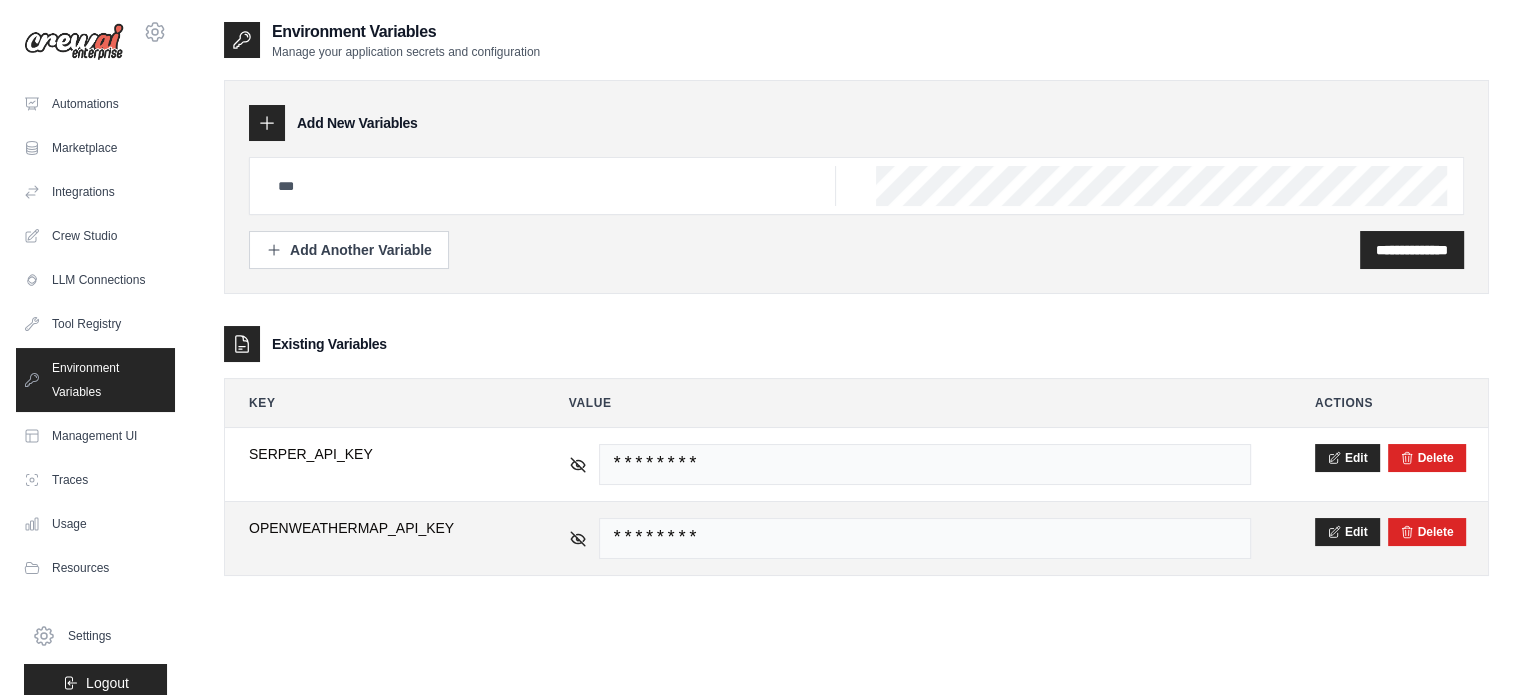 click on "OPENWEATHERMAP_API_KEY" at bounding box center [377, 528] 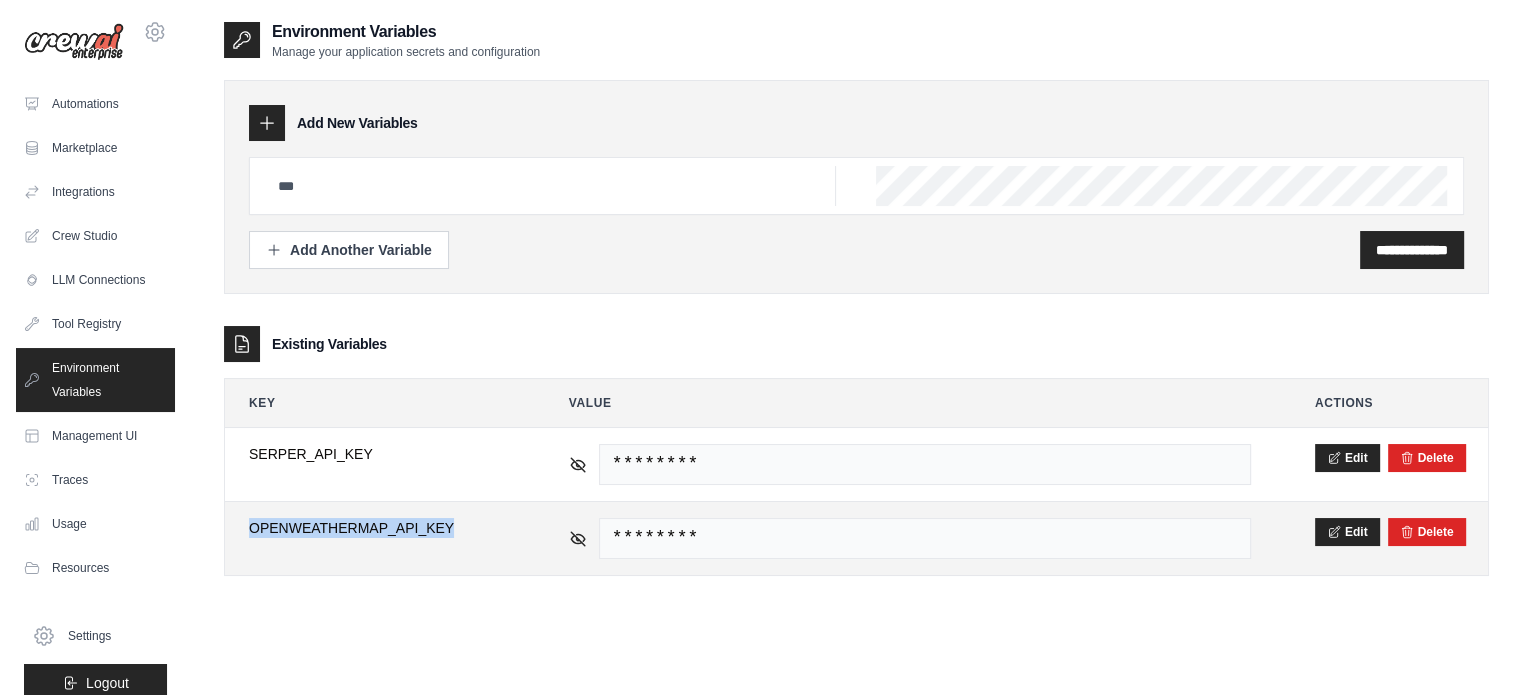 click on "OPENWEATHERMAP_API_KEY" at bounding box center [377, 528] 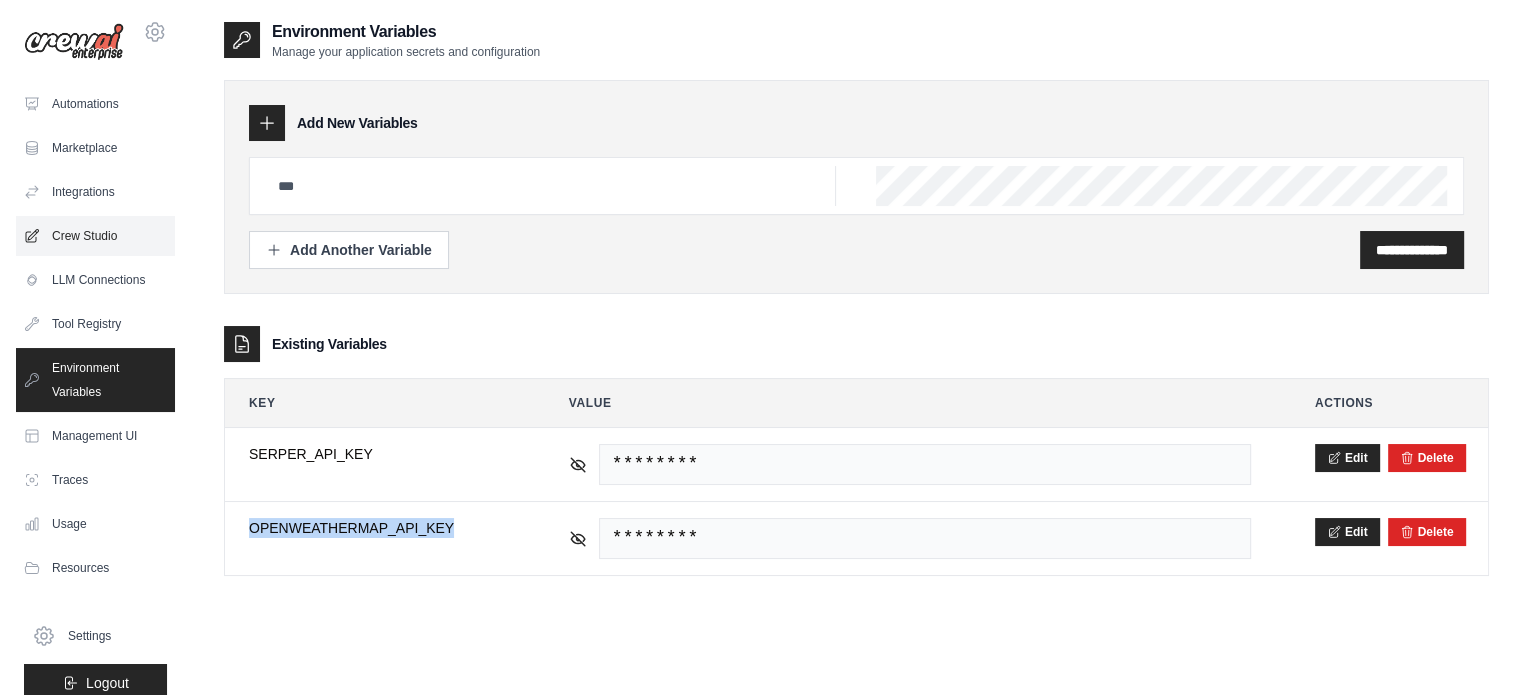 click on "Crew Studio" at bounding box center [95, 236] 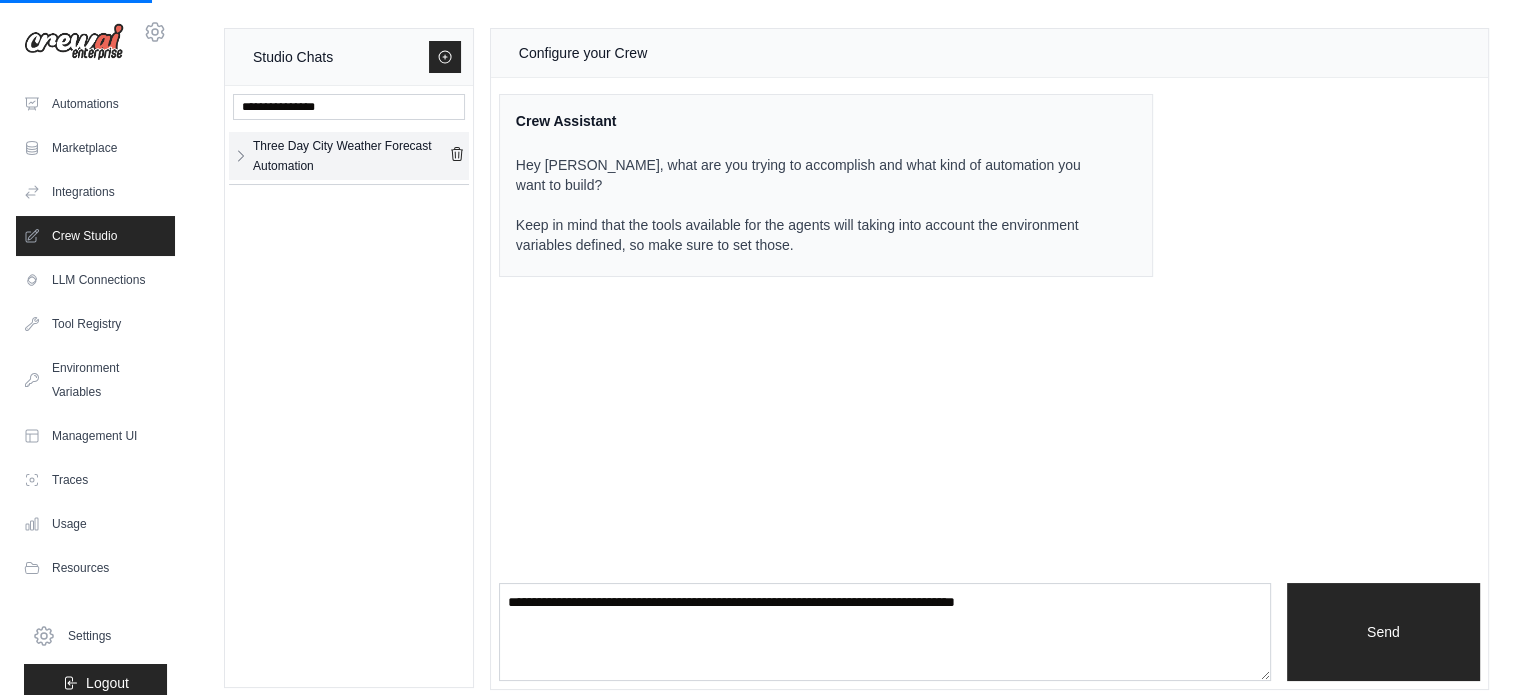 click on "Three Day City Weather Forecast Automation" at bounding box center [349, 156] 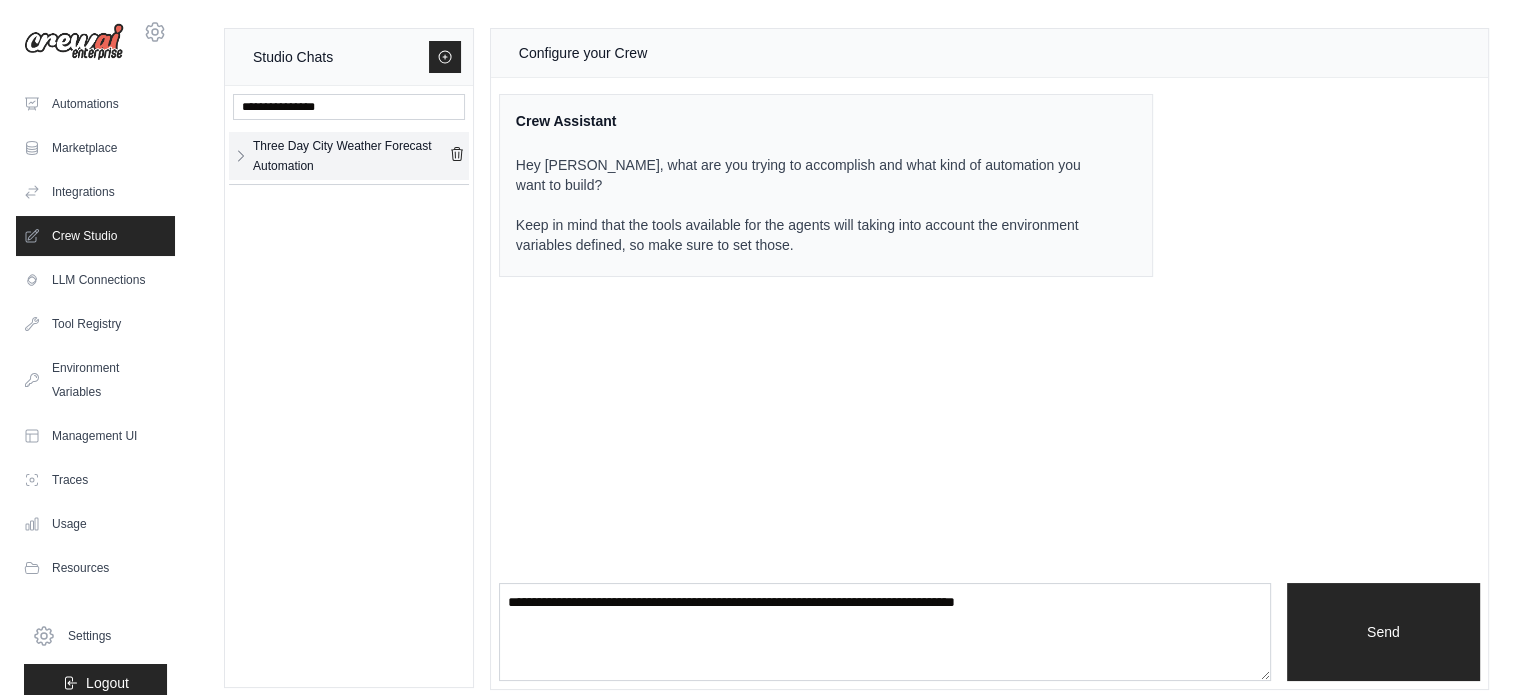 click on "Three Day City Weather Forecast Automation" at bounding box center [351, 156] 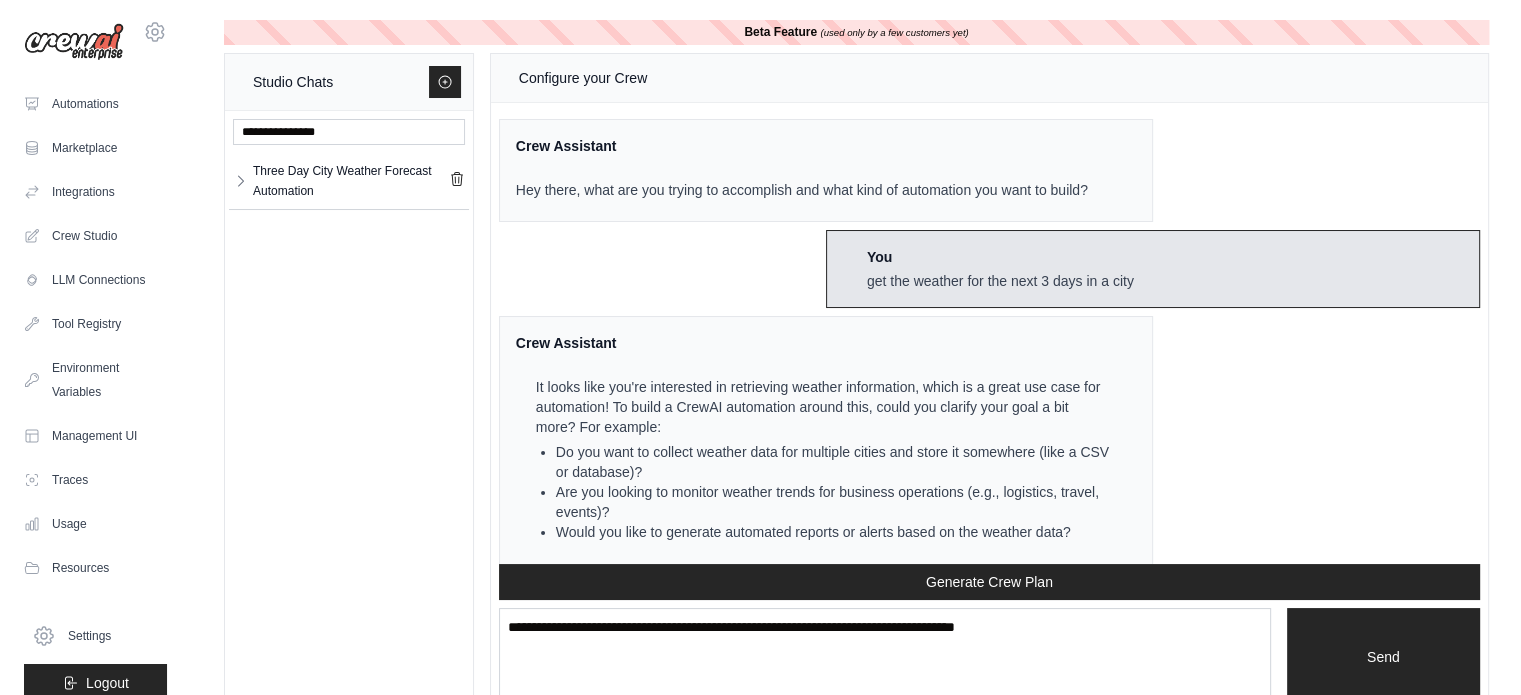 scroll, scrollTop: 10606, scrollLeft: 0, axis: vertical 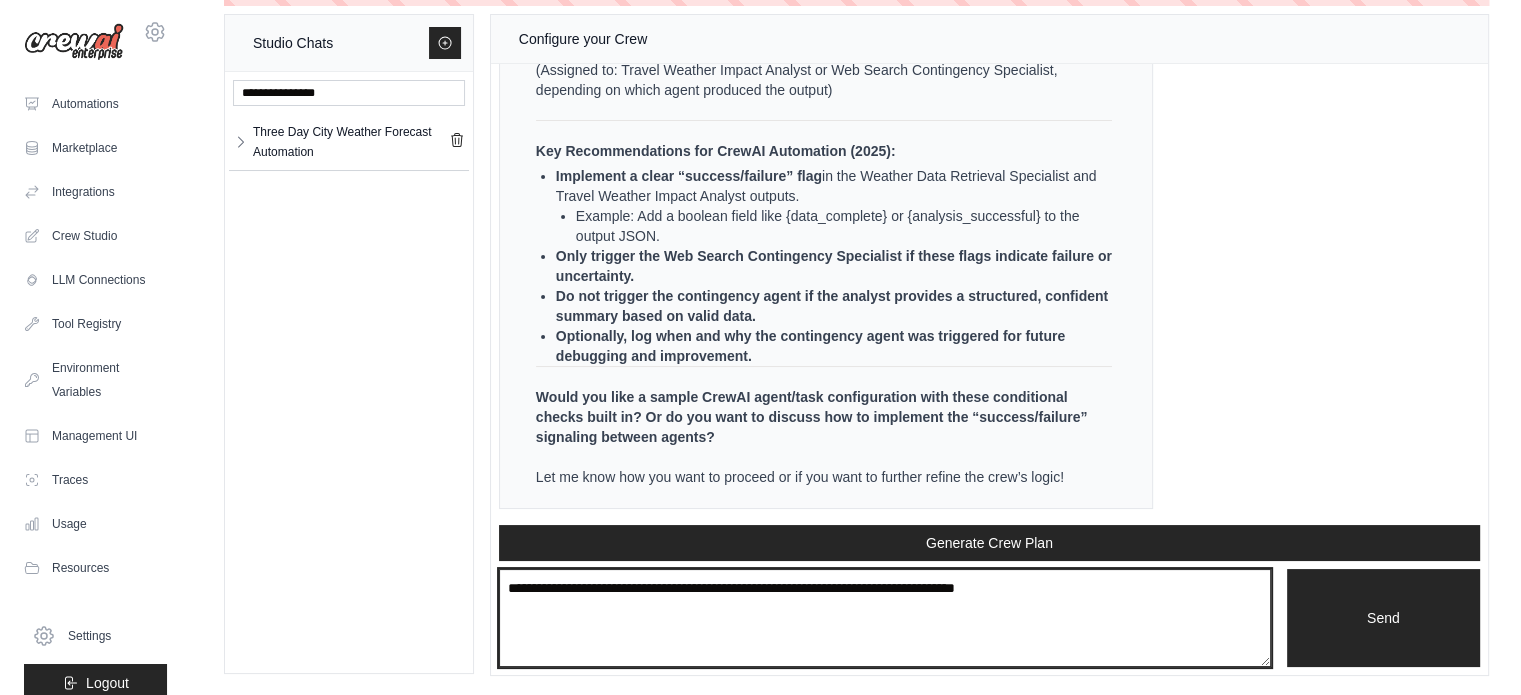click at bounding box center (885, 618) 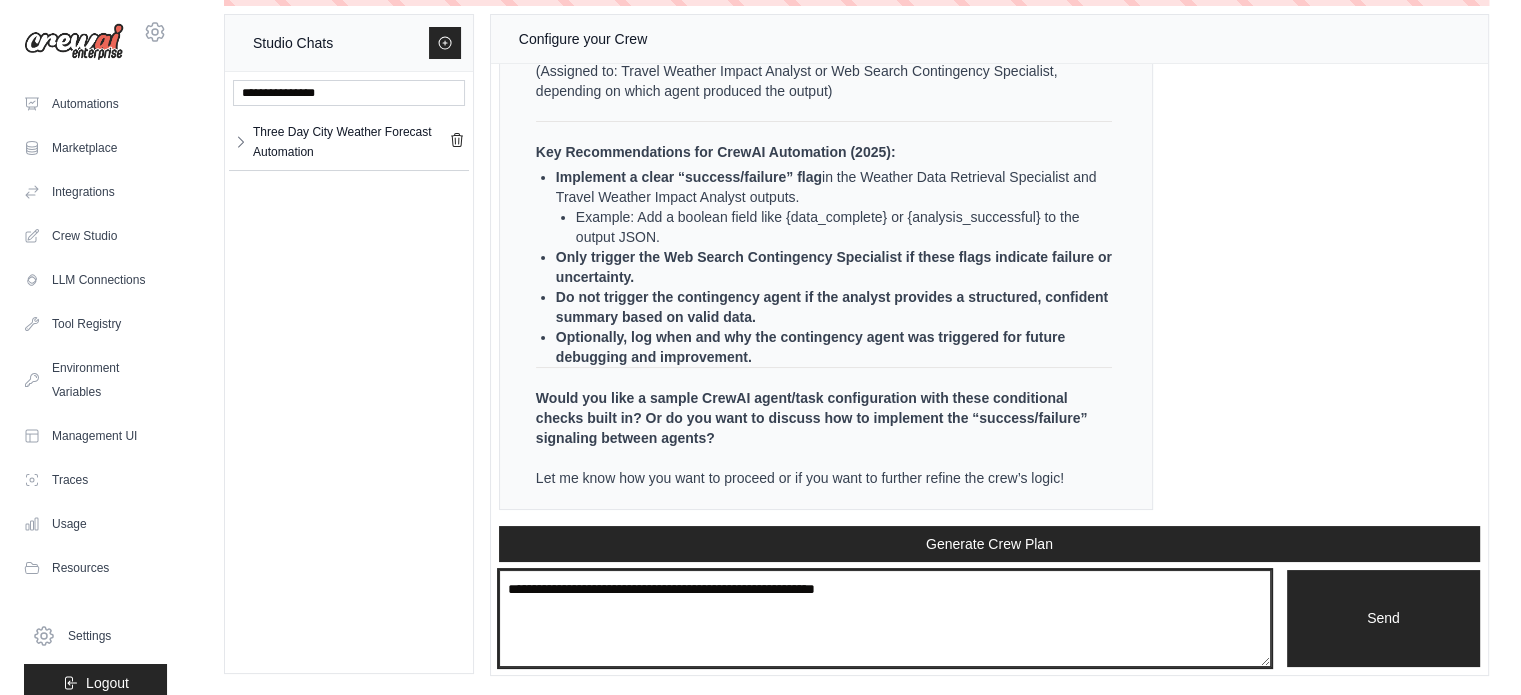 paste on "**********" 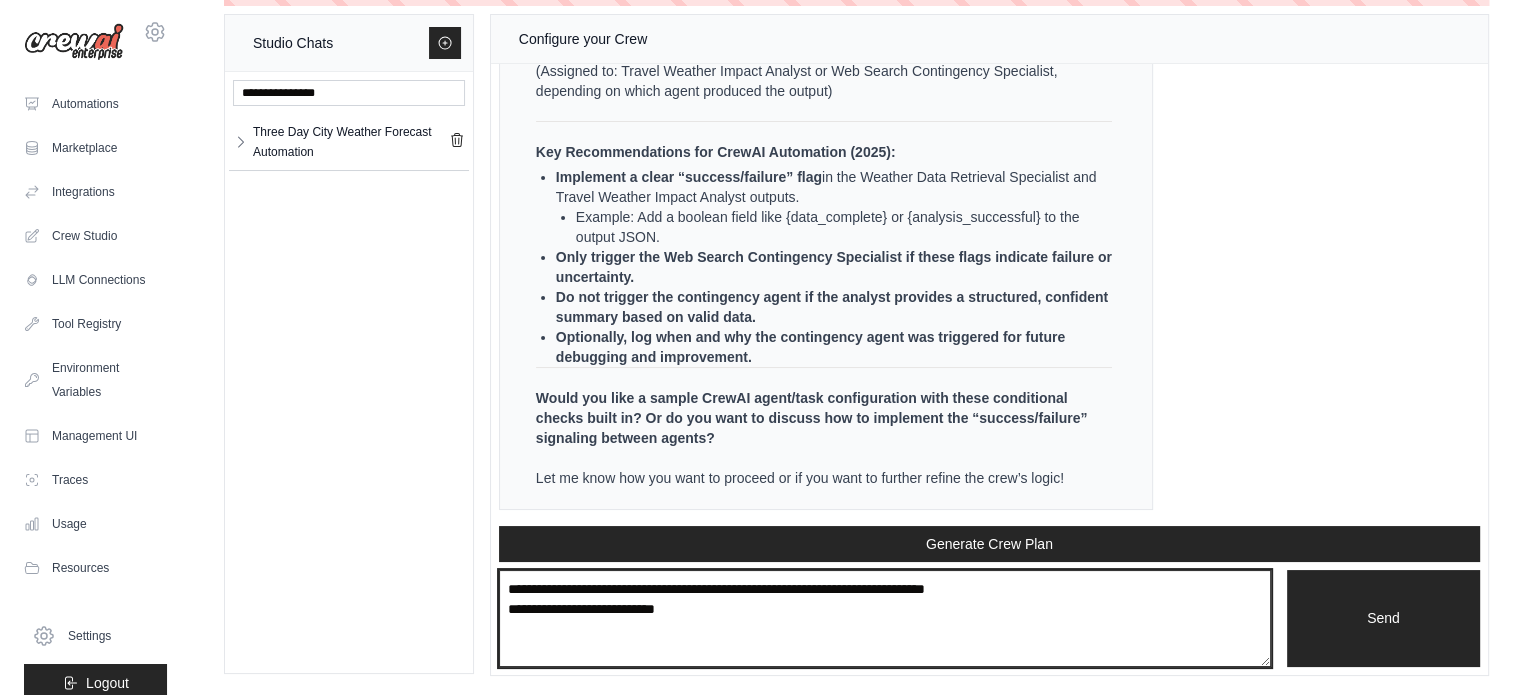 type on "**********" 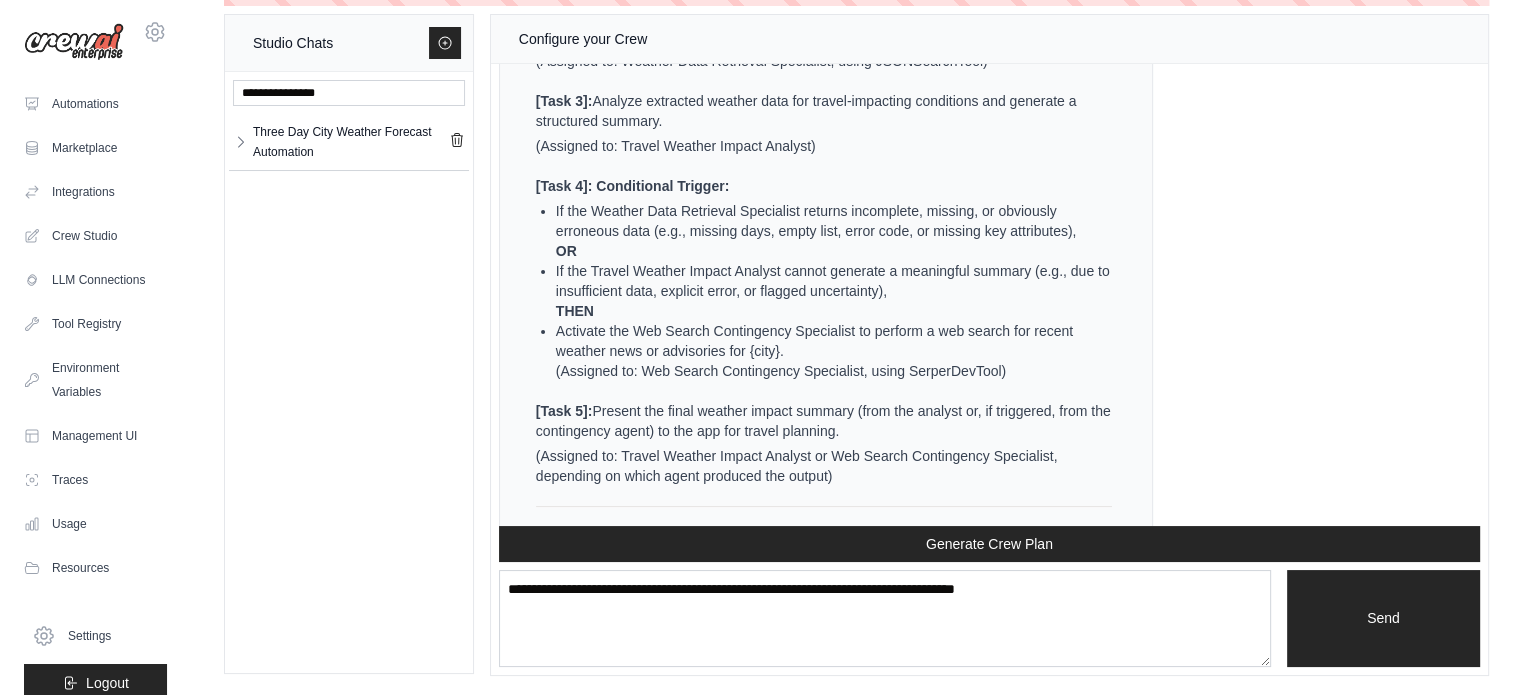 scroll, scrollTop: 10289, scrollLeft: 0, axis: vertical 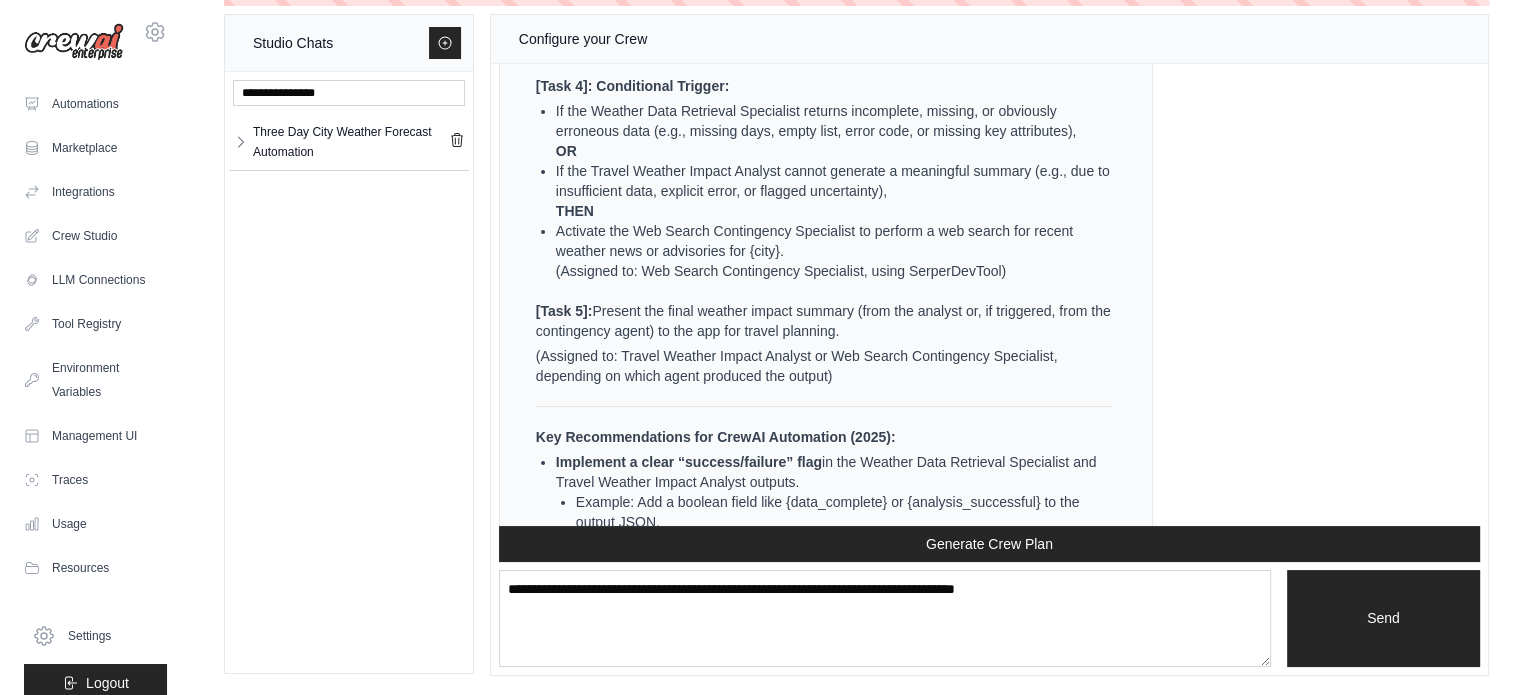 click on "Thank you for sharing these detailed outputs and the issue you observed. It’s clear you’re building a robust CrewAI automation for your travel planner app, but the Web Search Contingency Specialist (contingency agent) is activating even when the Travel Weather Impact Analyst already provides a thorough, data-driven summary.
Let’s analyze and refine your crew automation to ensure the contingency agent only activates when truly needed.
Automation Plan Review & Optimization
Goal:
Ensure the Web Search Contingency Specialist (contingency agent) only activates if the Weather Data Retrieval Specialist fails to provide adequate or complete data, or if the Travel Weather Impact Analyst cannot generate a meaningful impact summary.
Inputs:
{city} {start_date} {days} {openweathermap_api_key}
Tools Used:
JSONSearchTool: For parsing OpenWeatherMap API responses SerperDevTool: For web search fallback if API/weather data is insufficient
Agents:
Refined Task Flow:" at bounding box center [814, -58] 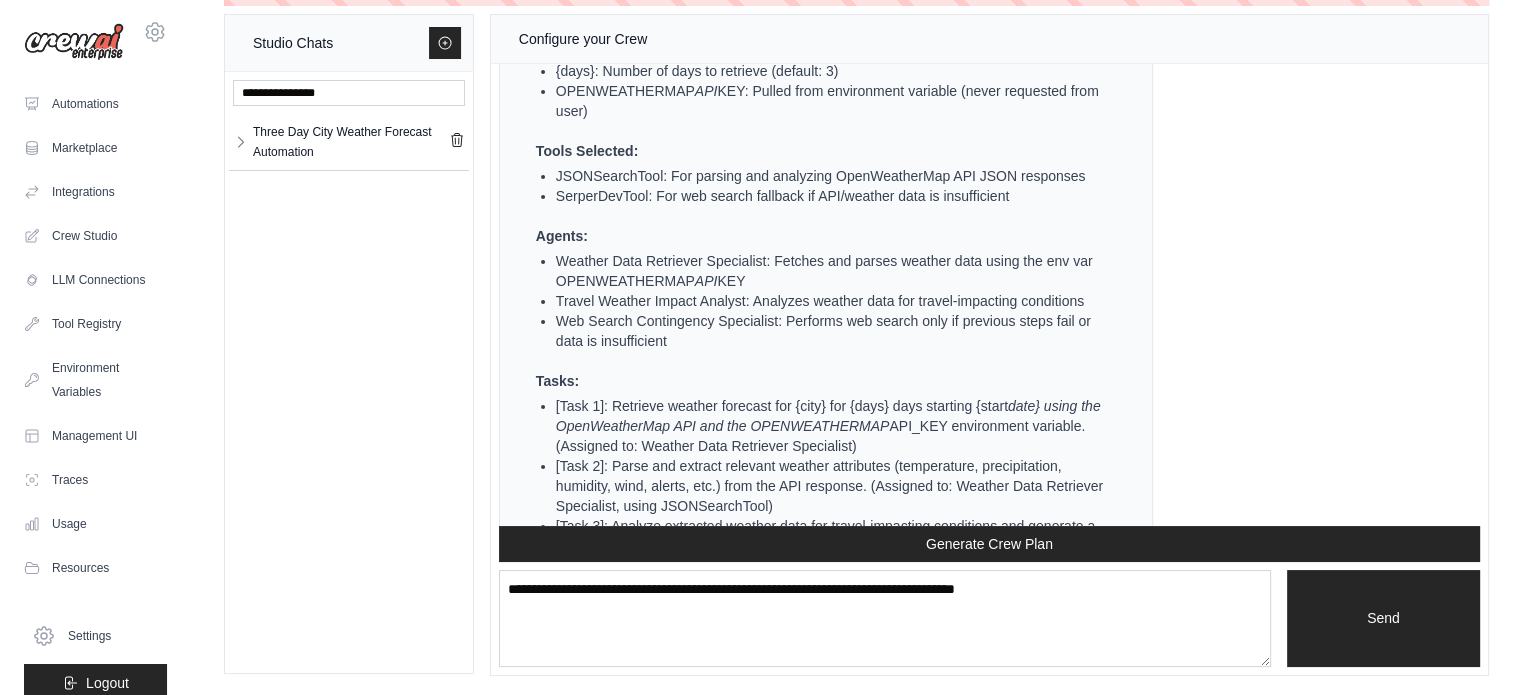 scroll, scrollTop: 11889, scrollLeft: 0, axis: vertical 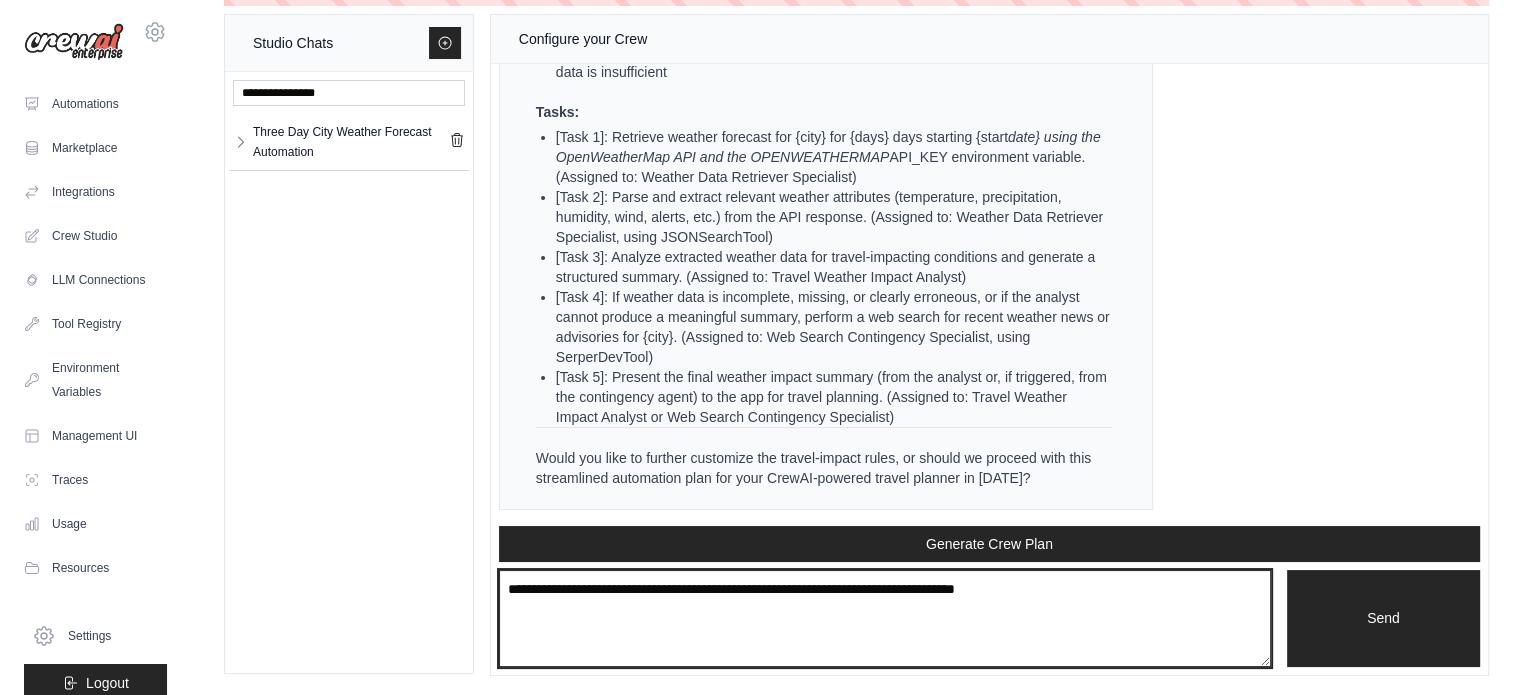 click at bounding box center (885, 619) 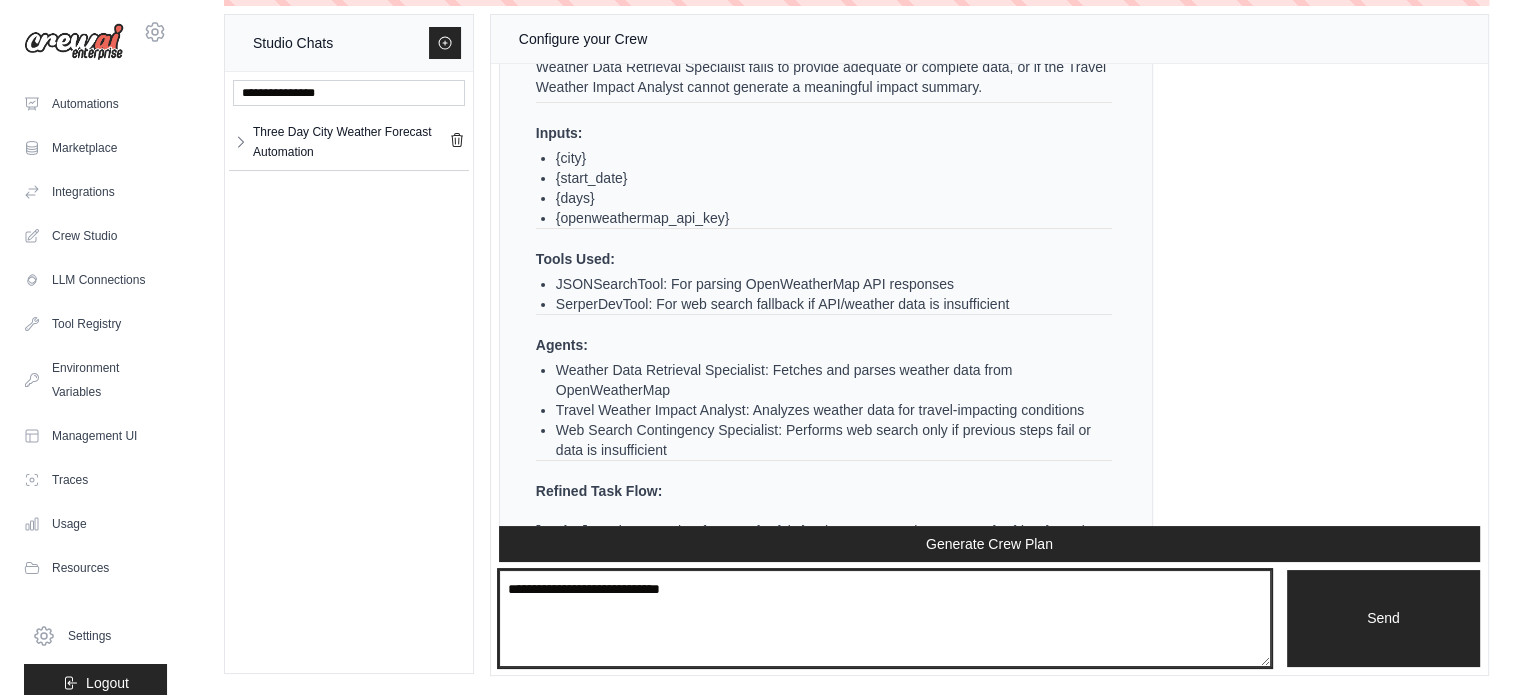 scroll, scrollTop: 9189, scrollLeft: 0, axis: vertical 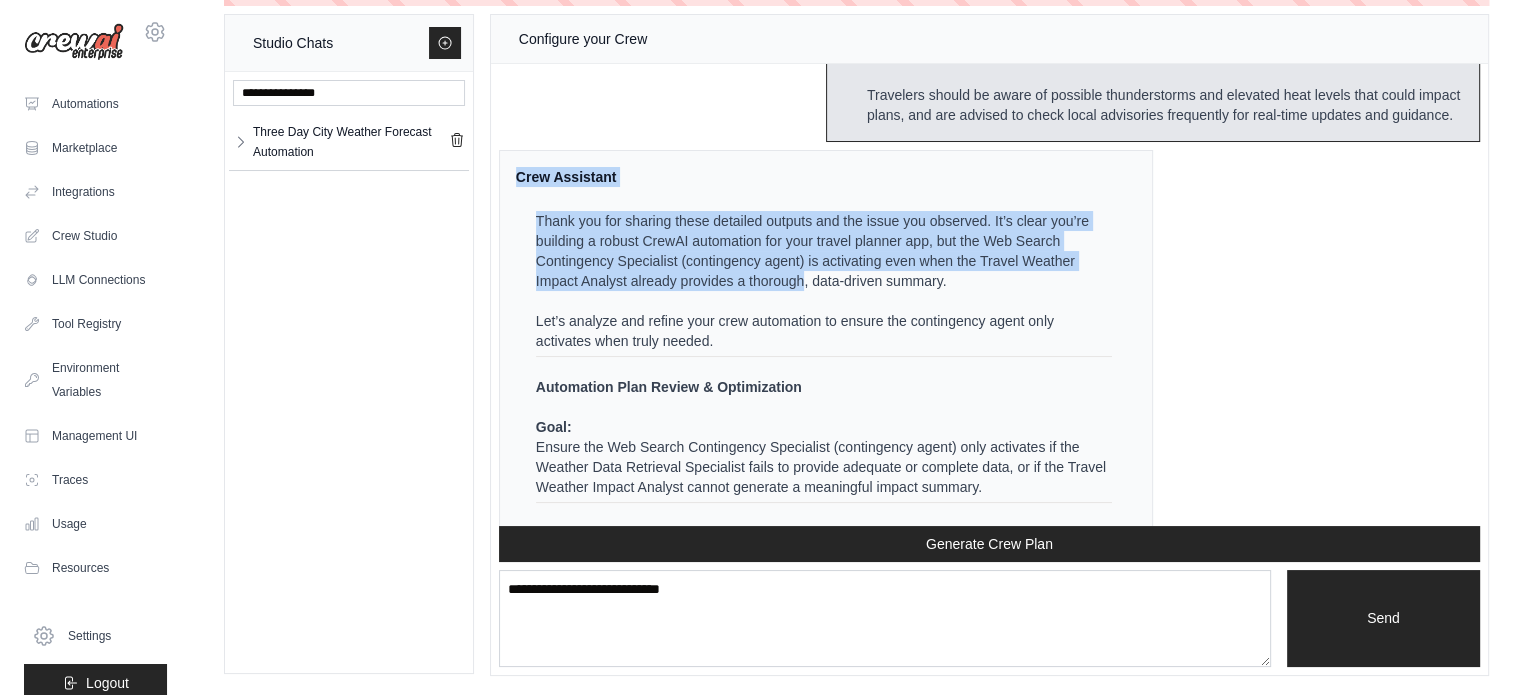 drag, startPoint x: 511, startPoint y: 201, endPoint x: 801, endPoint y: 303, distance: 307.41504 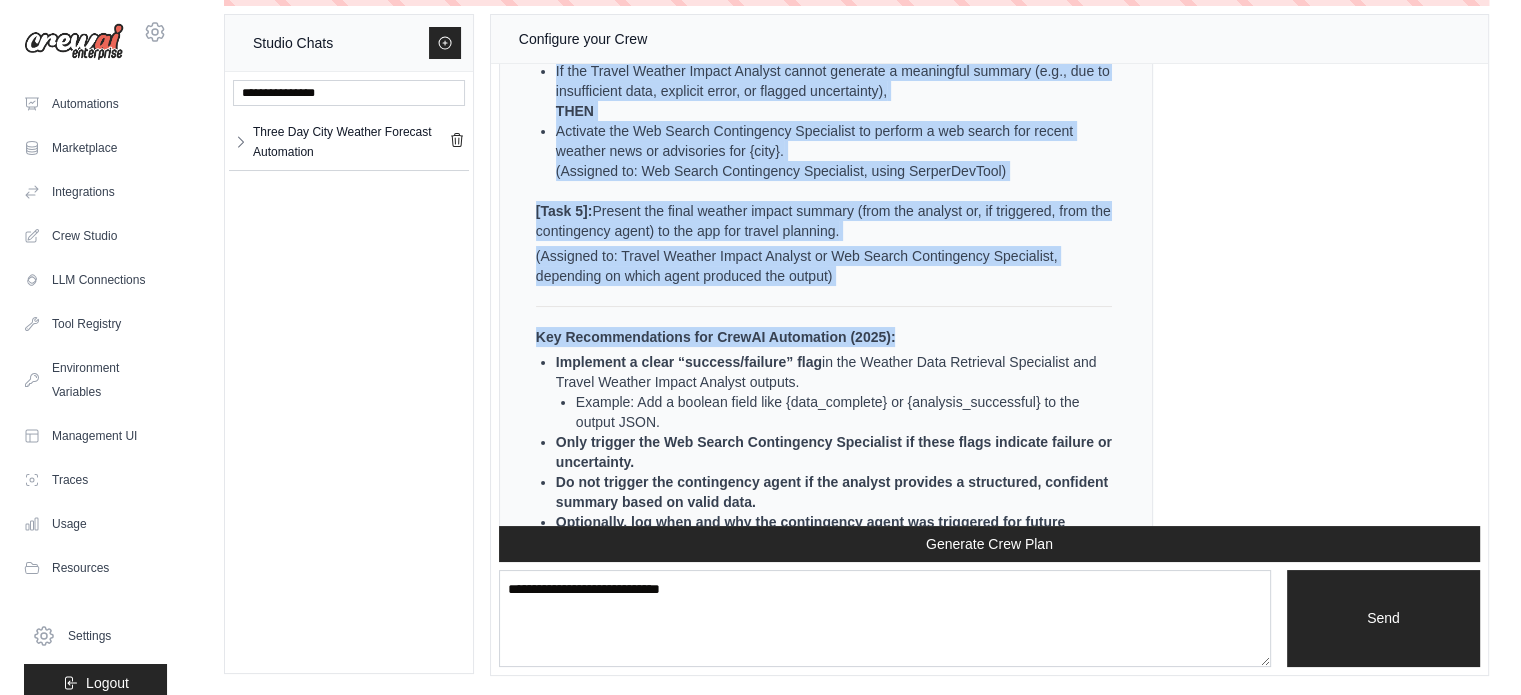 scroll, scrollTop: 10589, scrollLeft: 0, axis: vertical 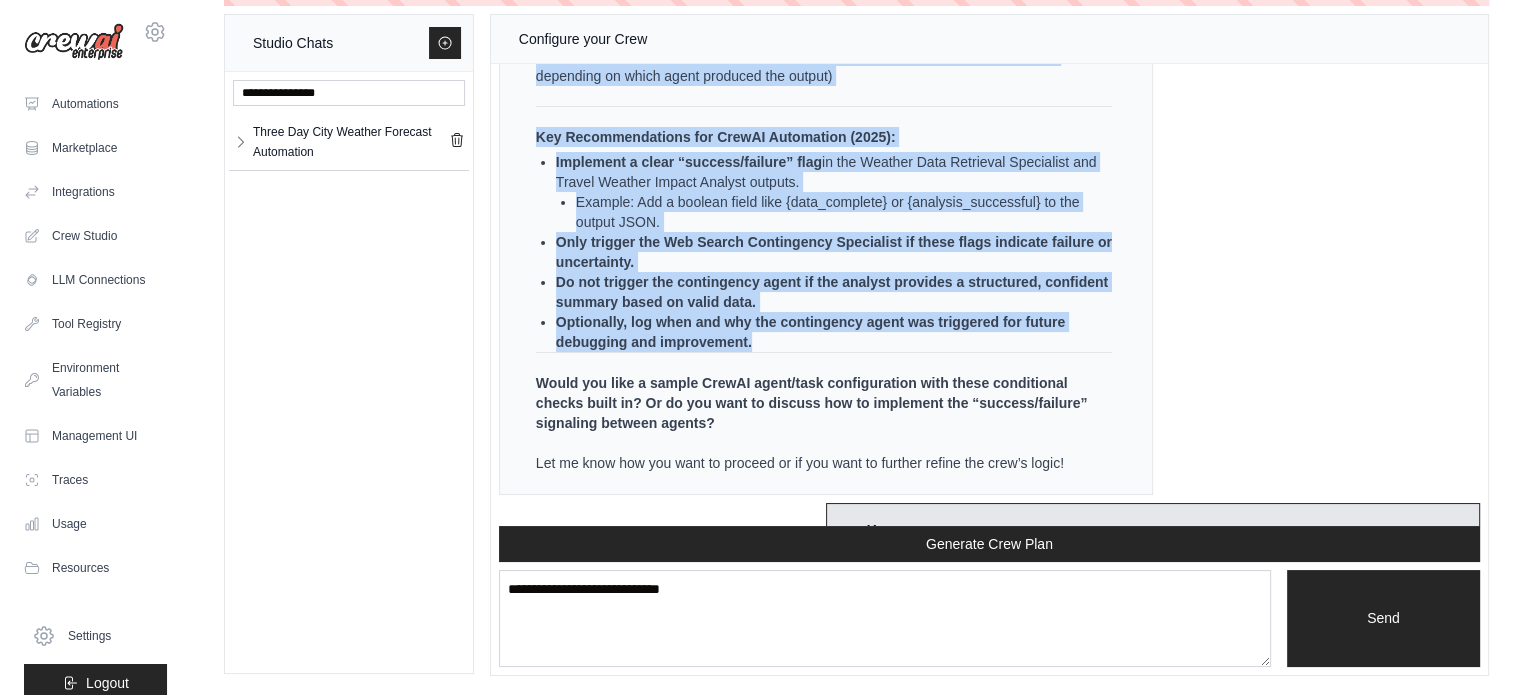 drag, startPoint x: 528, startPoint y: 211, endPoint x: 907, endPoint y: 371, distance: 411.3891 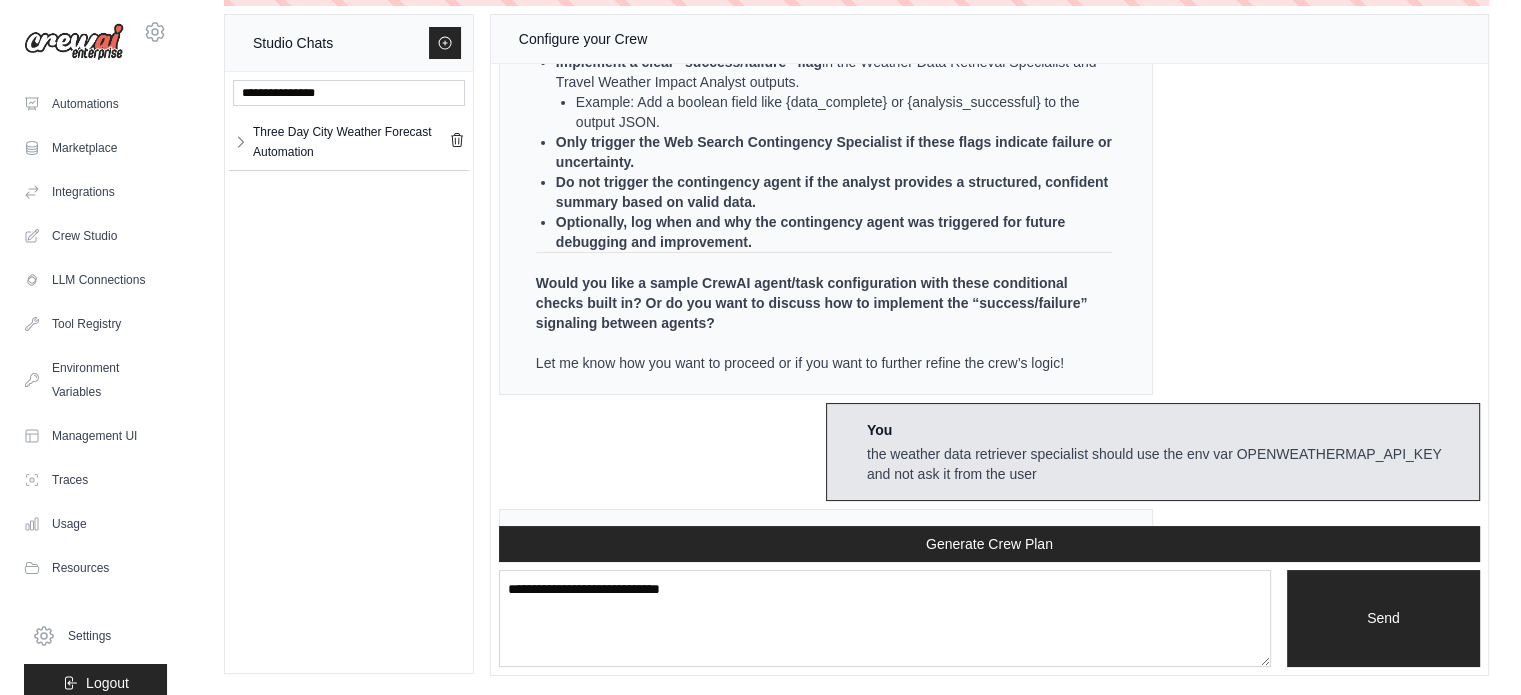click on "Would you like a sample CrewAI agent/task configuration with these conditional checks built in? Or do you want to discuss how to implement the “success/failure” signaling between agents?" at bounding box center [824, 303] 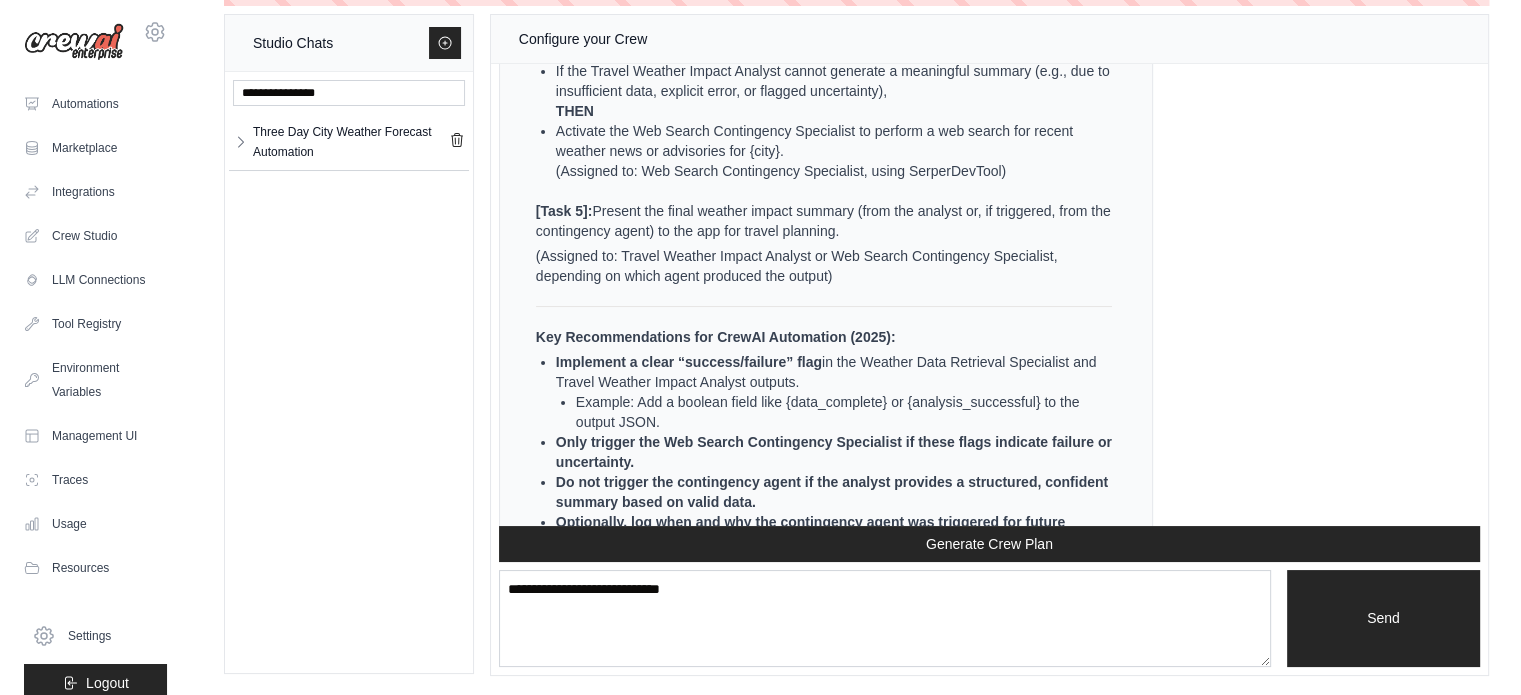 scroll, scrollTop: 10289, scrollLeft: 0, axis: vertical 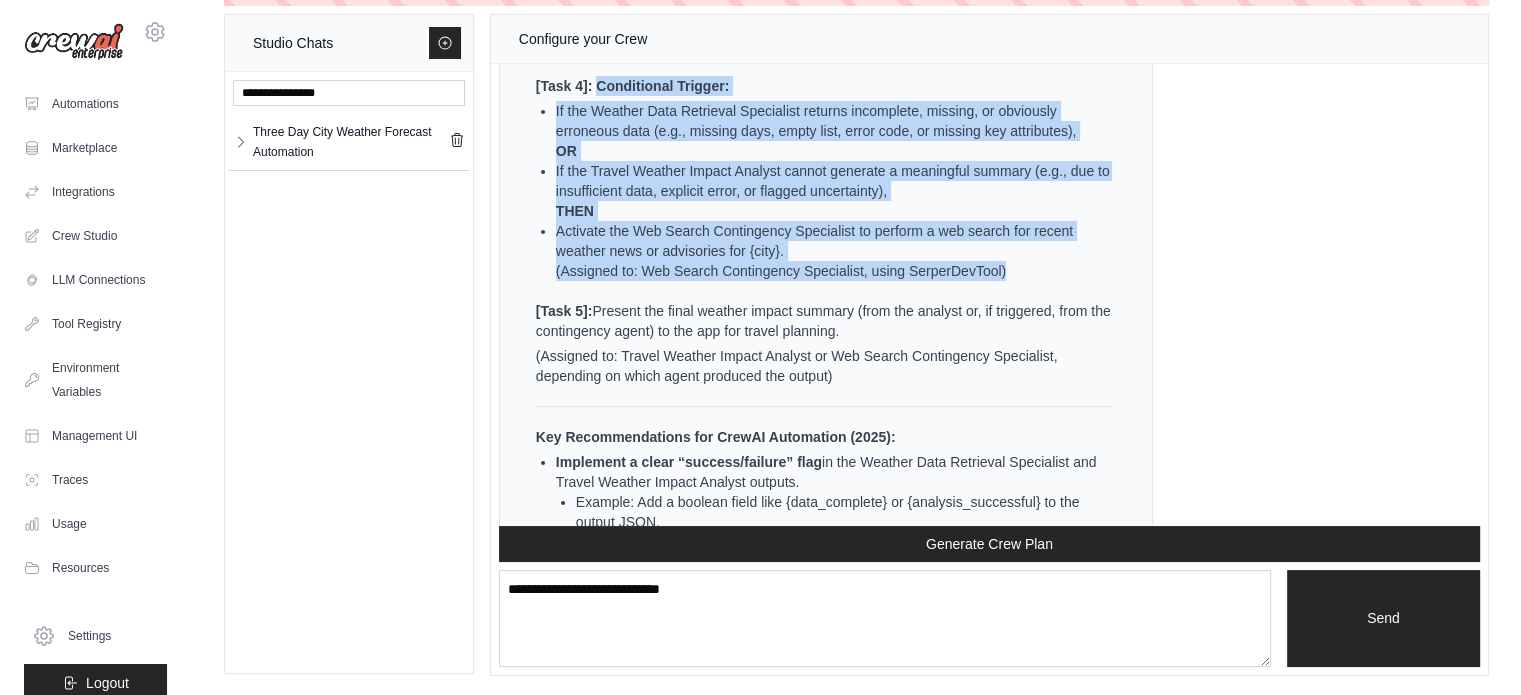 drag, startPoint x: 596, startPoint y: 114, endPoint x: 1056, endPoint y: 295, distance: 494.32883 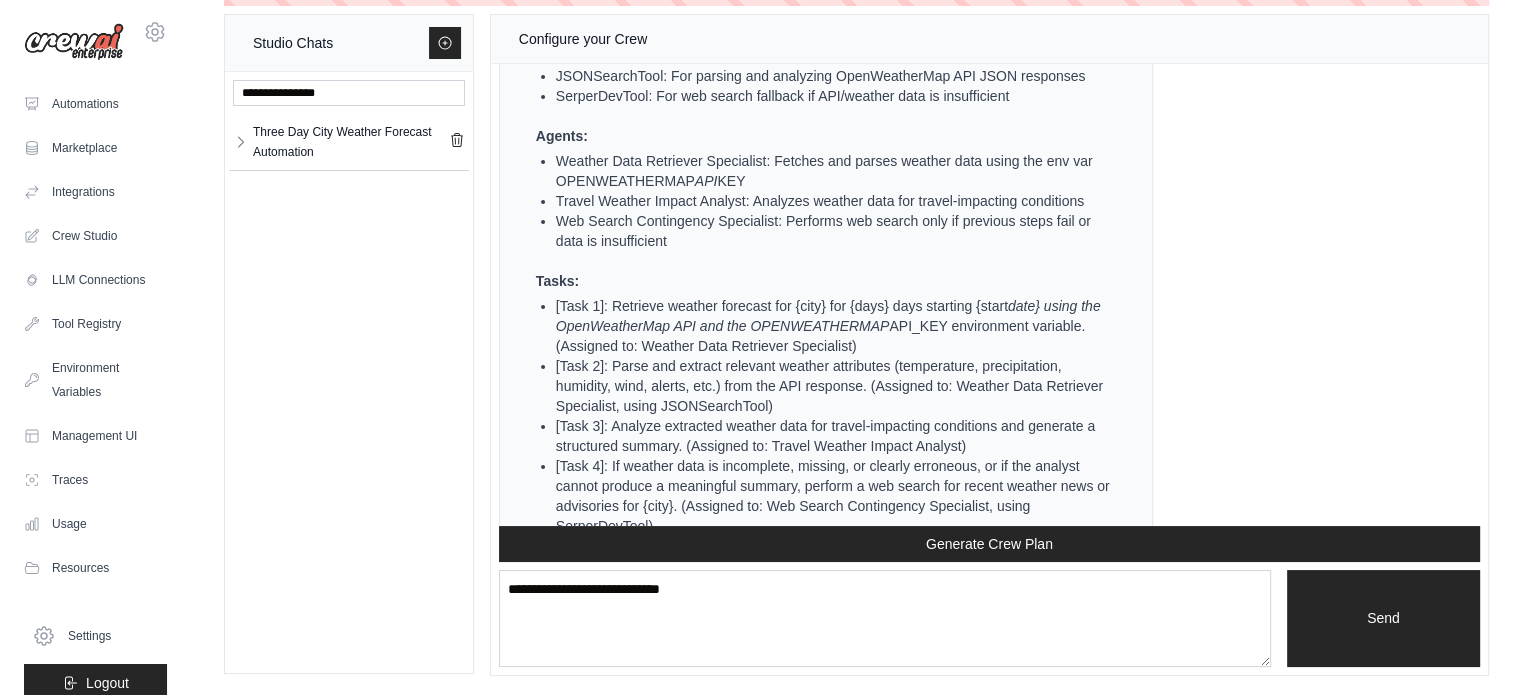 scroll, scrollTop: 11889, scrollLeft: 0, axis: vertical 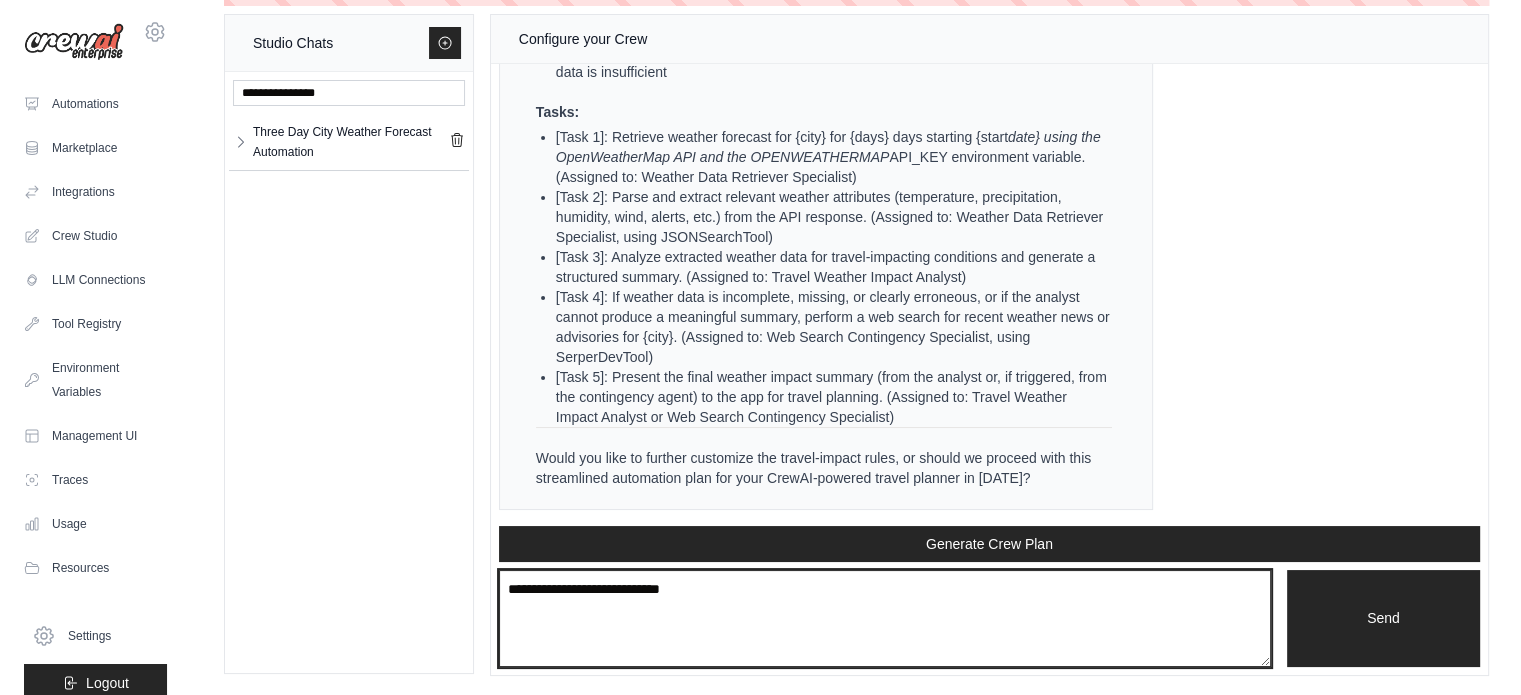 click on "**********" at bounding box center (885, 619) 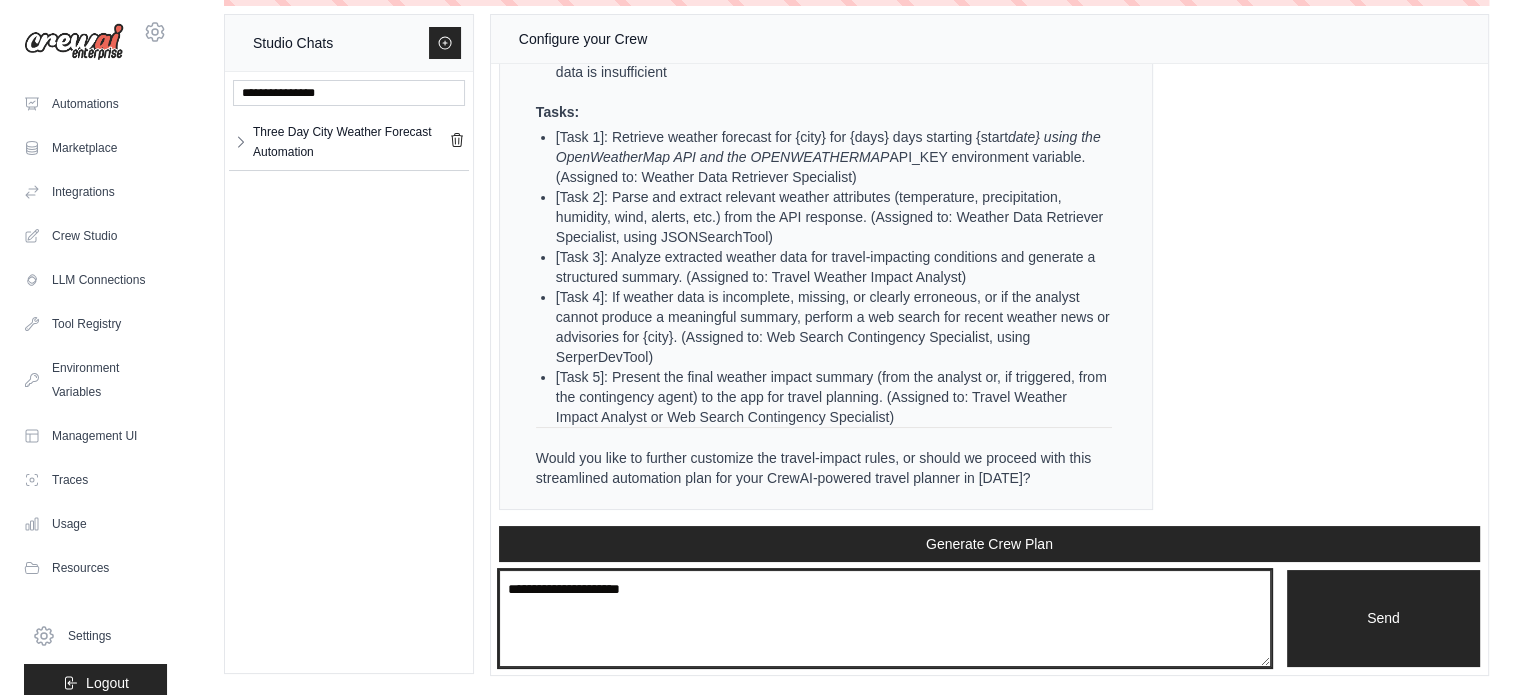 paste on "**********" 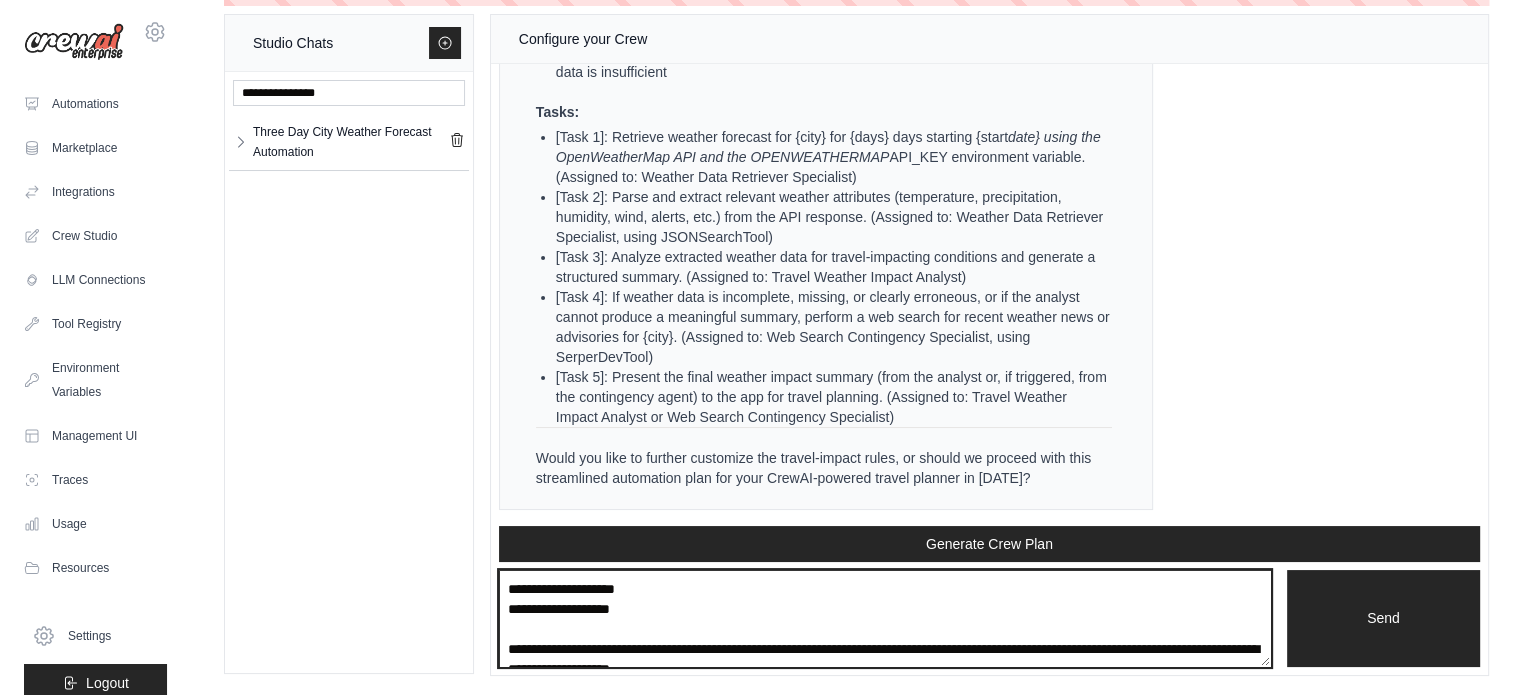 scroll, scrollTop: 150, scrollLeft: 0, axis: vertical 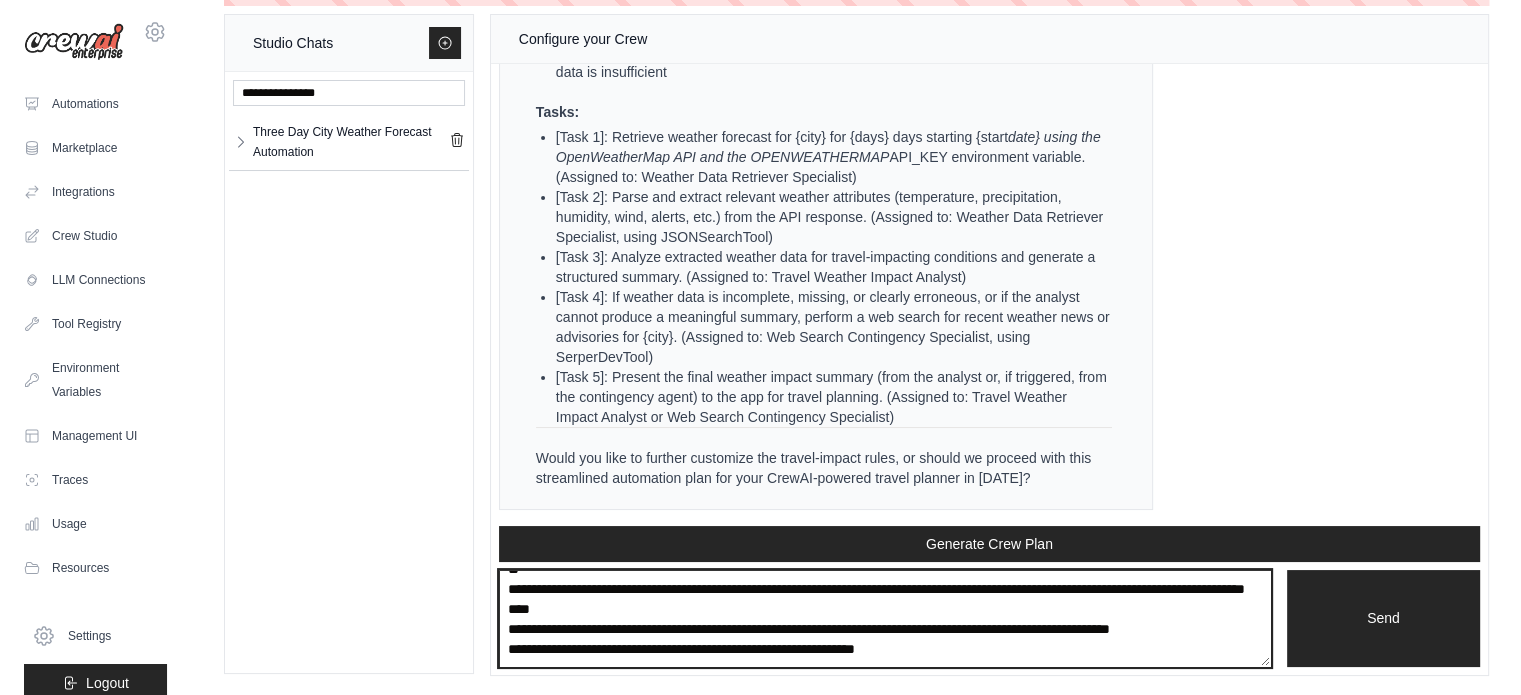type on "**********" 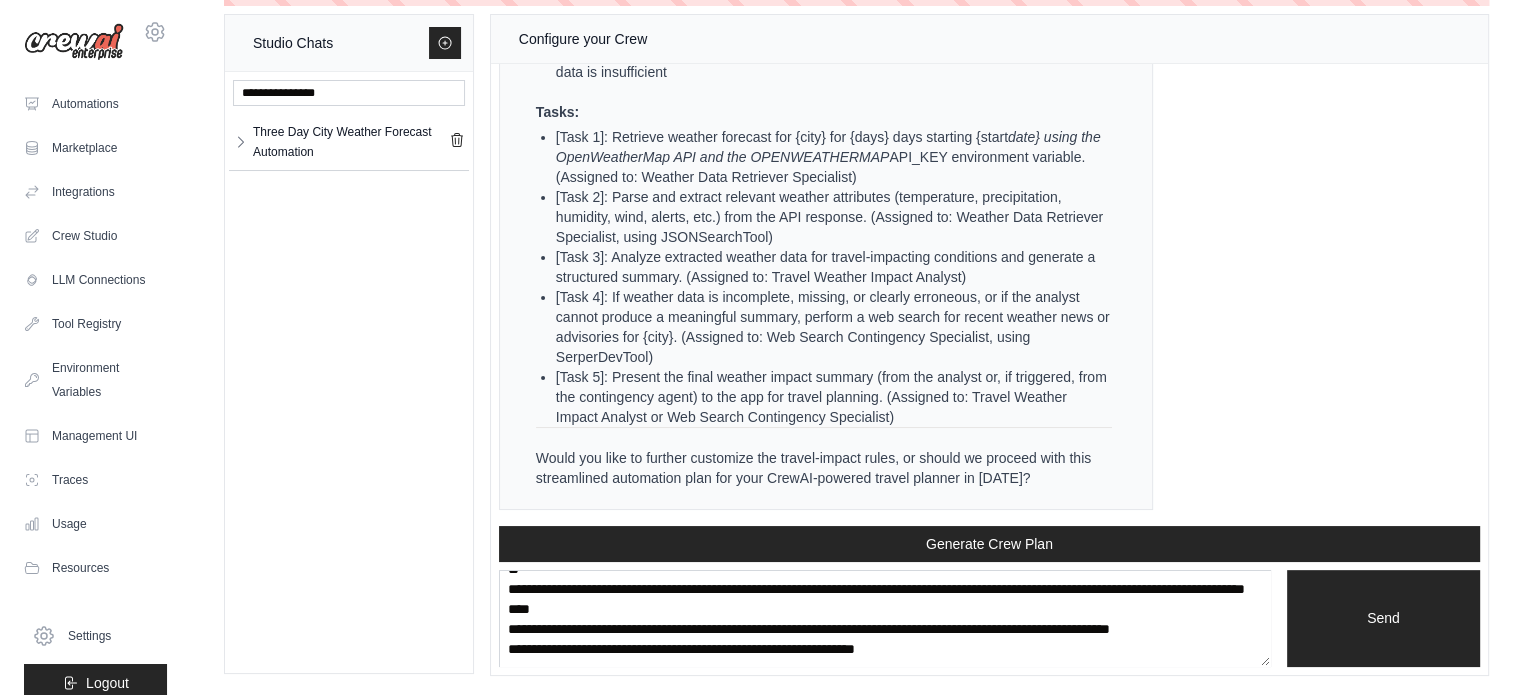 type 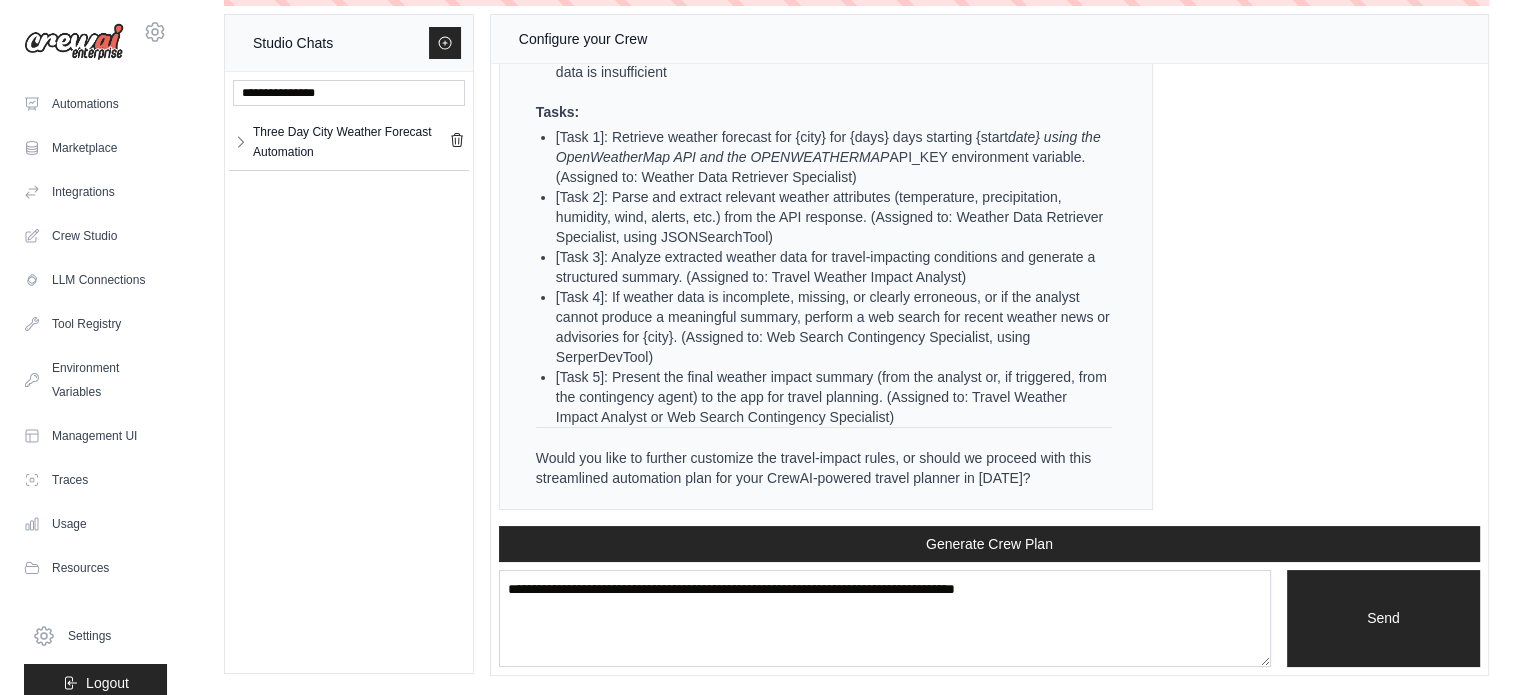 scroll, scrollTop: 0, scrollLeft: 0, axis: both 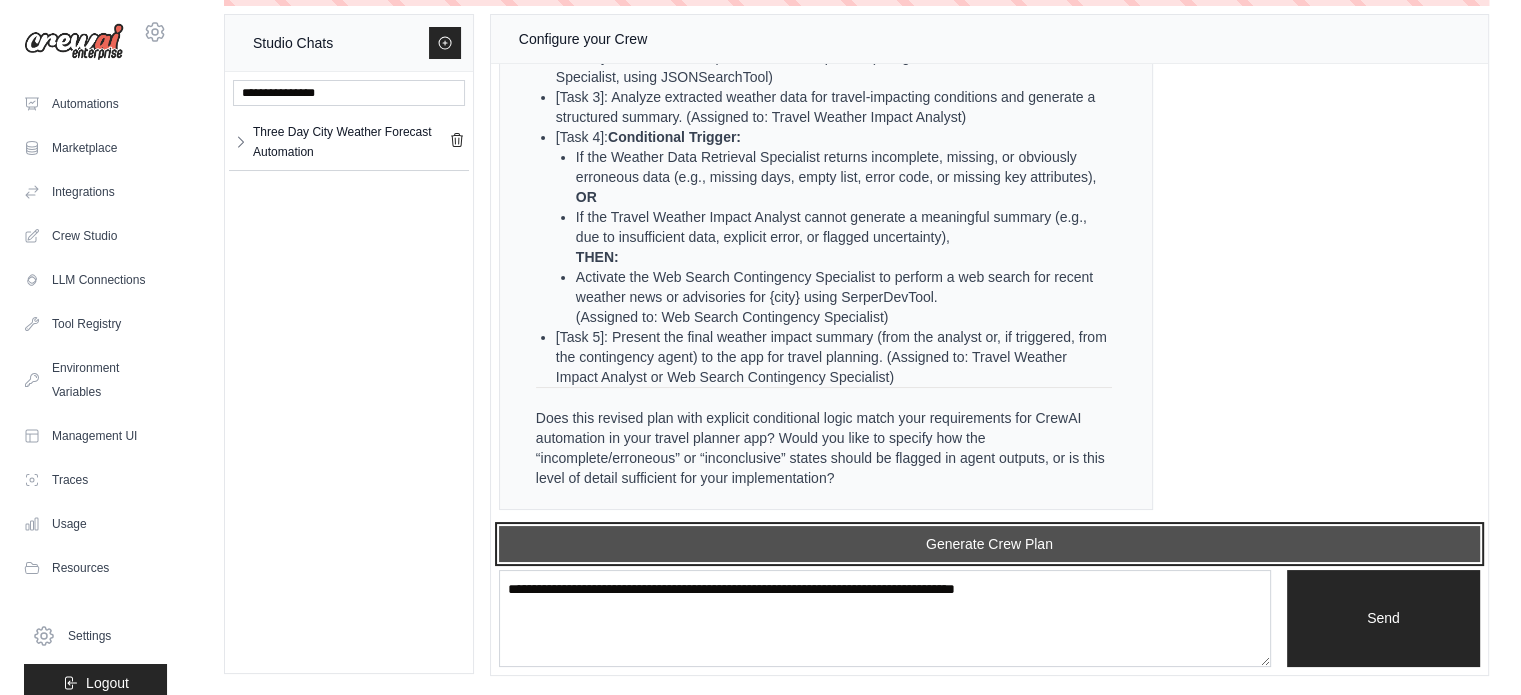 click on "Generate Crew Plan" at bounding box center [989, 544] 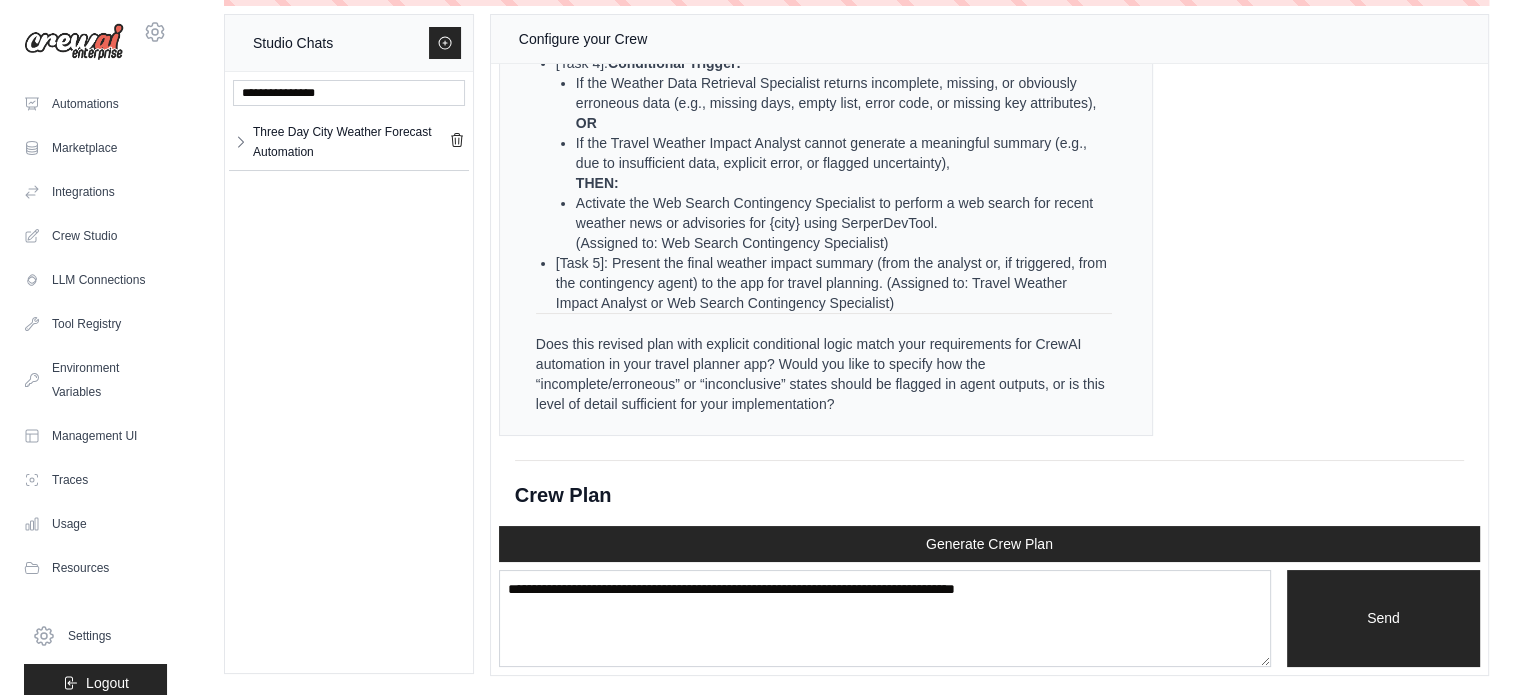 scroll, scrollTop: 14572, scrollLeft: 0, axis: vertical 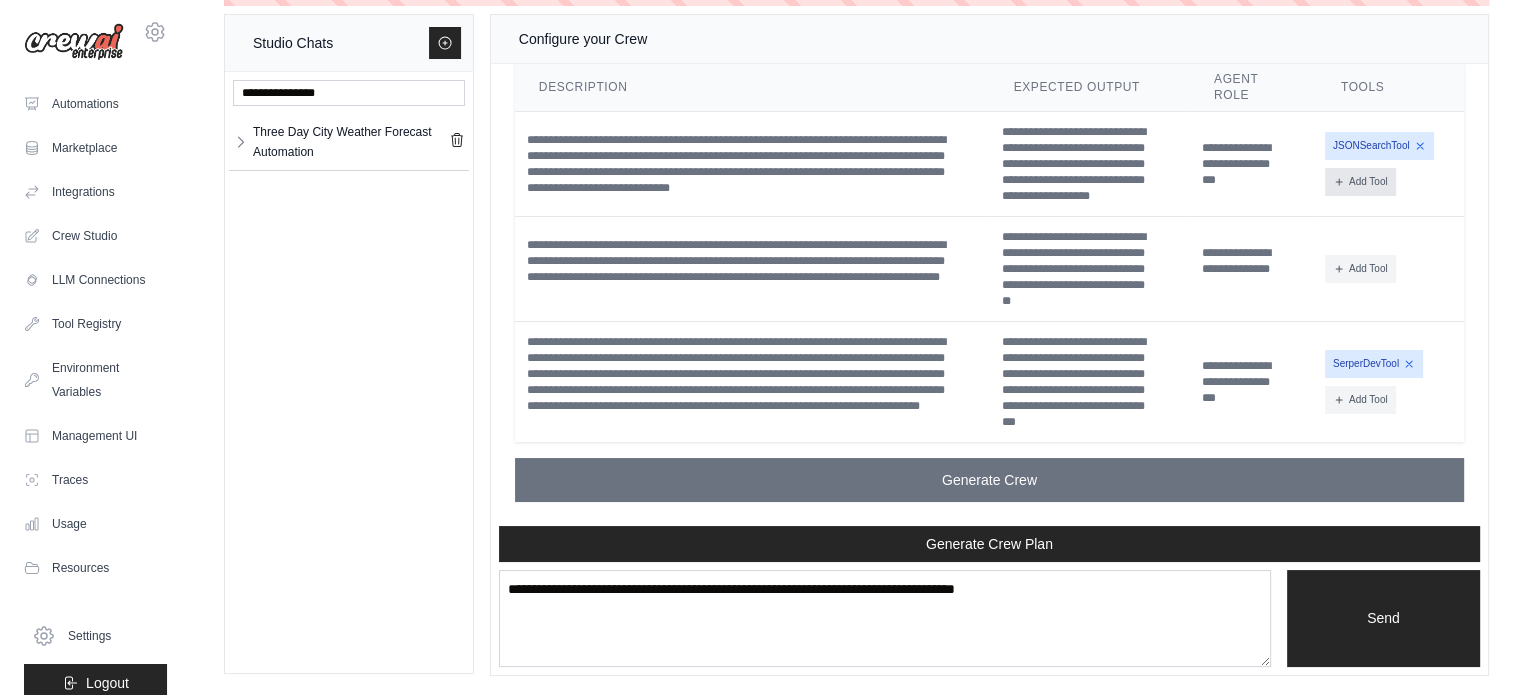 click on "Add Tool" at bounding box center [1360, 182] 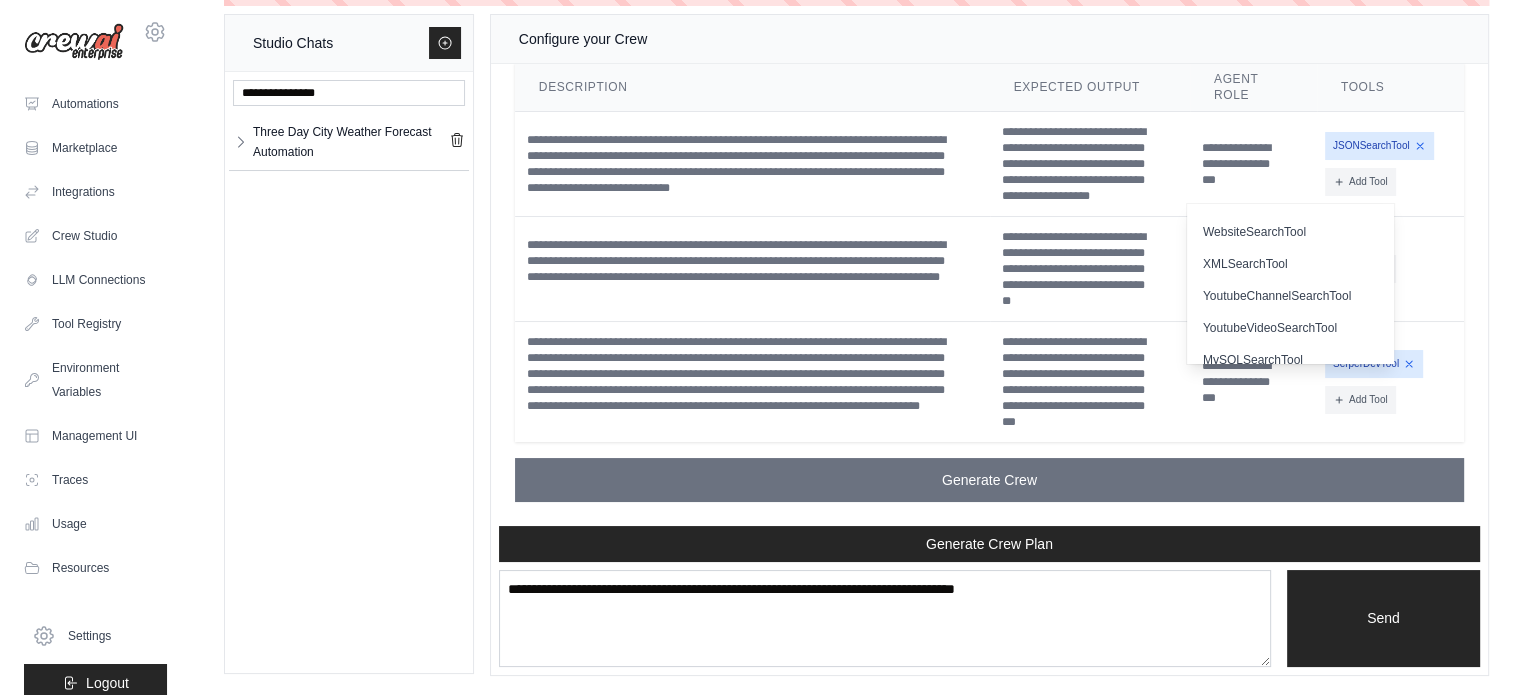 scroll, scrollTop: 616, scrollLeft: 0, axis: vertical 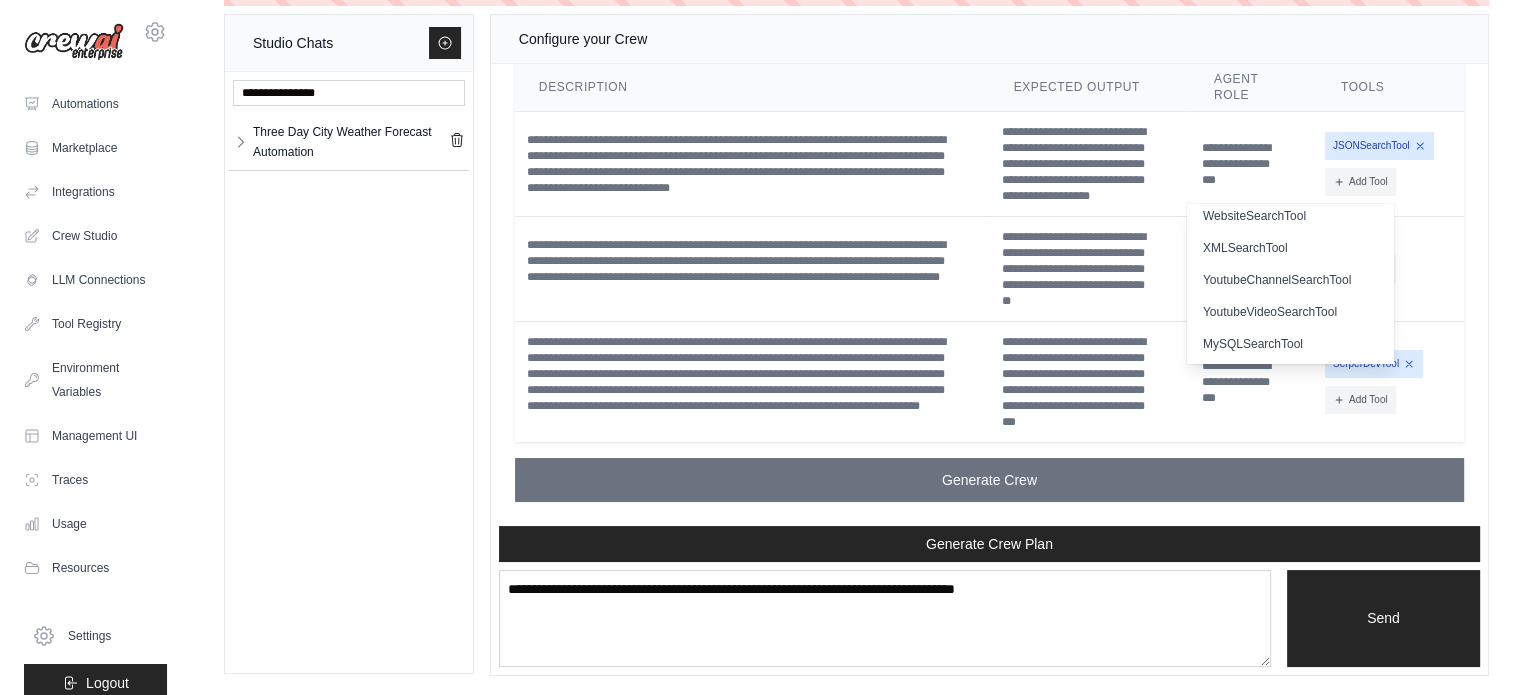 click on "**********" at bounding box center (752, 269) 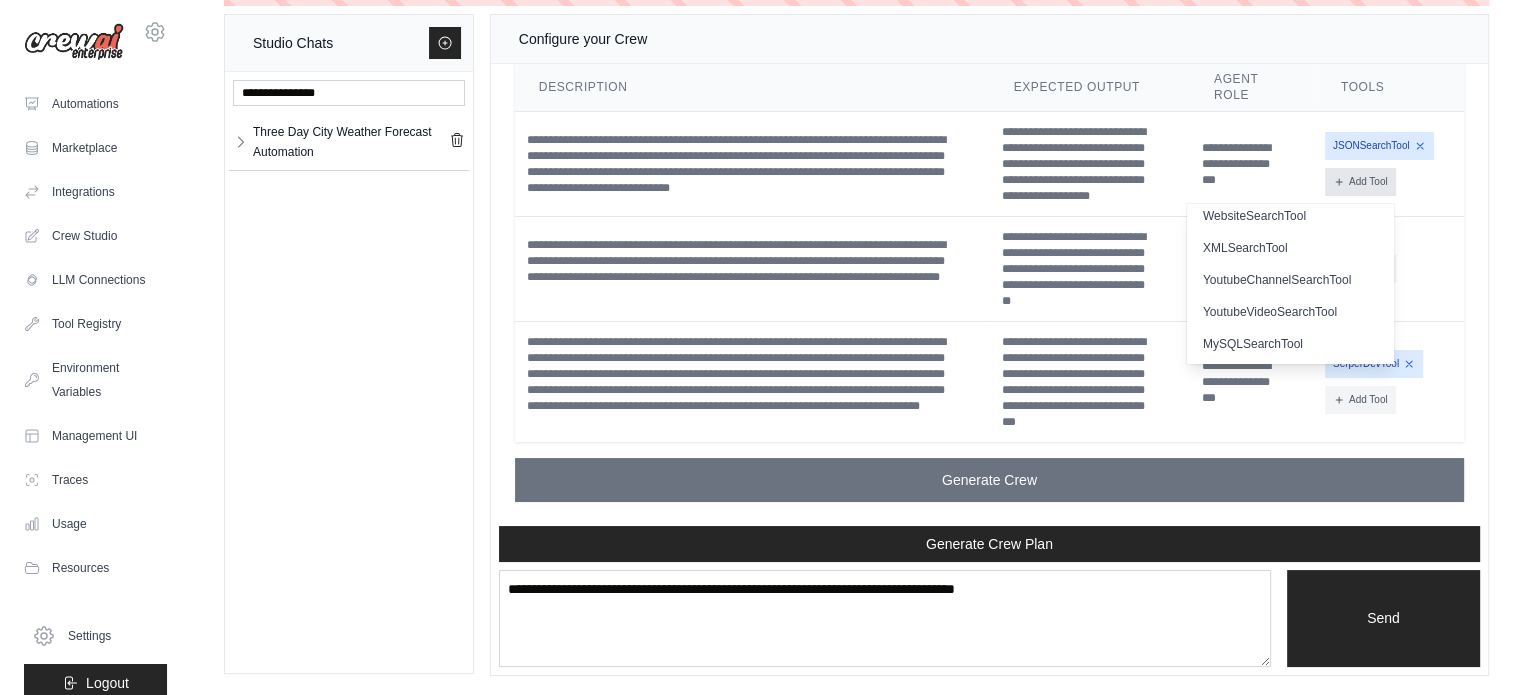 click on "Add Tool" at bounding box center (1360, 182) 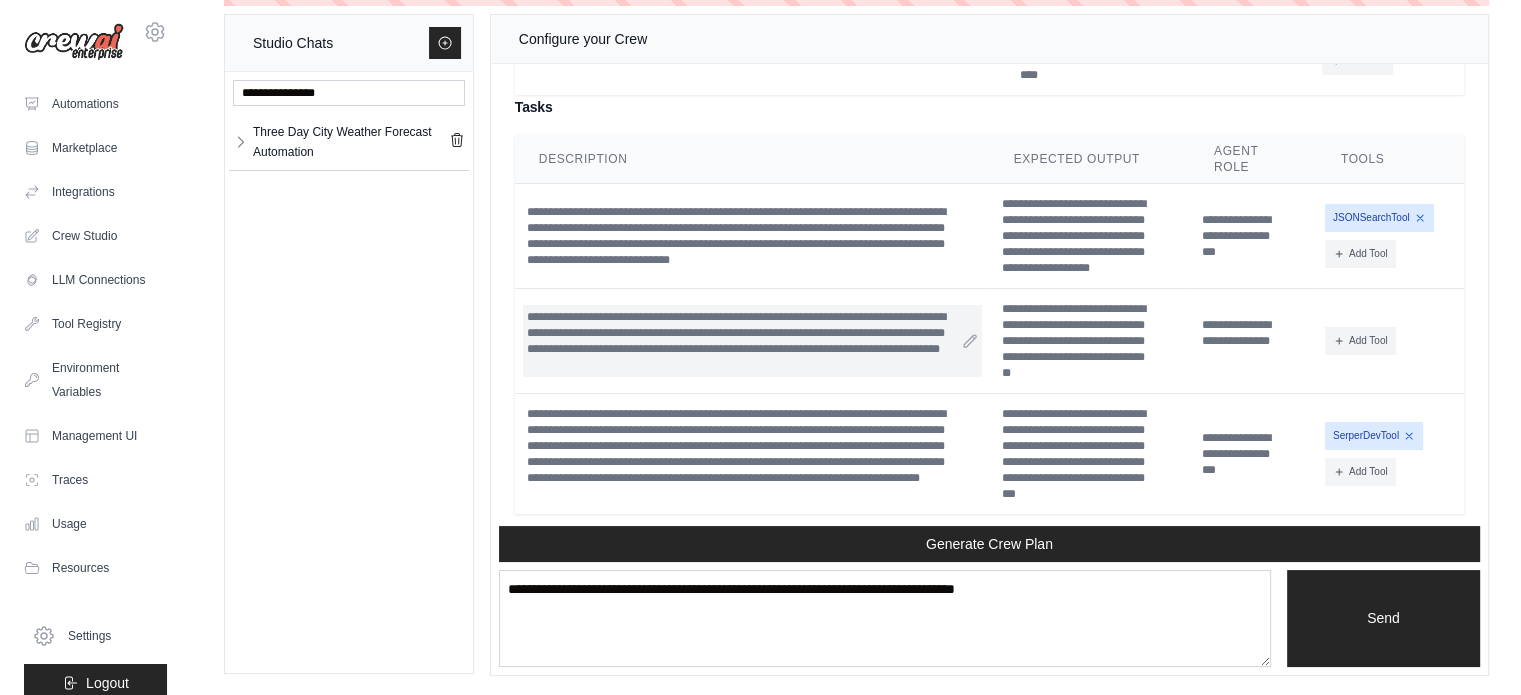 scroll, scrollTop: 14572, scrollLeft: 0, axis: vertical 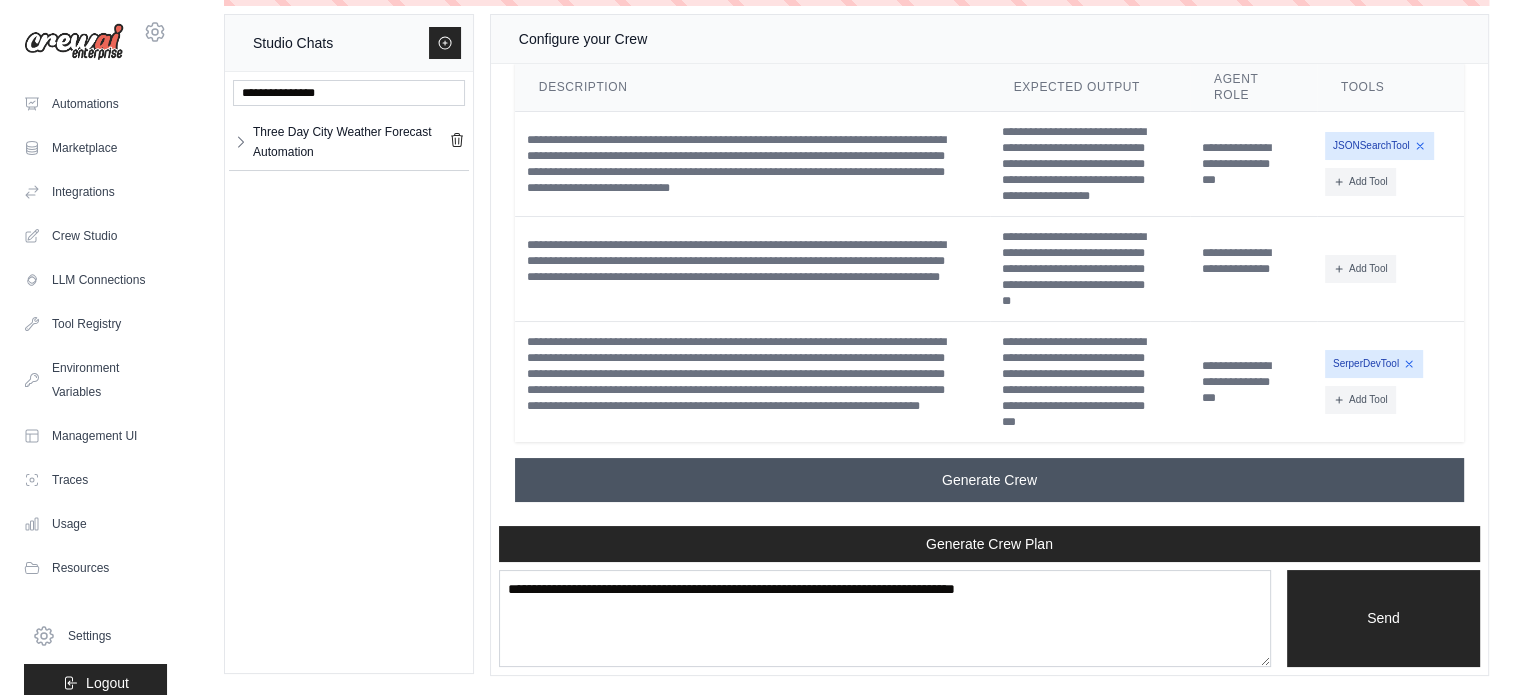 click on "Generate Crew" at bounding box center (989, 480) 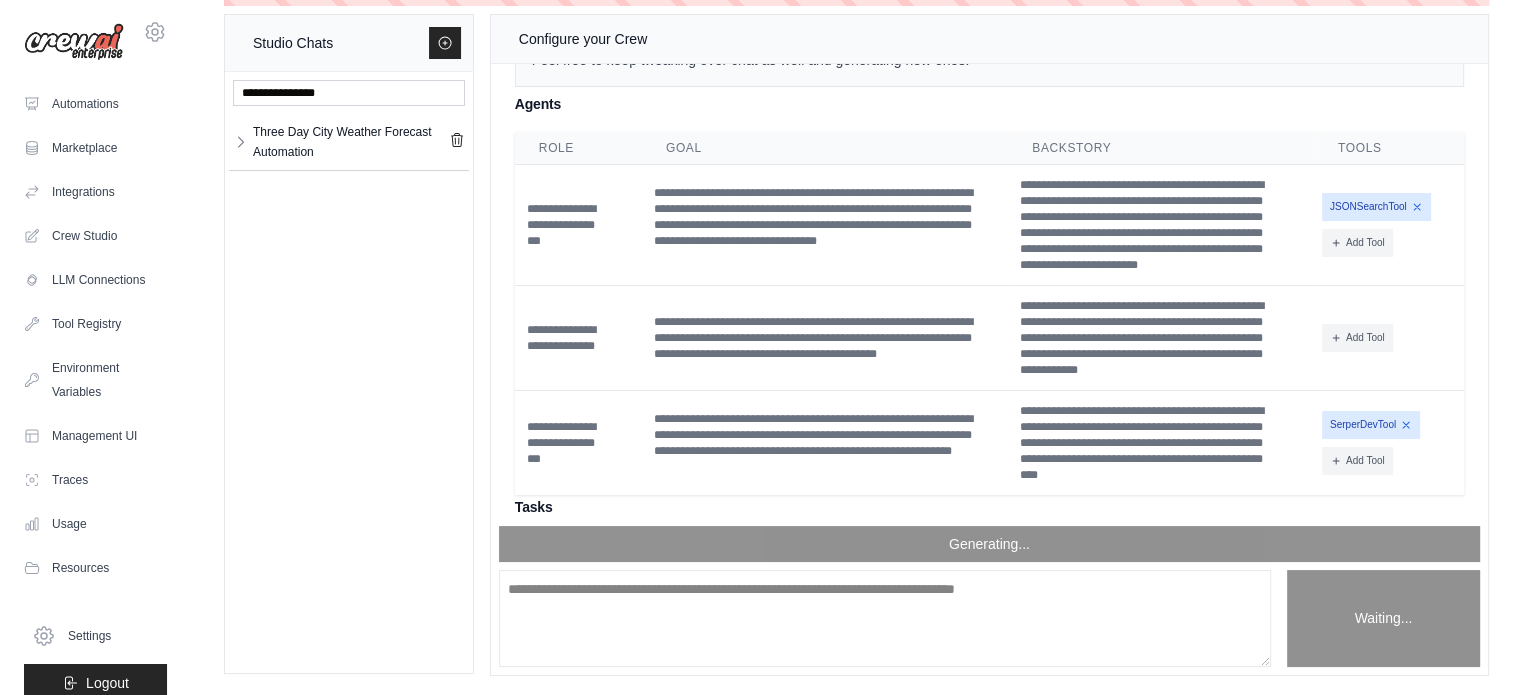 scroll, scrollTop: 14572, scrollLeft: 0, axis: vertical 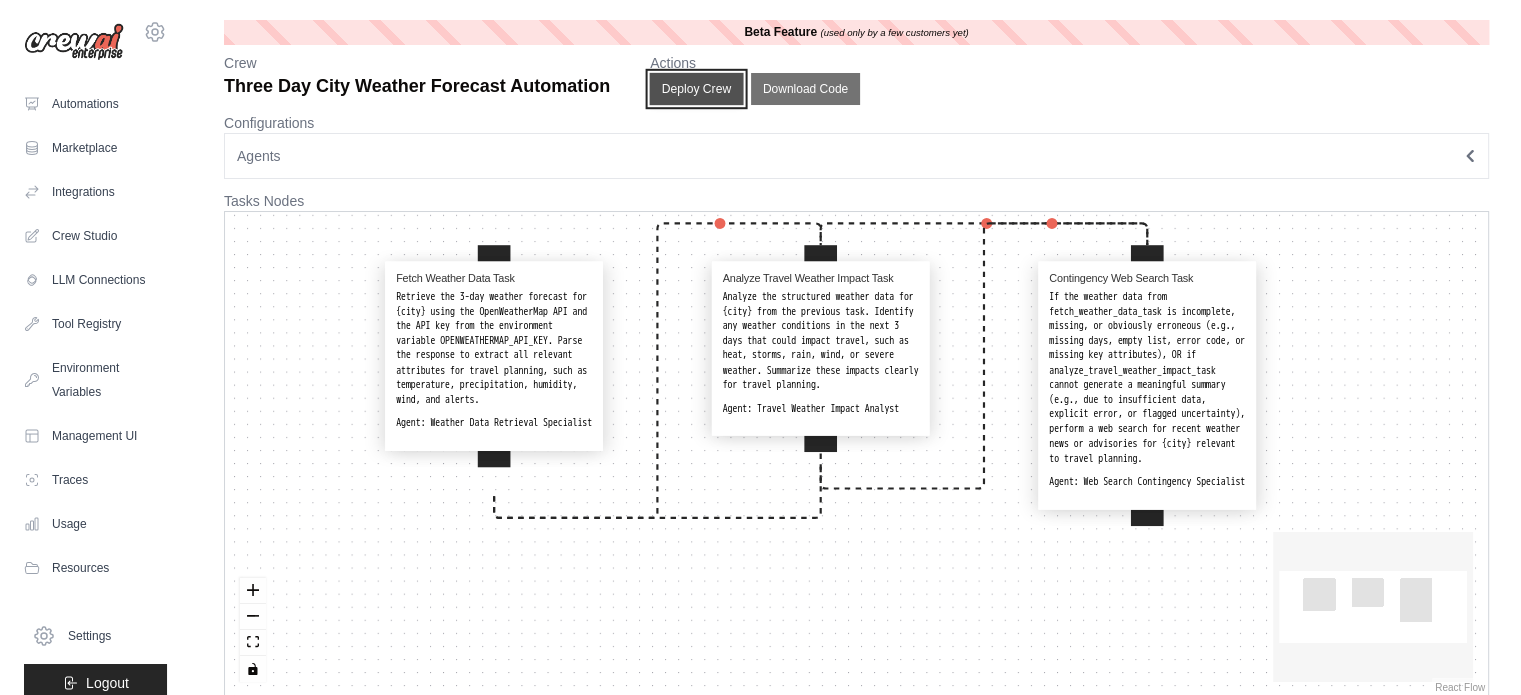 click on "Deploy Crew" at bounding box center [697, 89] 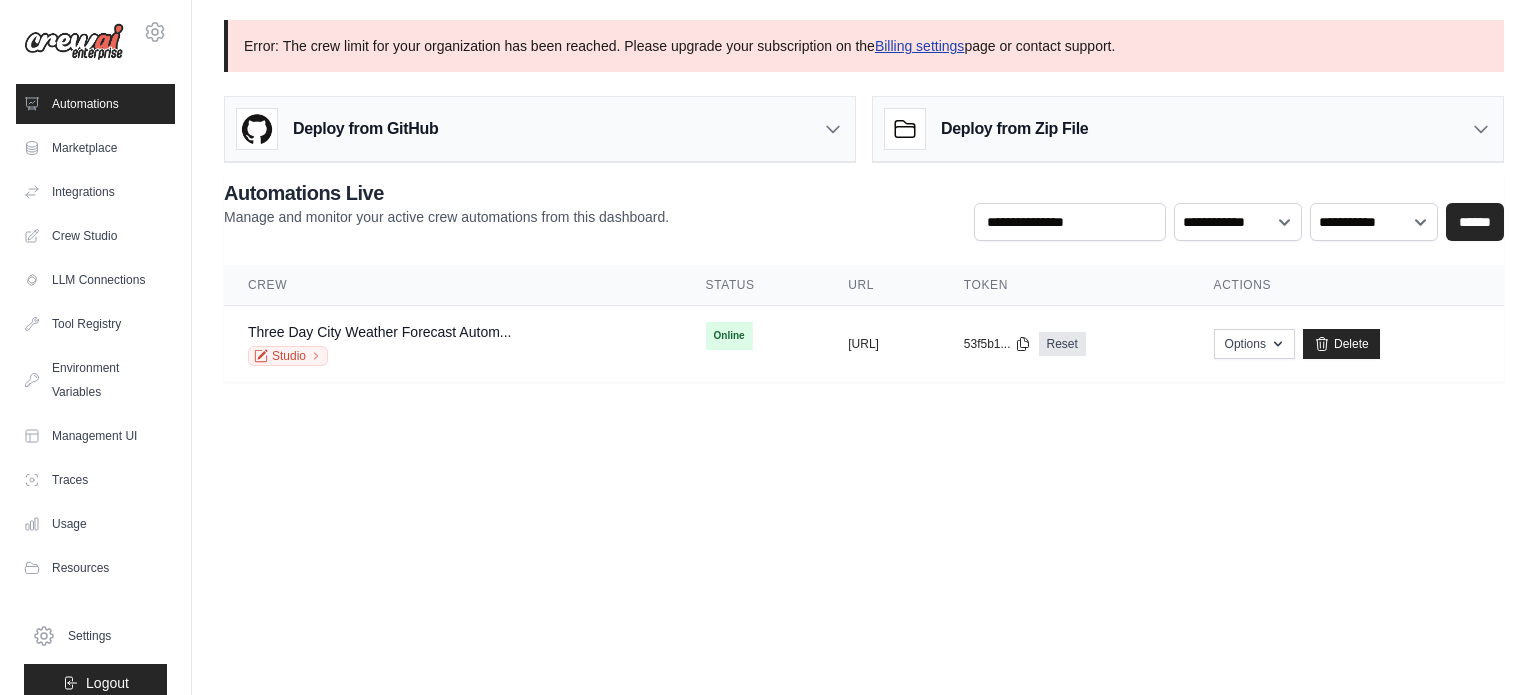 click on "Billing settings" at bounding box center (920, 46) 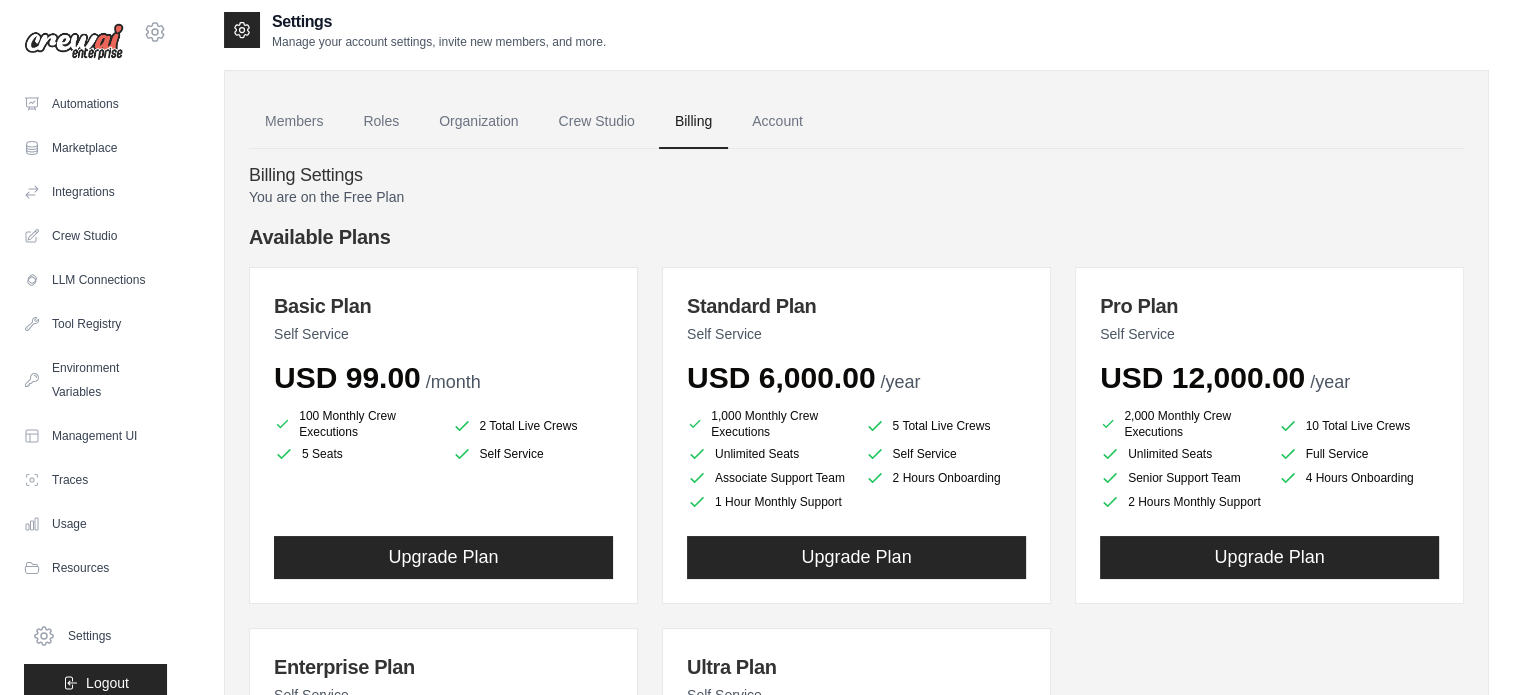 scroll, scrollTop: 0, scrollLeft: 0, axis: both 